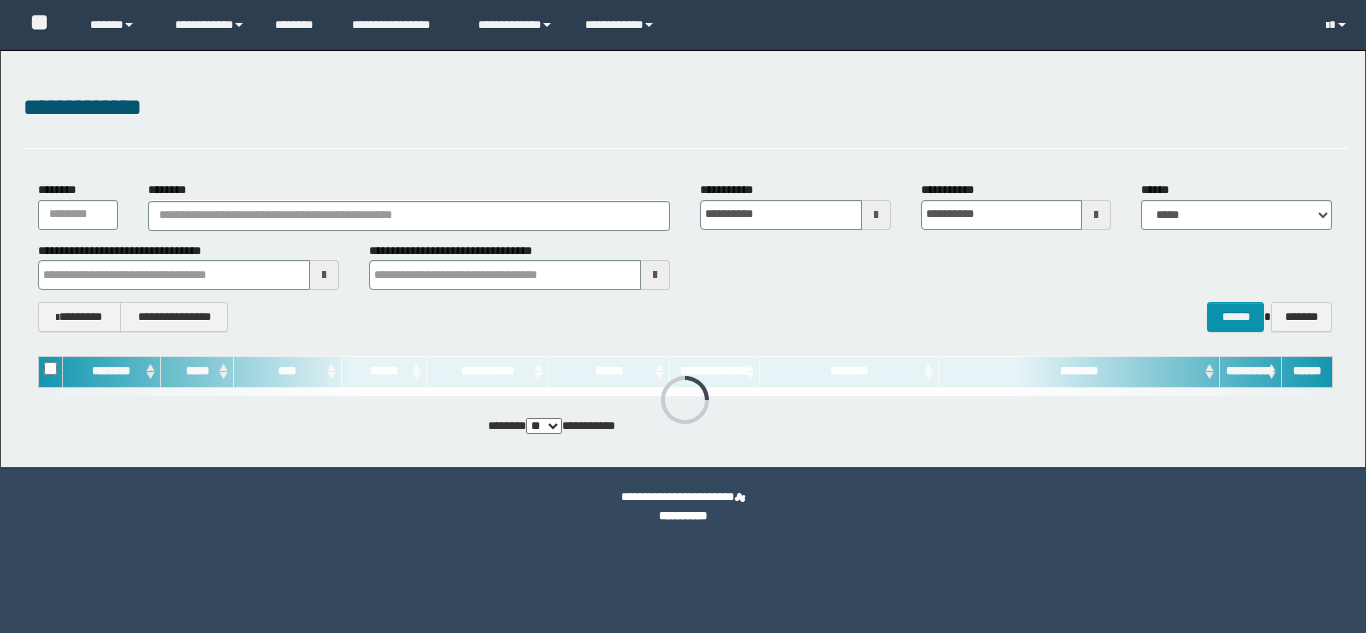 scroll, scrollTop: 0, scrollLeft: 0, axis: both 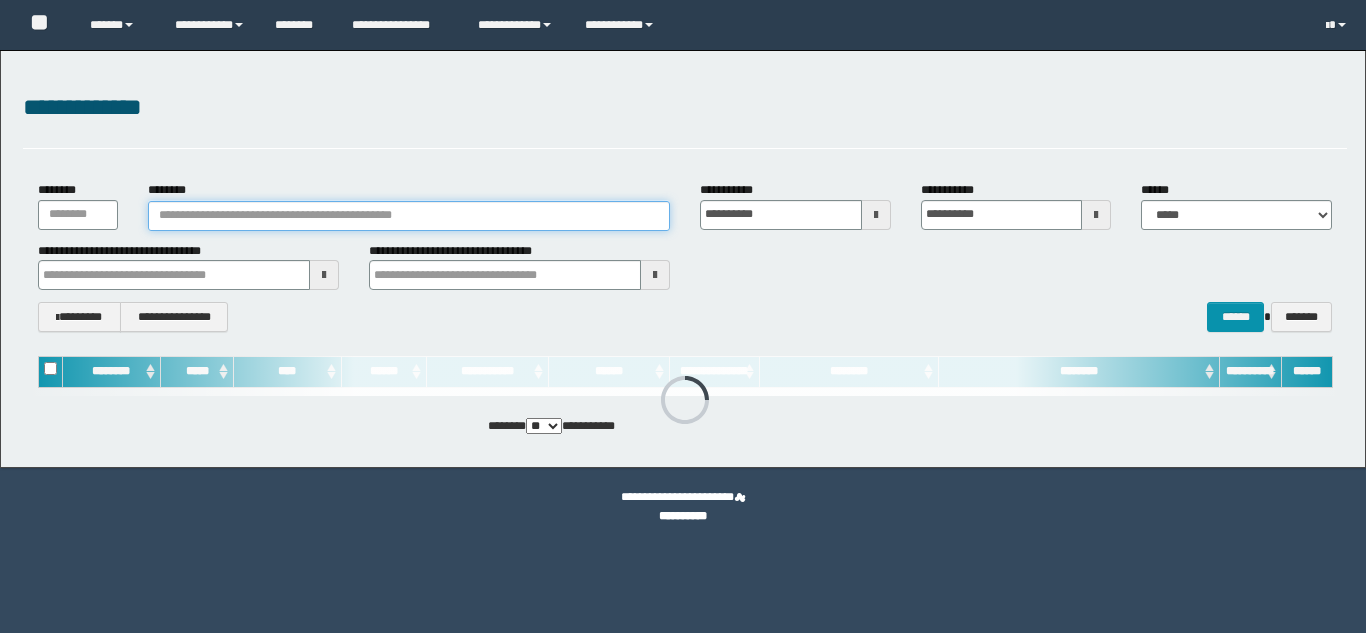 click on "********" at bounding box center (409, 216) 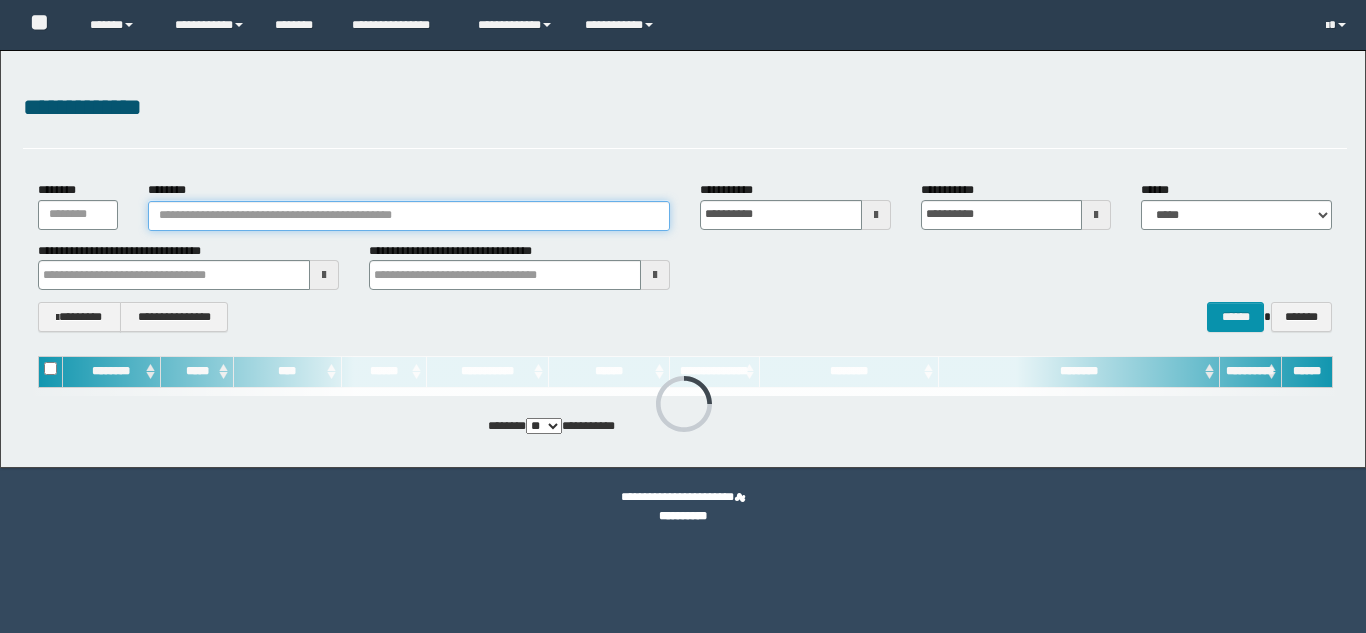 scroll, scrollTop: 0, scrollLeft: 0, axis: both 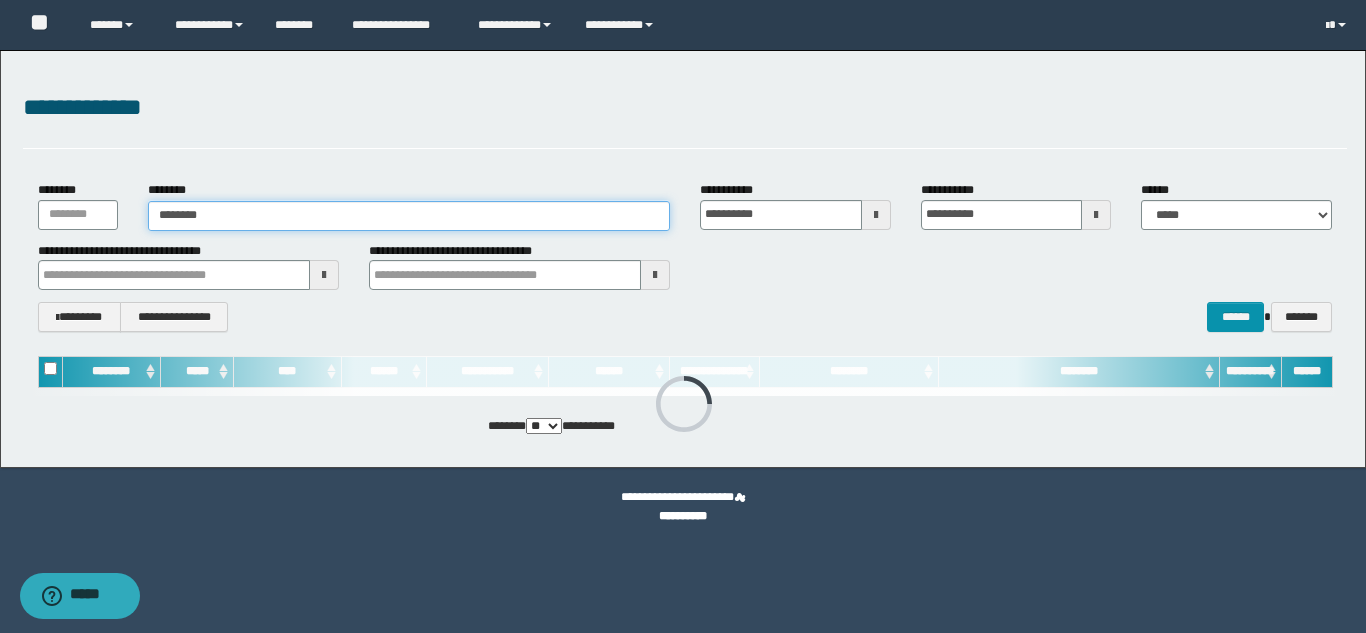 type on "********" 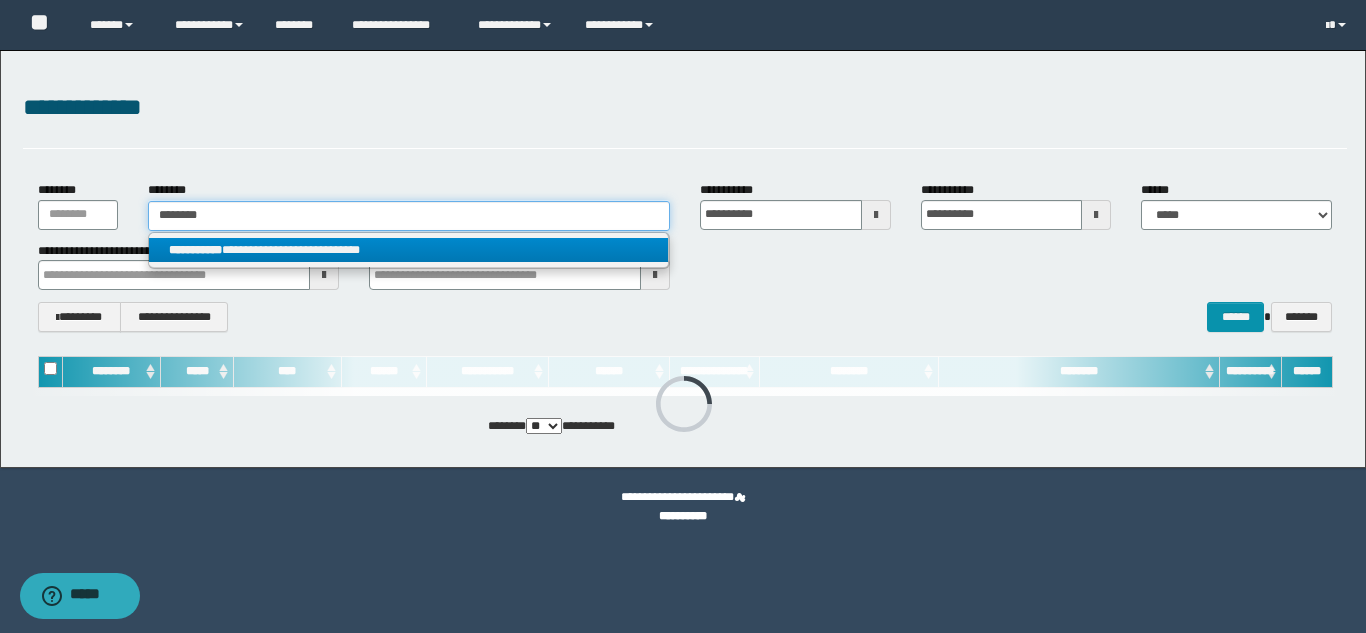 type on "********" 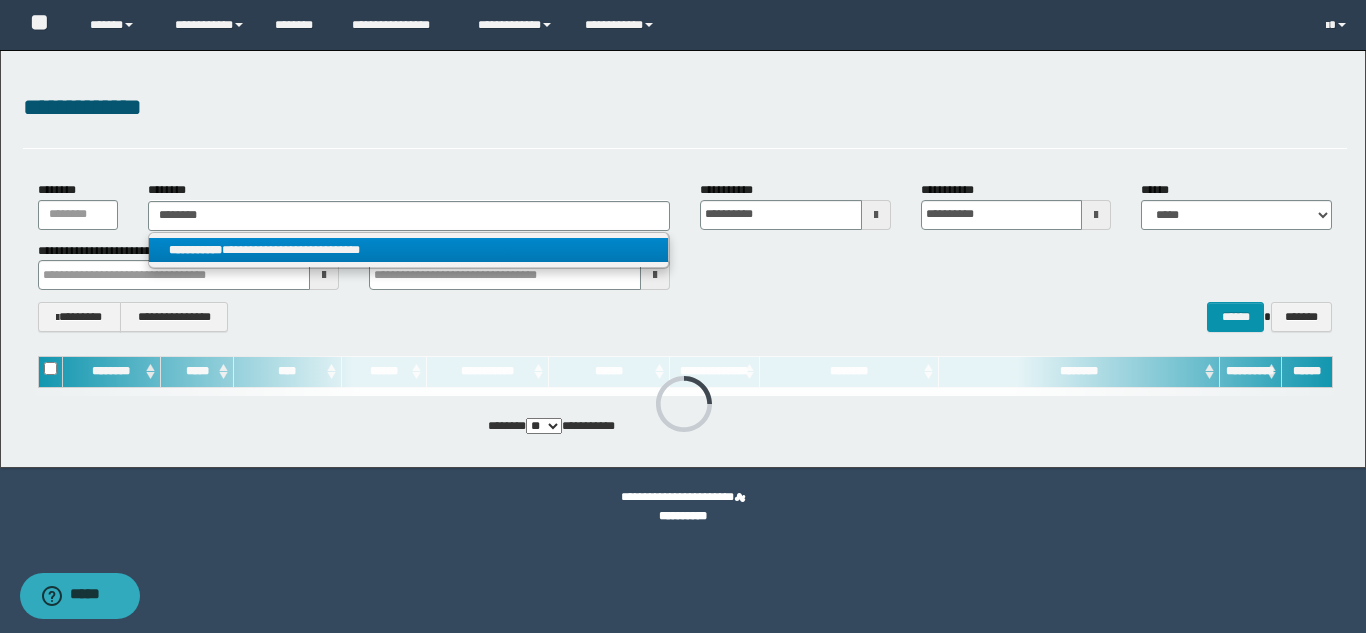click on "**********" at bounding box center (408, 250) 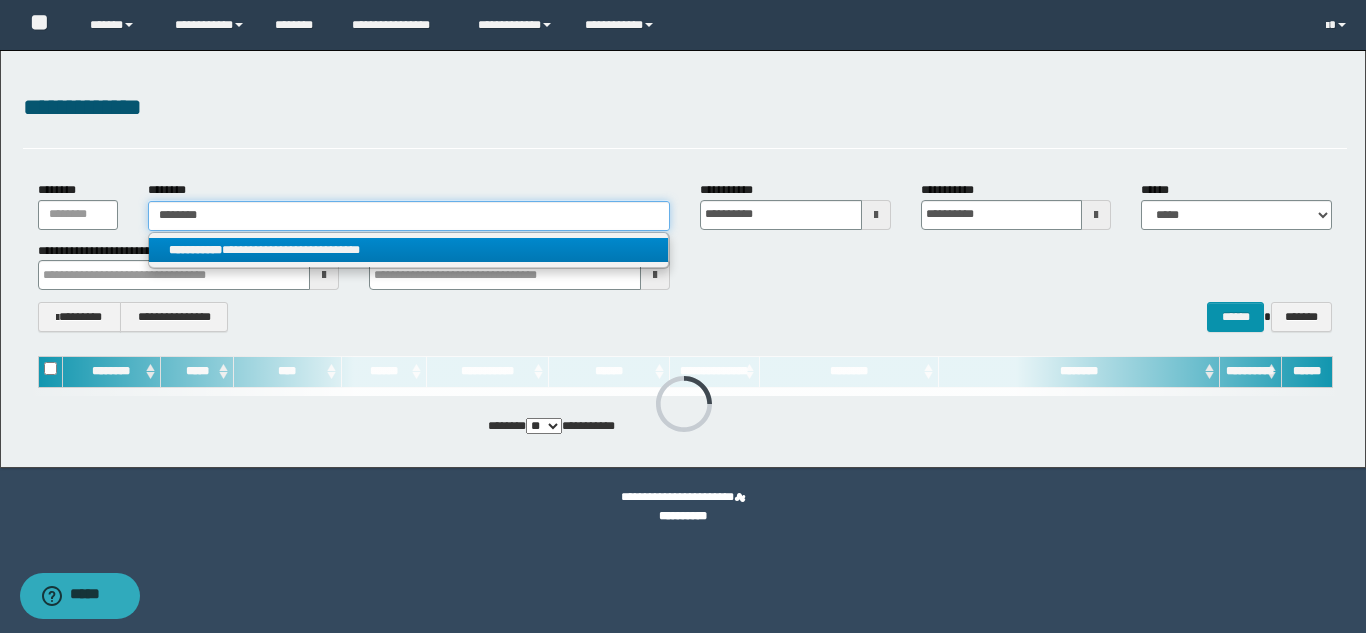 type 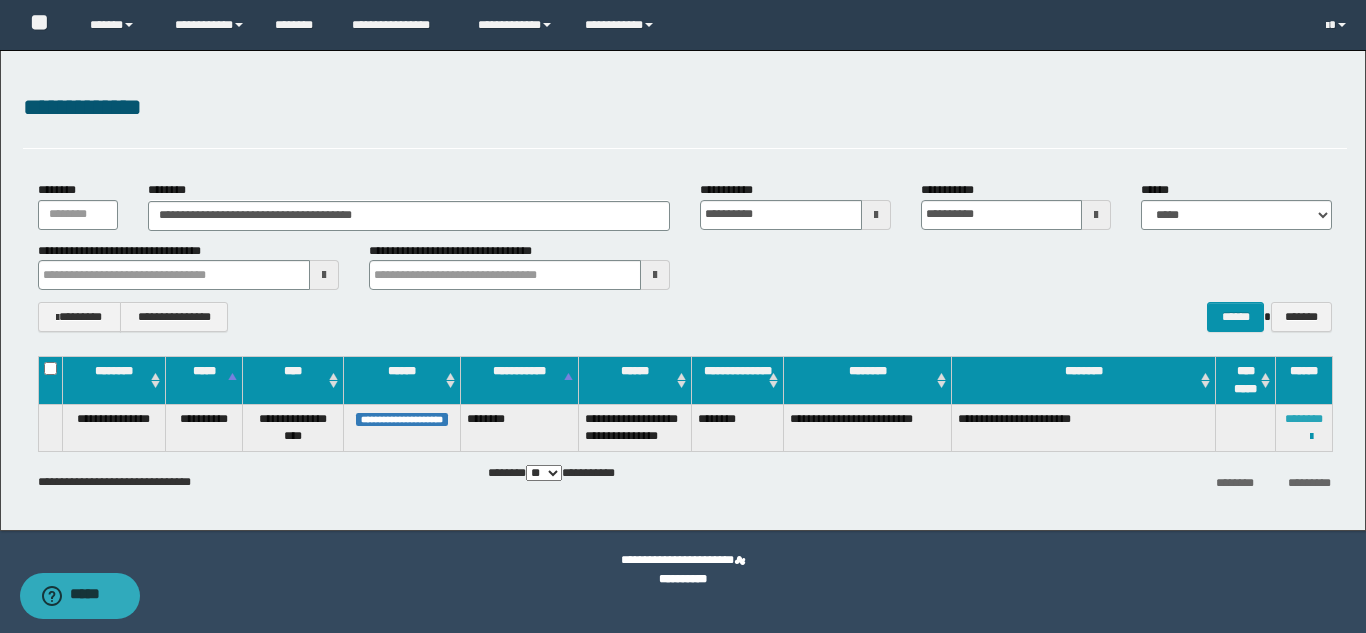 click on "********" at bounding box center [1304, 419] 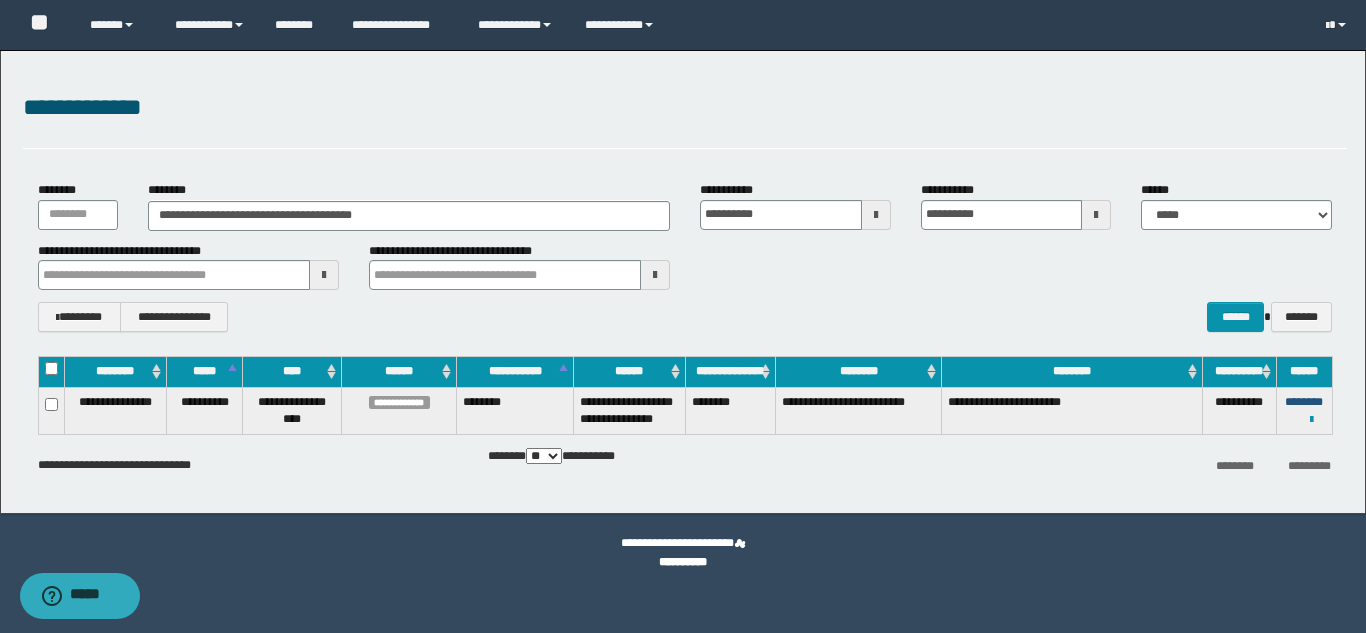 click on "********" at bounding box center (1304, 402) 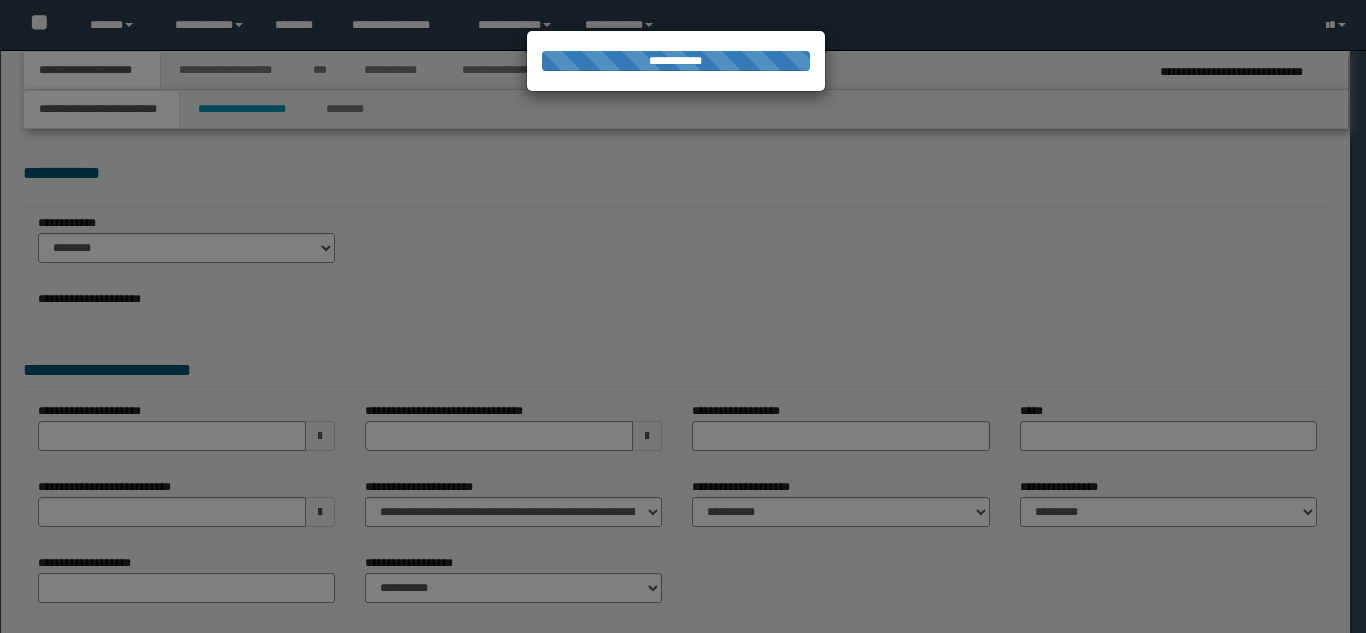 scroll, scrollTop: 0, scrollLeft: 0, axis: both 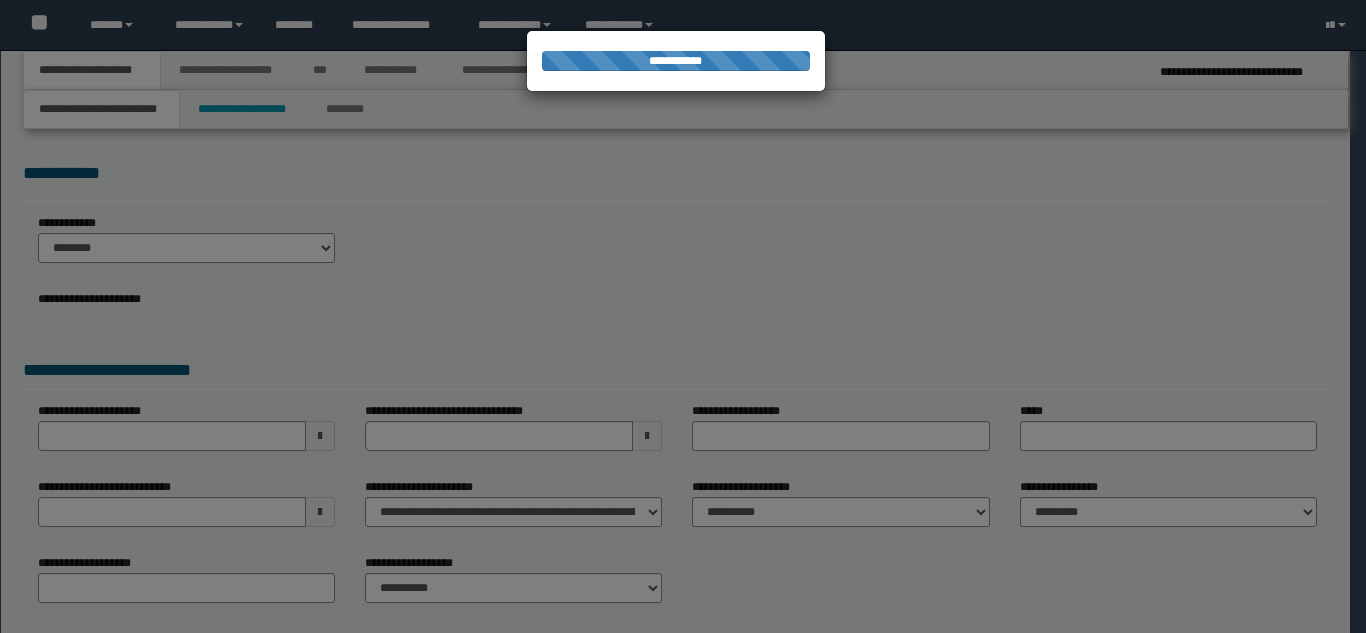 select on "*" 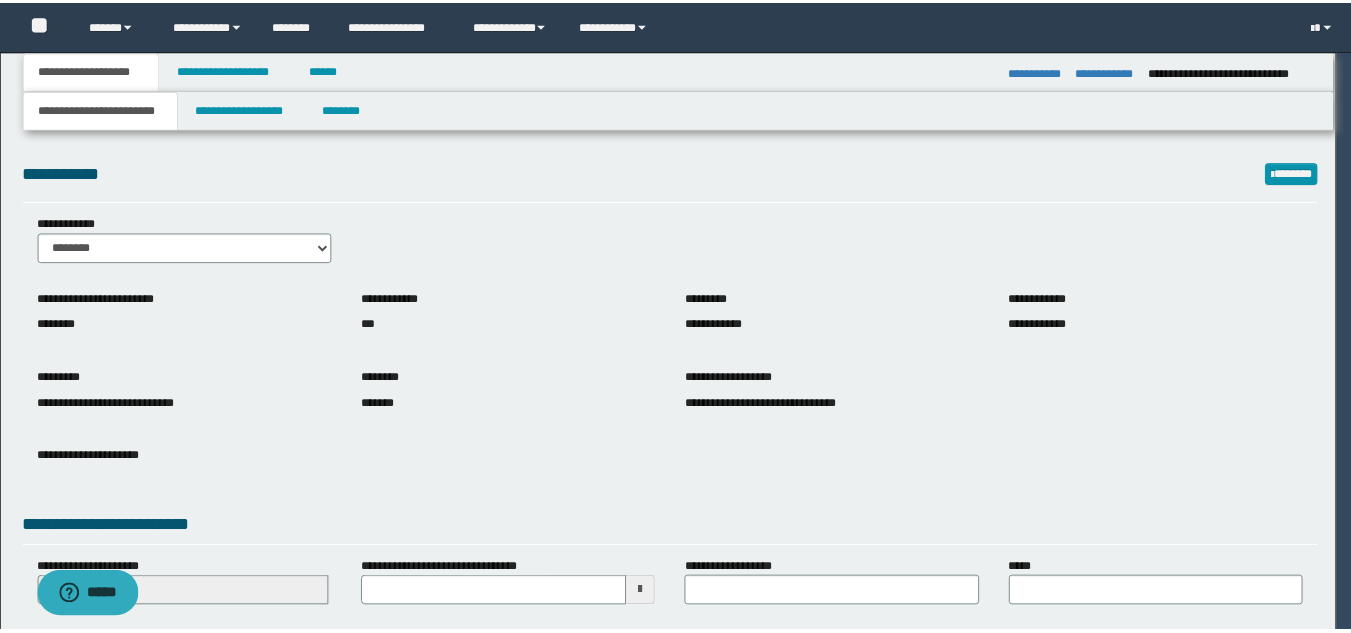 scroll, scrollTop: 0, scrollLeft: 0, axis: both 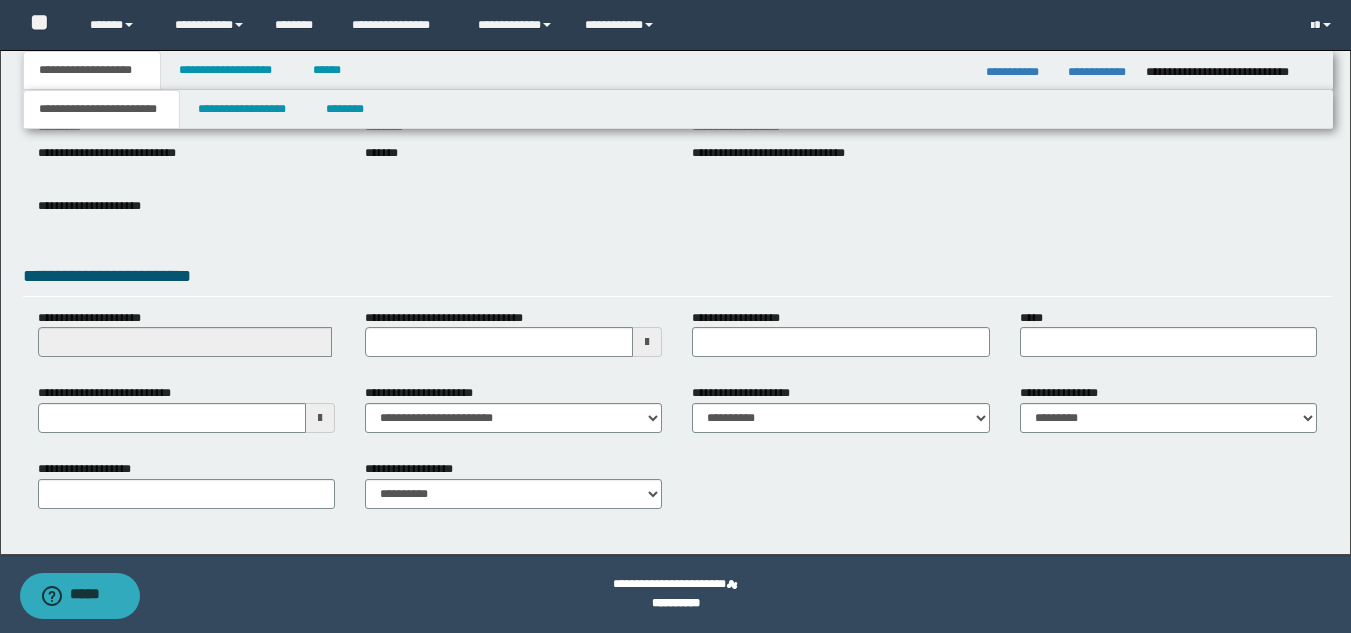 click at bounding box center [320, 418] 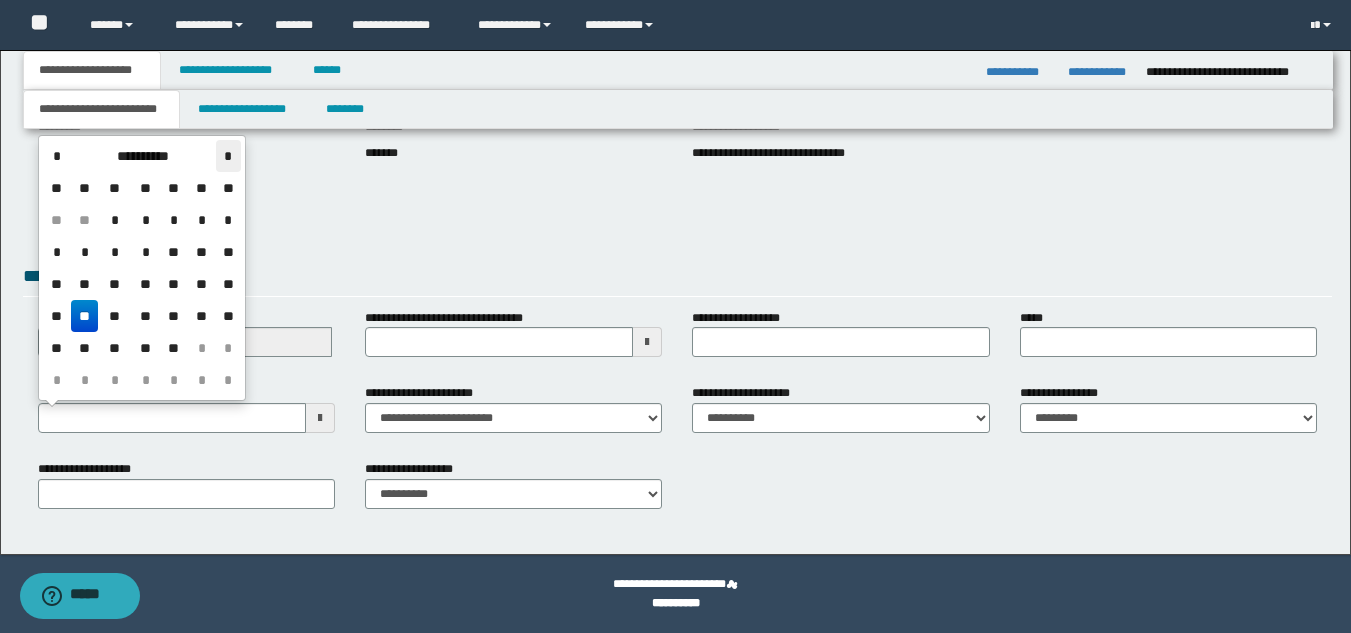 click on "*" at bounding box center (228, 156) 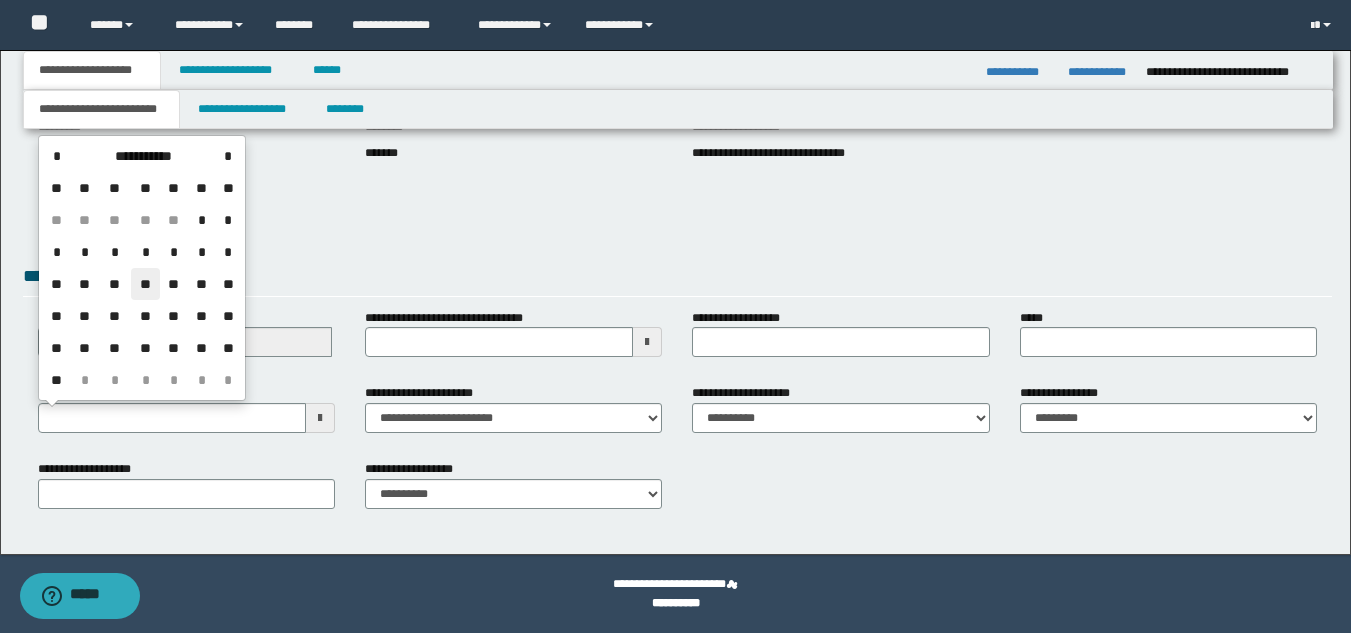 click on "**" at bounding box center (145, 284) 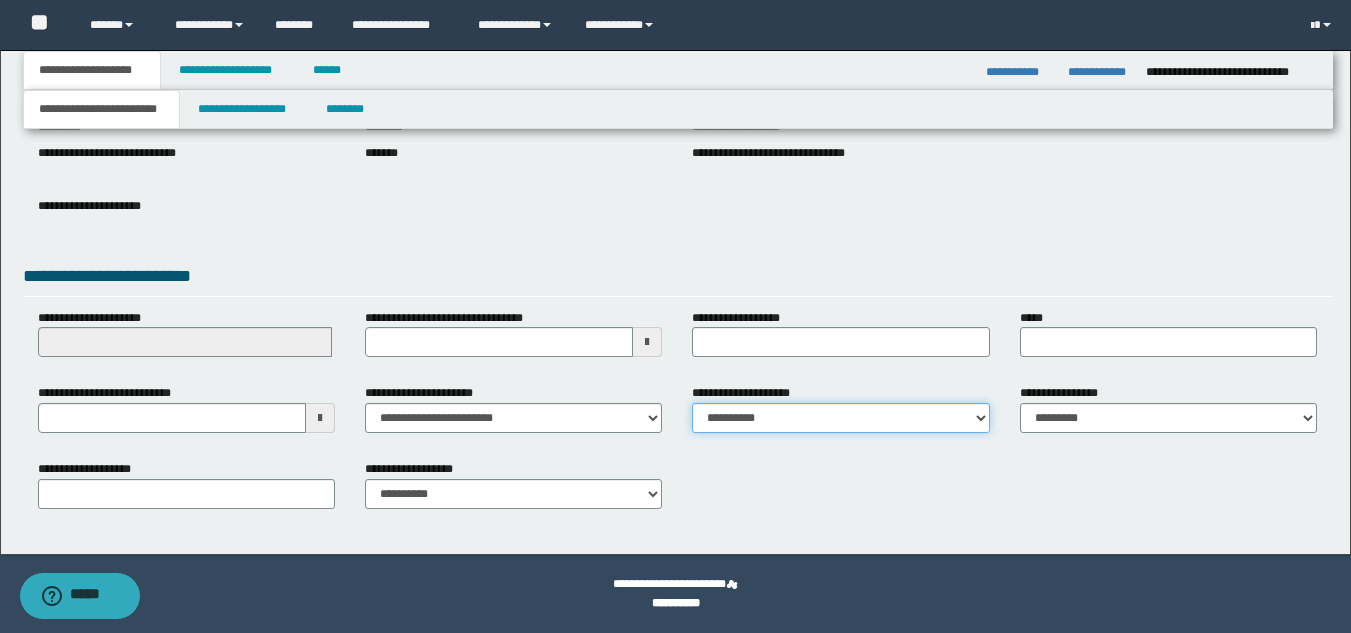click on "**********" at bounding box center (840, 418) 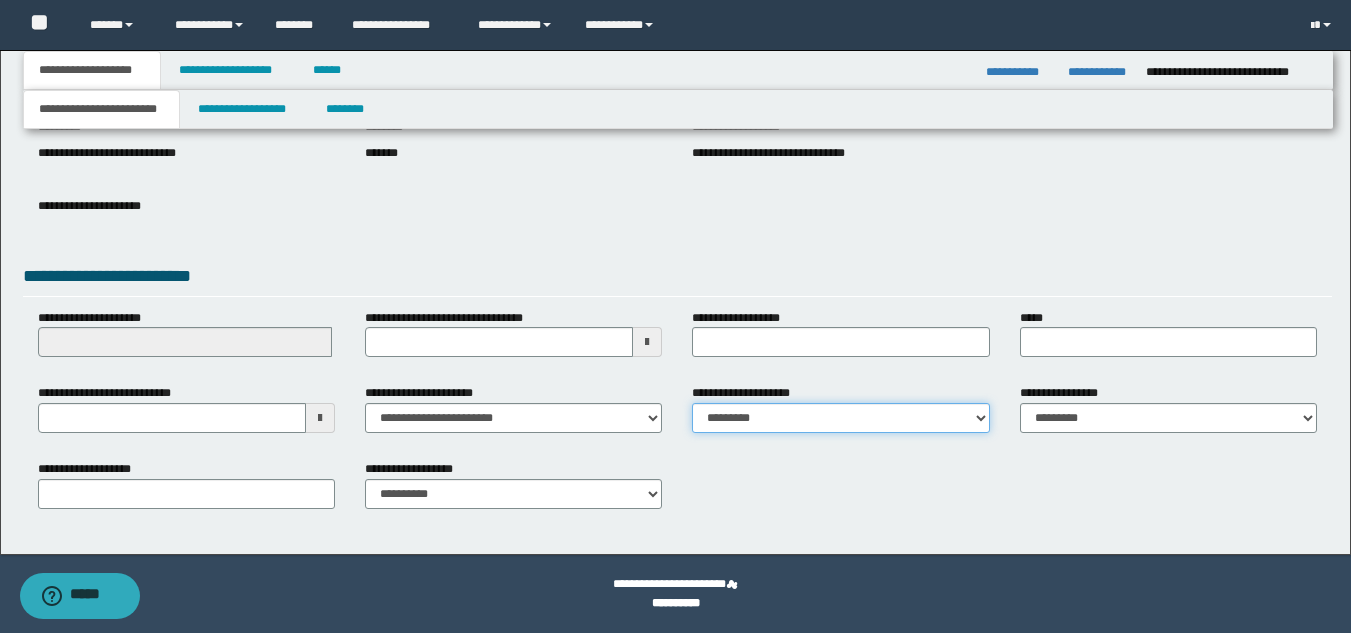 click on "**********" at bounding box center (840, 418) 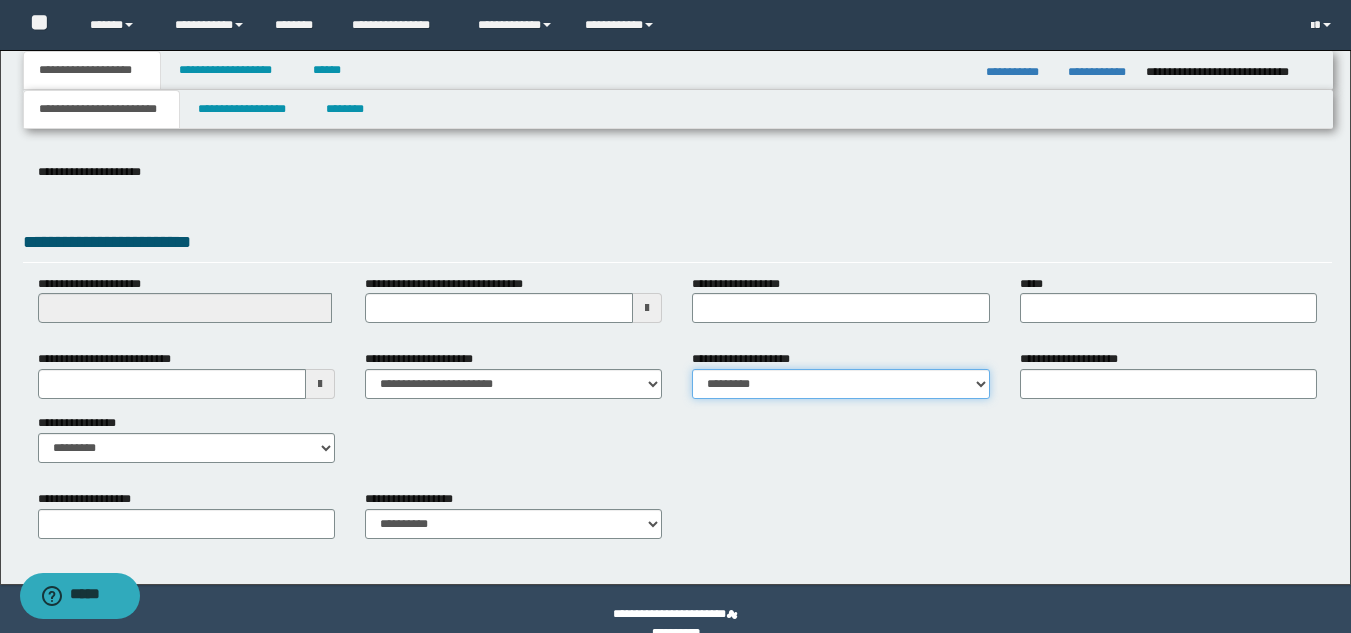 scroll, scrollTop: 315, scrollLeft: 0, axis: vertical 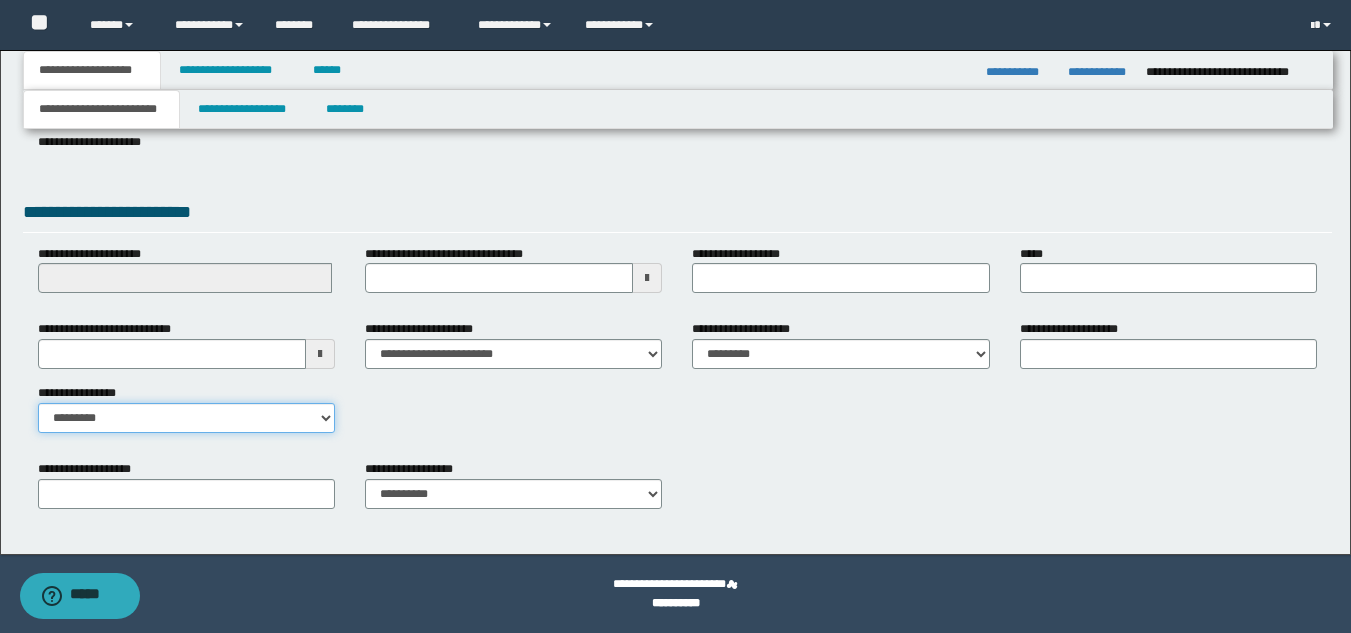 click on "**********" at bounding box center (186, 418) 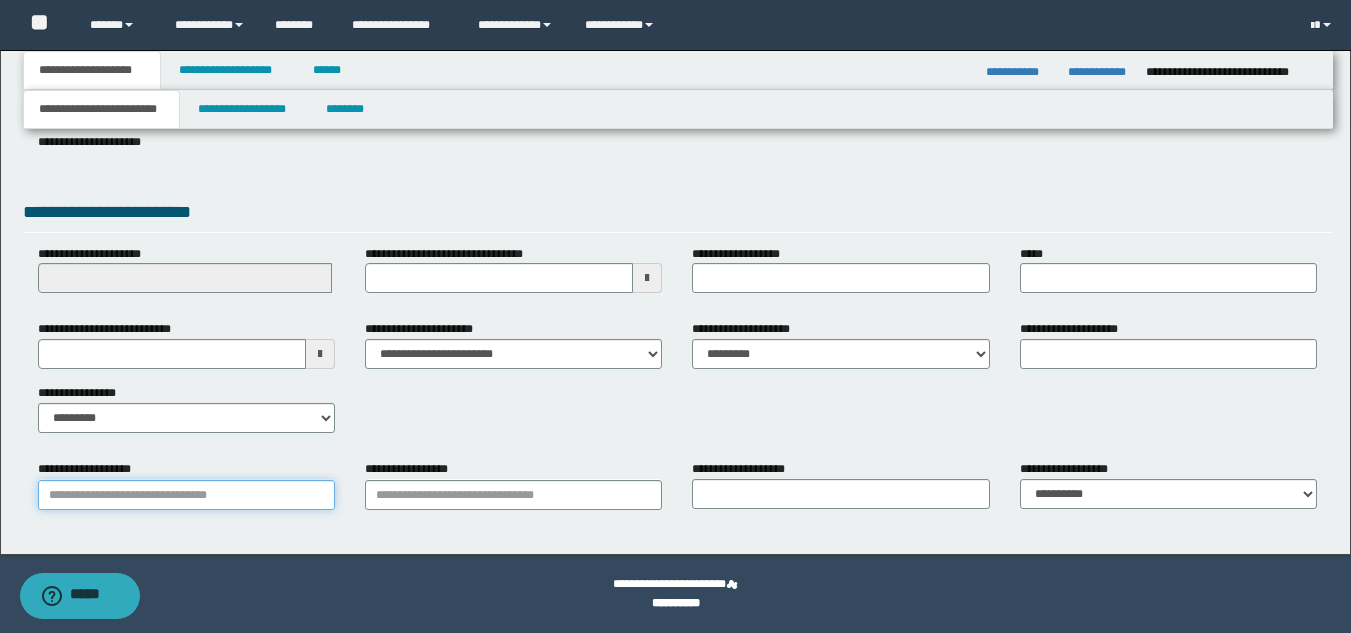 click on "**********" at bounding box center [186, 495] 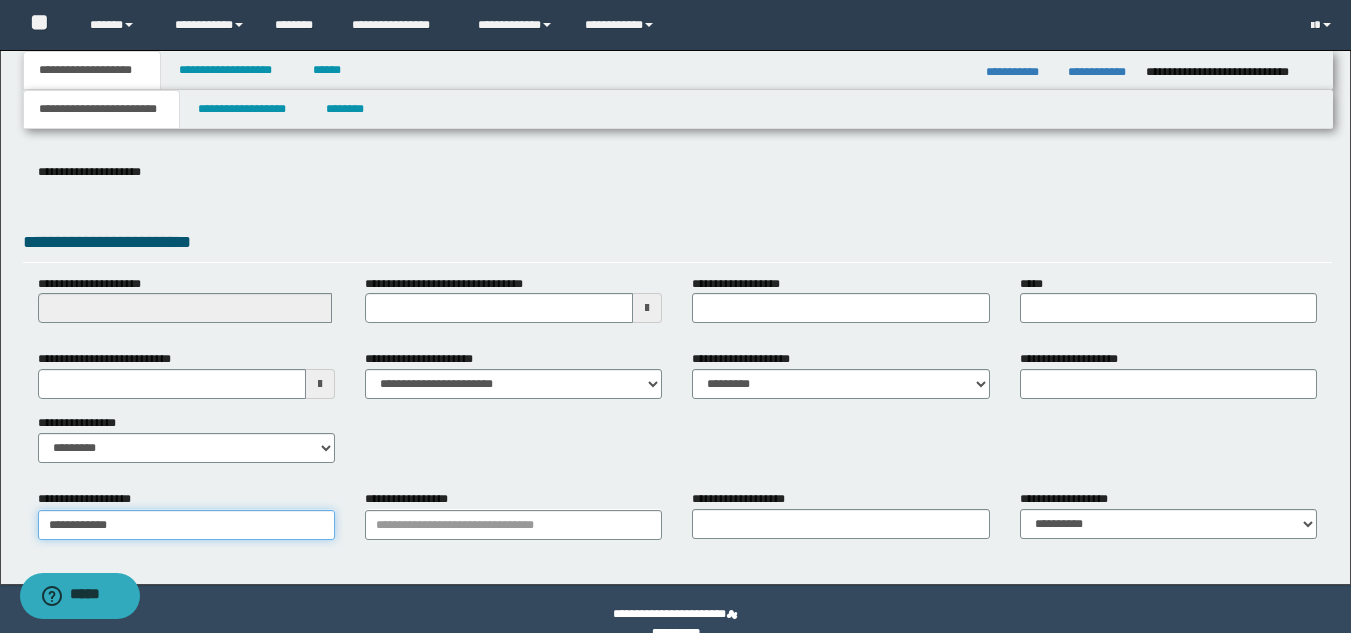 scroll, scrollTop: 315, scrollLeft: 0, axis: vertical 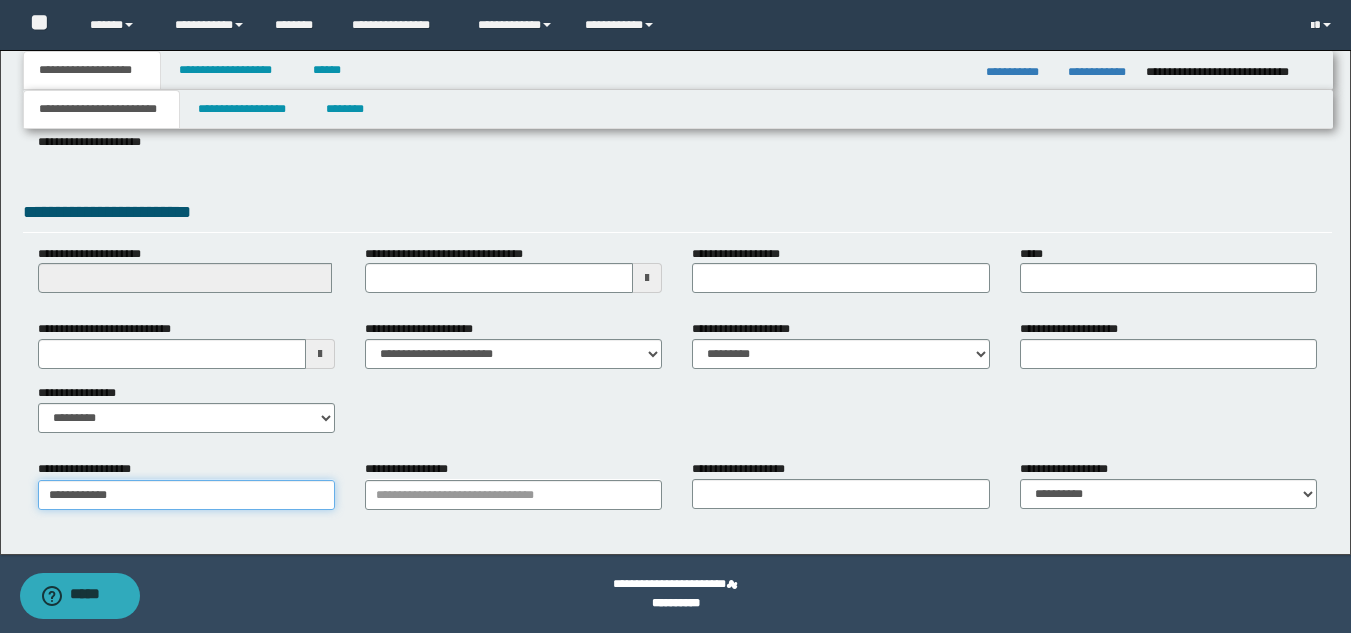 click on "**********" at bounding box center (186, 495) 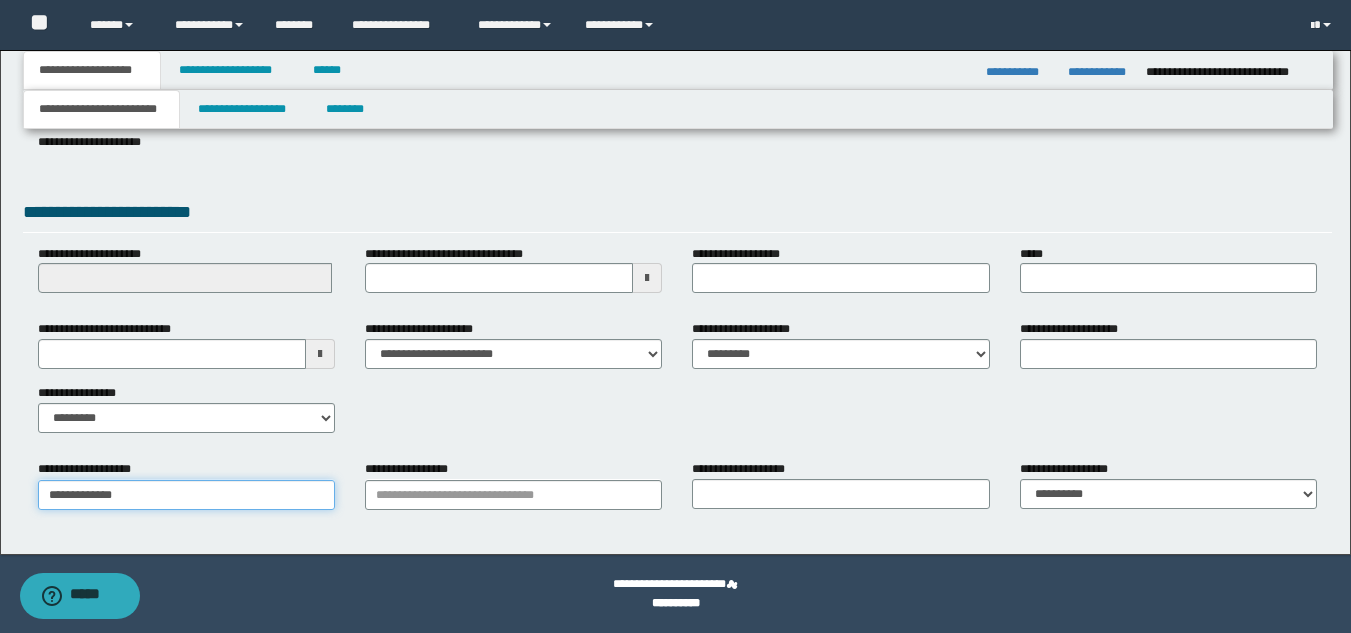 click on "**********" at bounding box center [186, 495] 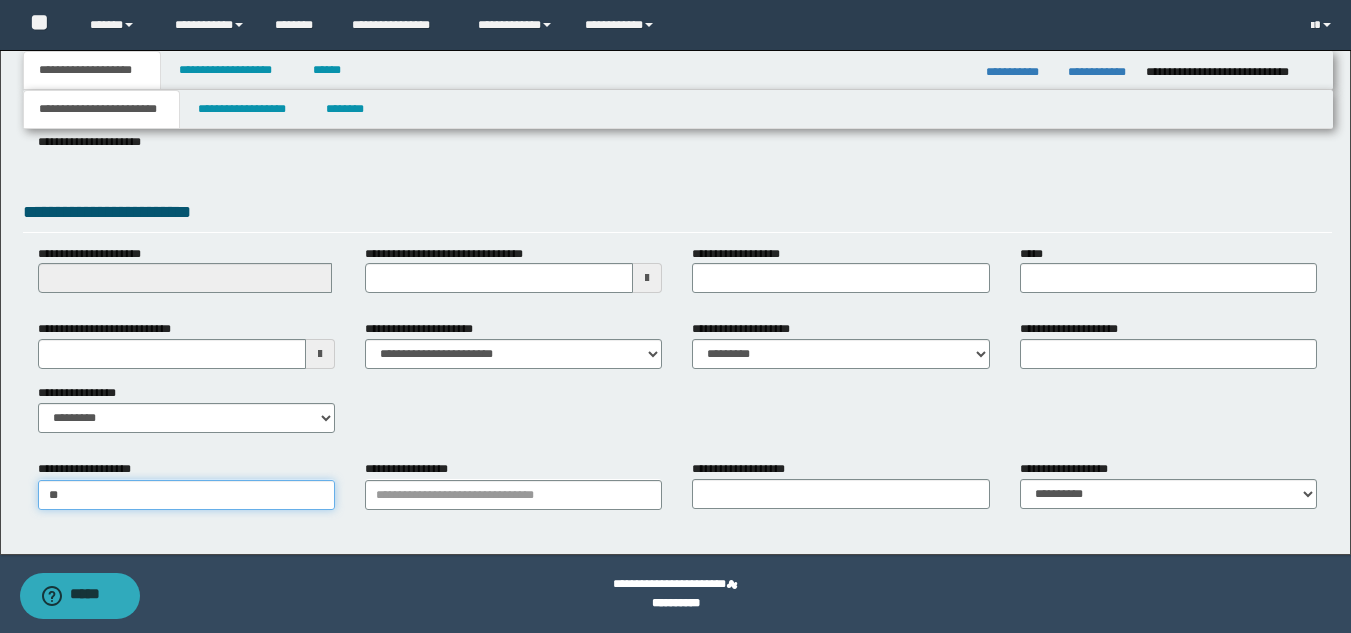 type on "*" 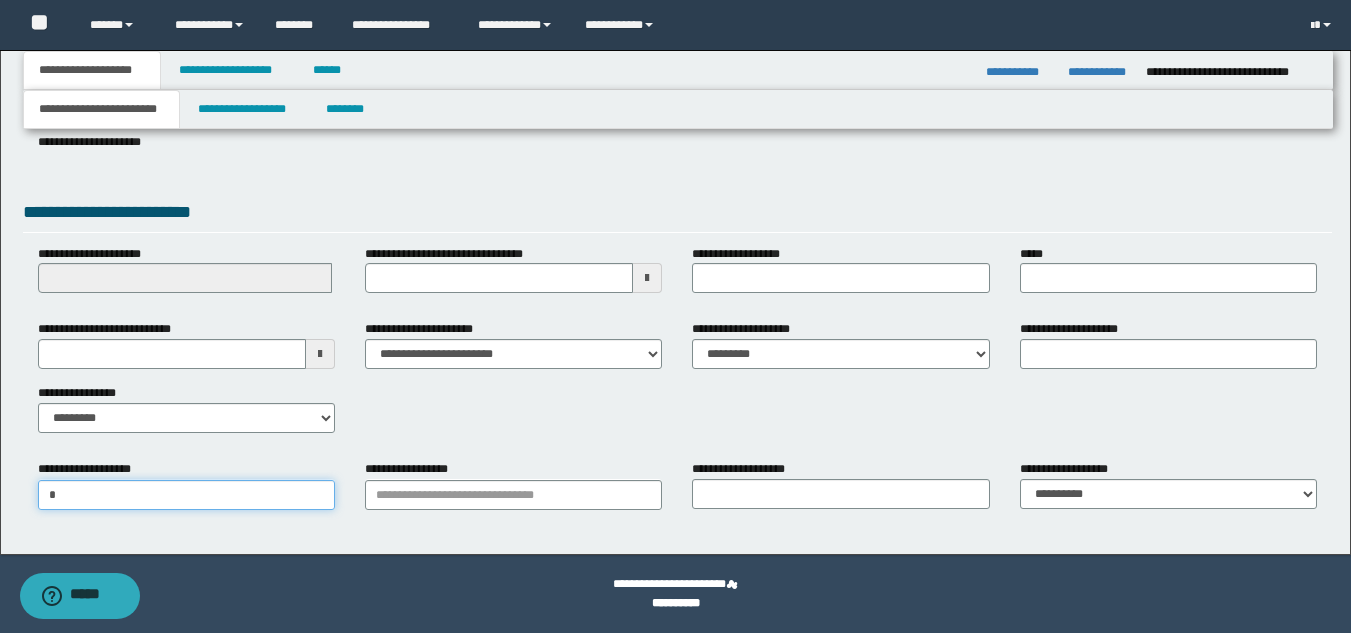 type 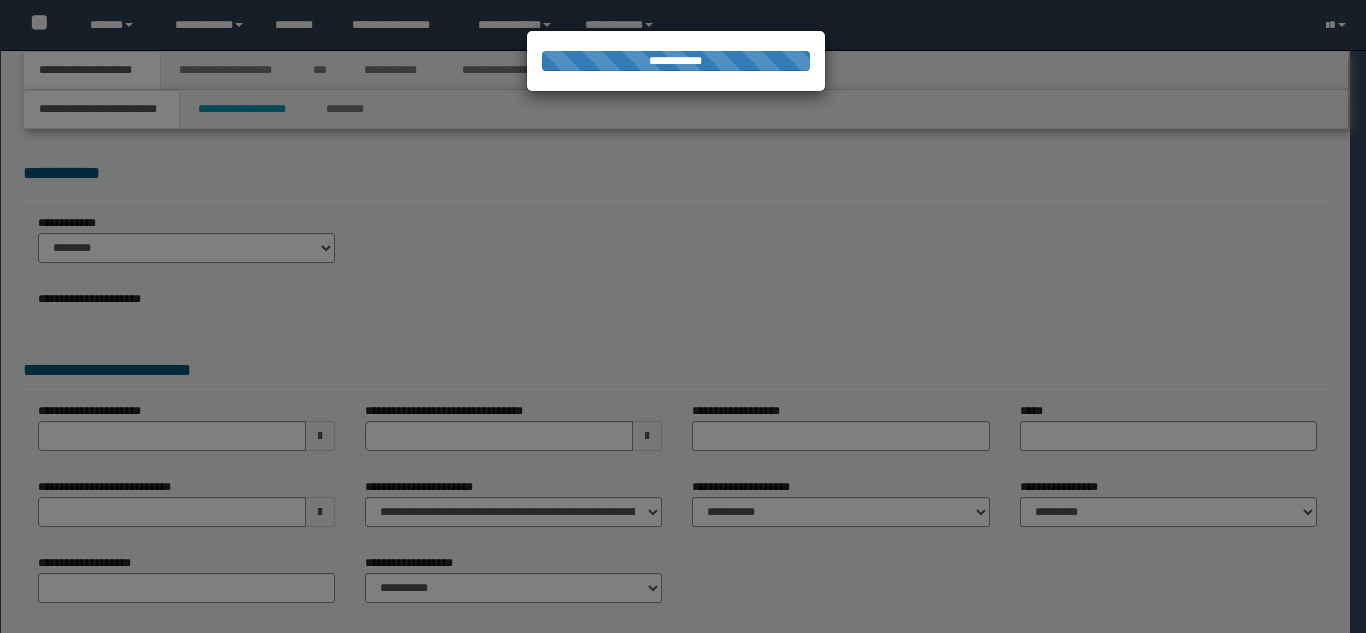 scroll, scrollTop: 0, scrollLeft: 0, axis: both 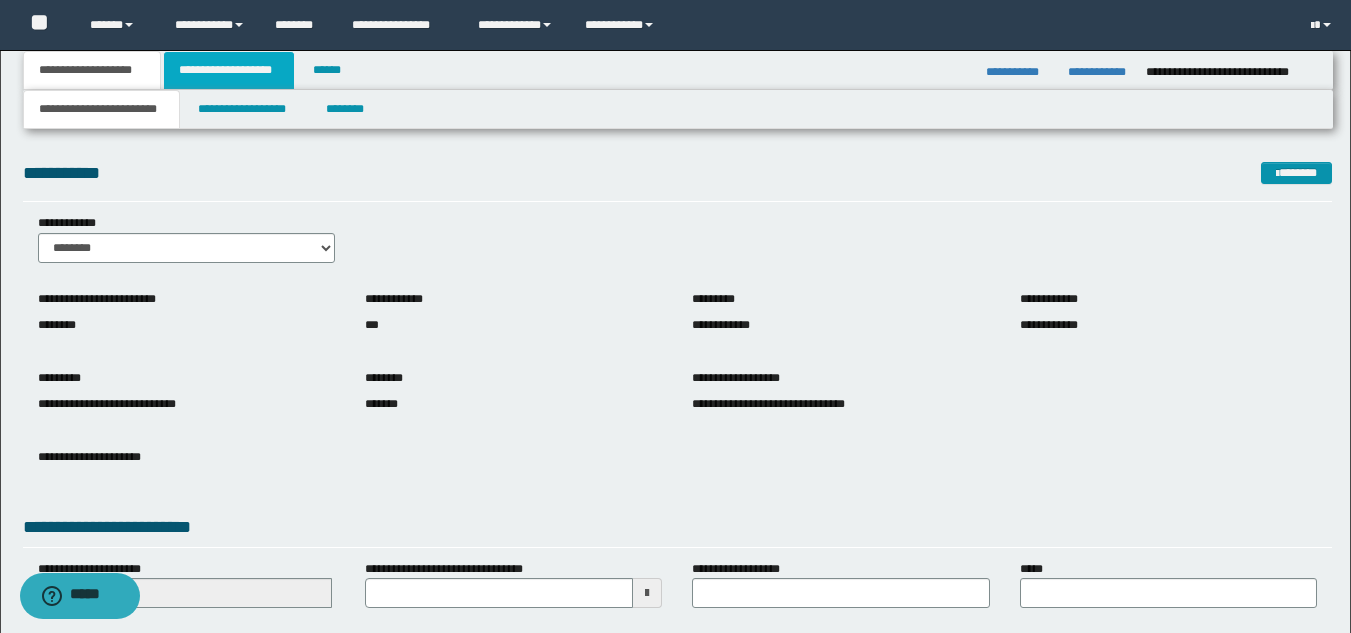click on "**********" at bounding box center [229, 70] 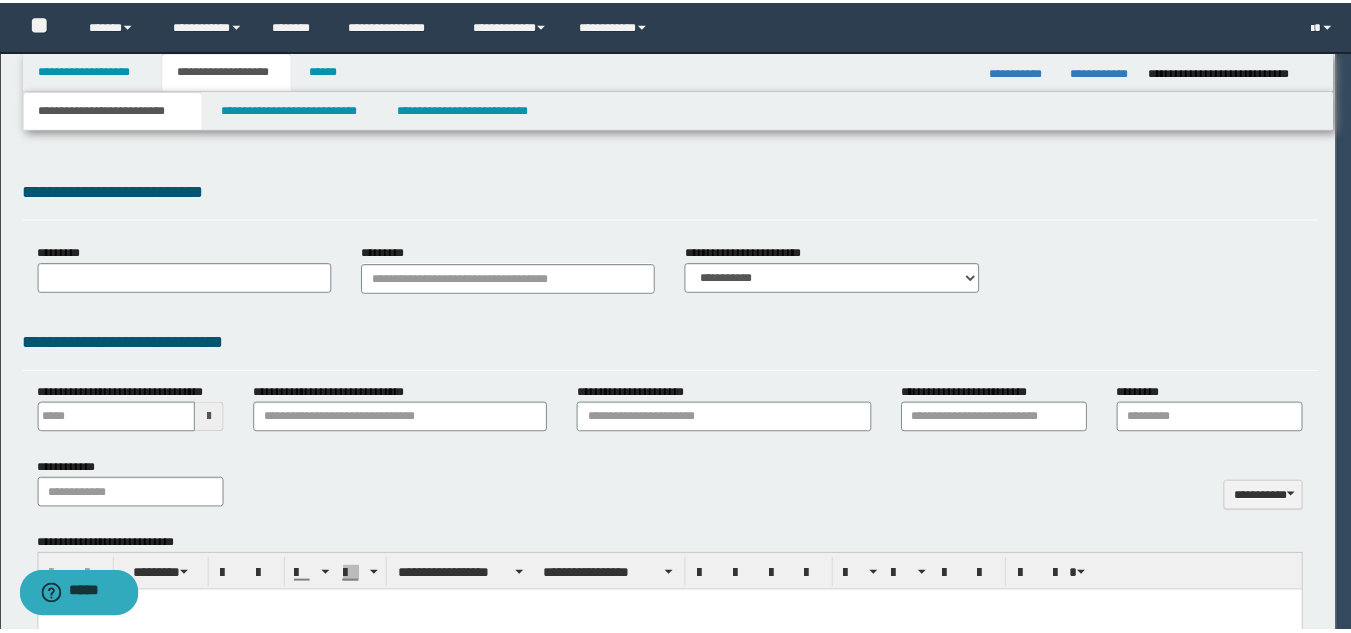 scroll, scrollTop: 0, scrollLeft: 0, axis: both 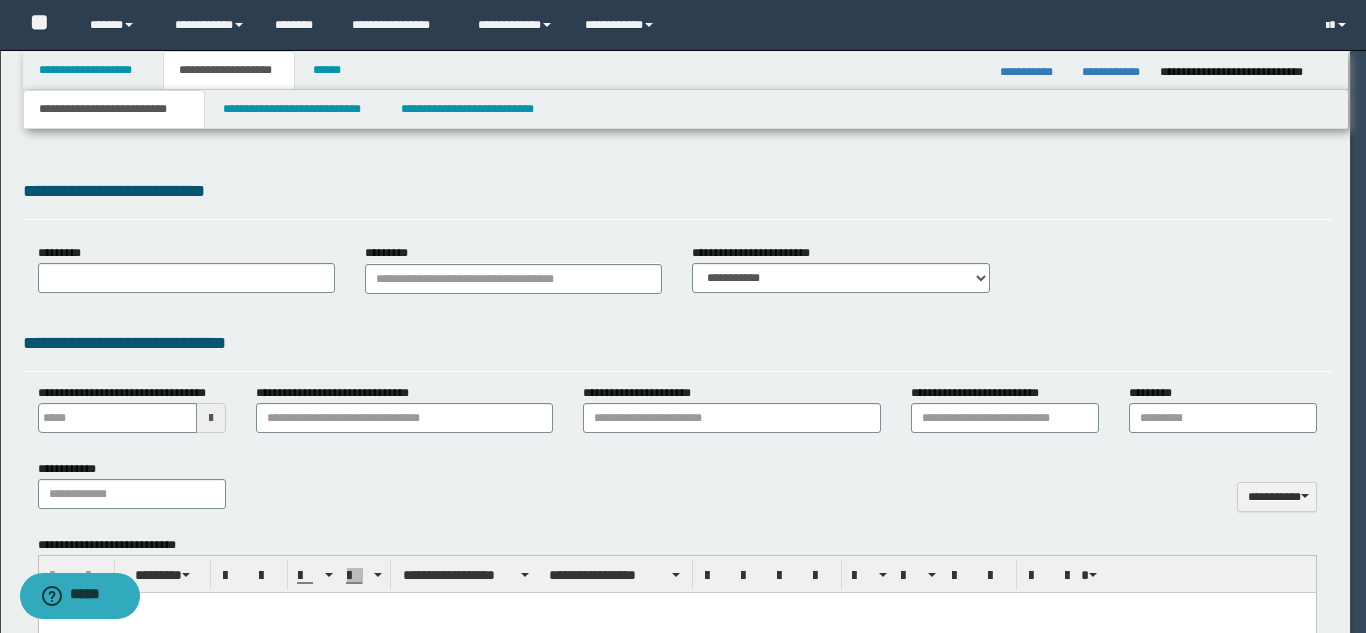 select on "*" 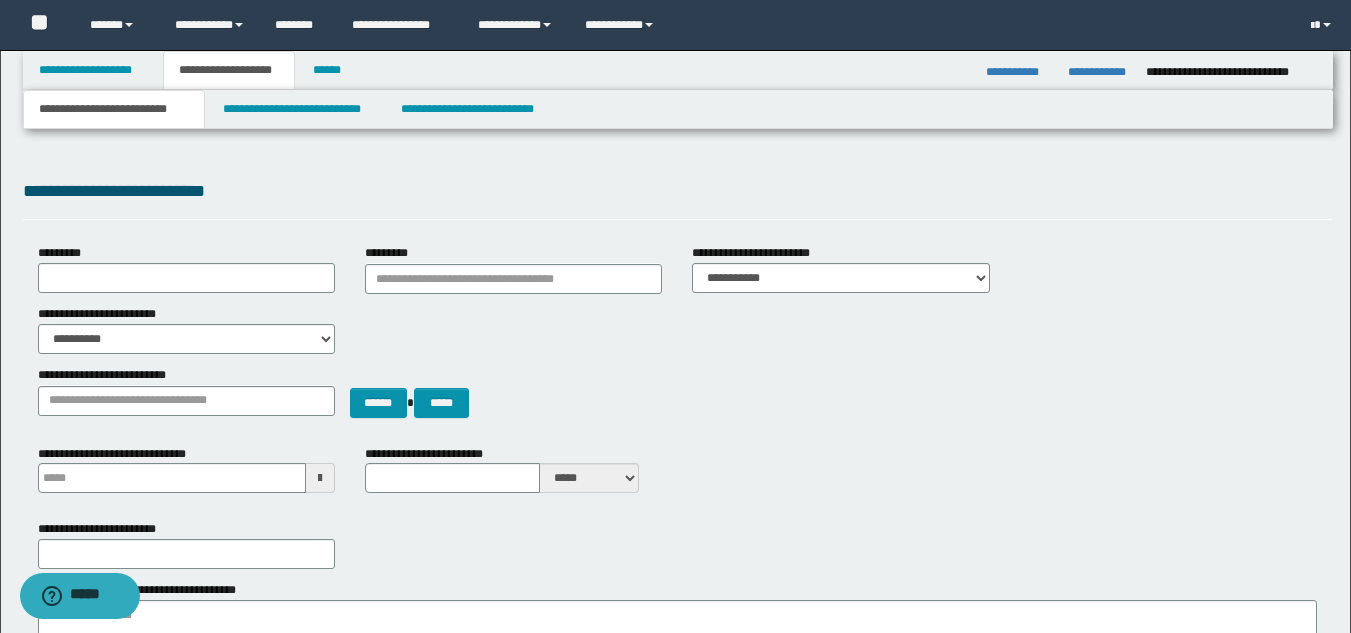 click on "**********" at bounding box center [114, 109] 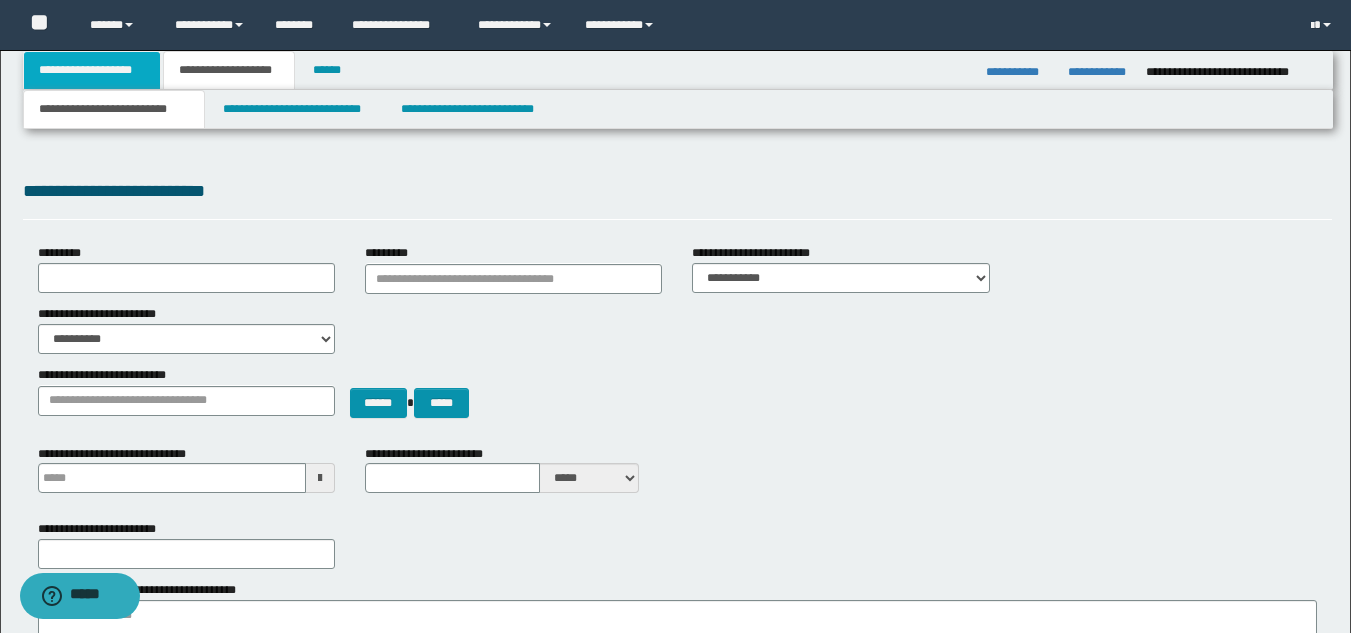 click on "**********" at bounding box center [92, 70] 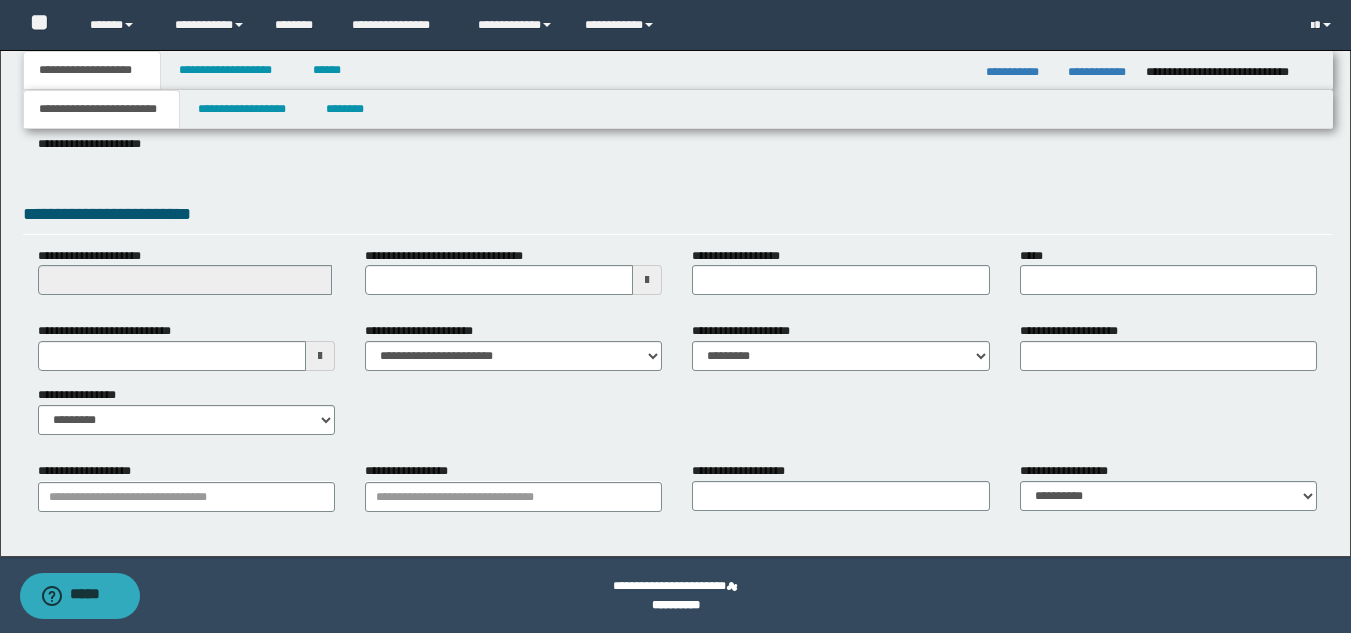 scroll, scrollTop: 315, scrollLeft: 0, axis: vertical 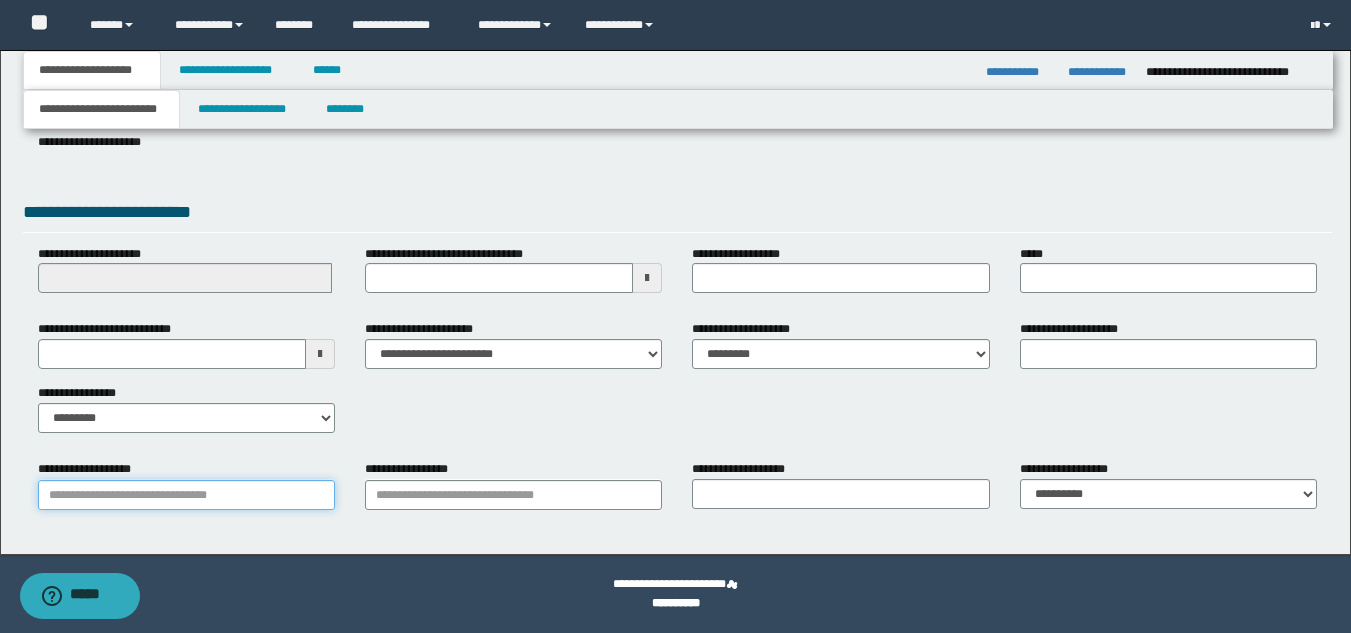 click on "**********" at bounding box center (186, 495) 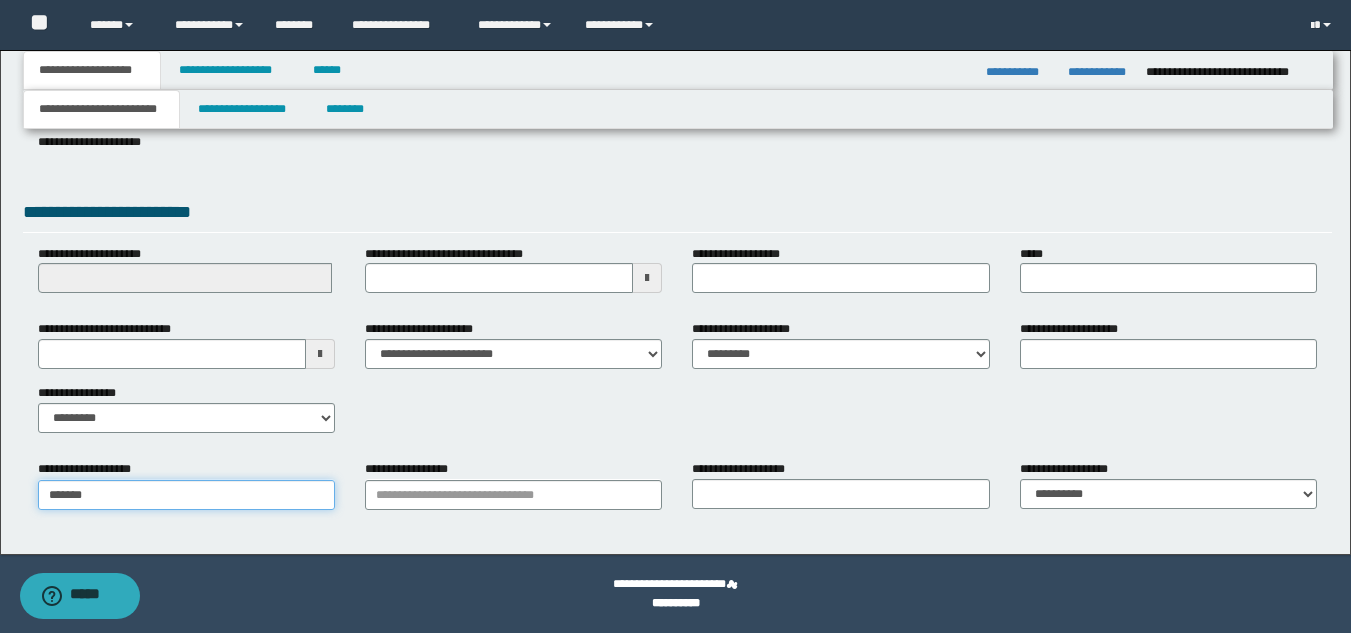 type on "*******" 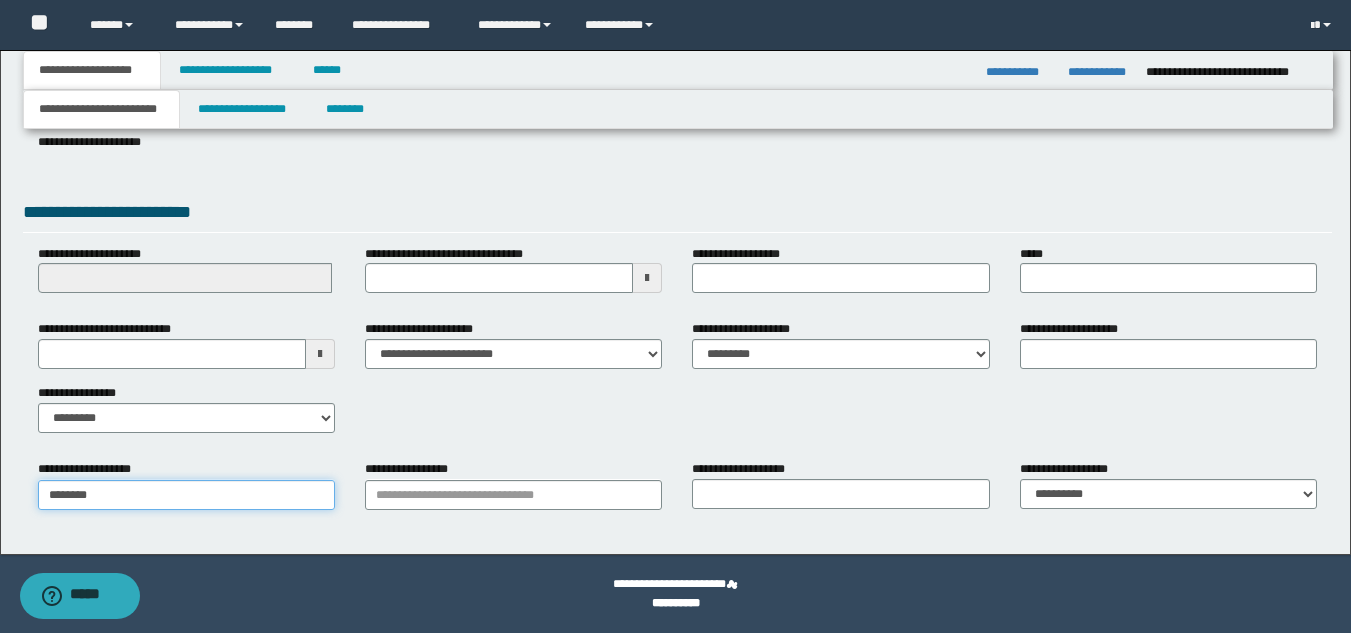 type on "**********" 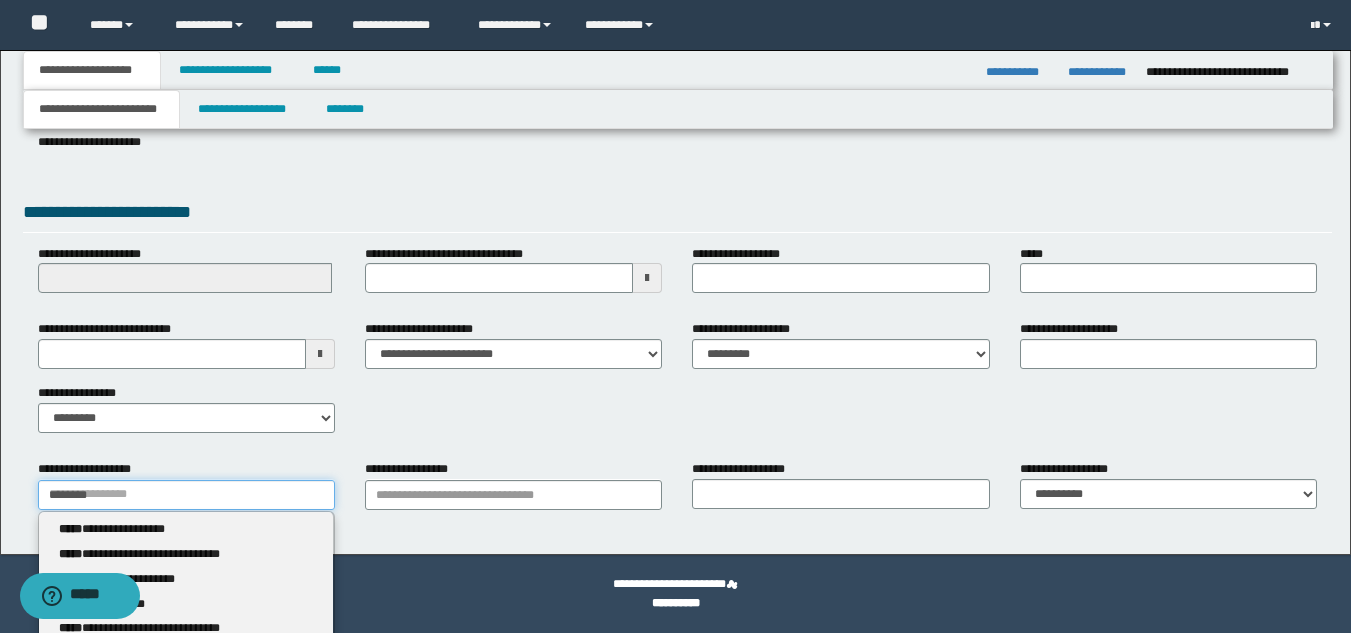 type 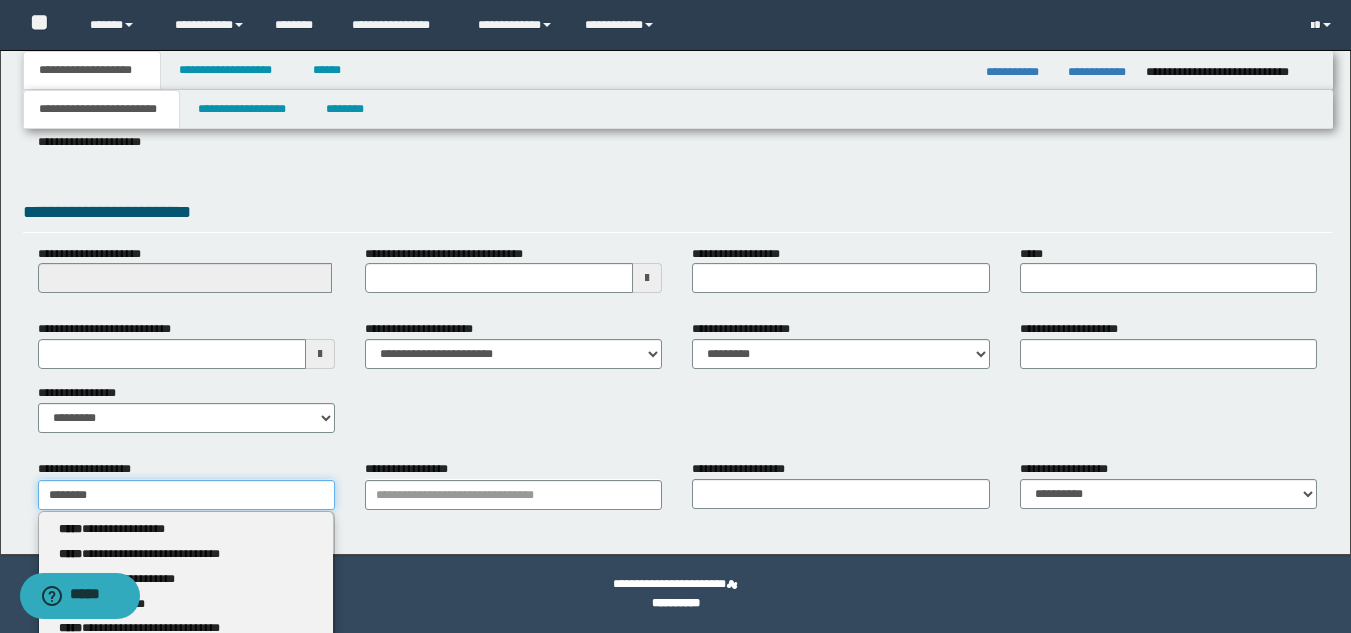 type on "*********" 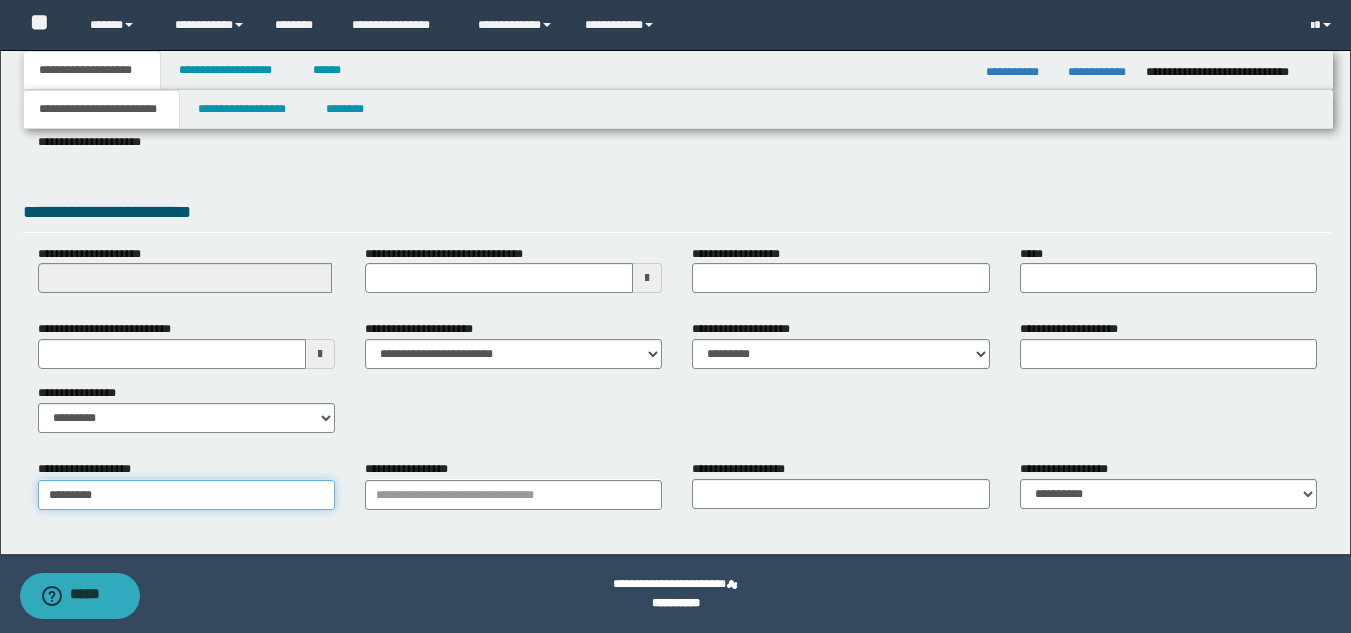 type on "**********" 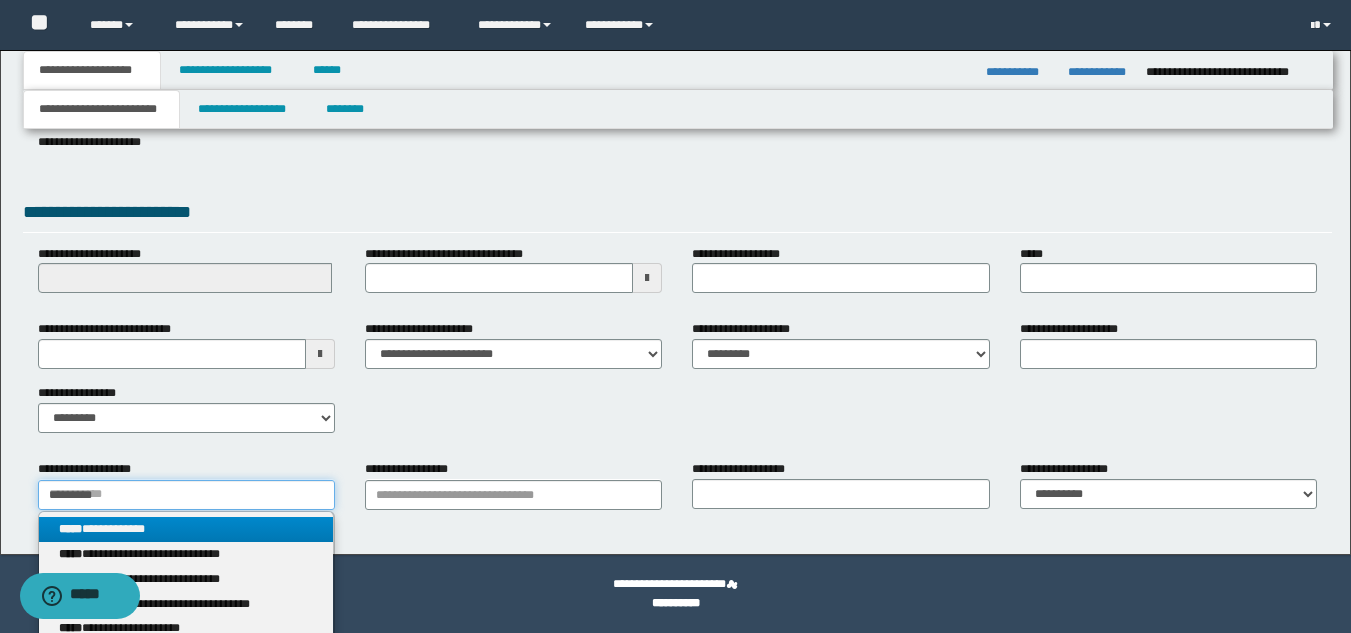 type on "*********" 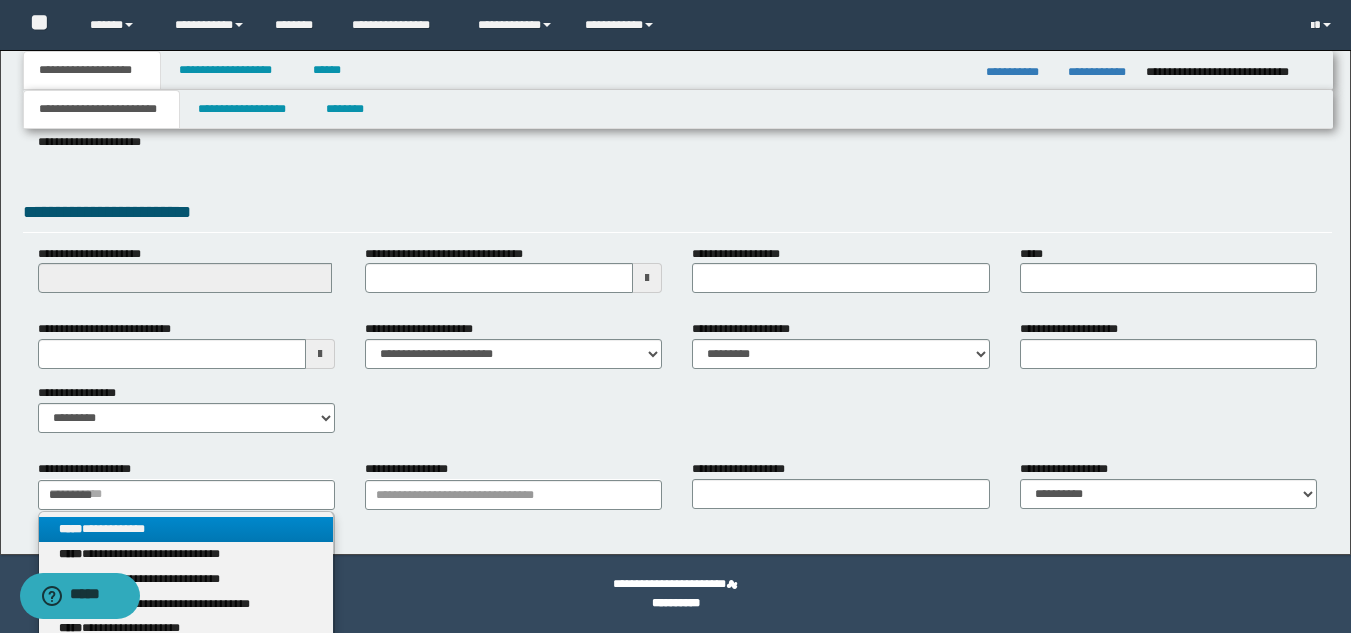 click on "**********" at bounding box center [186, 529] 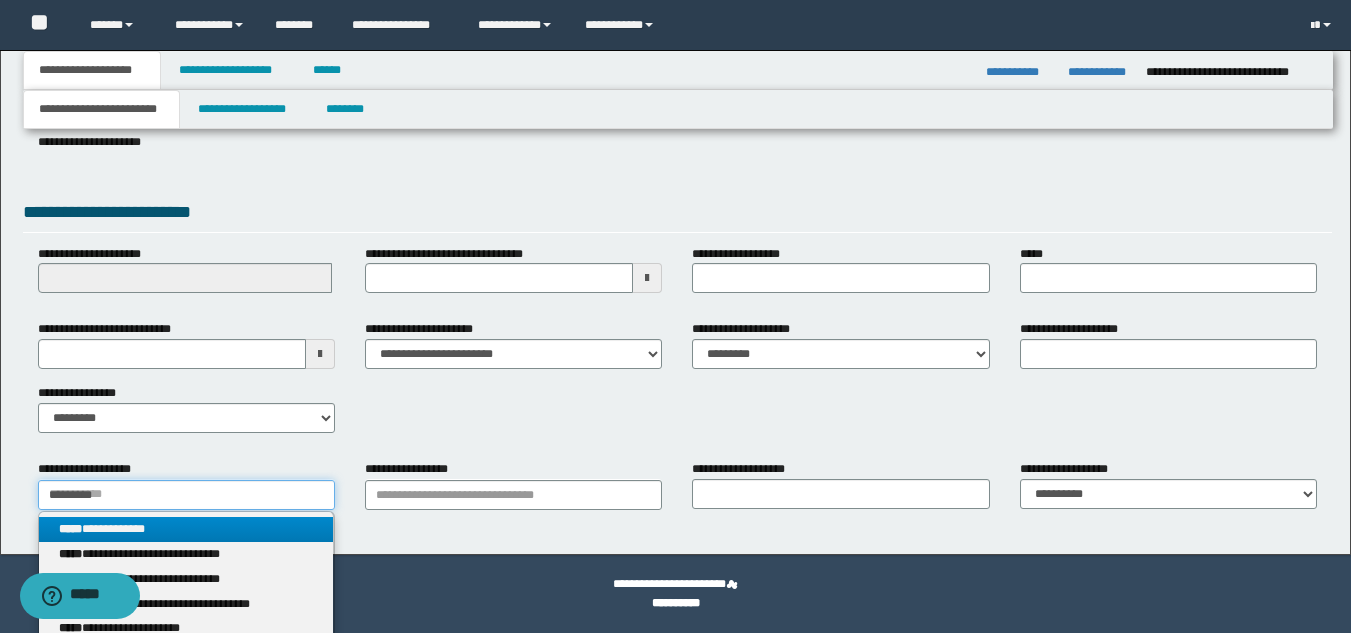 type 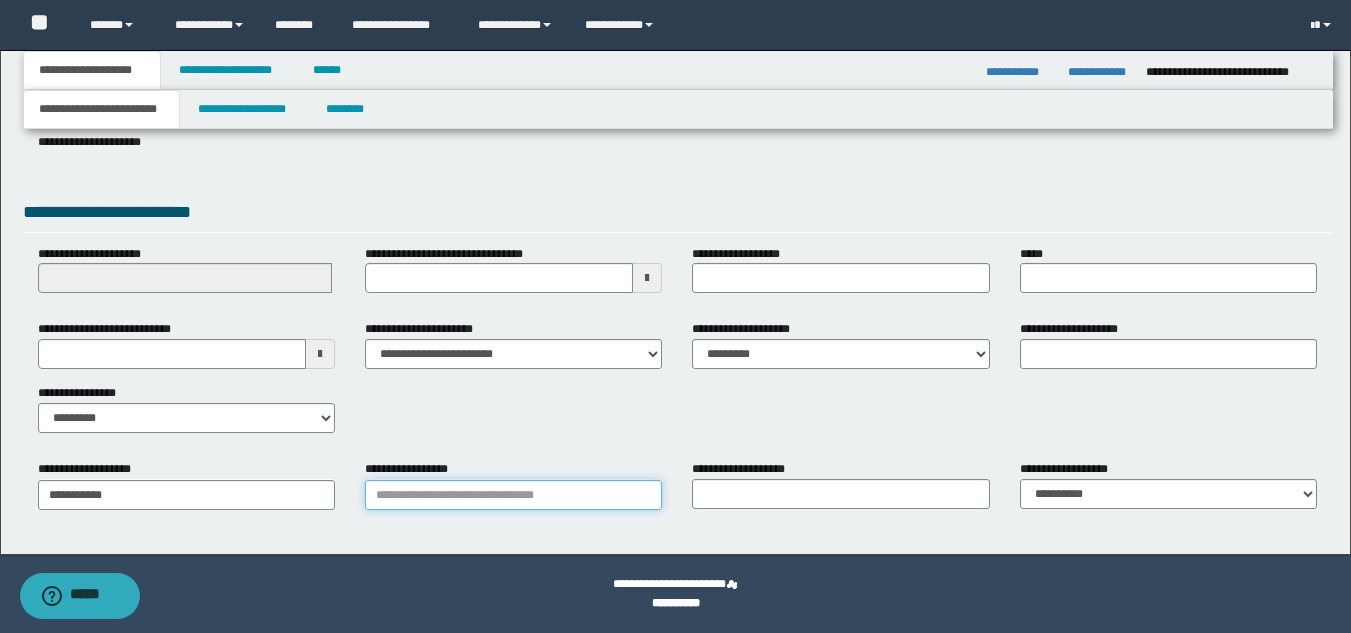 click on "**********" at bounding box center [513, 495] 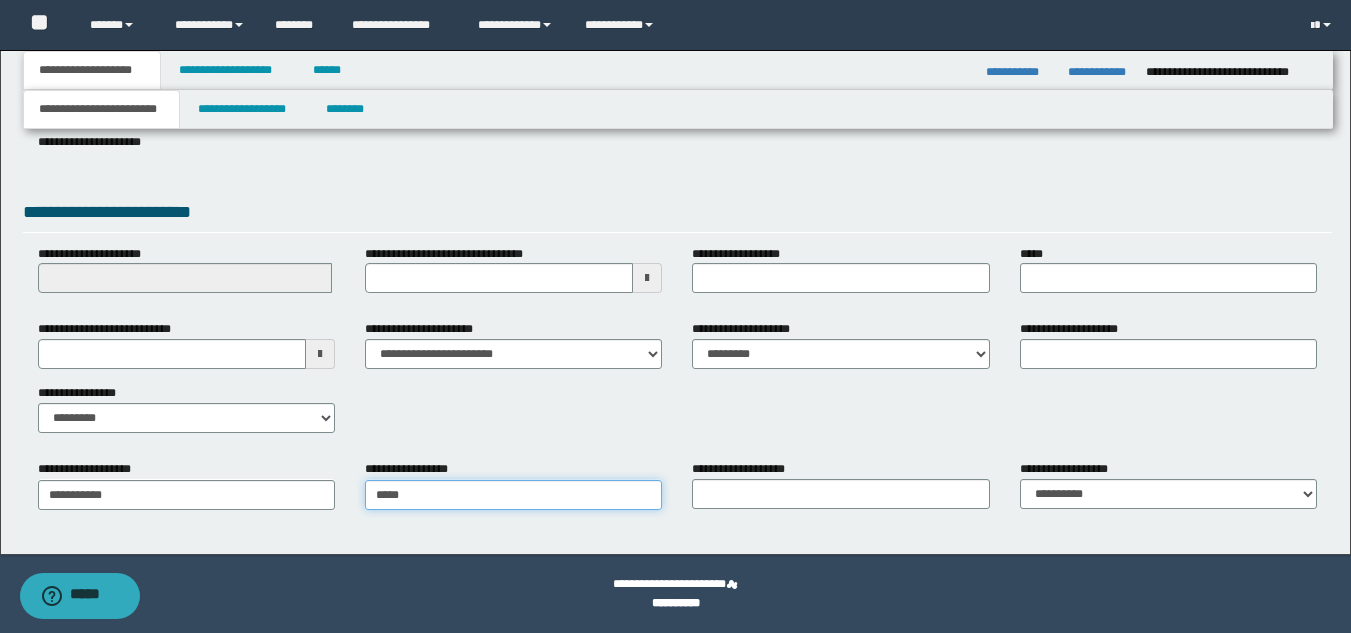 type on "*****" 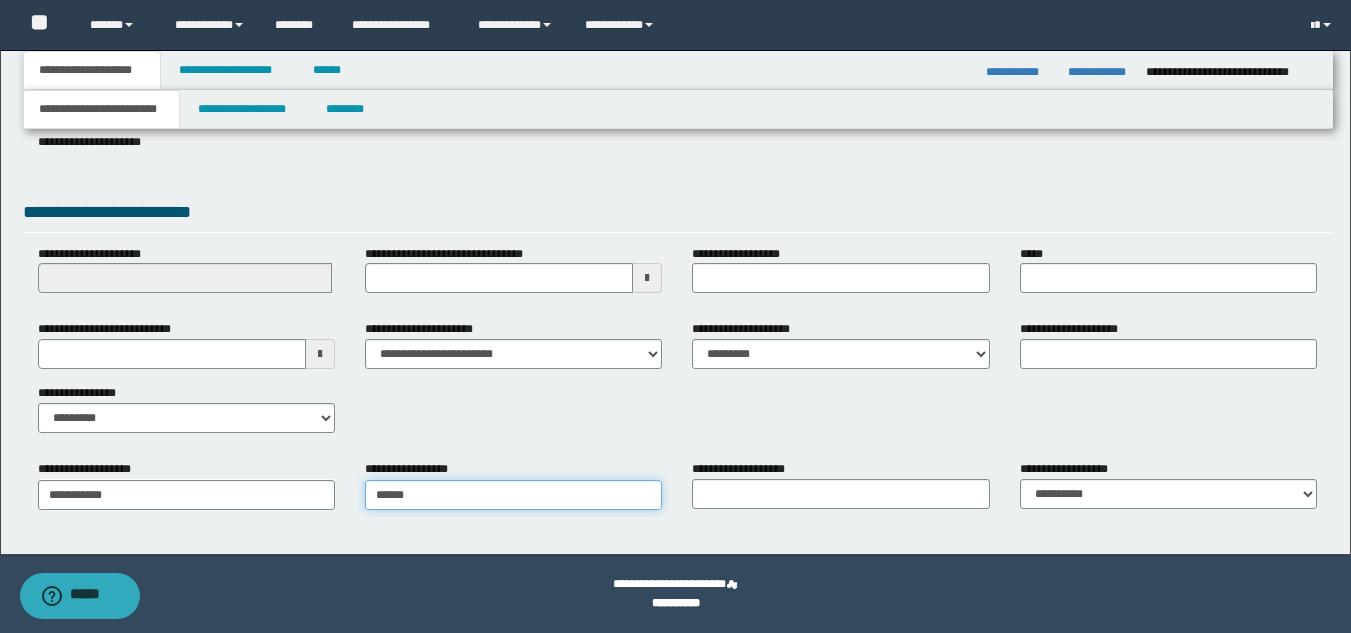 type on "**********" 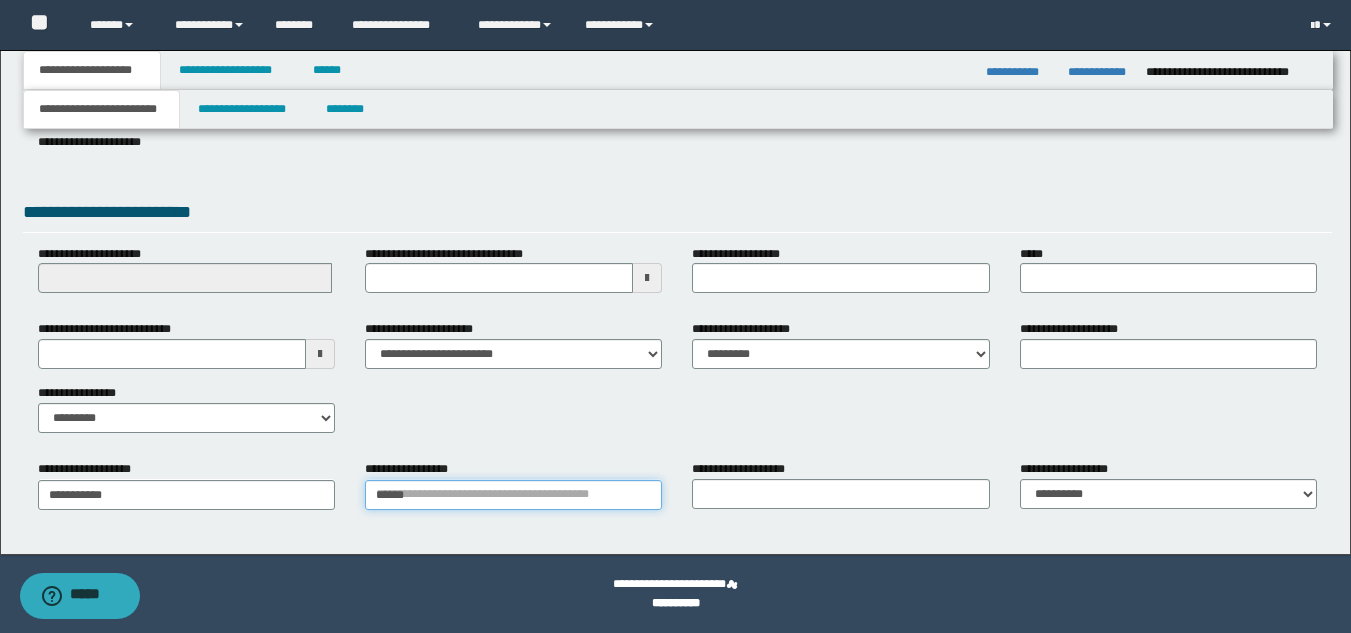 type 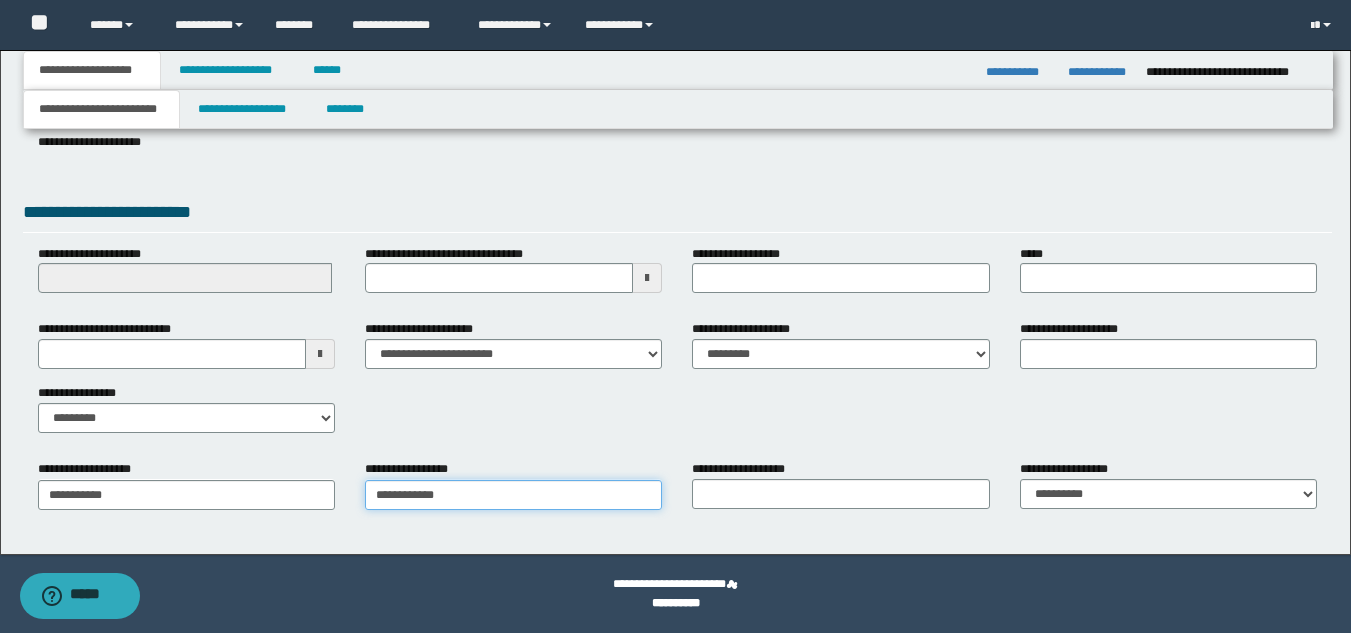 type on "**********" 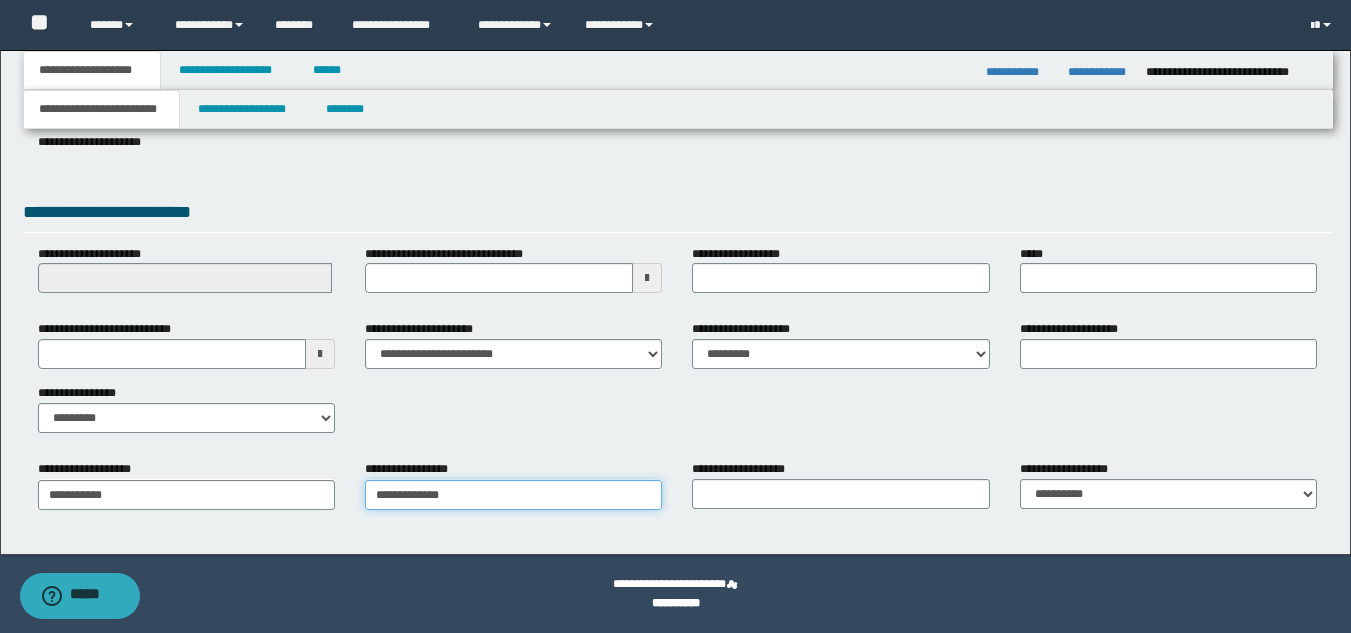 type on "**********" 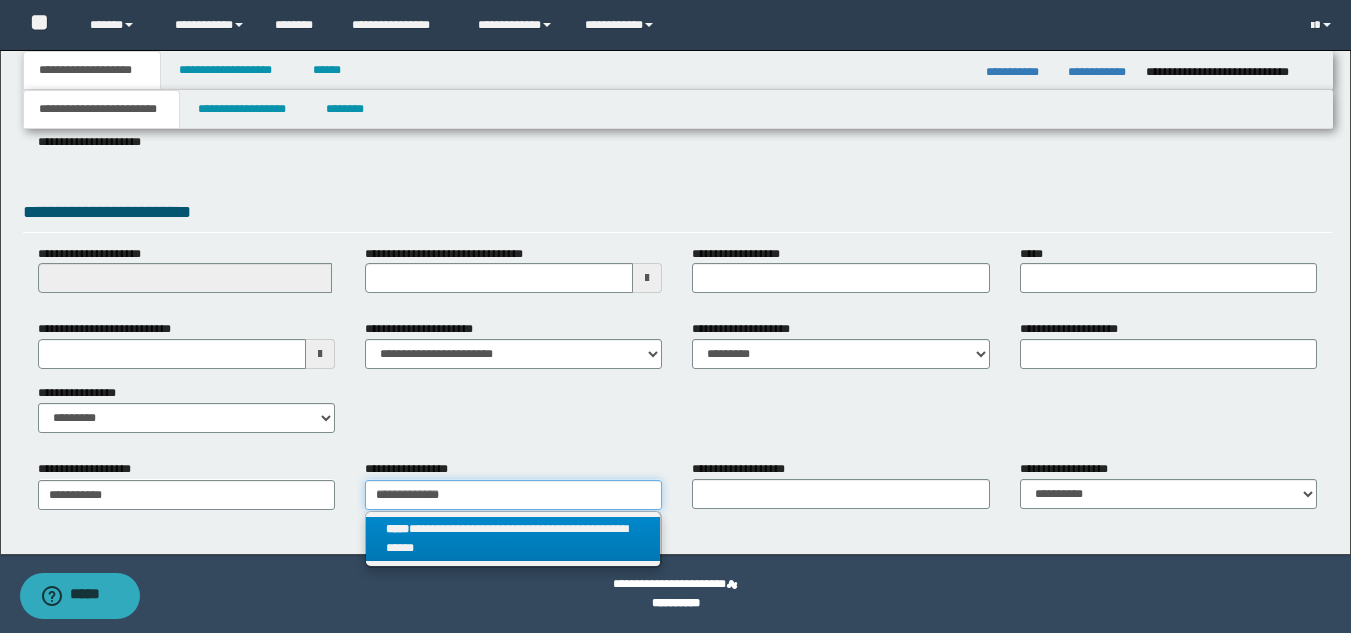 type on "**********" 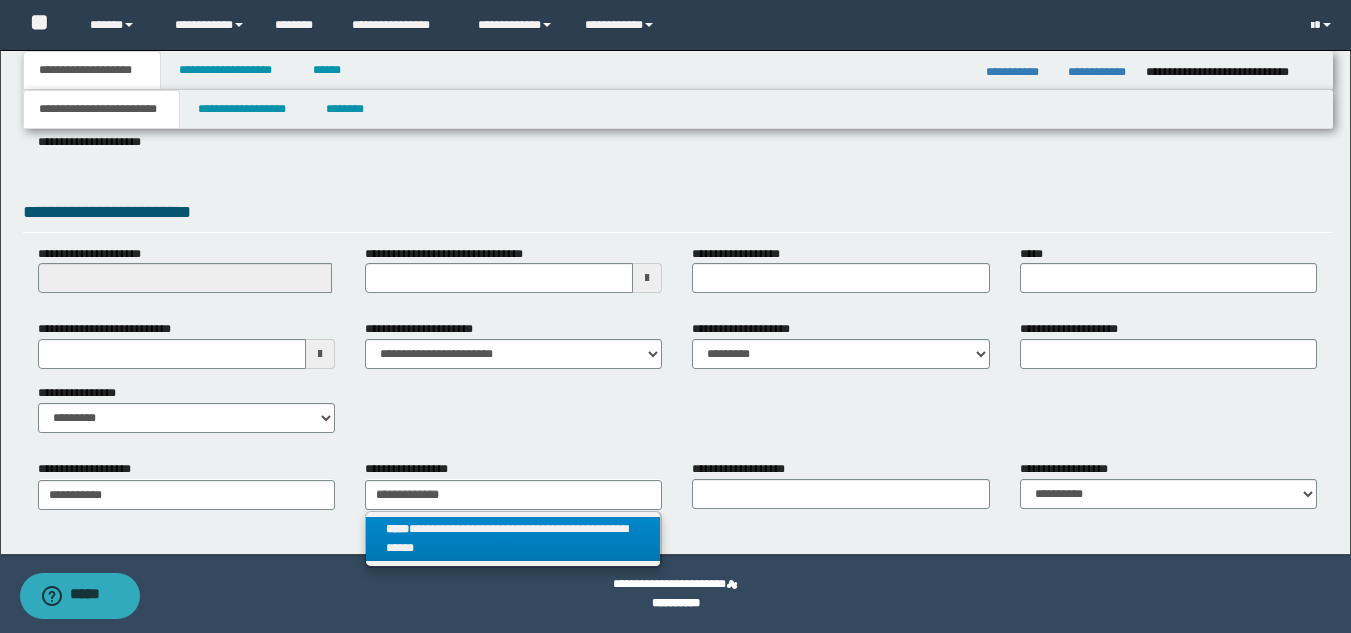 click on "**********" at bounding box center (513, 539) 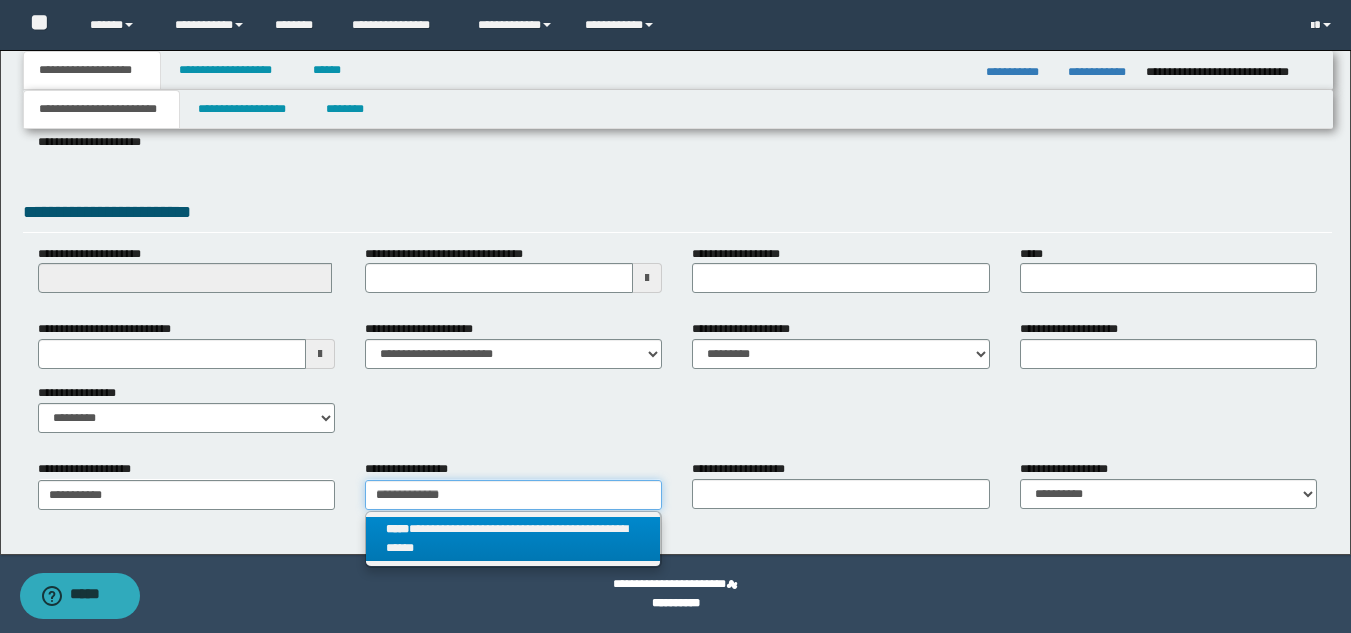 type 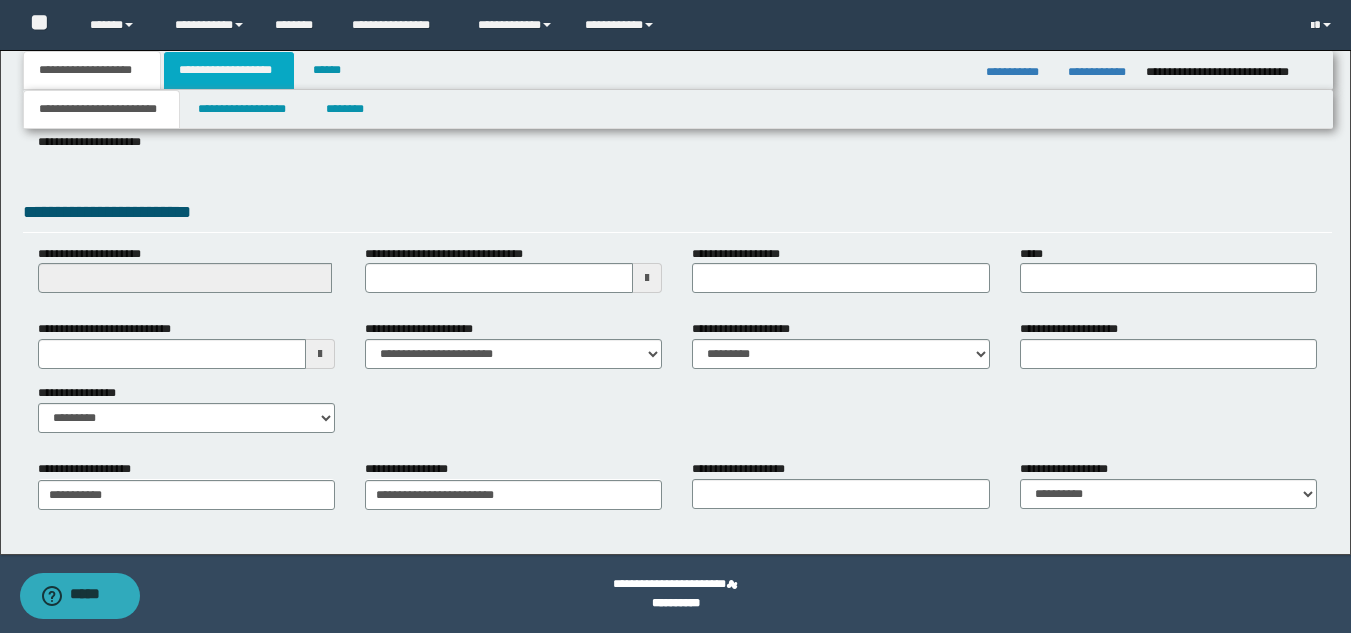 click on "**********" at bounding box center (229, 70) 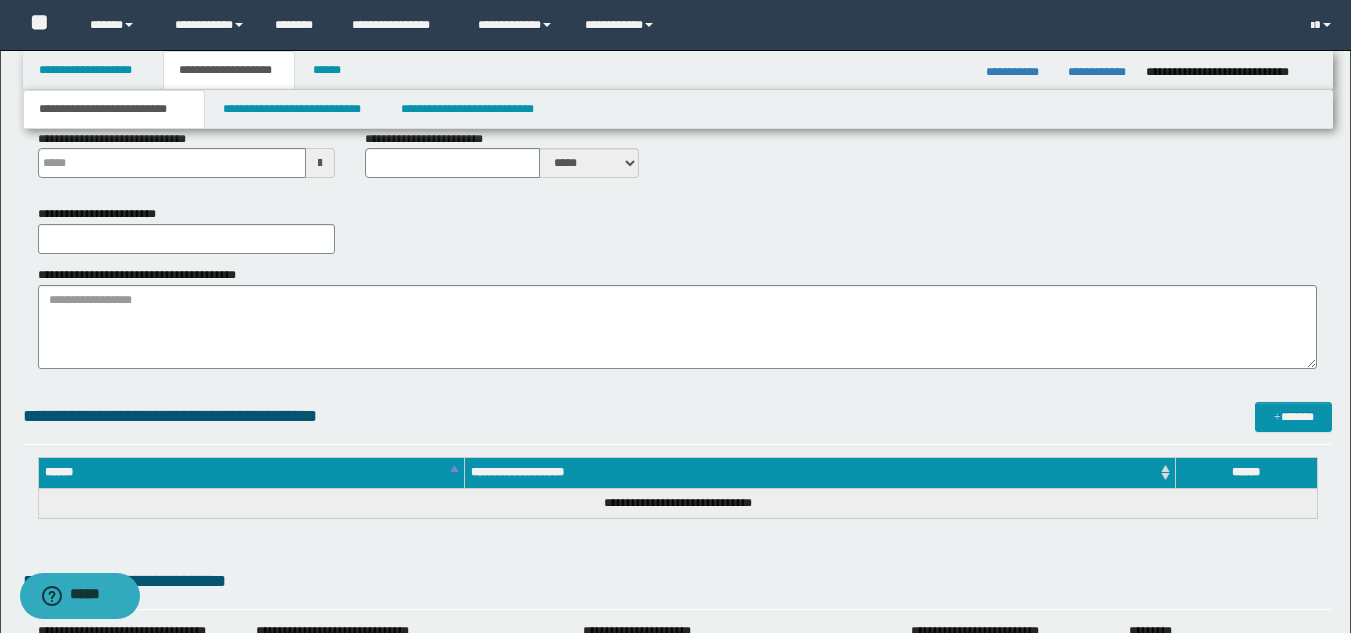 type 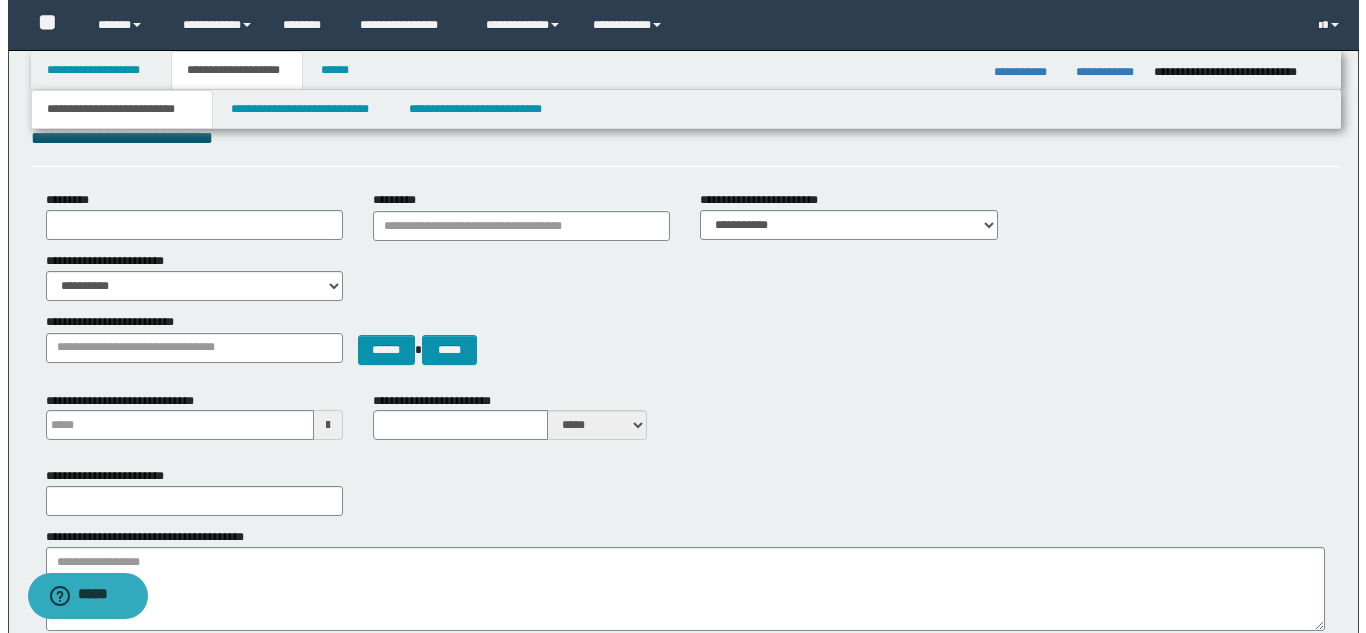 scroll, scrollTop: 0, scrollLeft: 0, axis: both 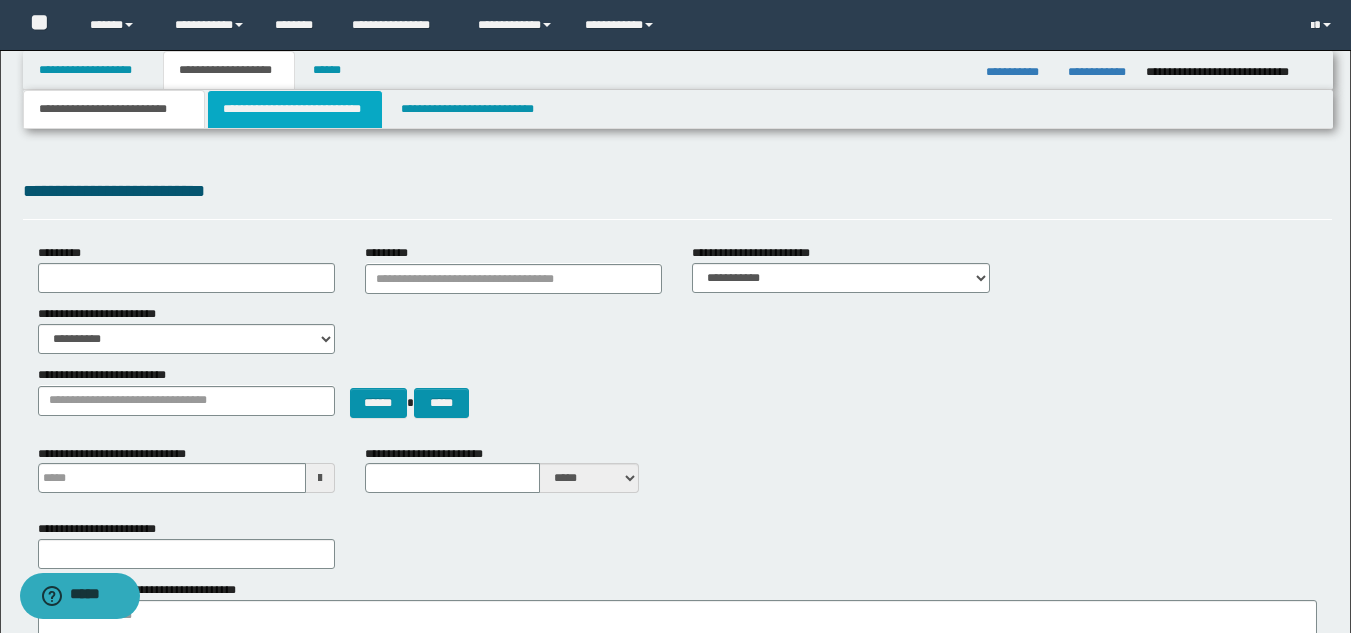 click on "**********" at bounding box center [295, 109] 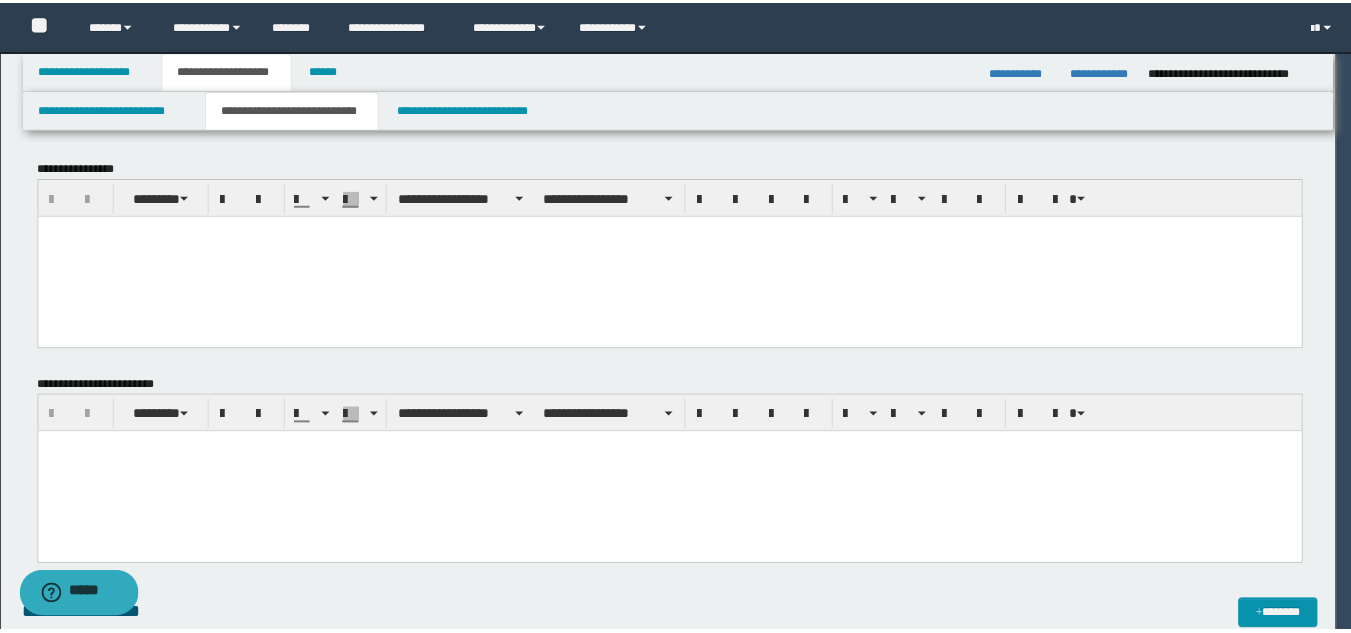 scroll, scrollTop: 0, scrollLeft: 0, axis: both 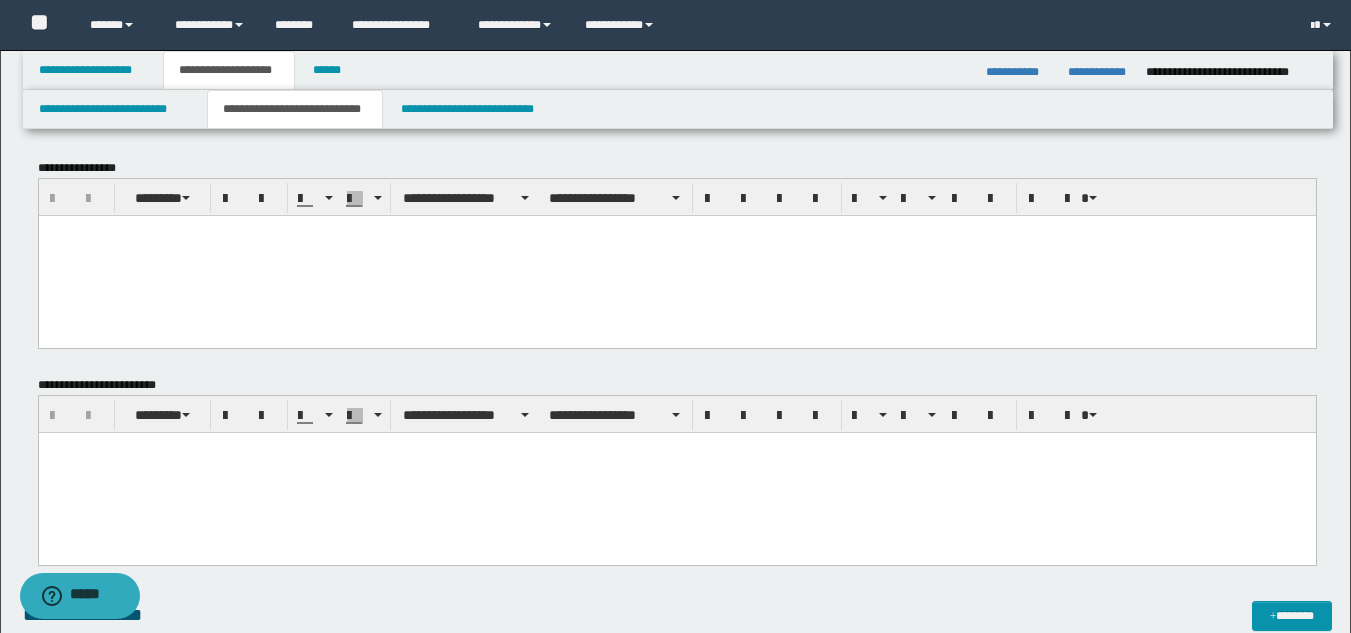 click at bounding box center (676, 255) 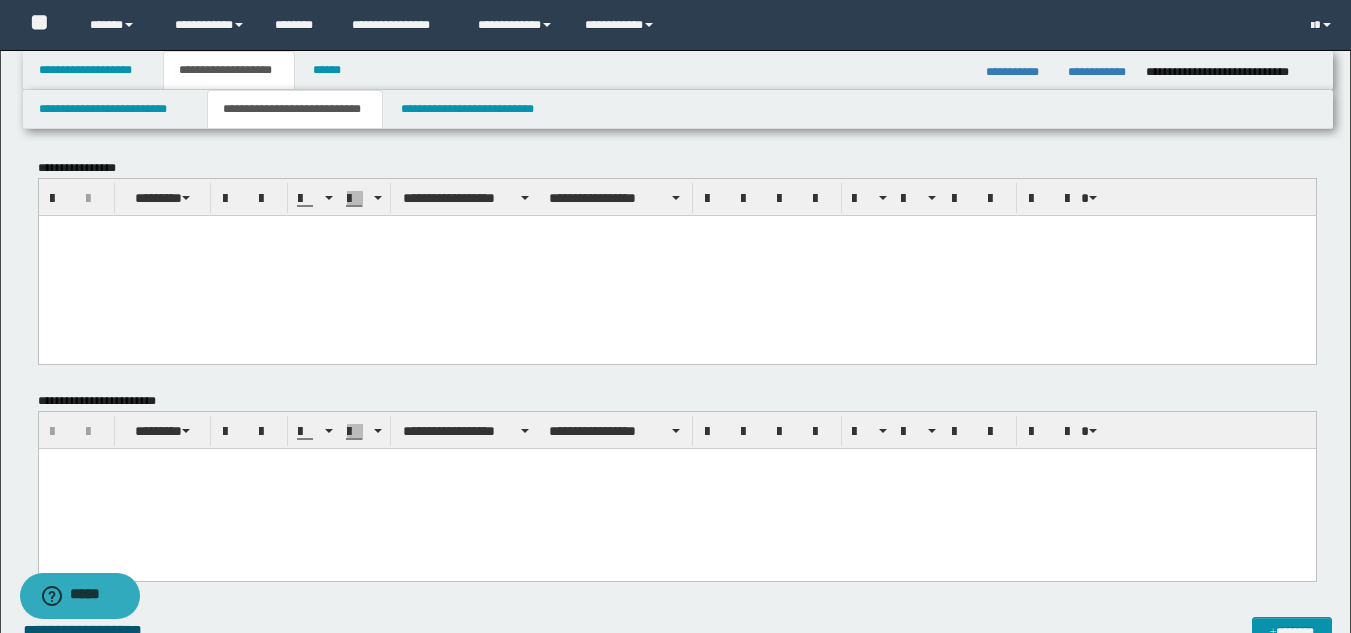 paste 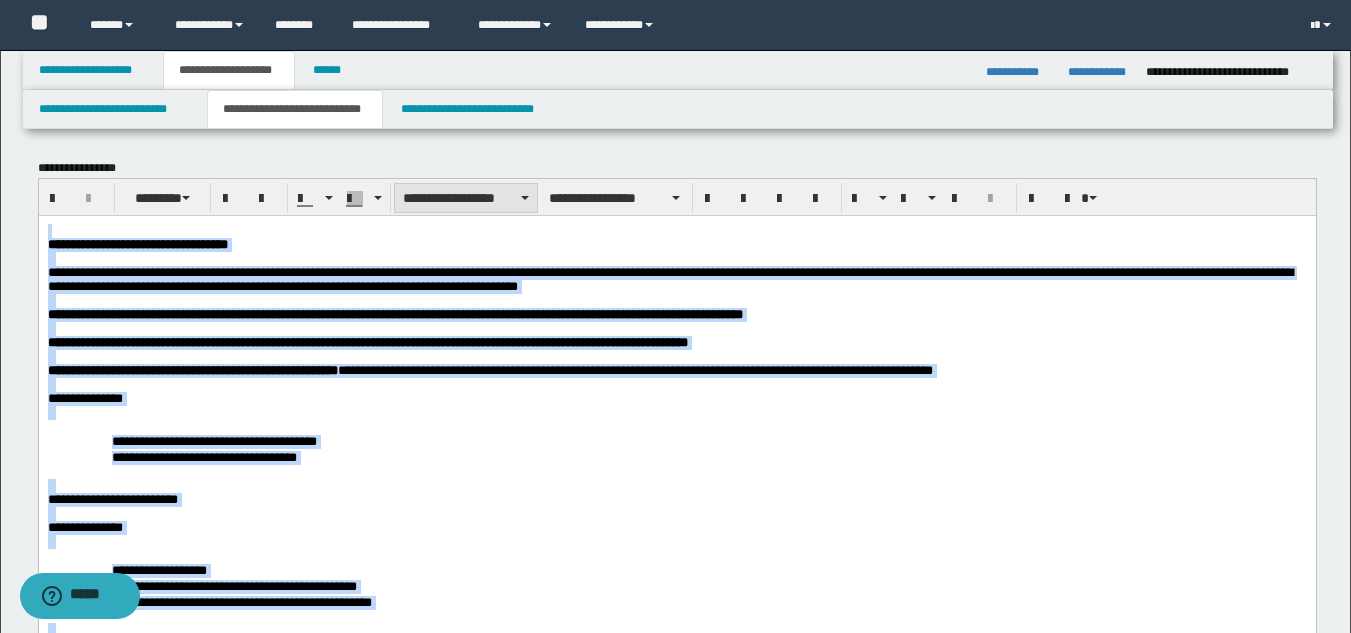 click on "**********" at bounding box center [466, 198] 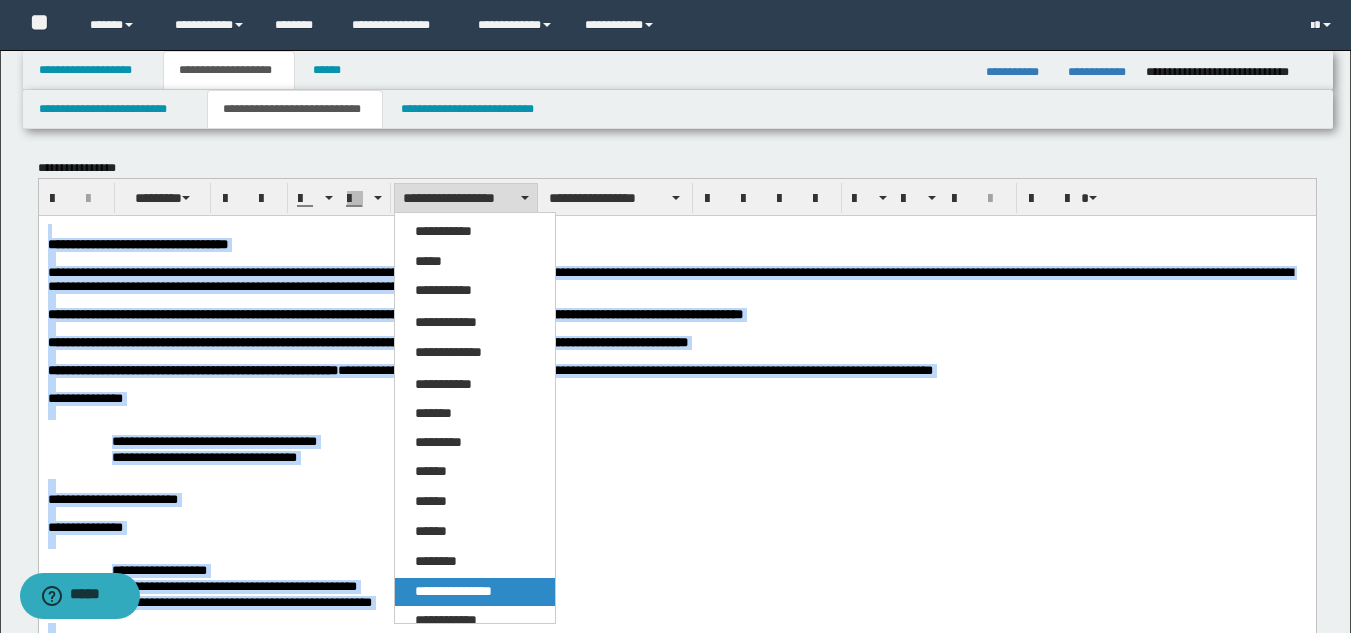 click on "**********" at bounding box center (475, 592) 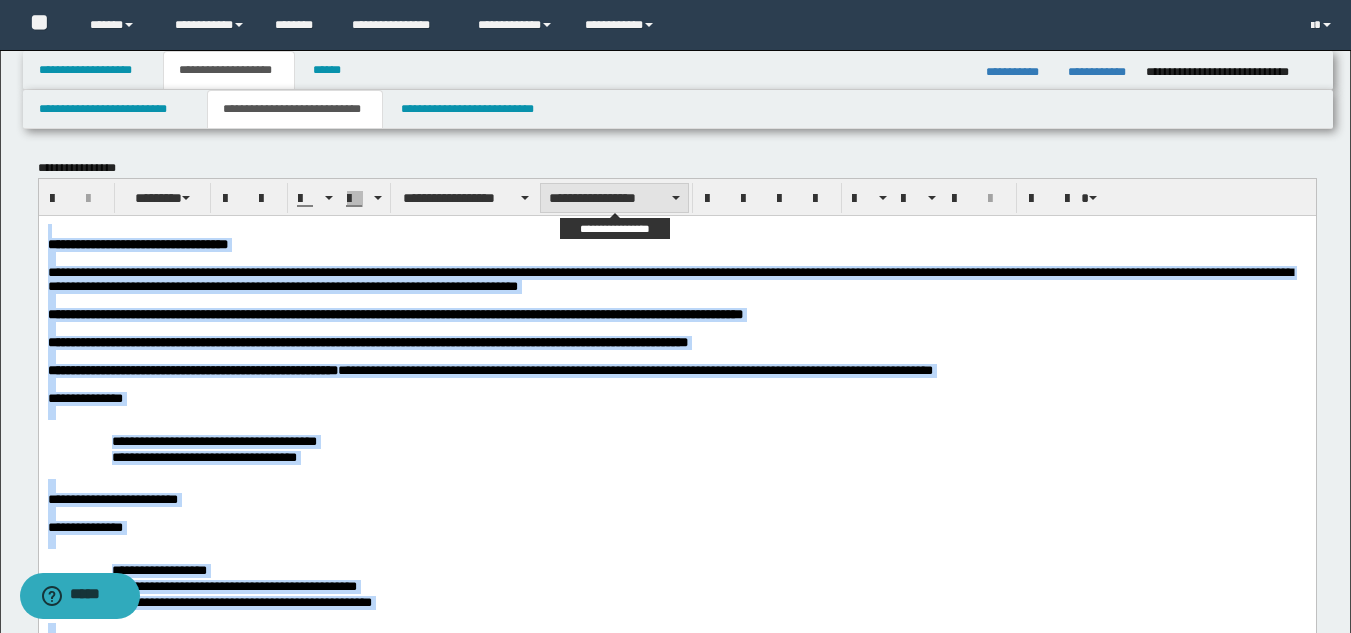 click on "**********" at bounding box center [614, 198] 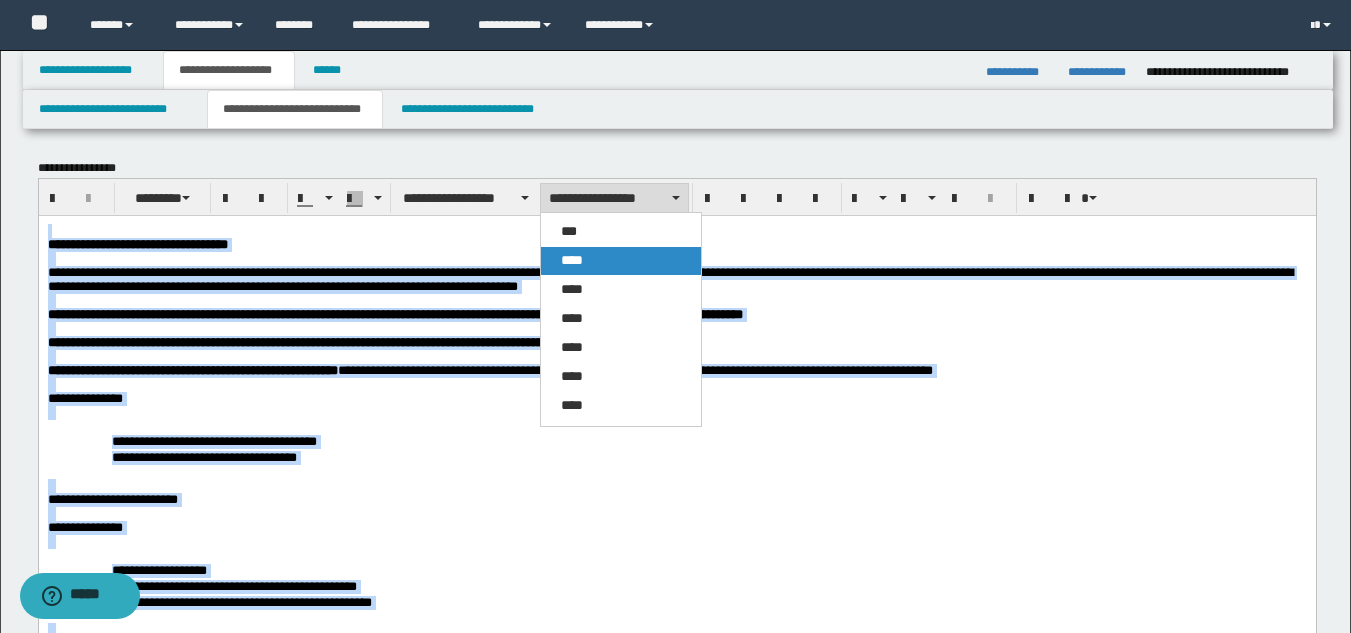 click on "****" at bounding box center [621, 261] 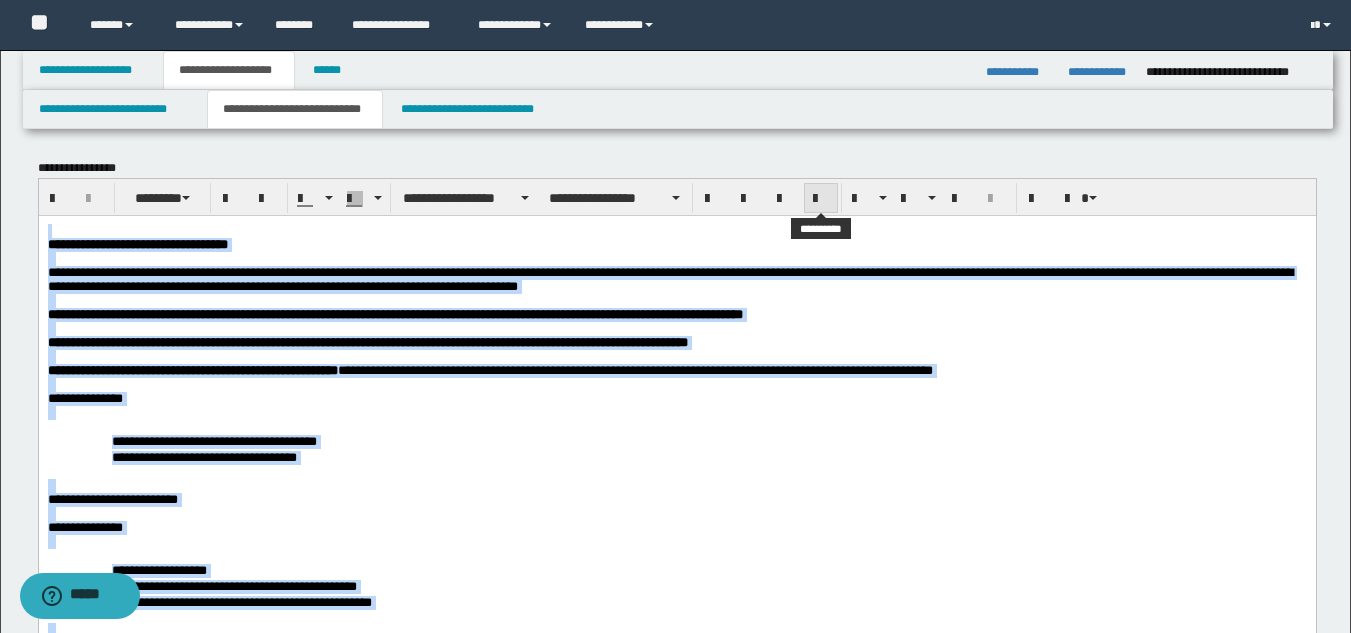 click at bounding box center (821, 198) 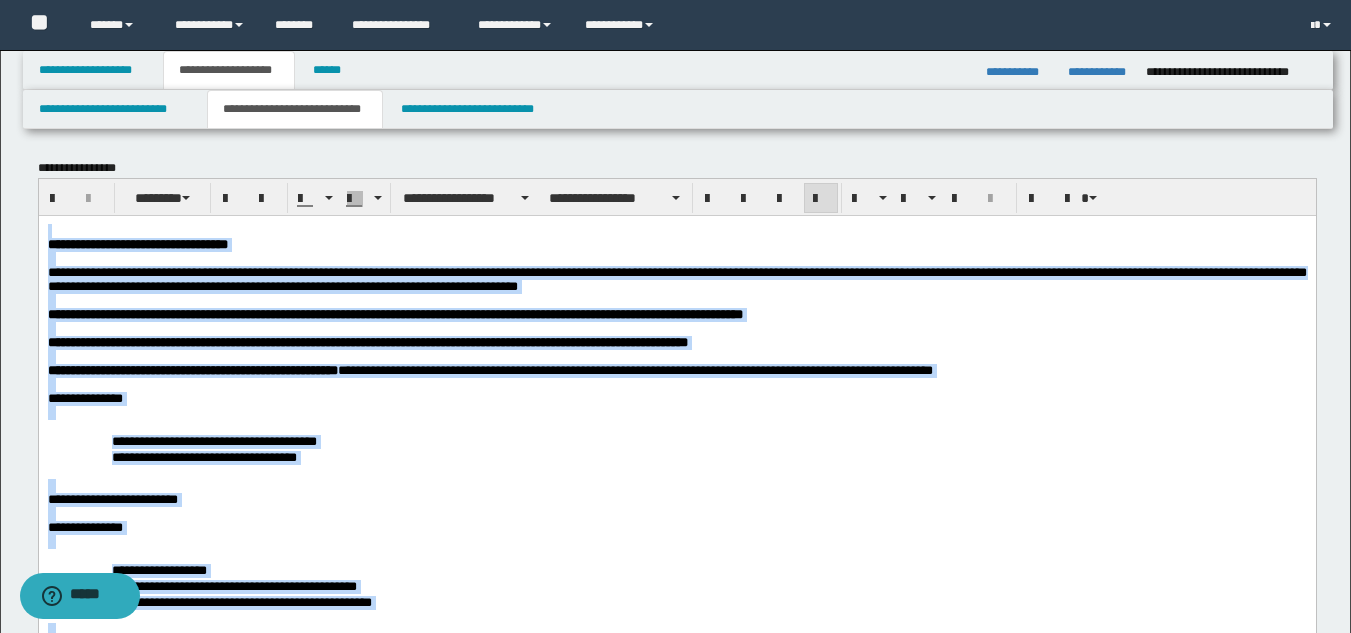 click at bounding box center [676, 412] 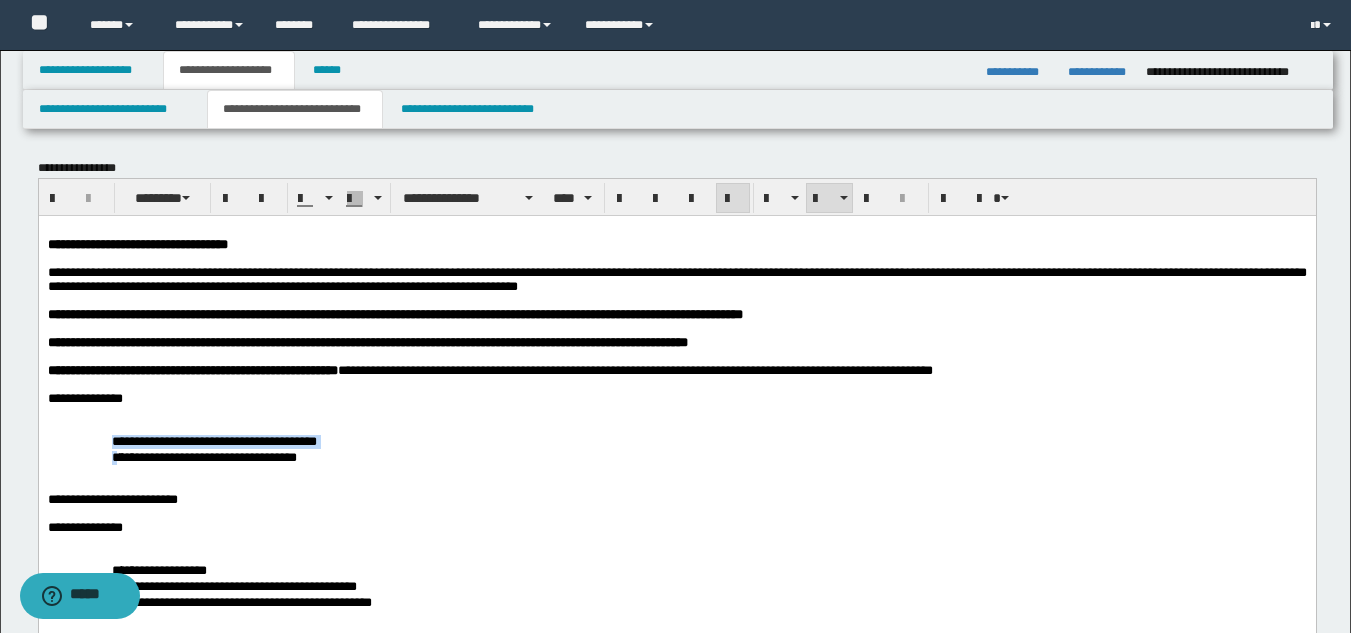 drag, startPoint x: 113, startPoint y: 463, endPoint x: 122, endPoint y: 479, distance: 18.35756 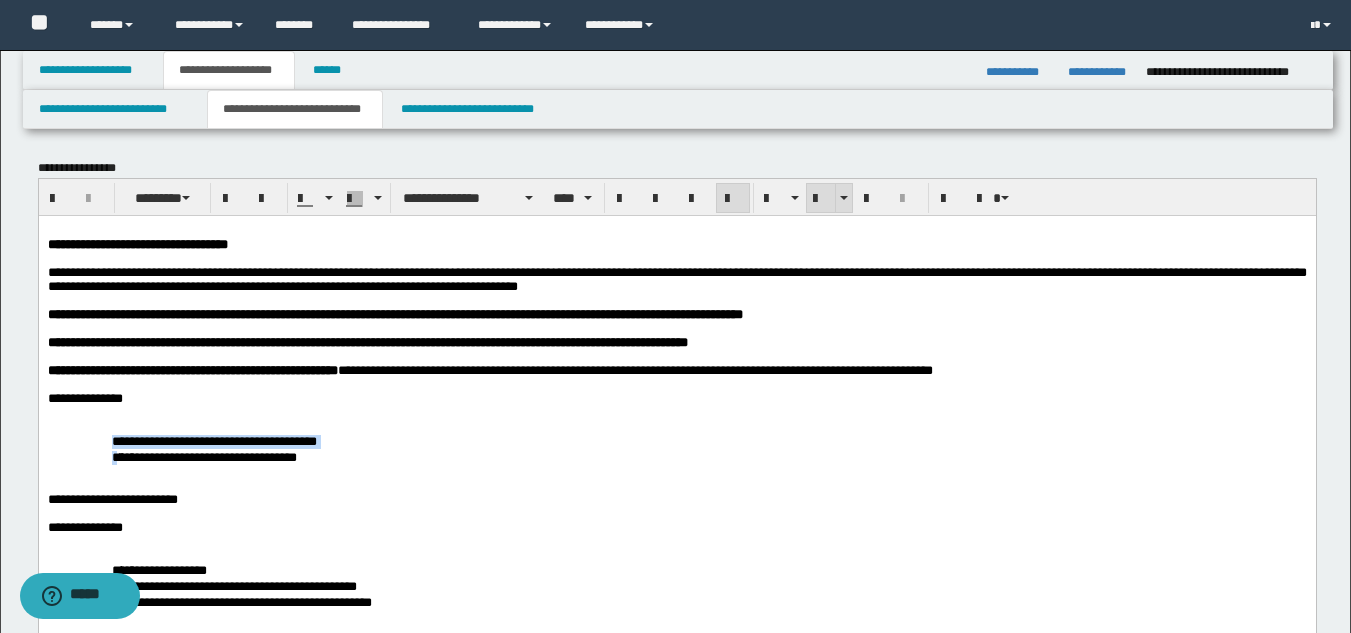 click at bounding box center [821, 199] 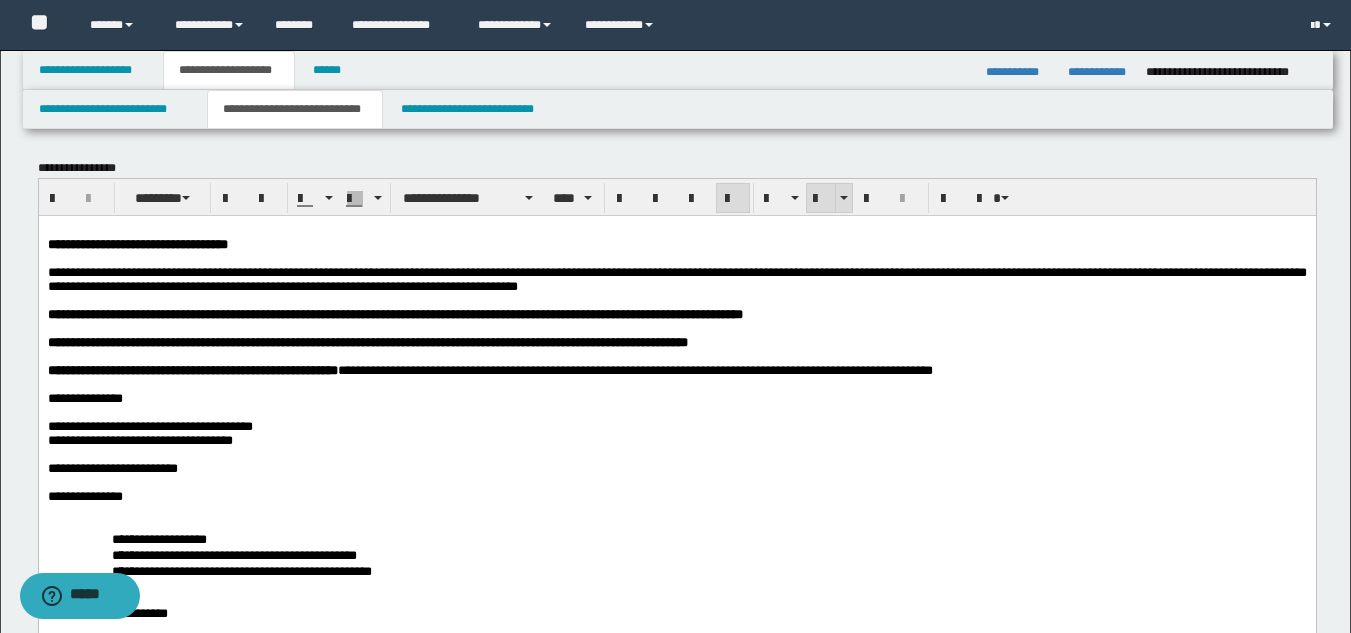 click at bounding box center [821, 199] 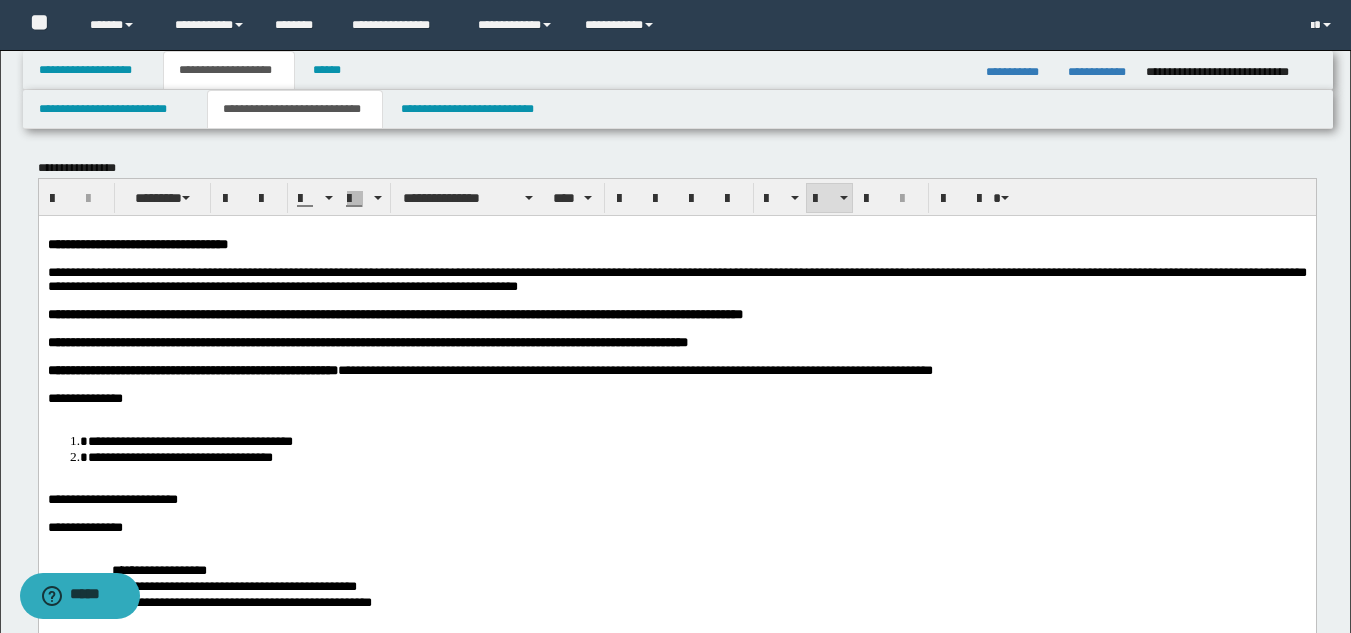 click on "**********" at bounding box center [676, 2477] 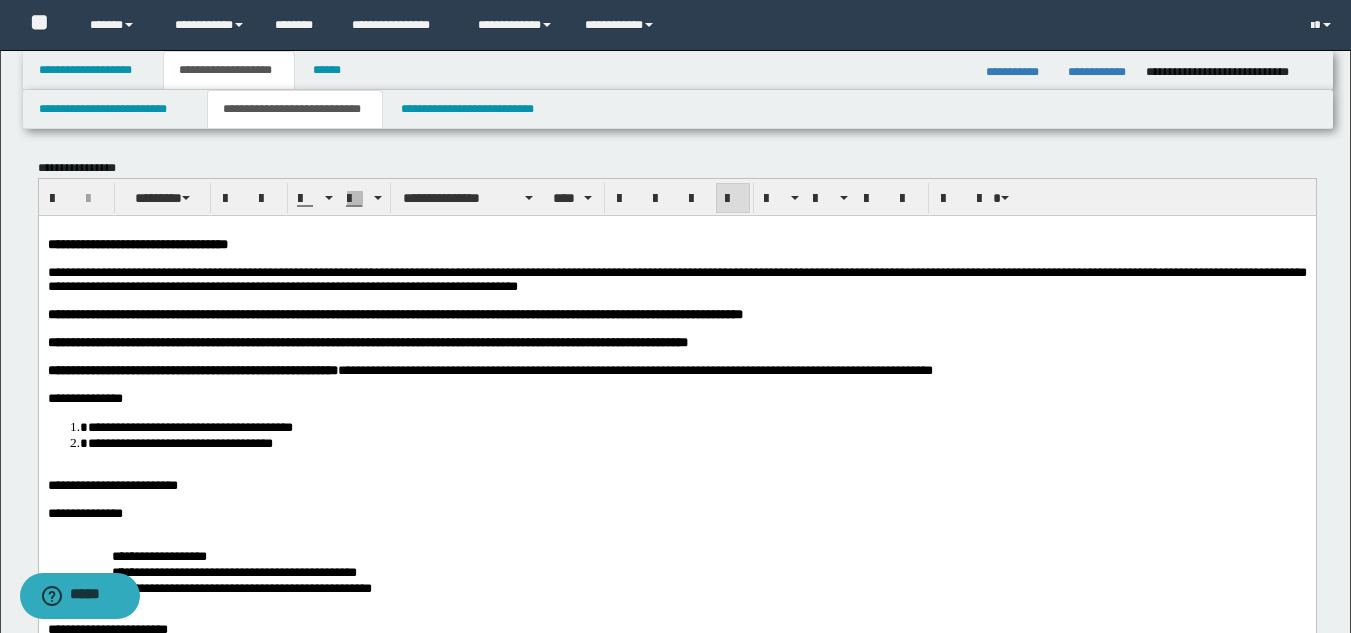 click on "**********" at bounding box center (676, 2470) 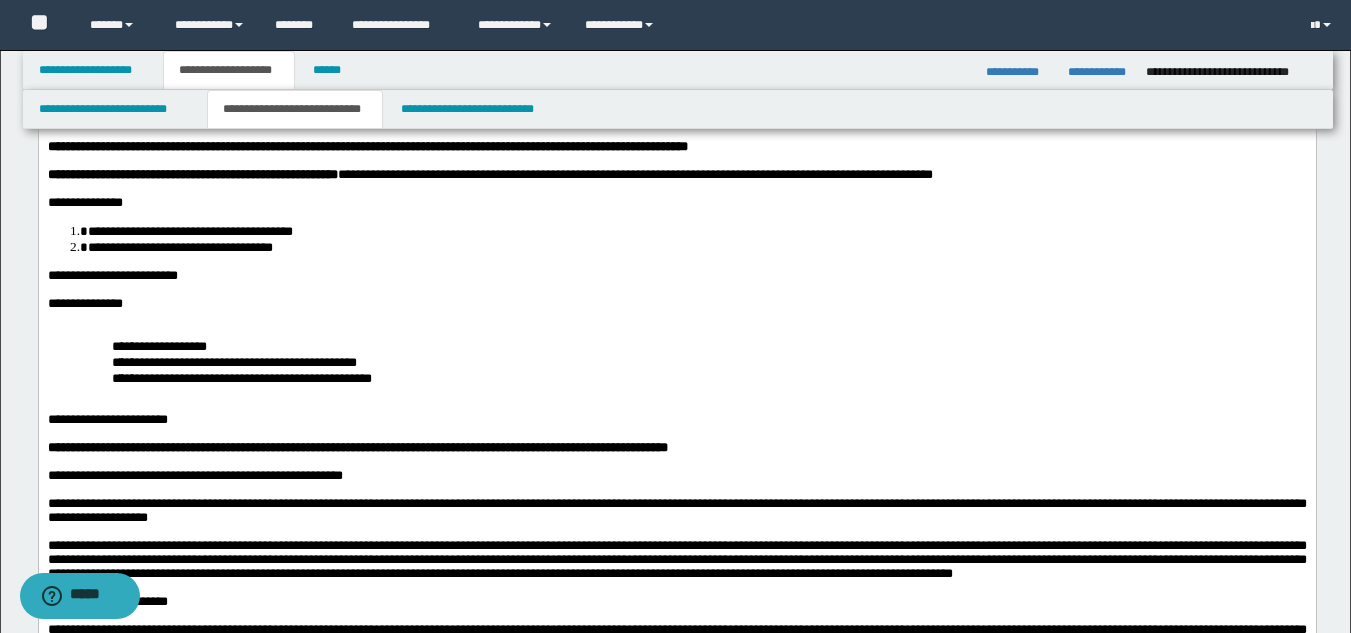 scroll, scrollTop: 200, scrollLeft: 0, axis: vertical 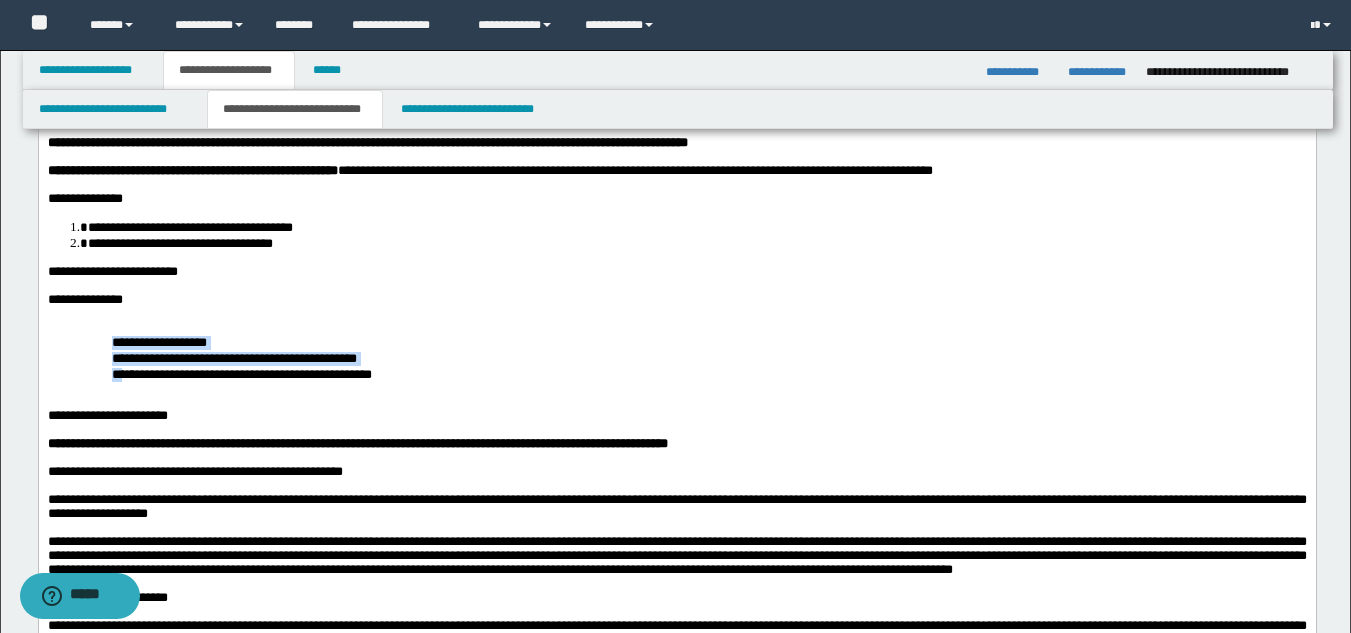 drag, startPoint x: 116, startPoint y: 380, endPoint x: 129, endPoint y: 398, distance: 22.203604 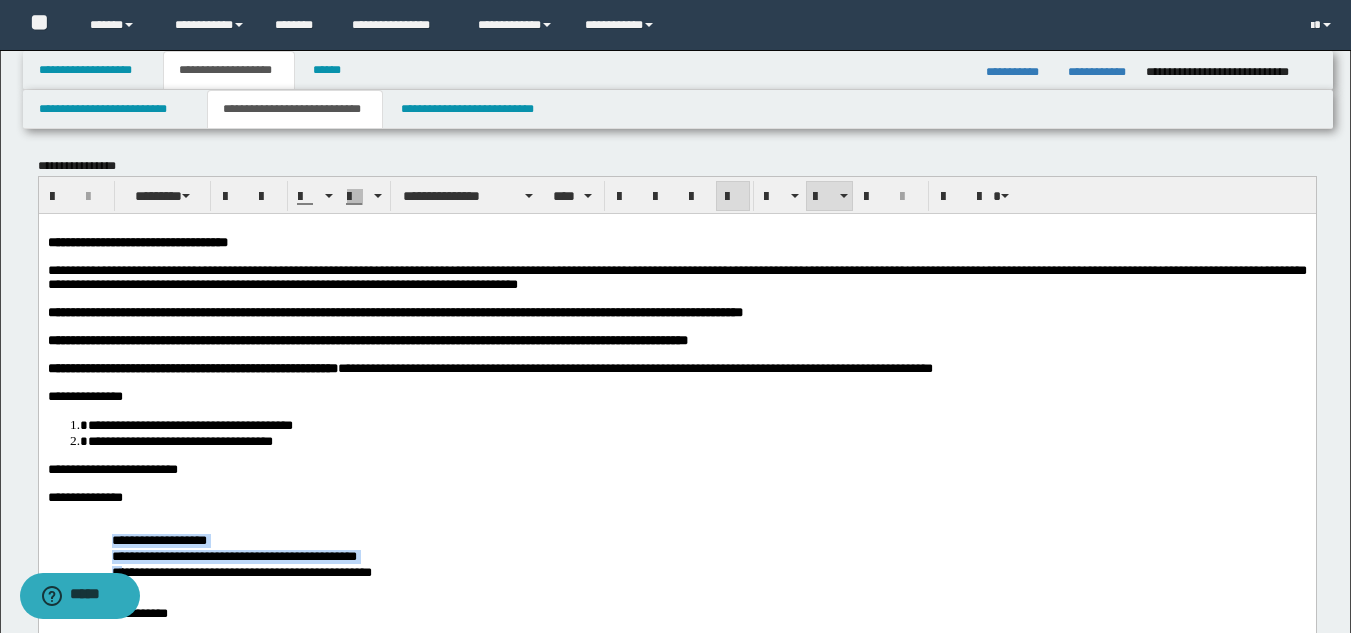 scroll, scrollTop: 0, scrollLeft: 0, axis: both 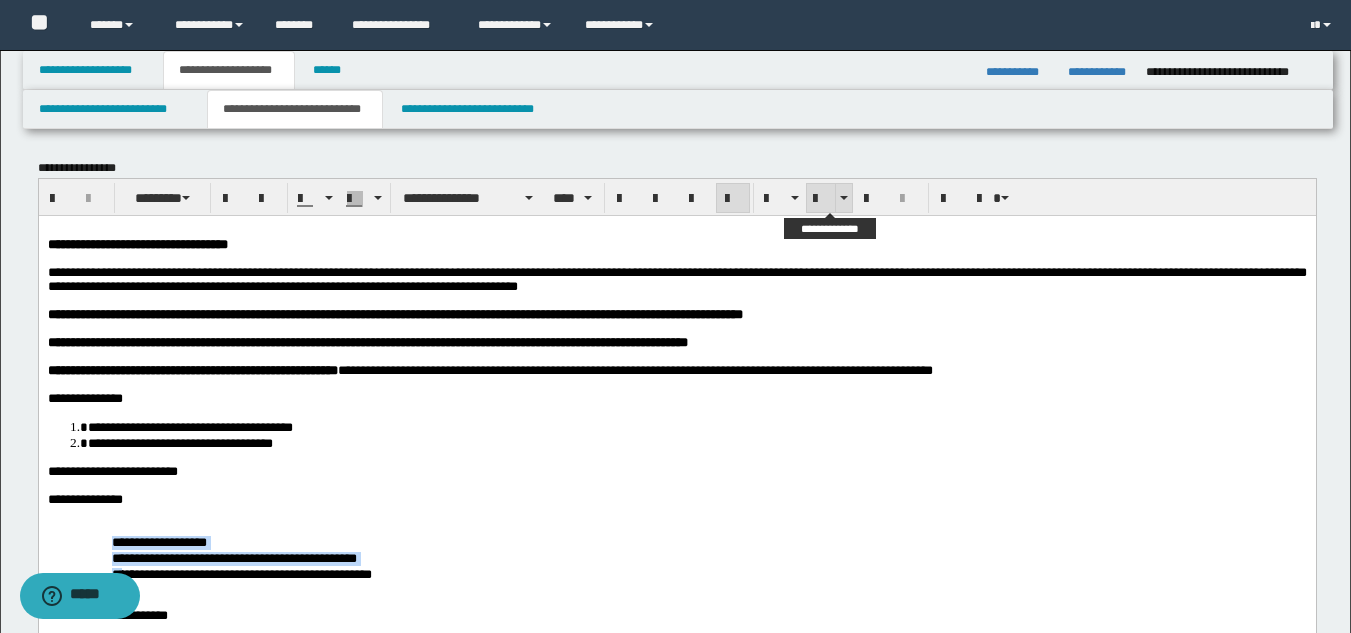 click at bounding box center (821, 199) 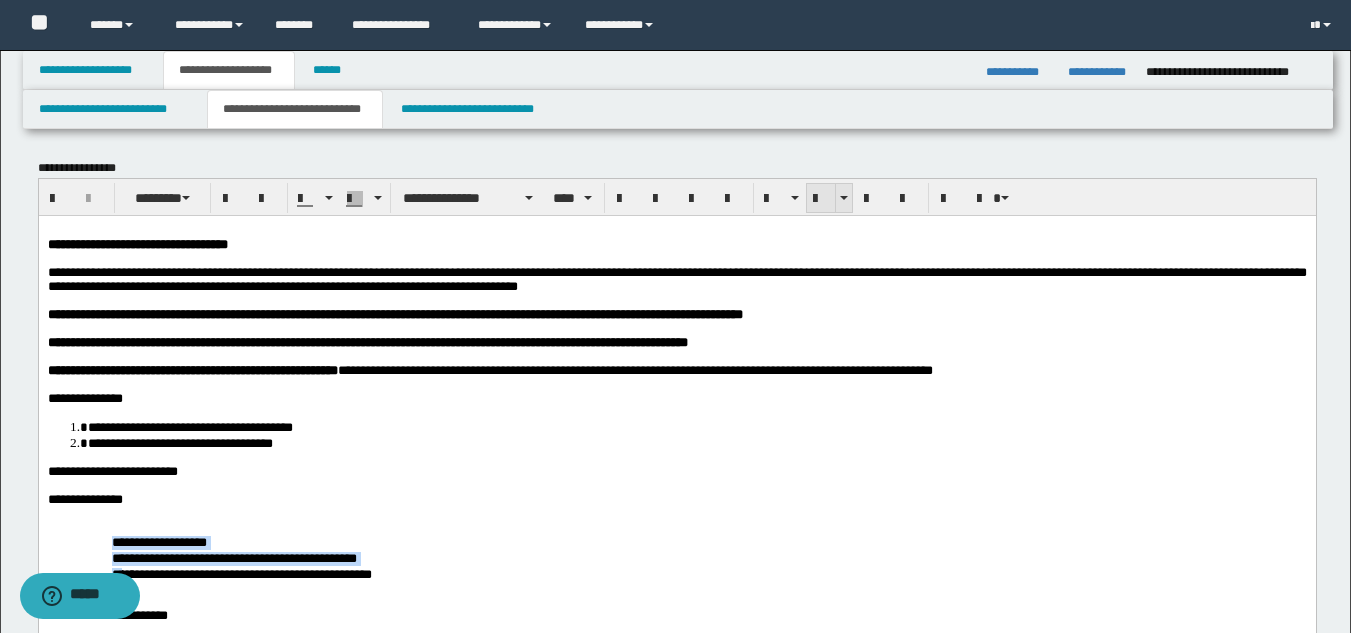 click at bounding box center [821, 199] 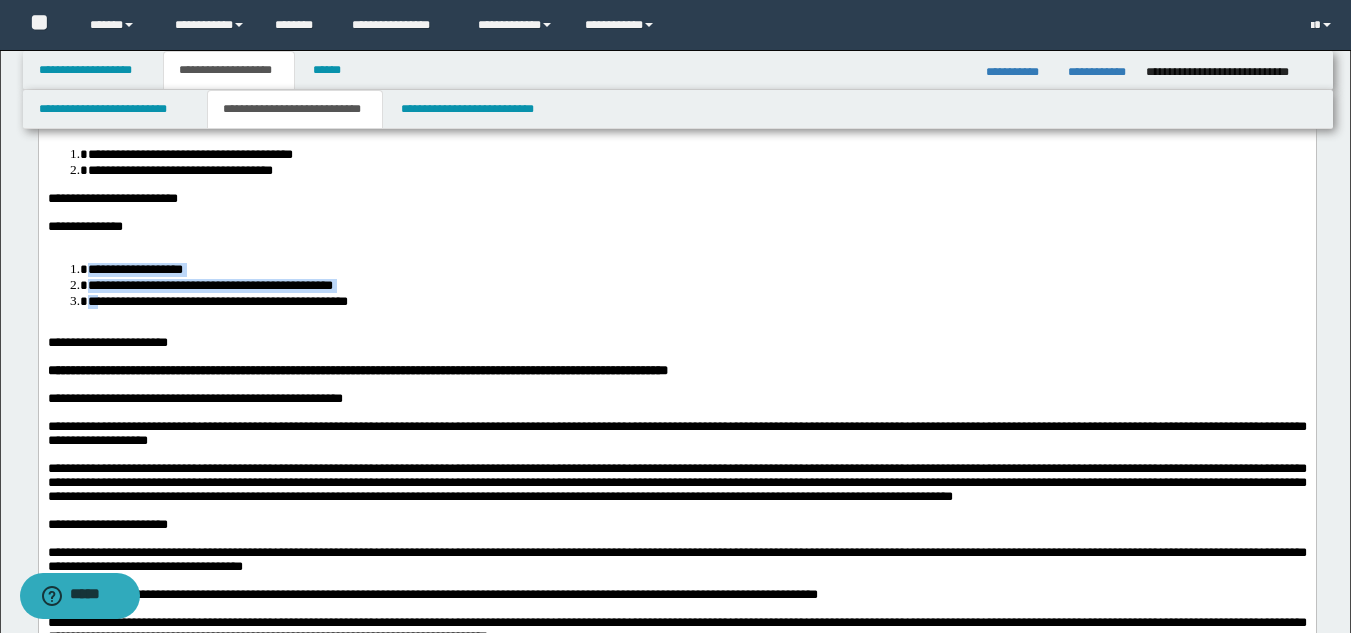 scroll, scrollTop: 300, scrollLeft: 0, axis: vertical 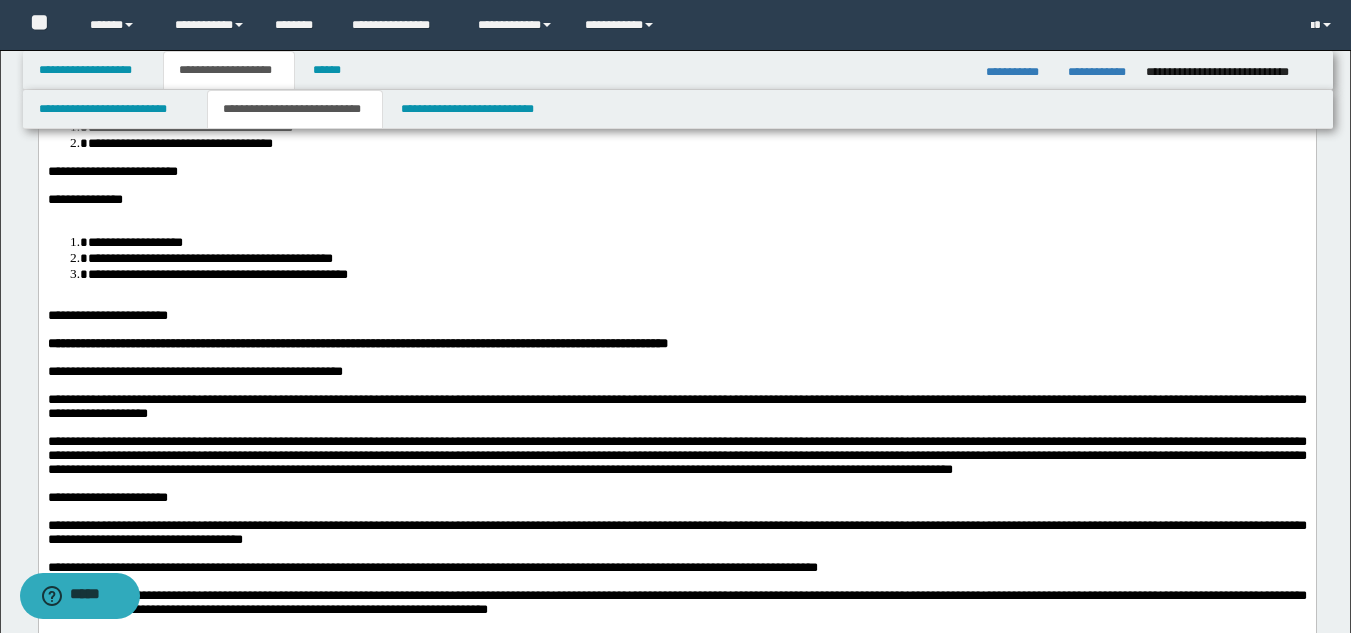 click at bounding box center [676, 214] 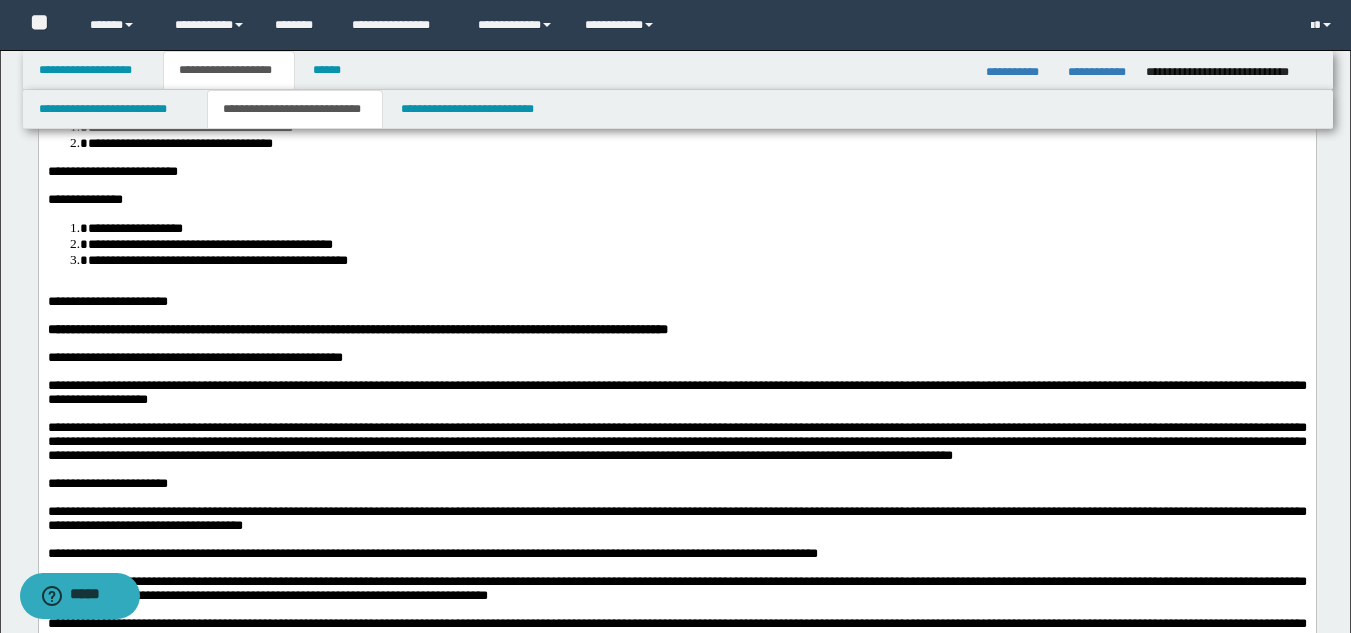 click at bounding box center [676, 288] 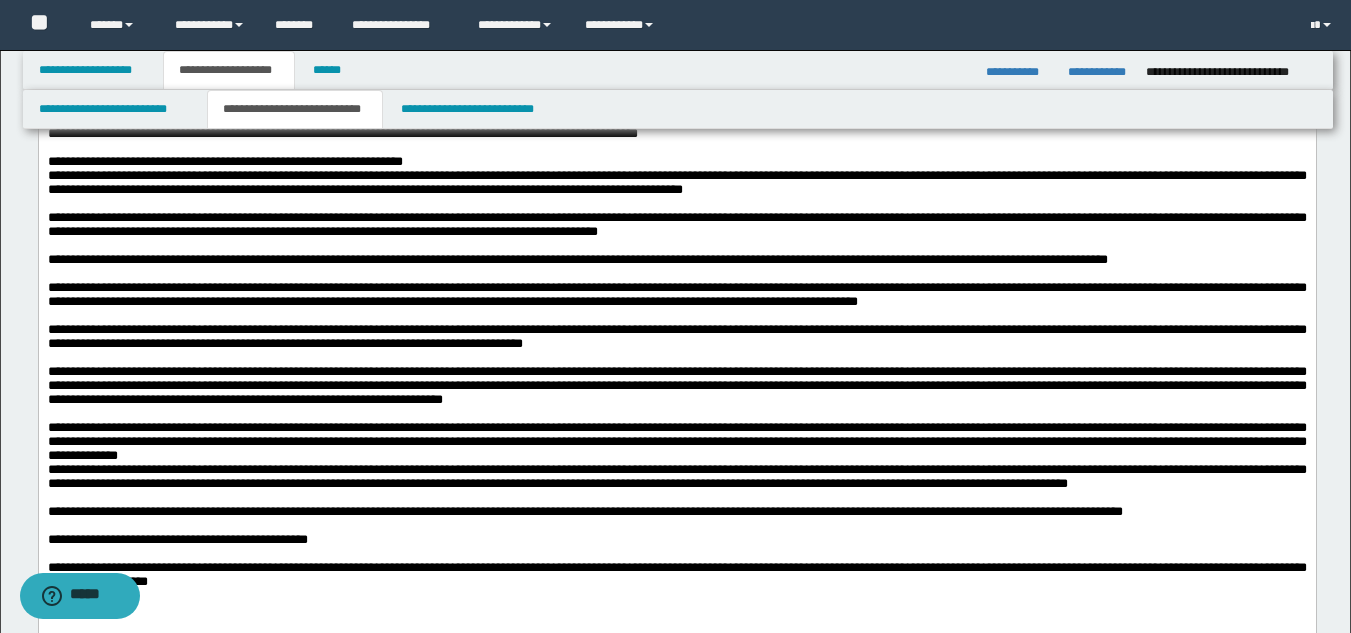 scroll, scrollTop: 3000, scrollLeft: 0, axis: vertical 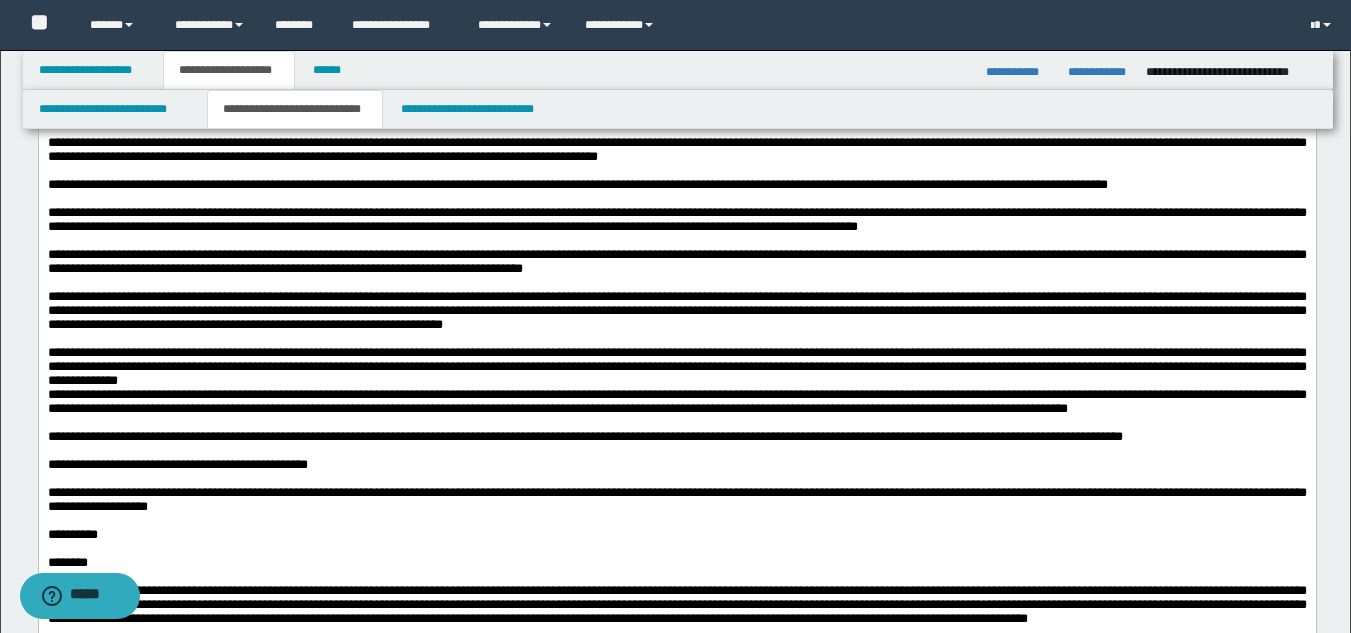 click on "**********" at bounding box center (676, -165) 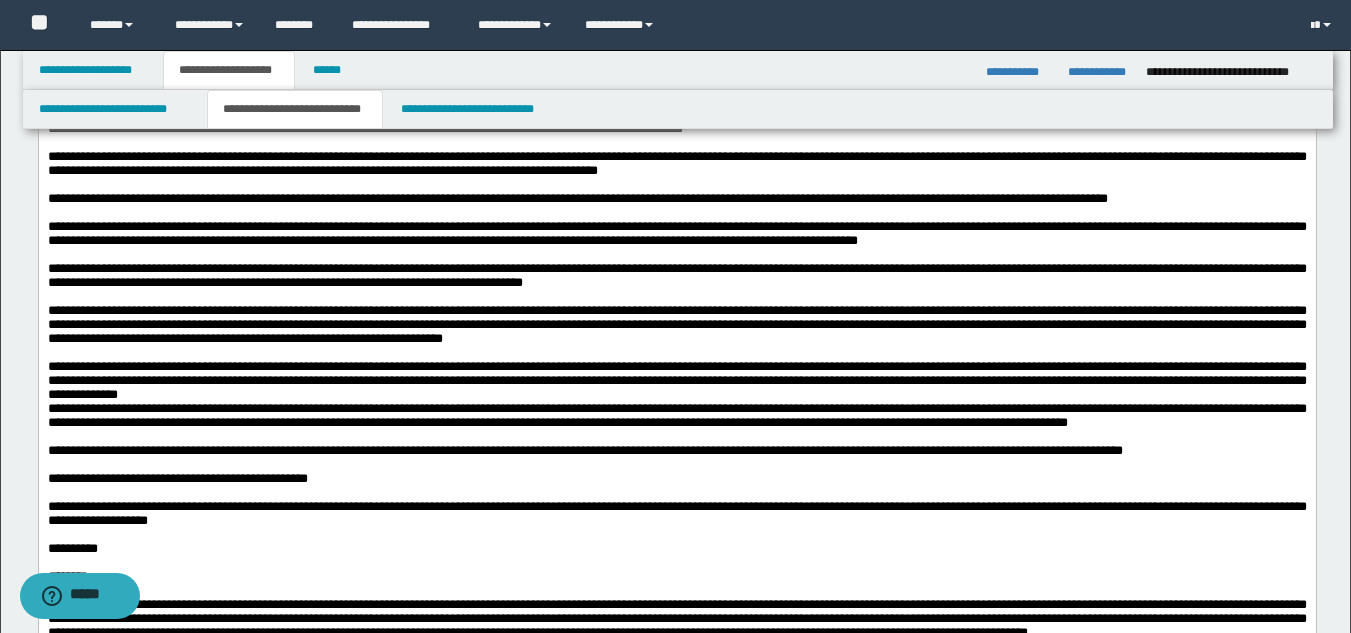 click on "**********" at bounding box center [676, -137] 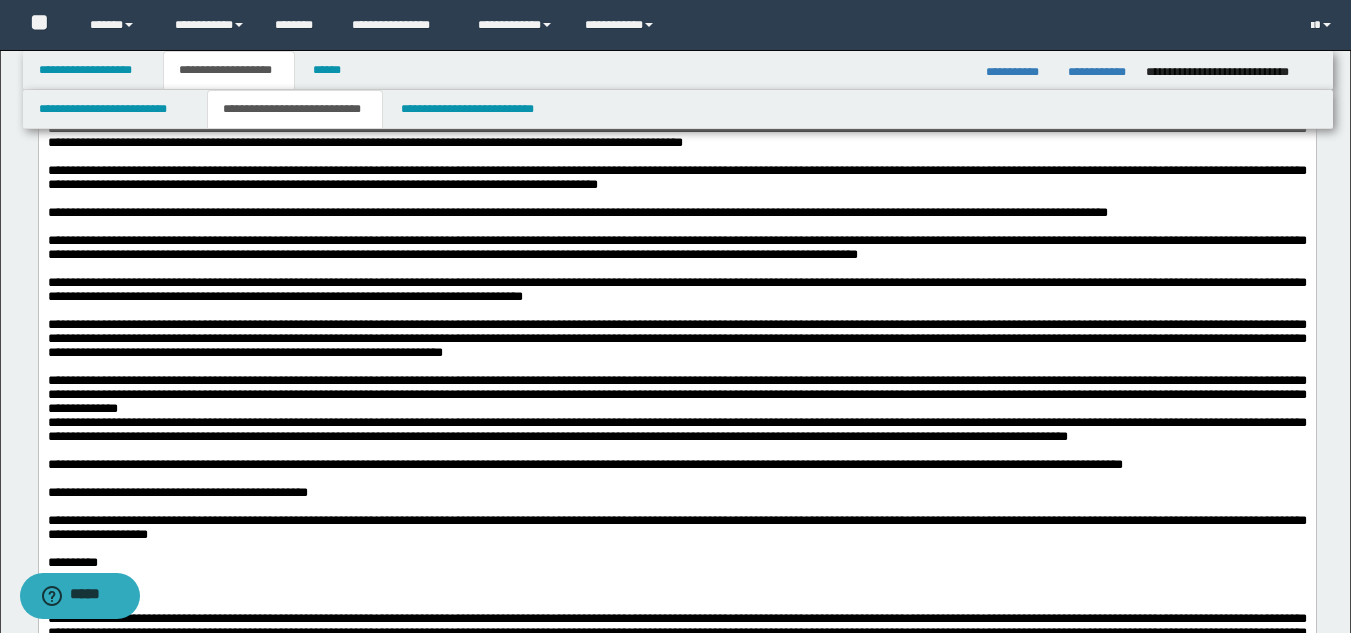 click on "**********" at bounding box center [676, -109] 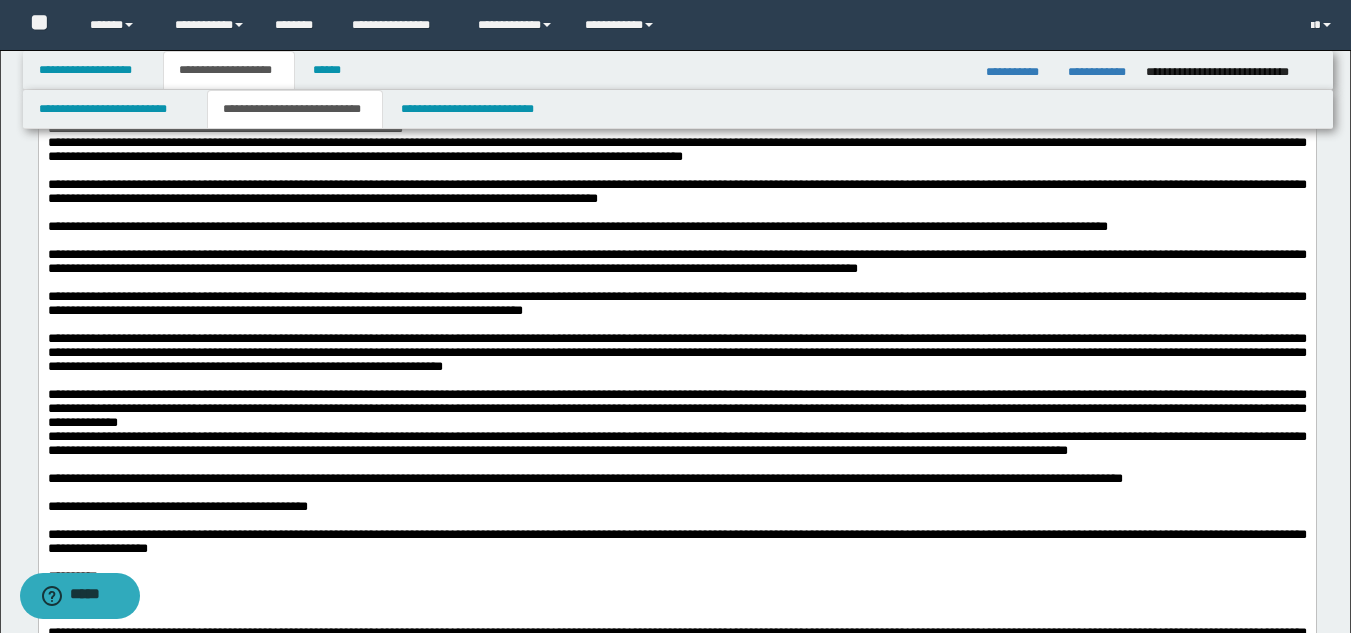click on "**********" at bounding box center [676, -81] 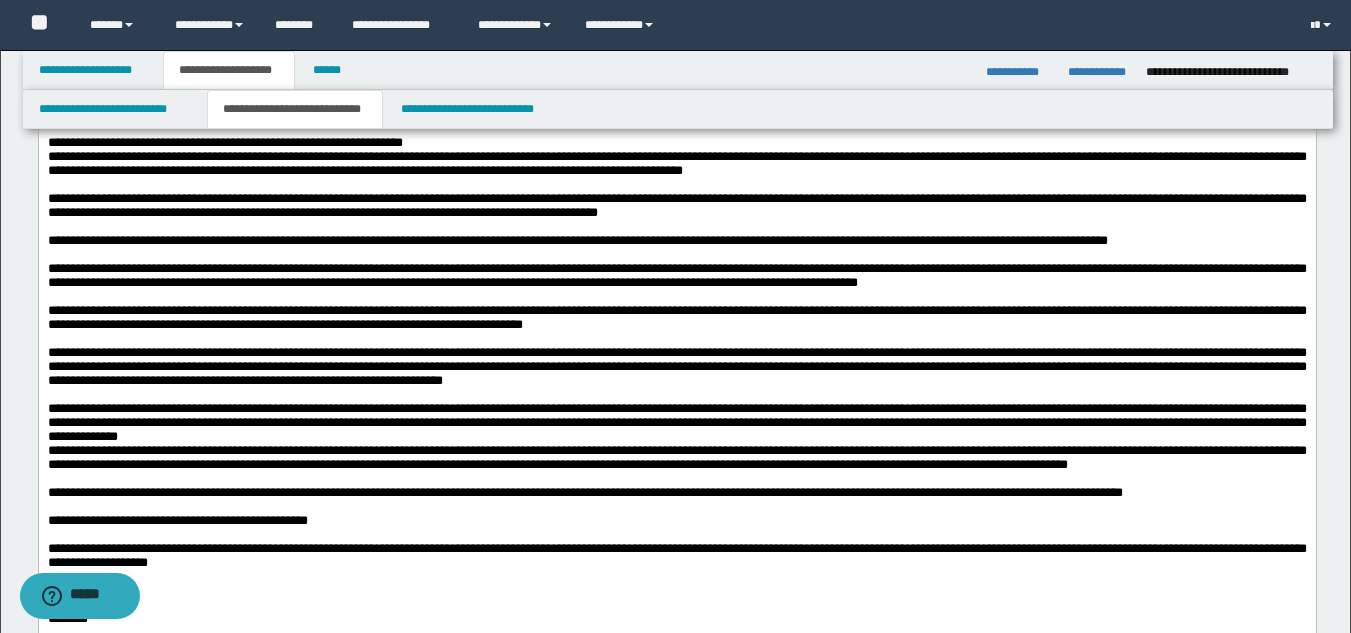 click on "**********" at bounding box center (676, -53) 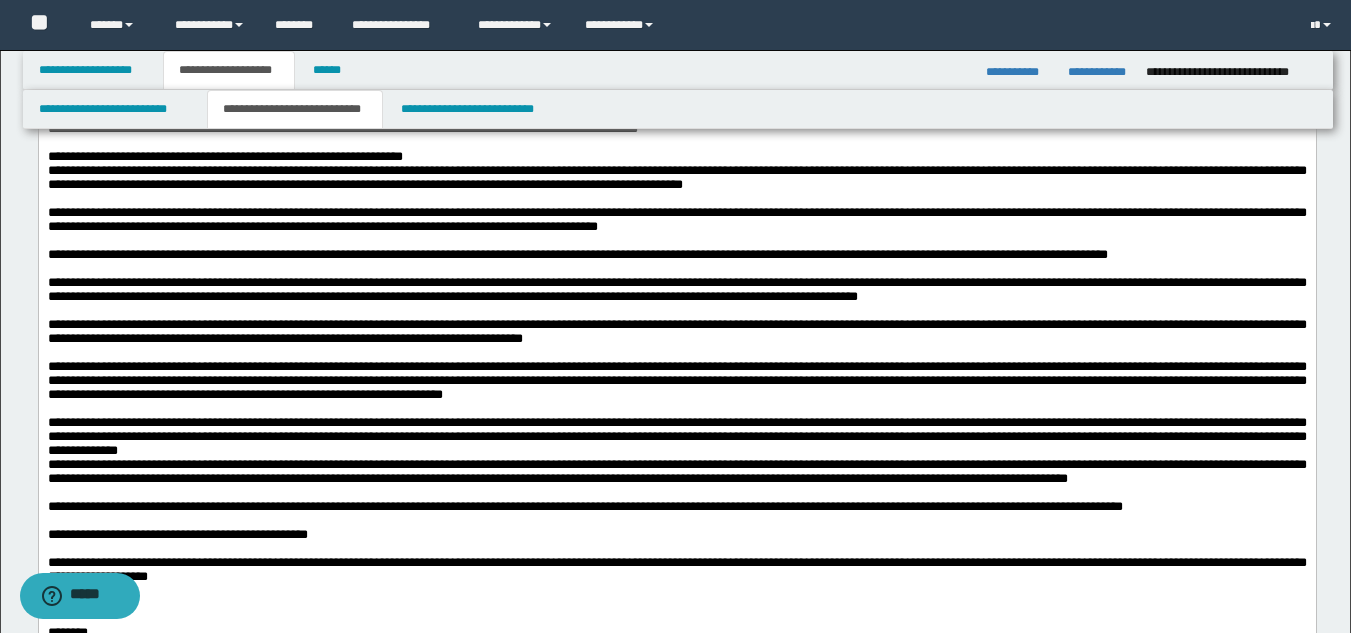click on "**********" at bounding box center [676, -25] 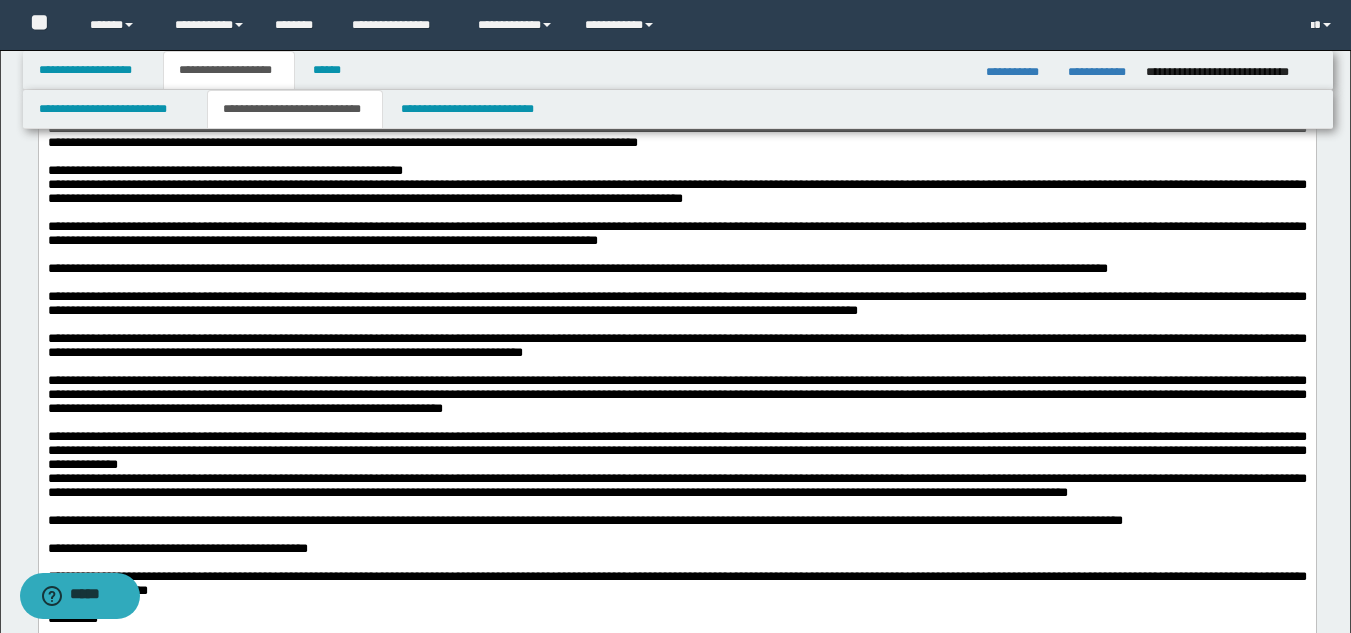 click on "**********" at bounding box center [676, 3] 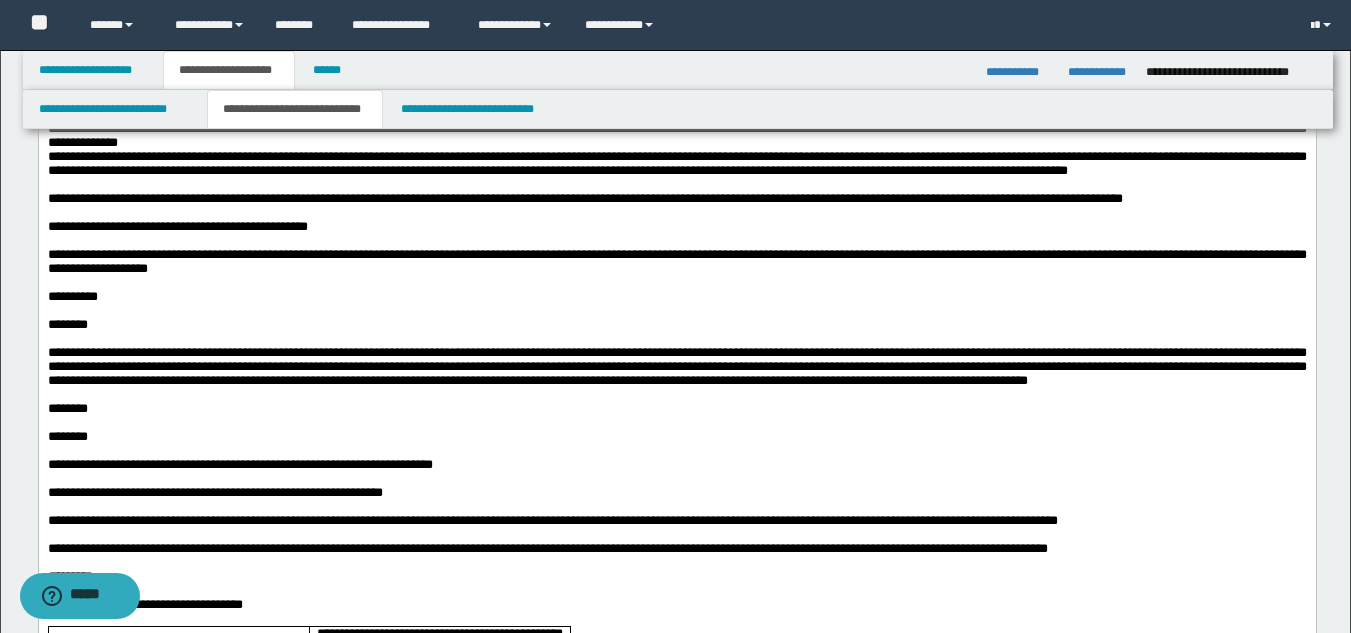 scroll, scrollTop: 3300, scrollLeft: 0, axis: vertical 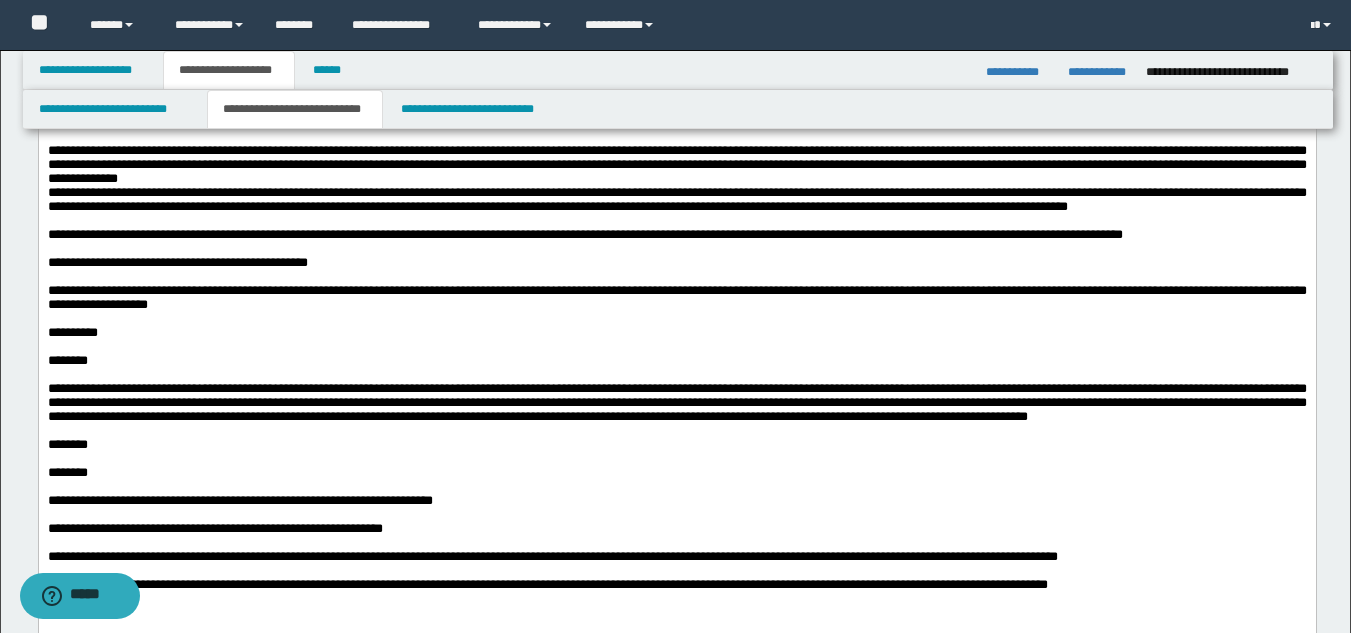 click on "**********" at bounding box center (676, -115) 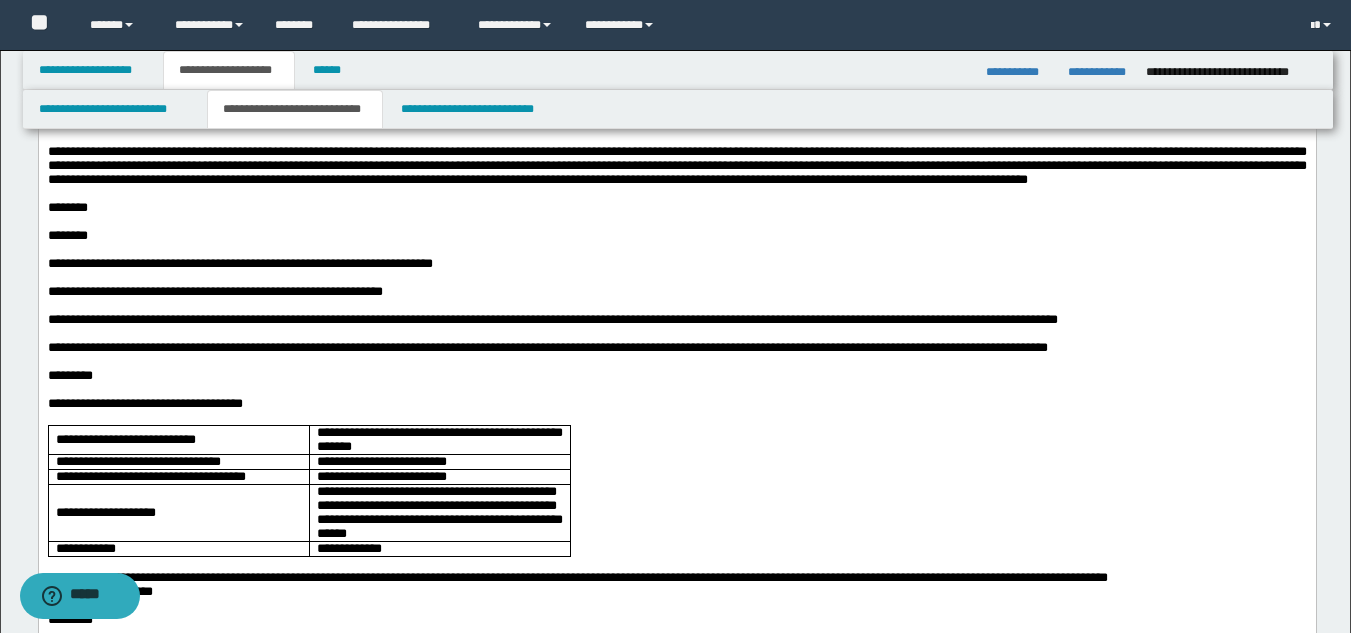 scroll, scrollTop: 3600, scrollLeft: 0, axis: vertical 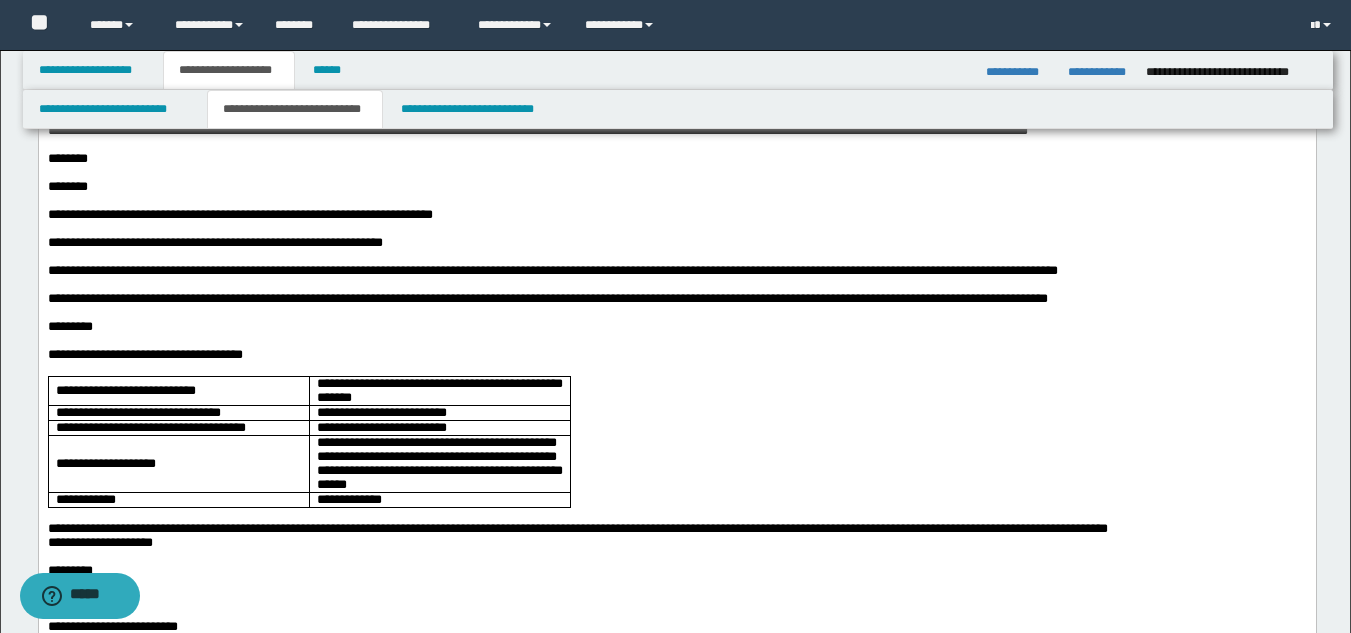 click on "**********" at bounding box center (676, -121) 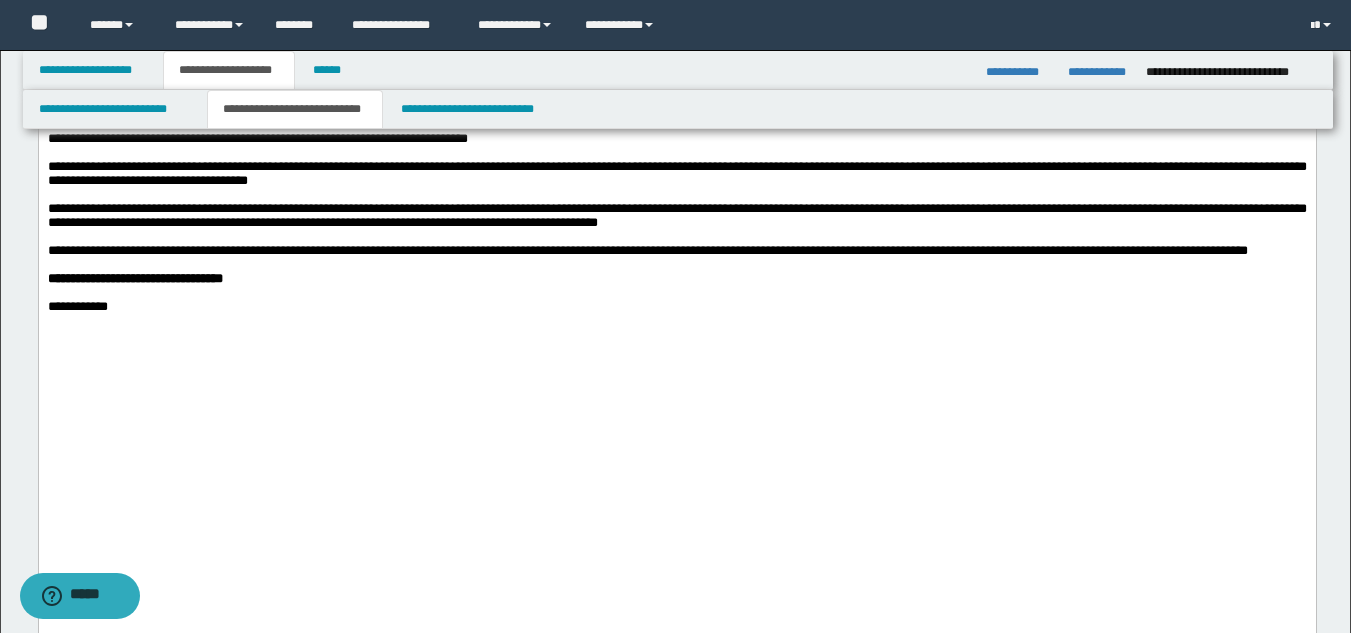 scroll, scrollTop: 4500, scrollLeft: 0, axis: vertical 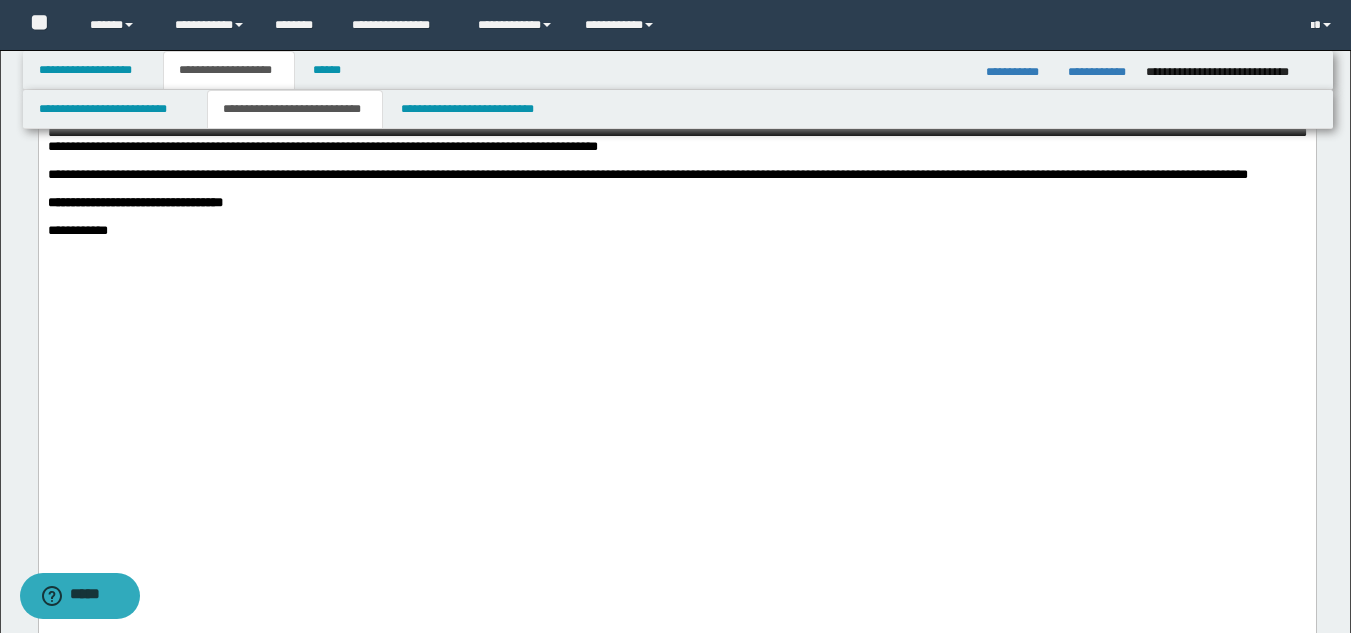 click at bounding box center (676, -273) 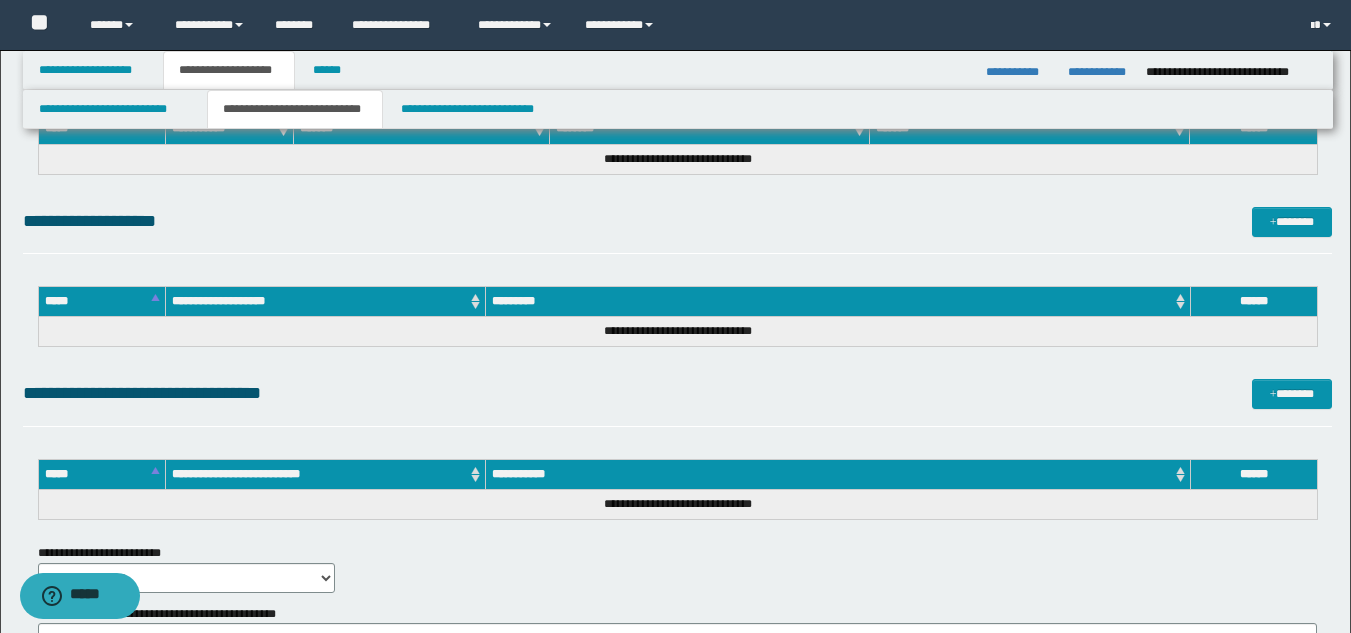 scroll, scrollTop: 6296, scrollLeft: 0, axis: vertical 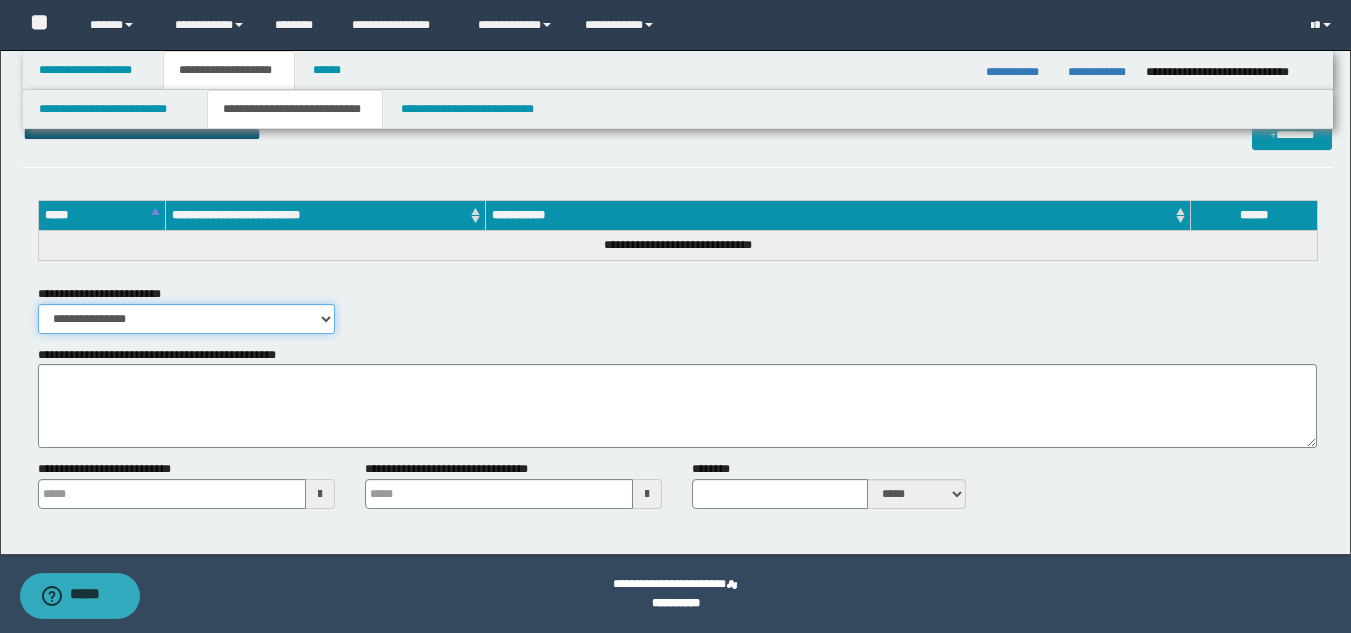 click on "**********" at bounding box center (186, 319) 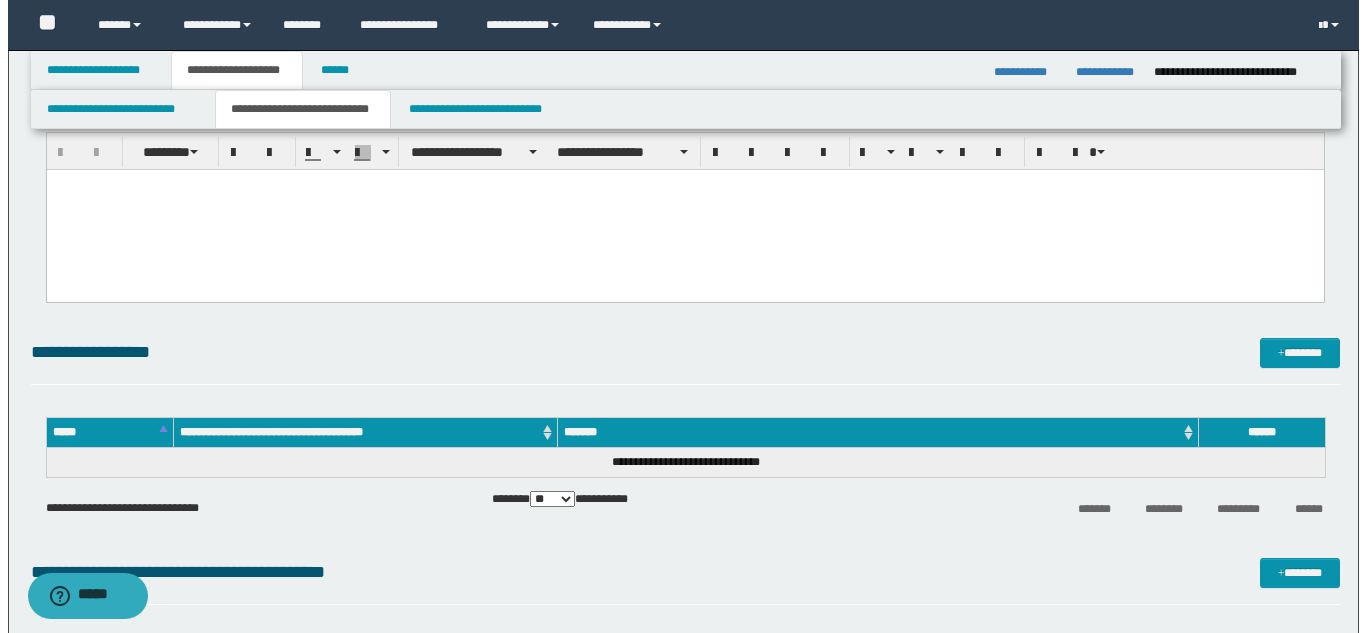 scroll, scrollTop: 5496, scrollLeft: 0, axis: vertical 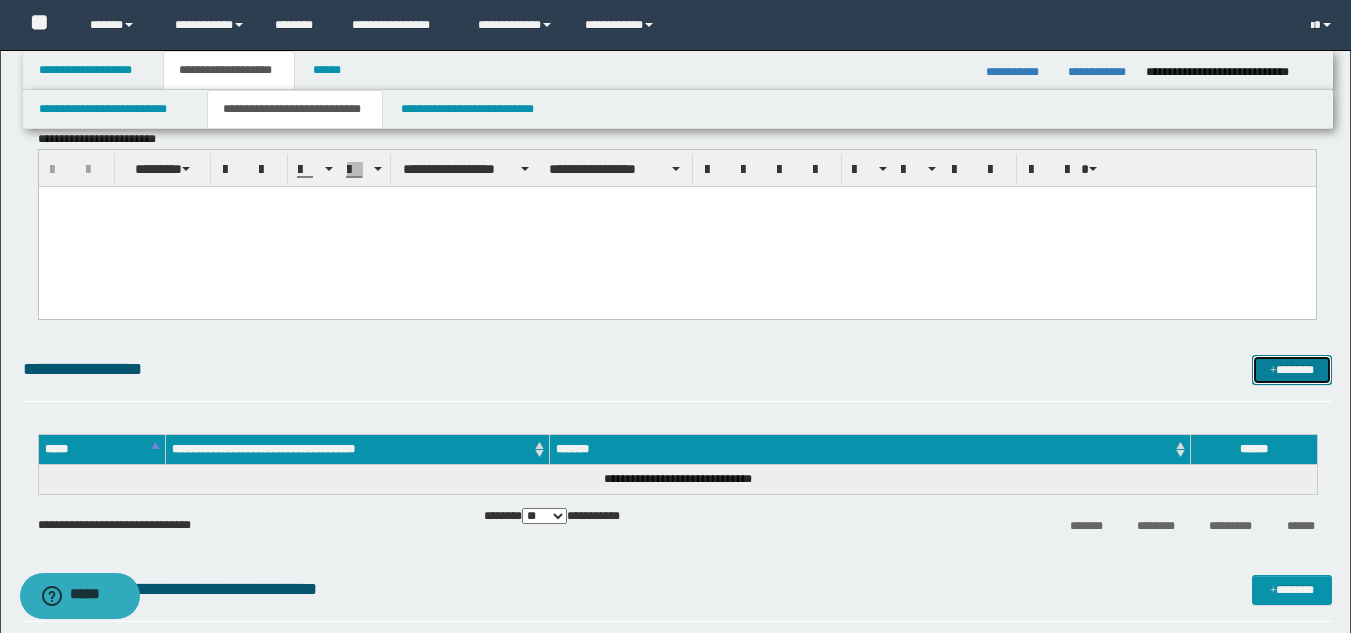 click at bounding box center [1273, 371] 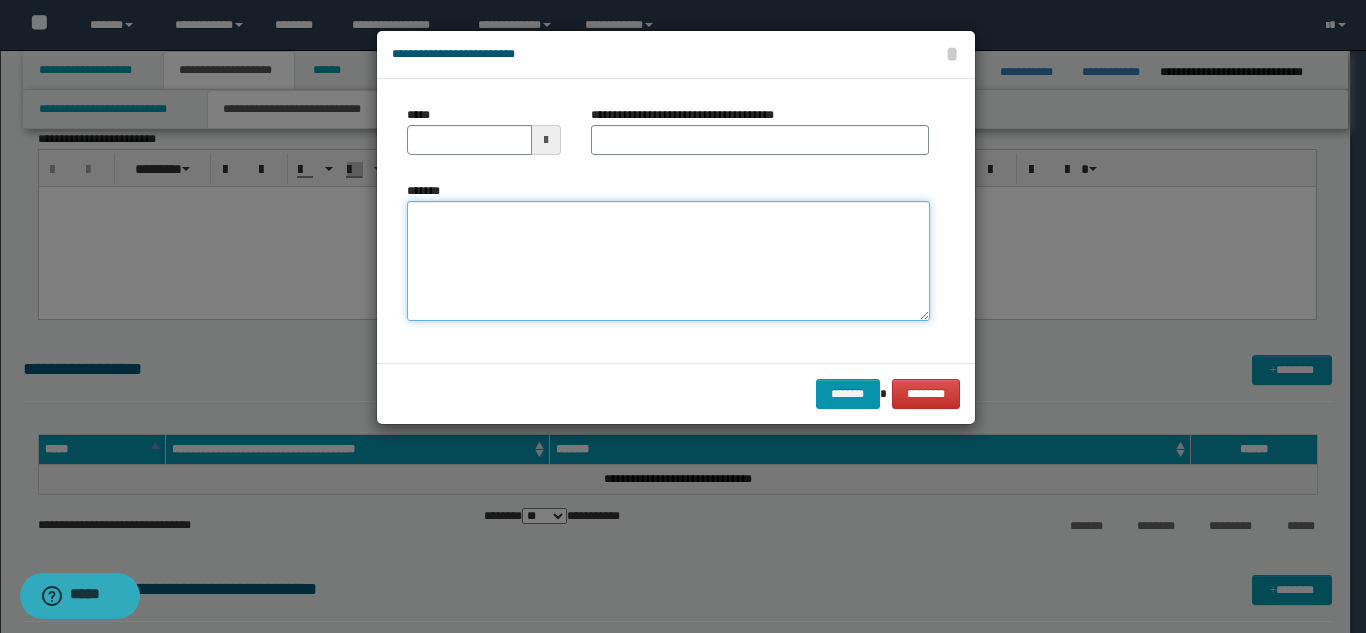 click on "*******" at bounding box center [668, 261] 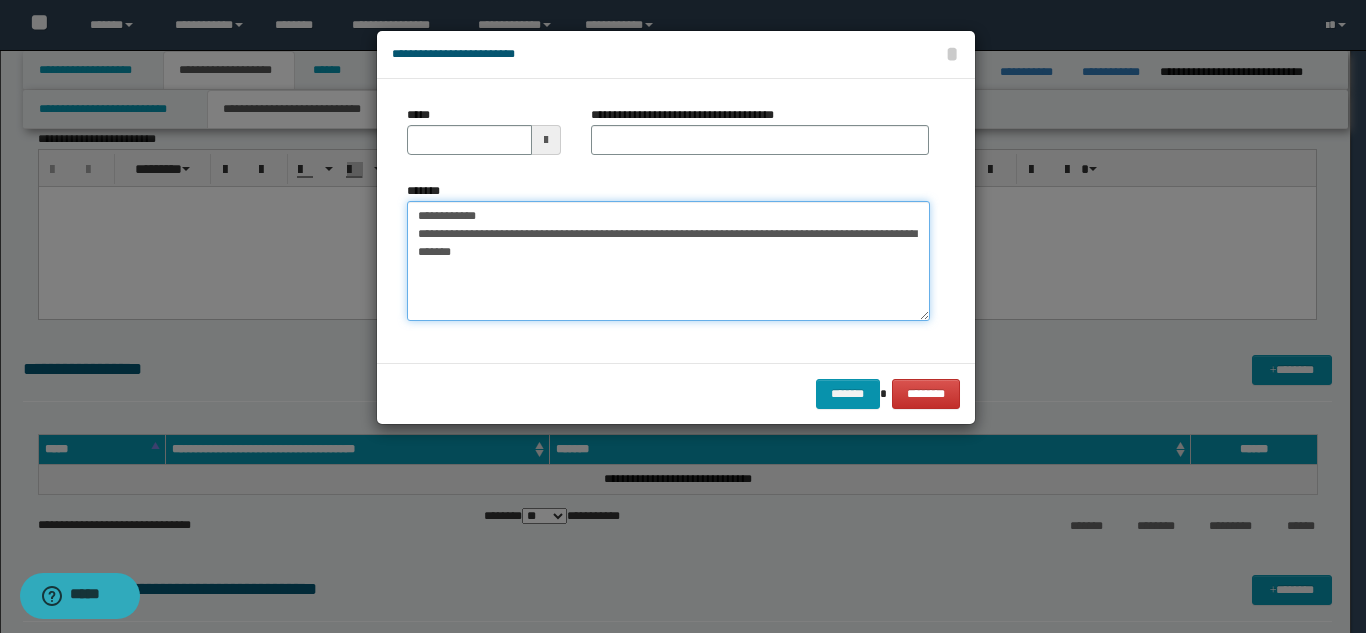 drag, startPoint x: 608, startPoint y: 215, endPoint x: 582, endPoint y: 179, distance: 44.407207 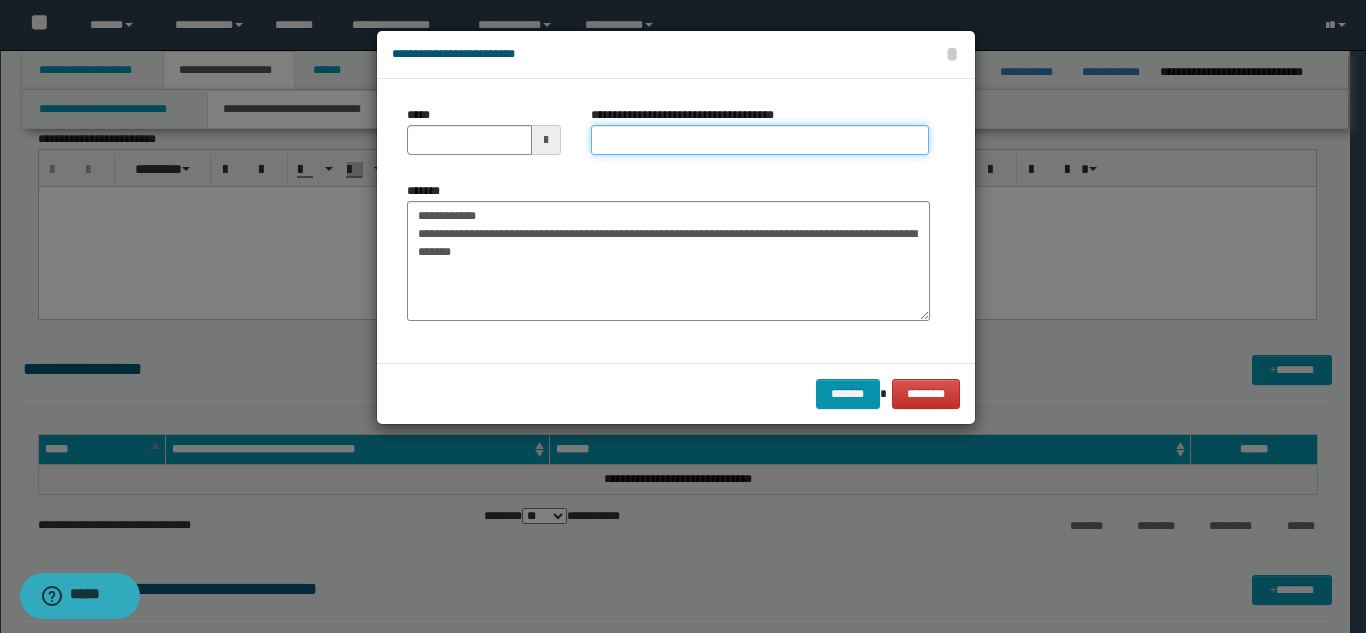 click on "**********" at bounding box center (760, 140) 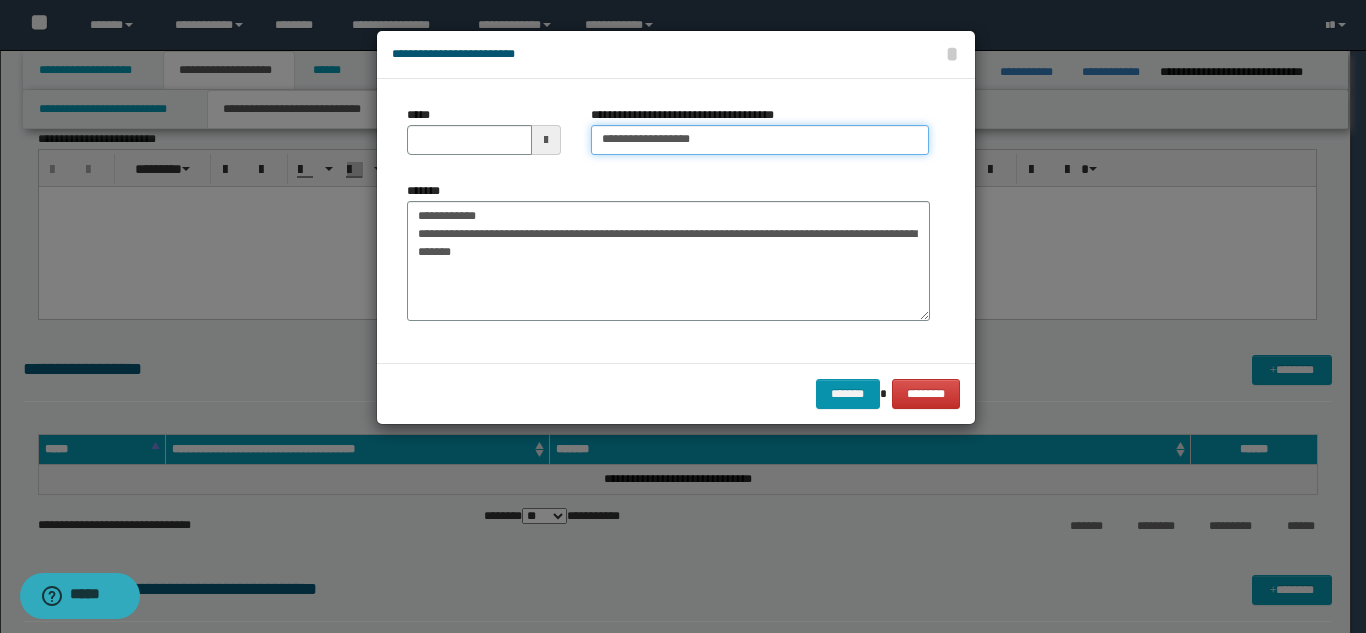 type on "**********" 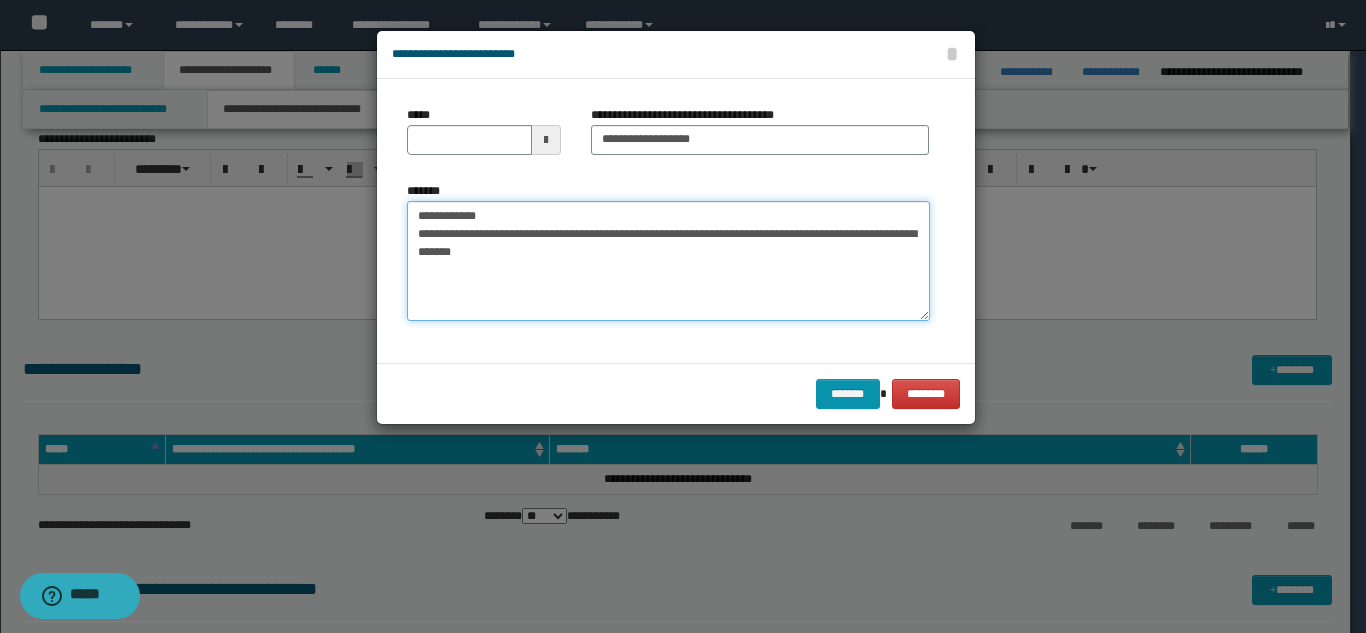 drag, startPoint x: 501, startPoint y: 219, endPoint x: 415, endPoint y: 216, distance: 86.05231 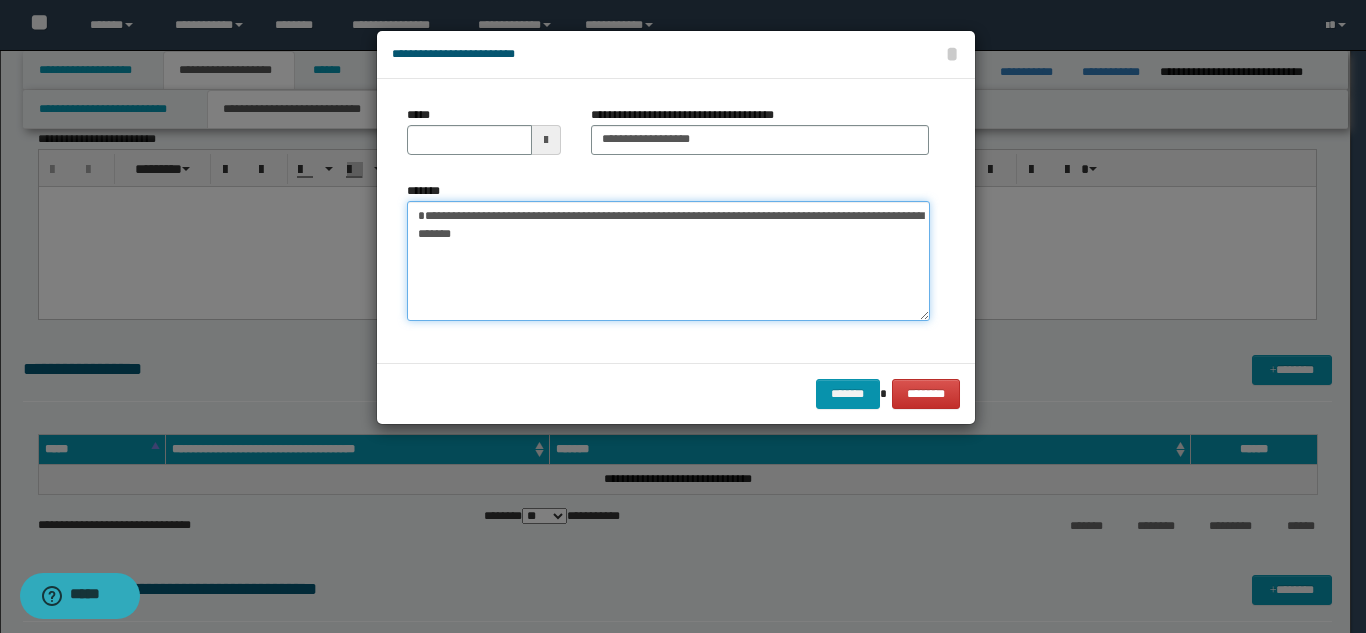 type 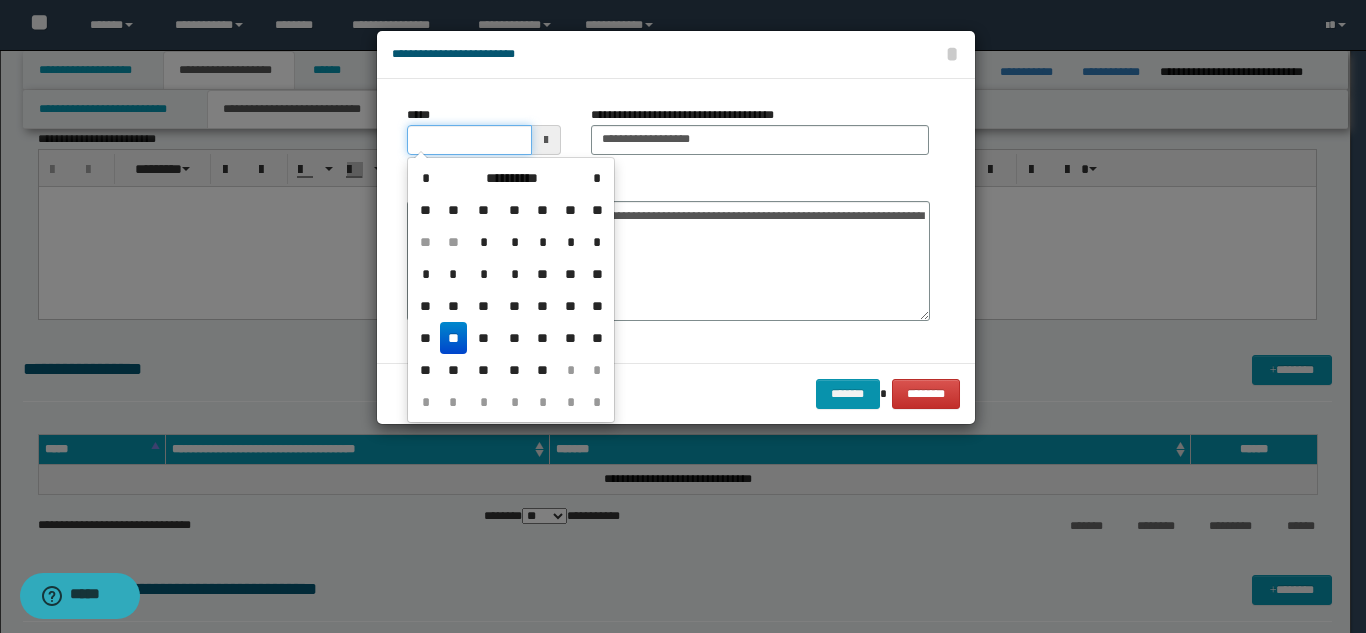 click on "*****" at bounding box center (469, 140) 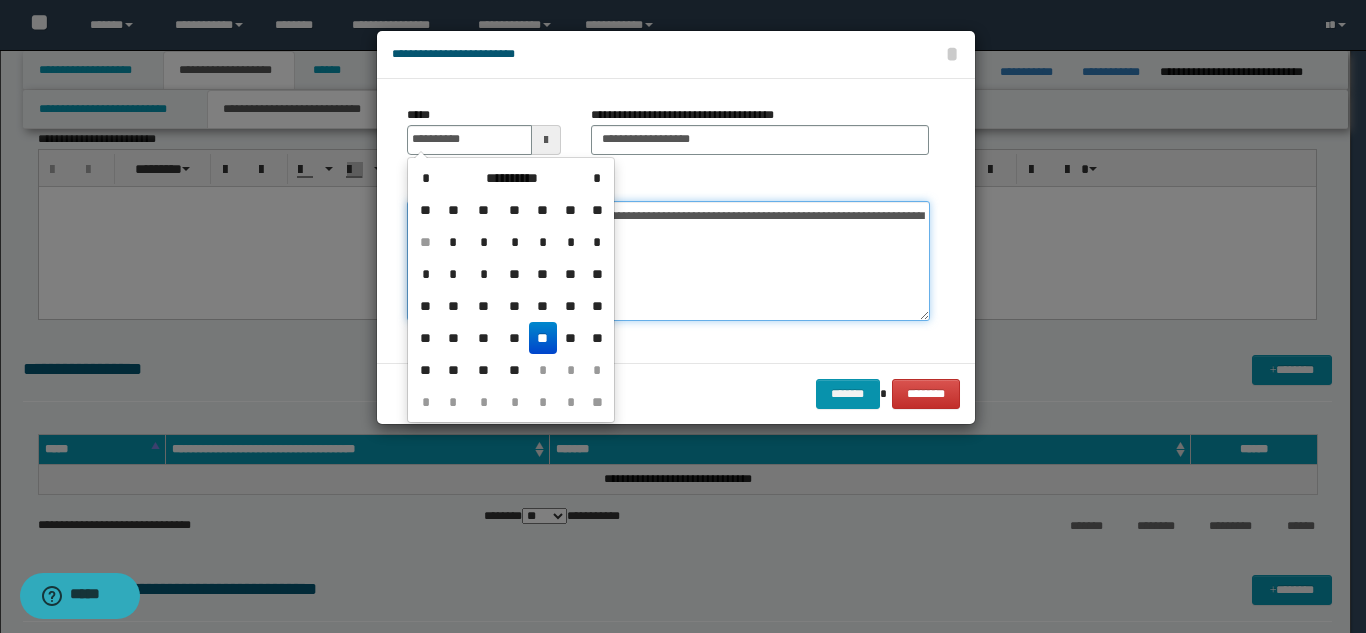 type on "**********" 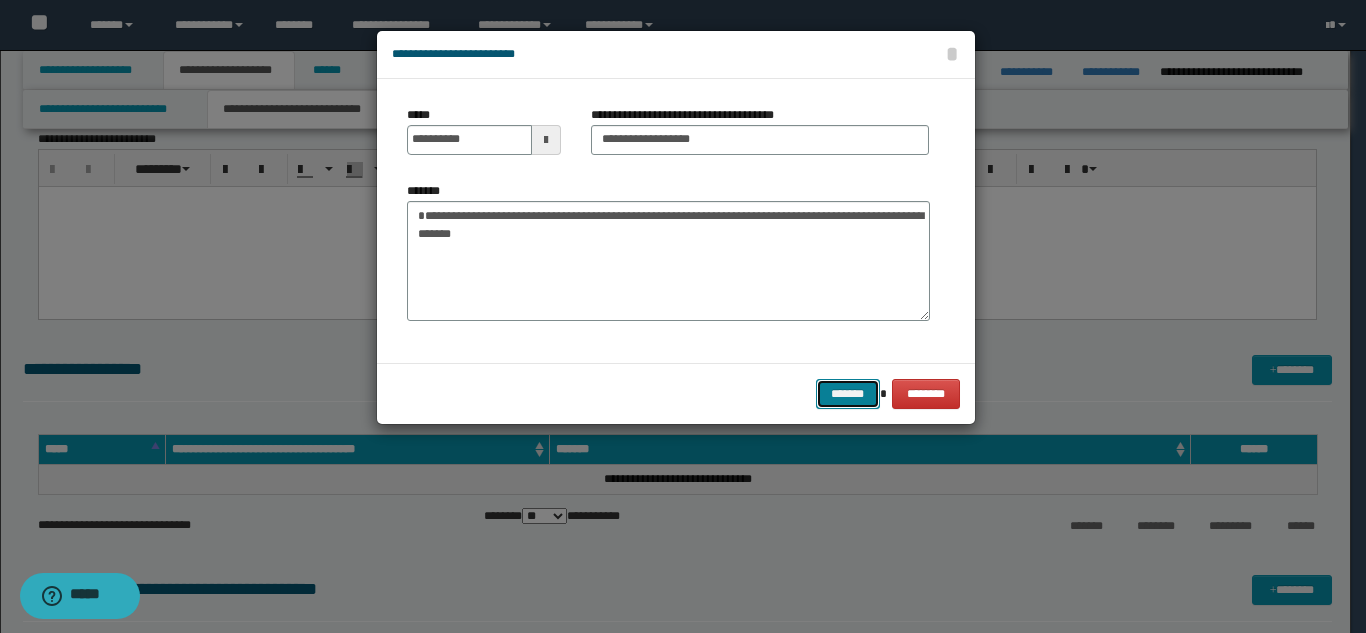 click on "*******" at bounding box center (848, 394) 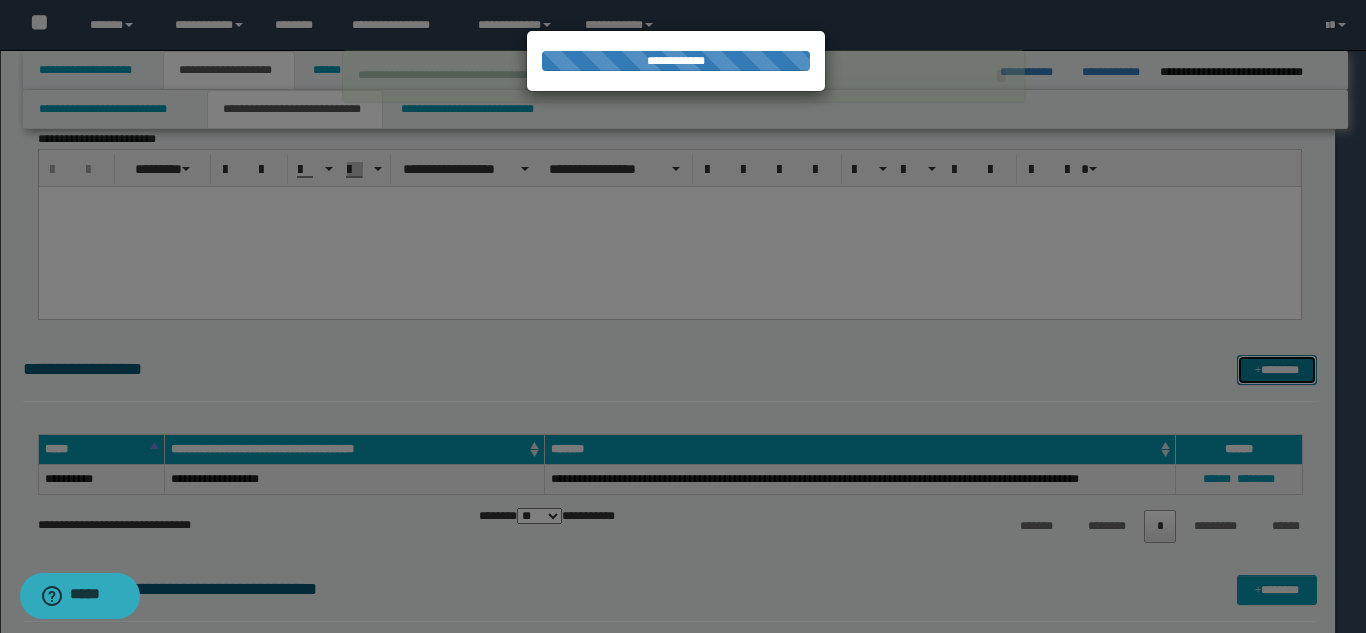type 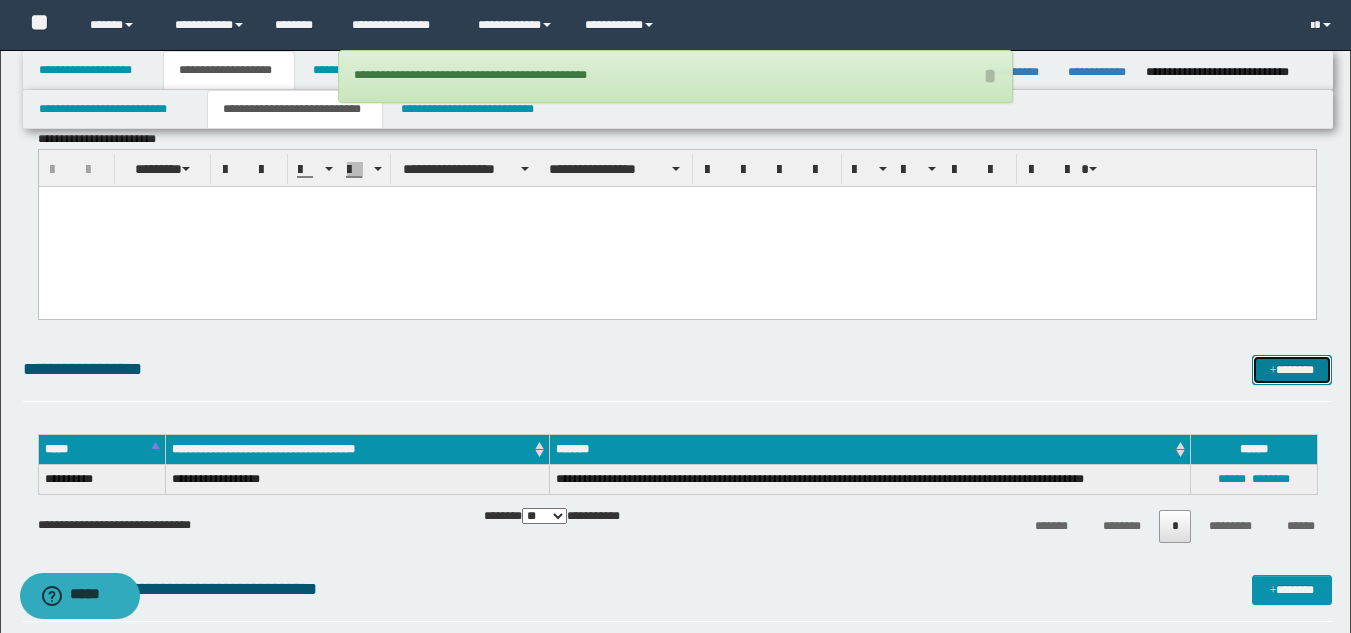 click on "*******" at bounding box center [1292, 370] 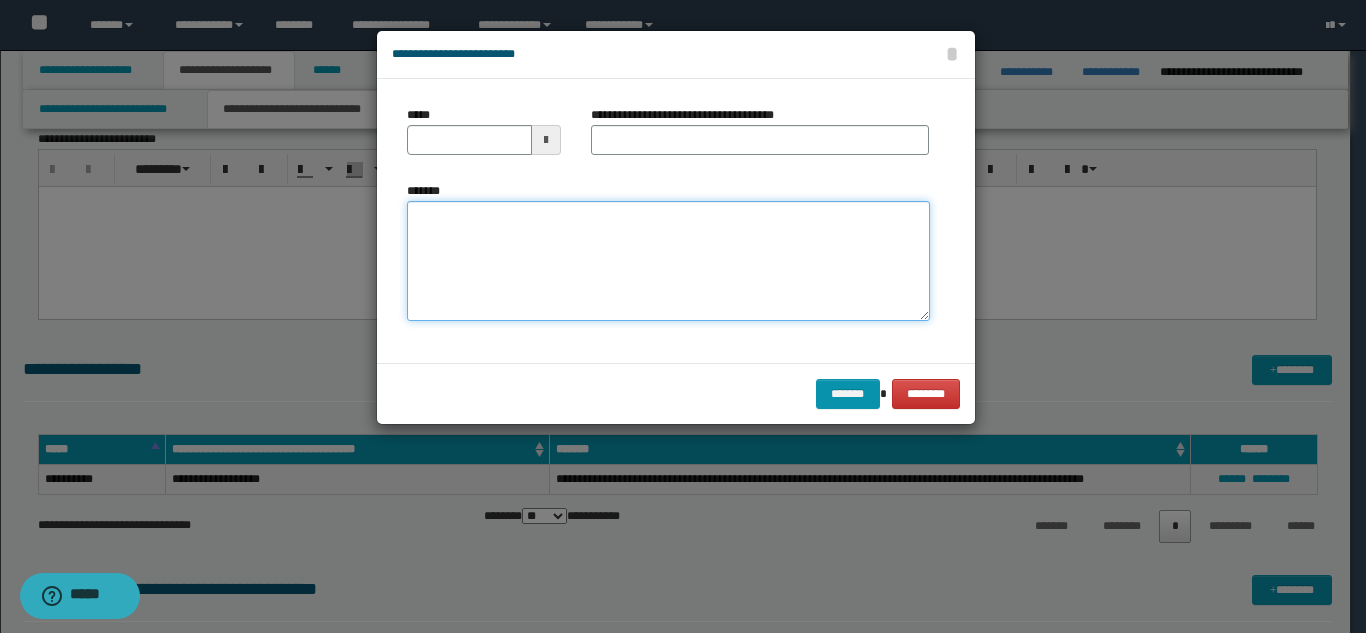 click on "*******" at bounding box center [668, 261] 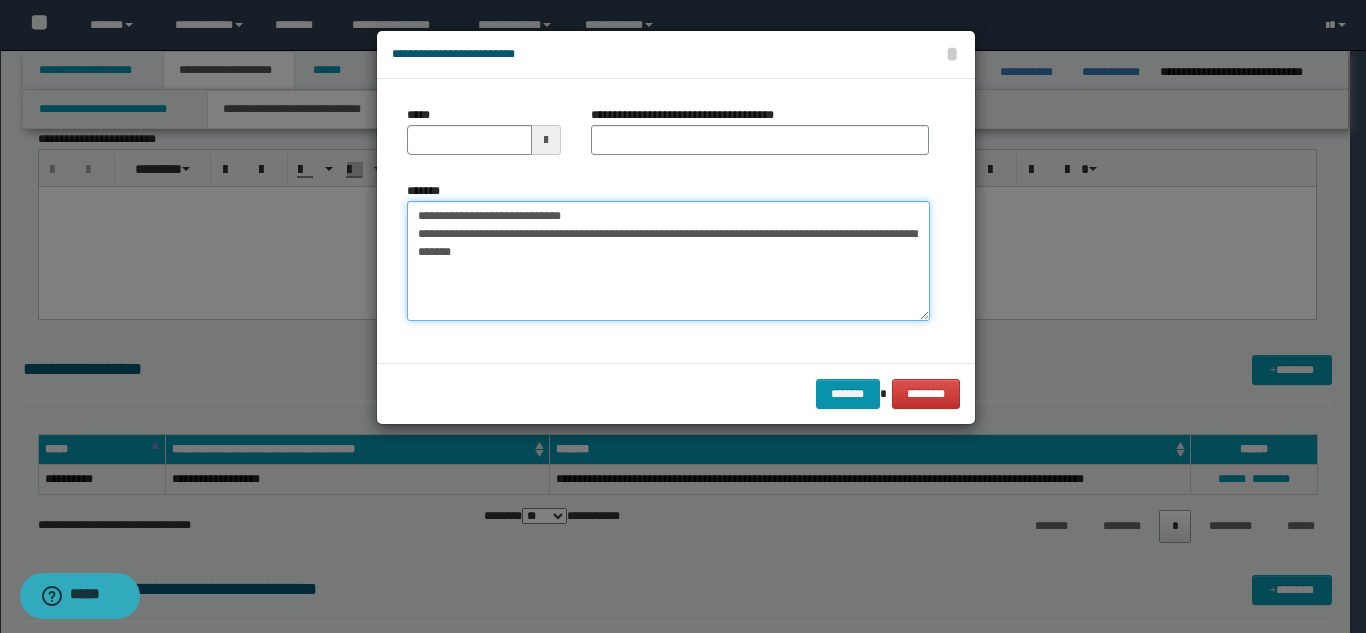 drag, startPoint x: 604, startPoint y: 218, endPoint x: 484, endPoint y: 217, distance: 120.004166 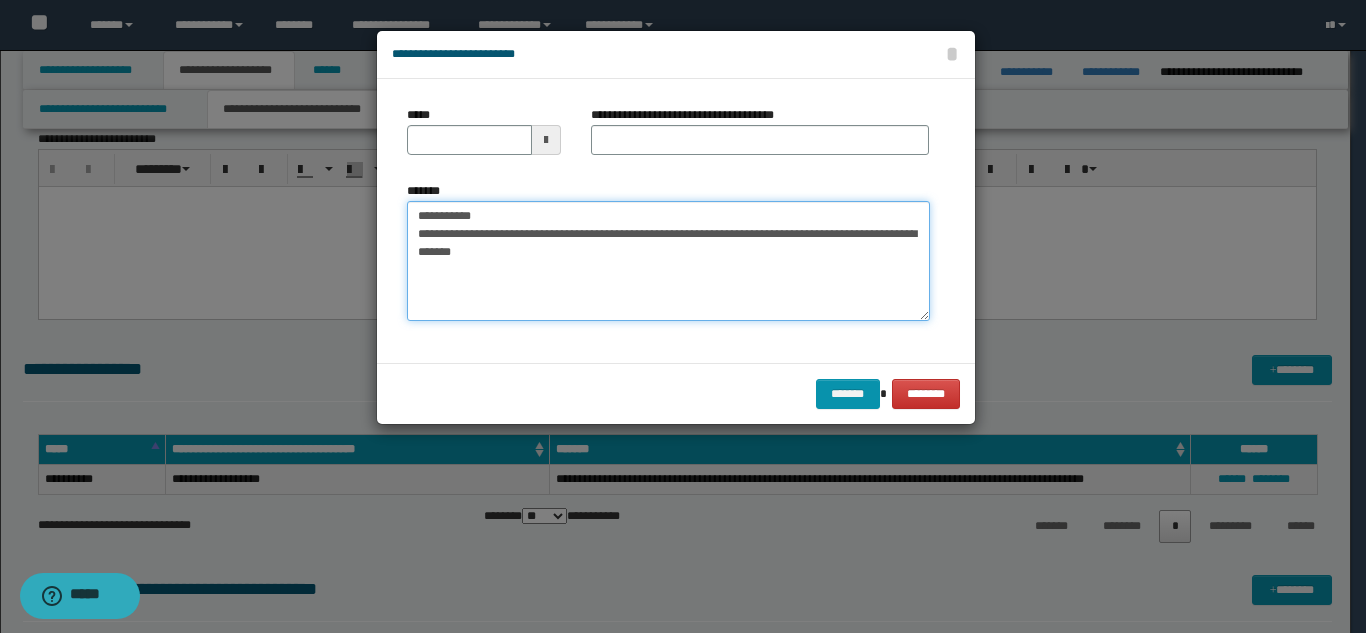 type on "**********" 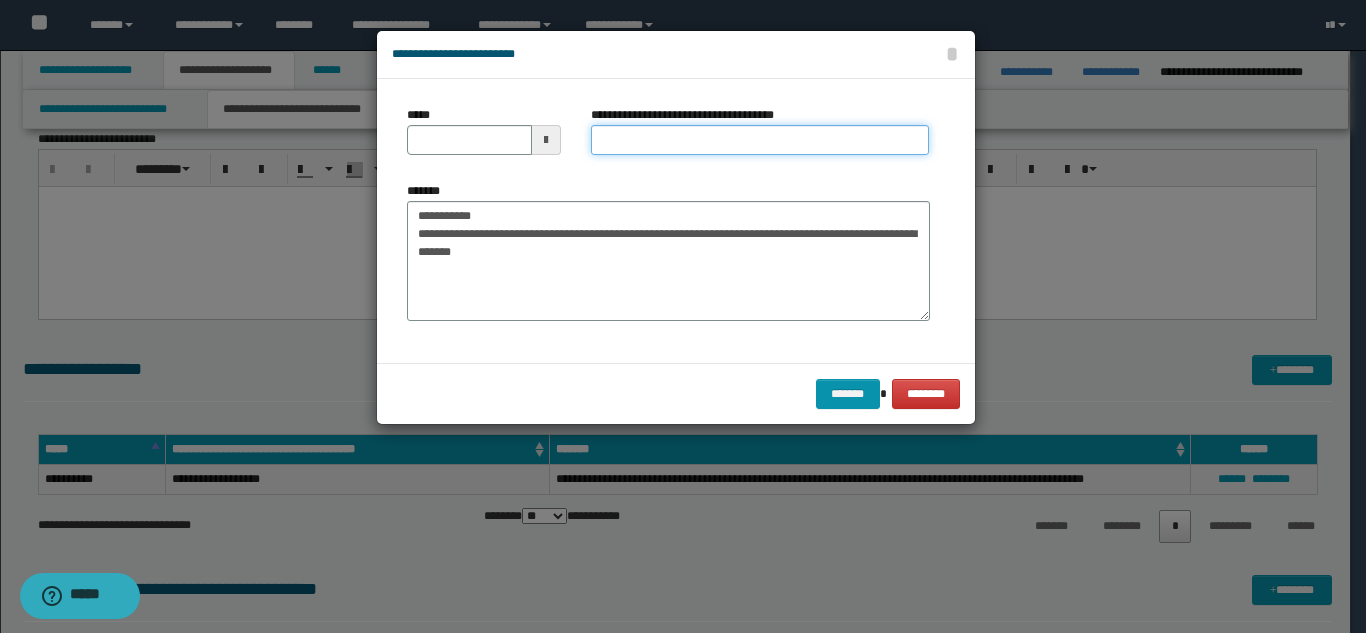 click on "**********" at bounding box center (760, 140) 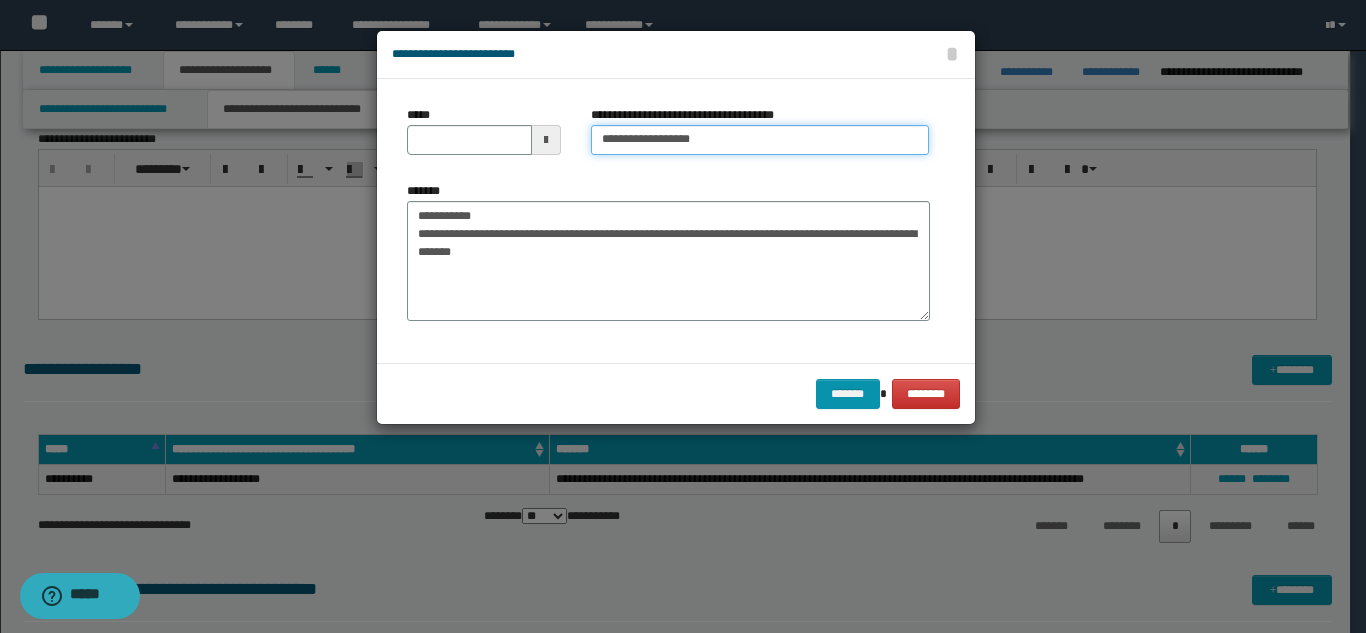 type on "**********" 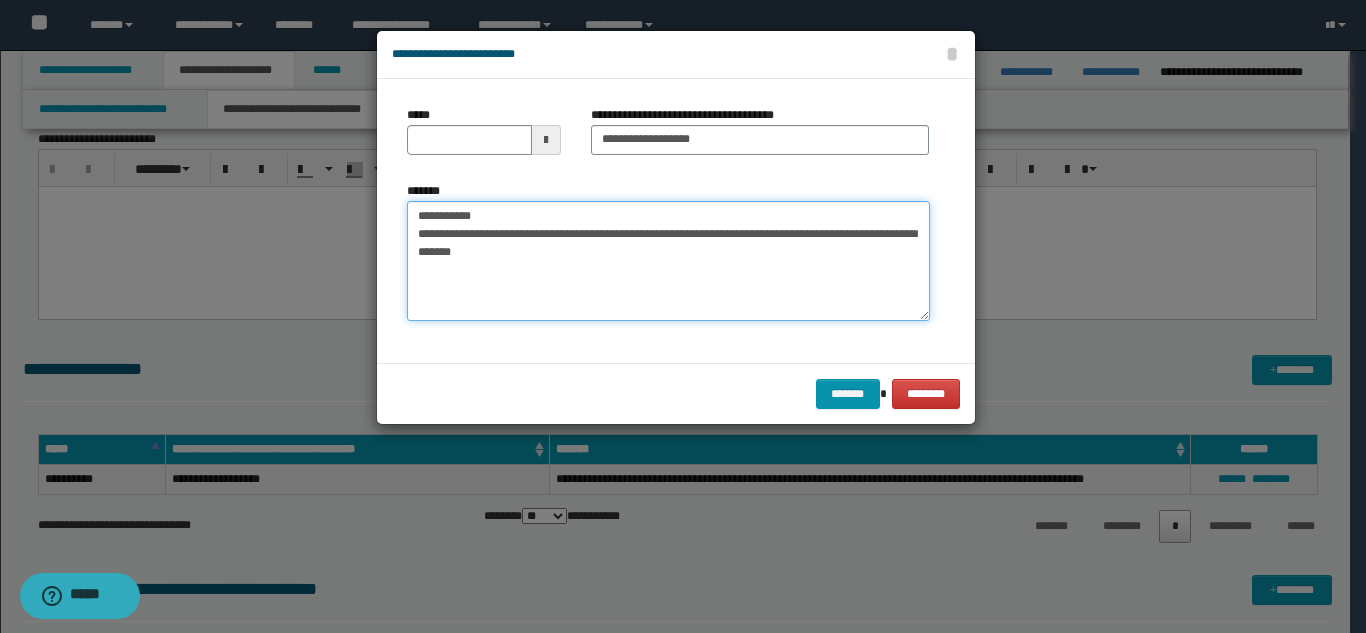 drag, startPoint x: 491, startPoint y: 216, endPoint x: 415, endPoint y: 190, distance: 80.32434 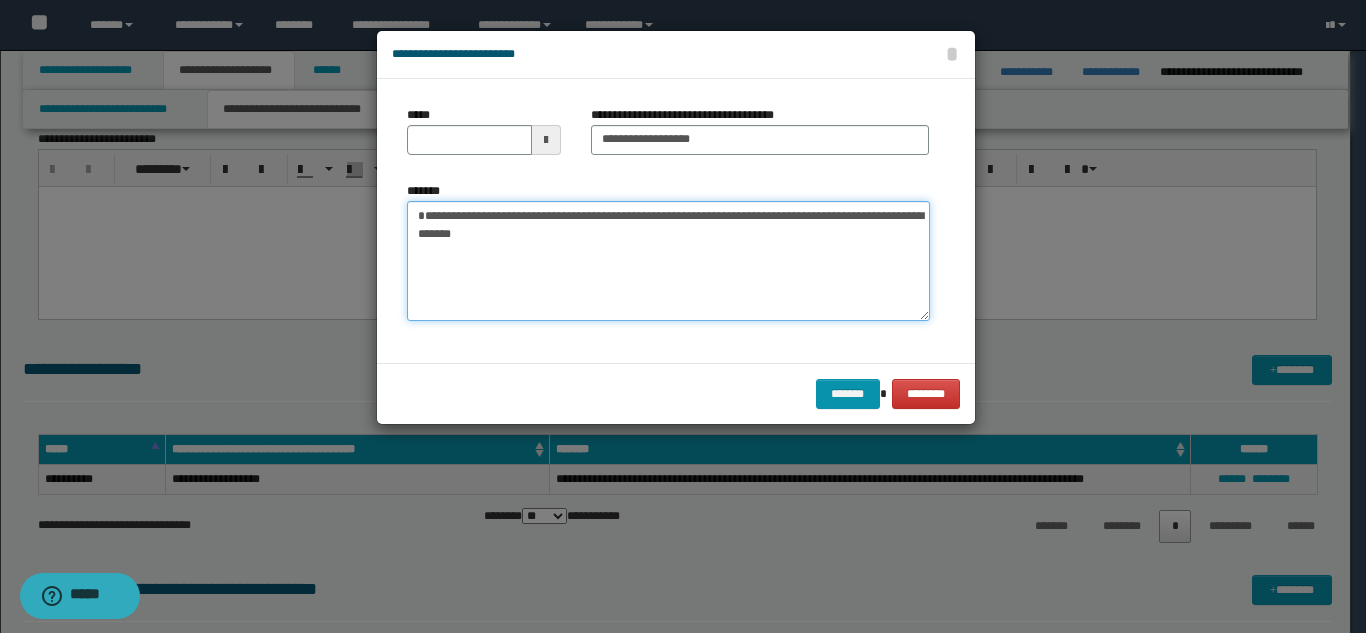 type 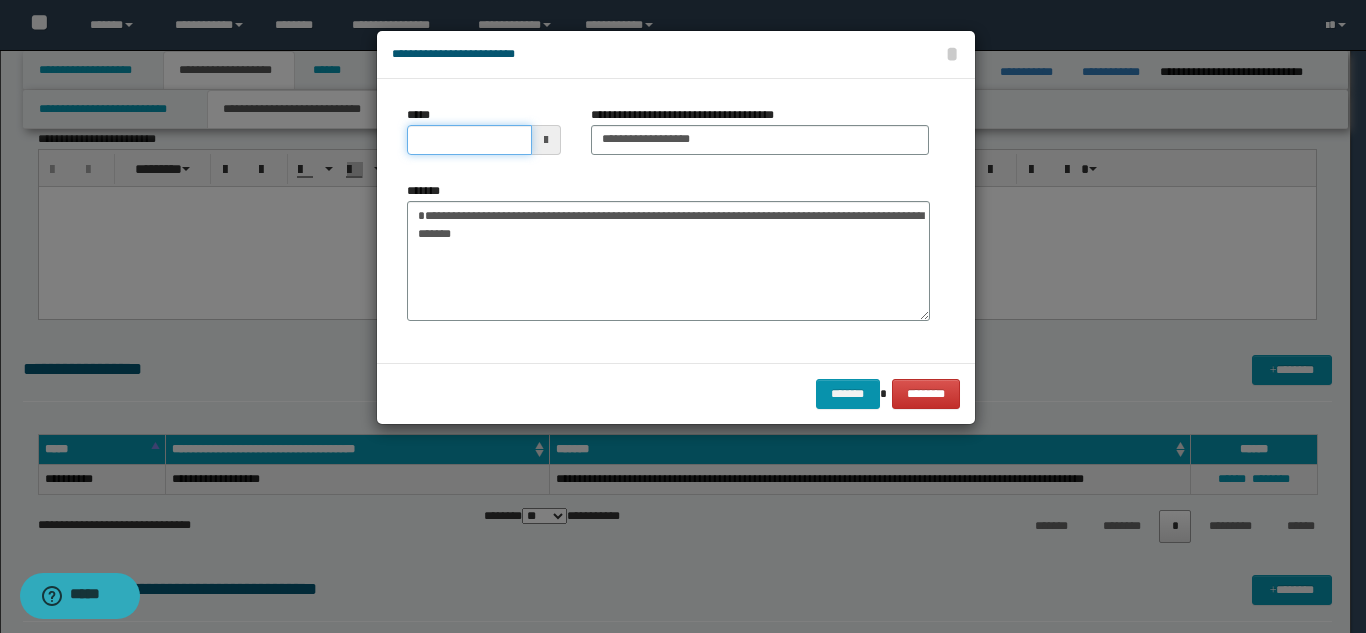 click on "*****" at bounding box center (469, 140) 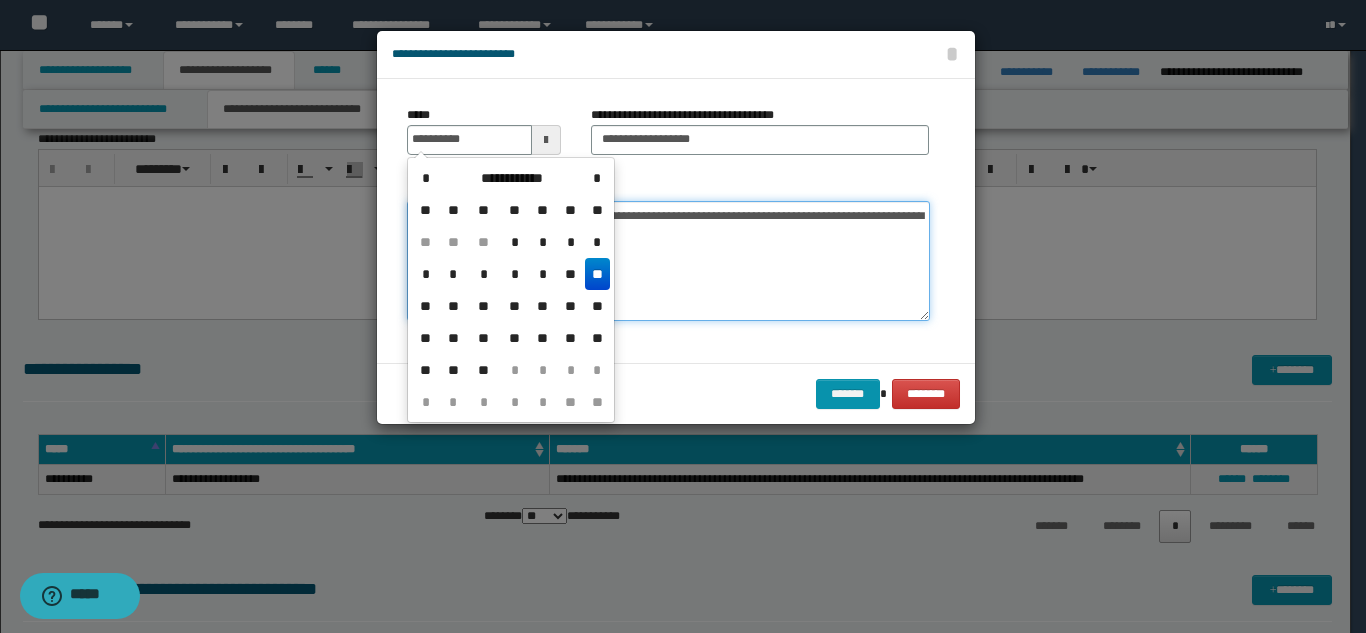 type on "**********" 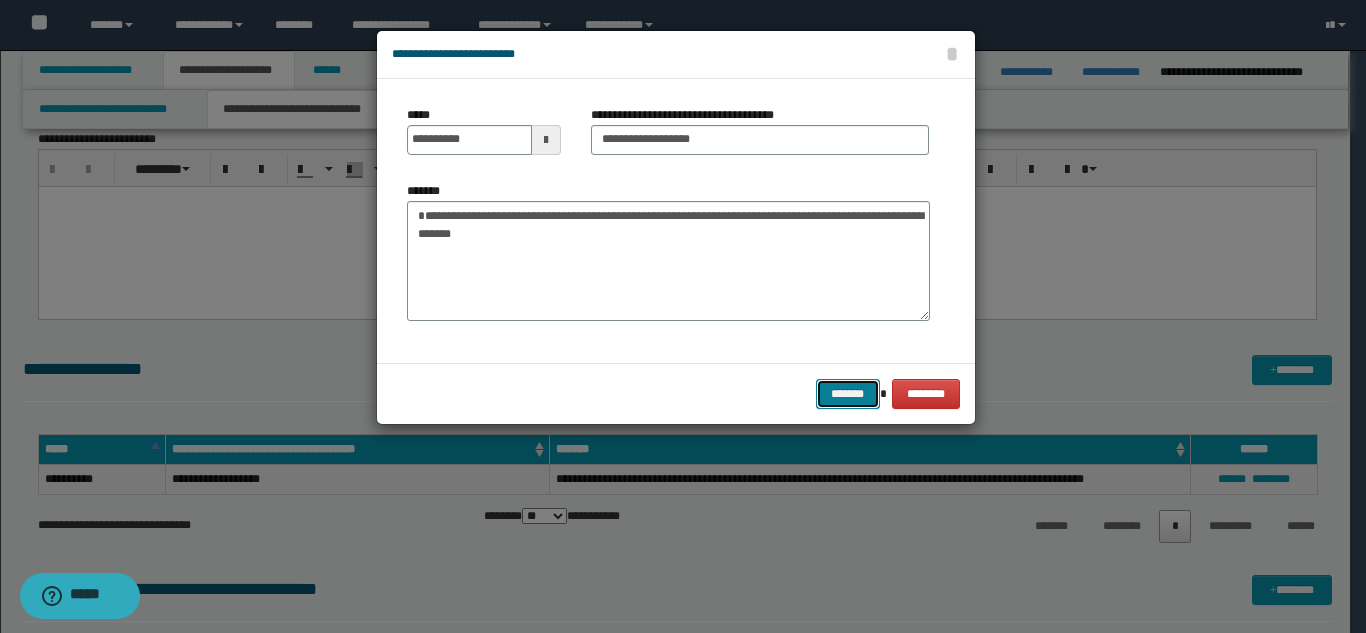click on "*******" at bounding box center [848, 394] 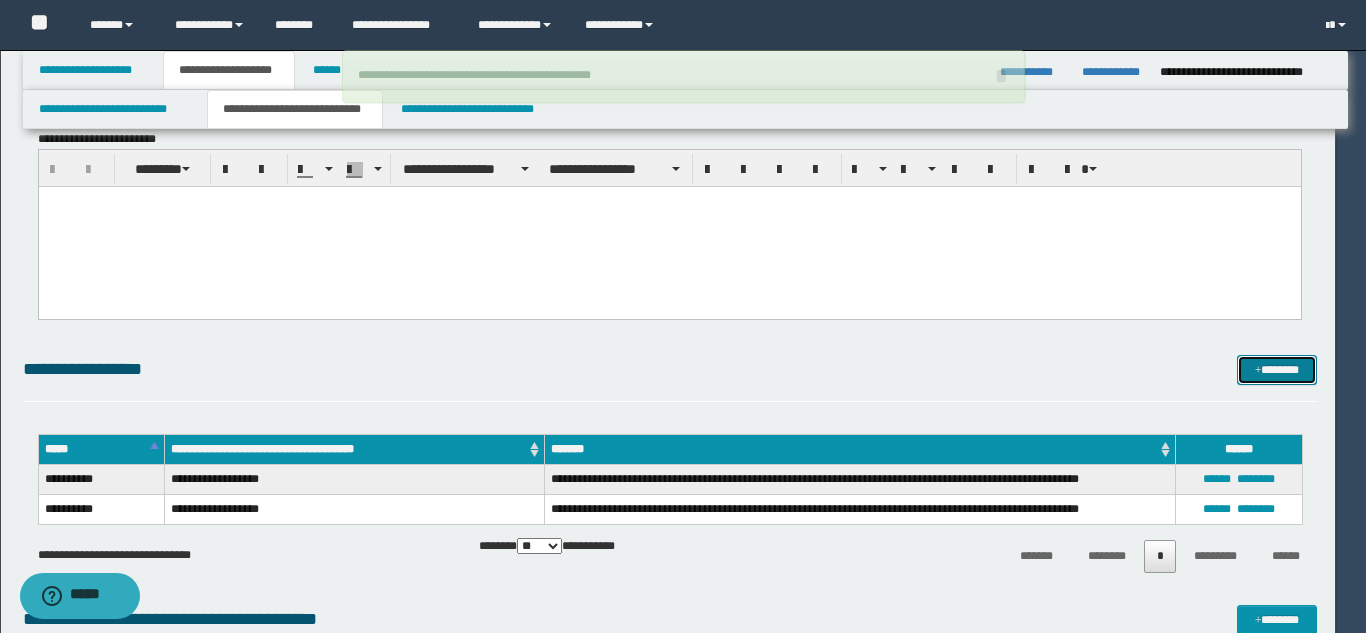 type 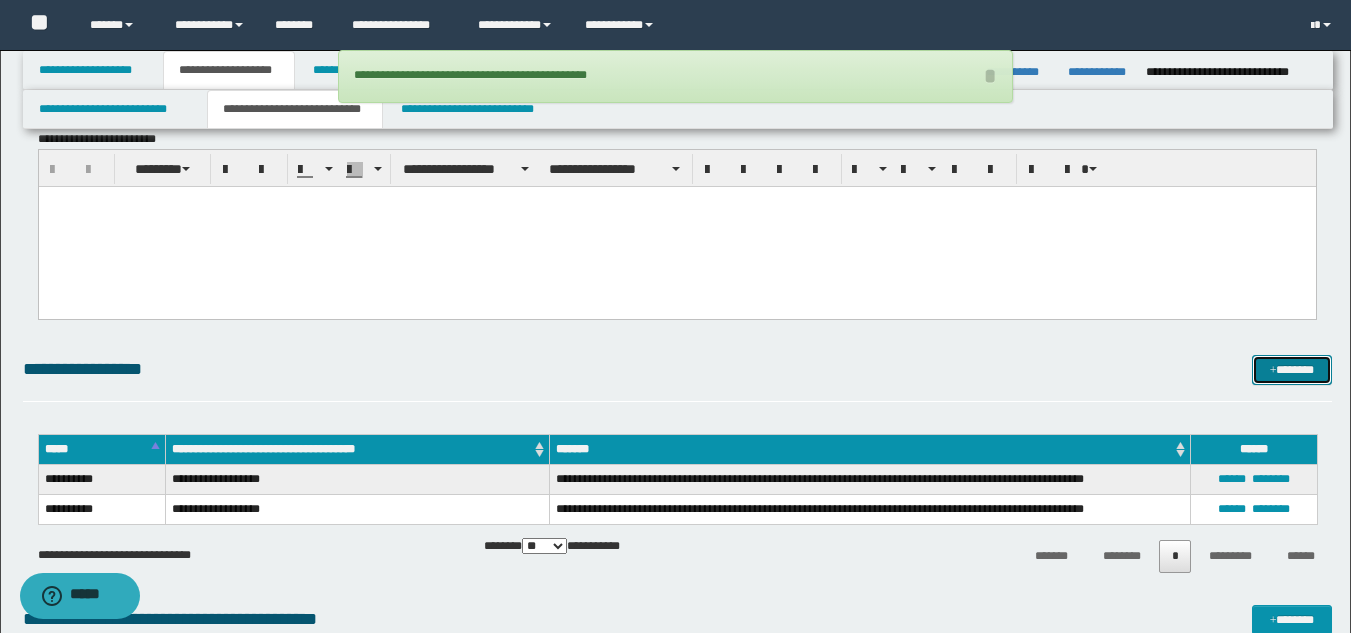 click on "*******" at bounding box center (1292, 370) 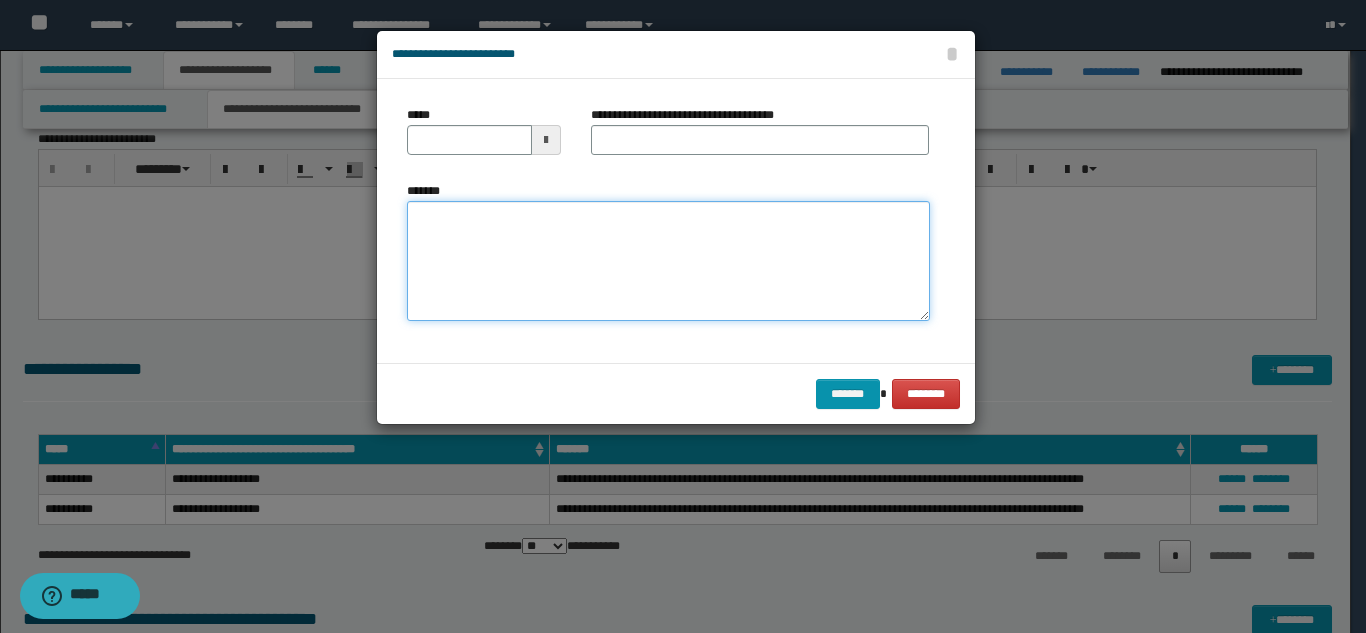 click on "*******" at bounding box center [668, 261] 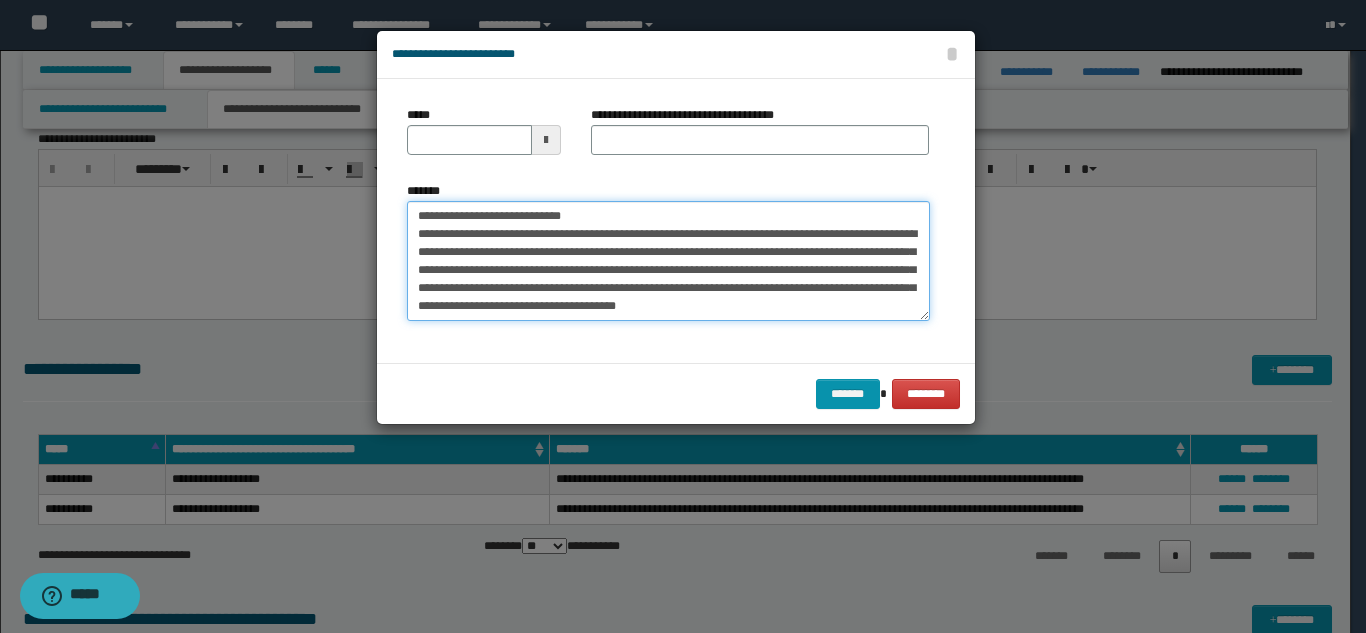 scroll, scrollTop: 0, scrollLeft: 0, axis: both 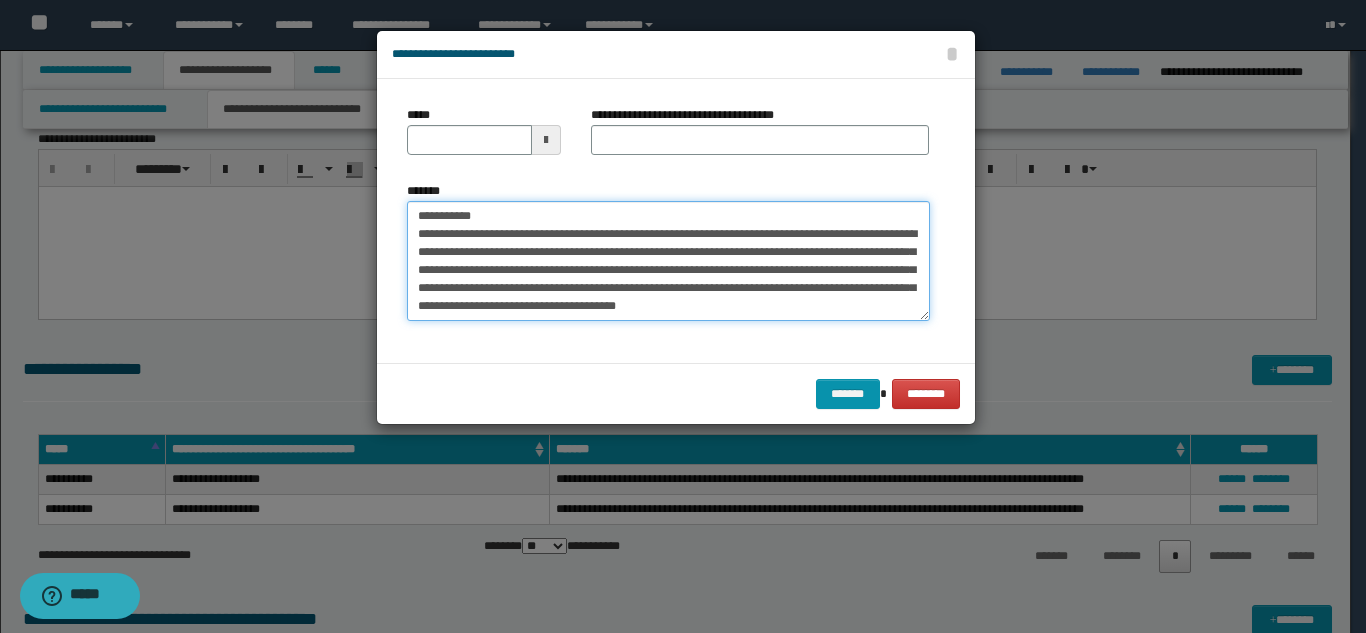 type on "**********" 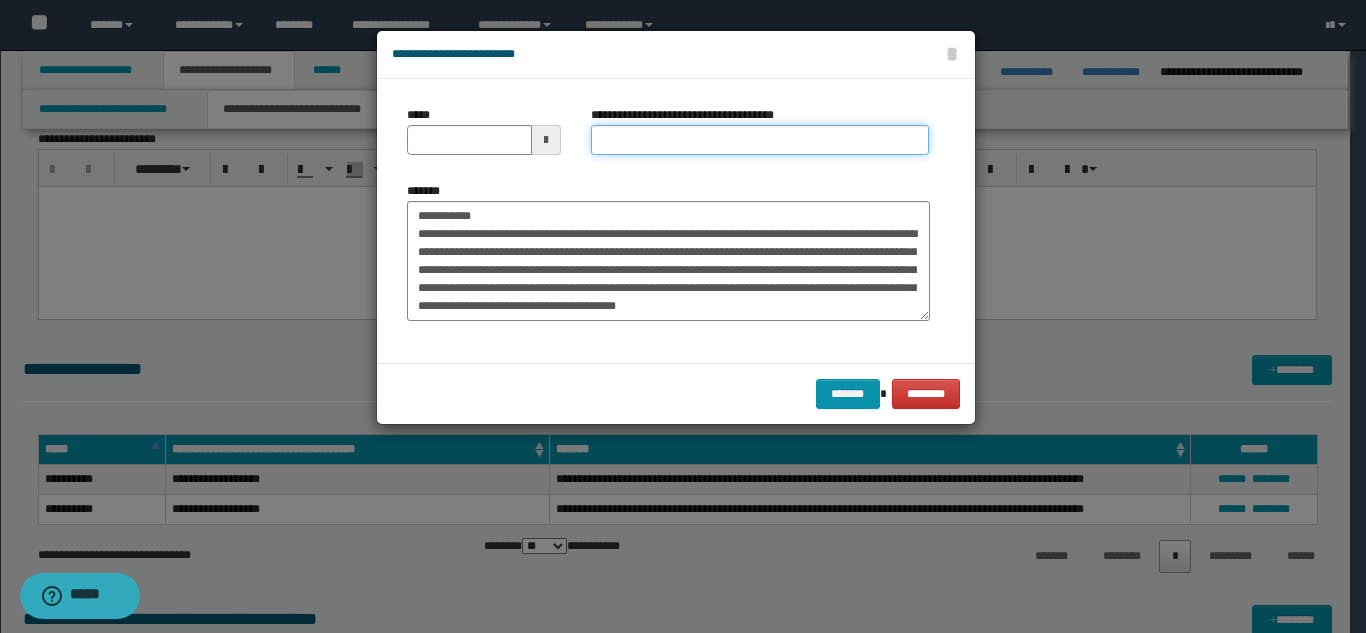 click on "**********" at bounding box center (760, 140) 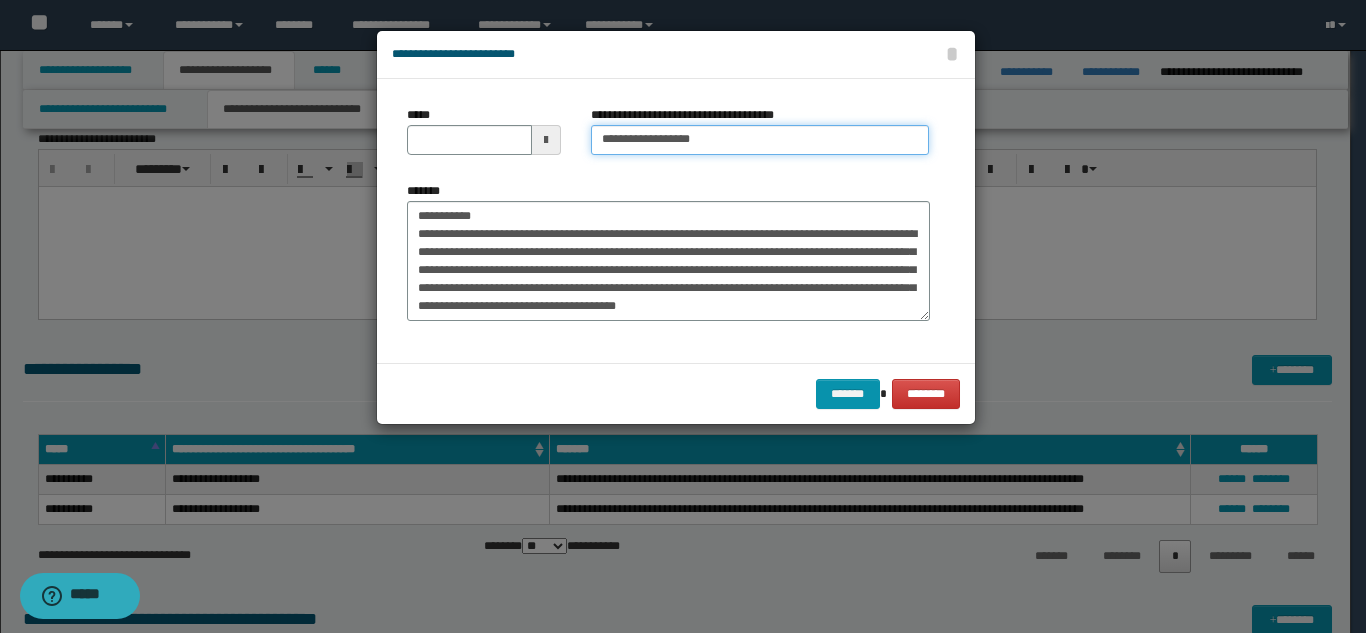 type on "**********" 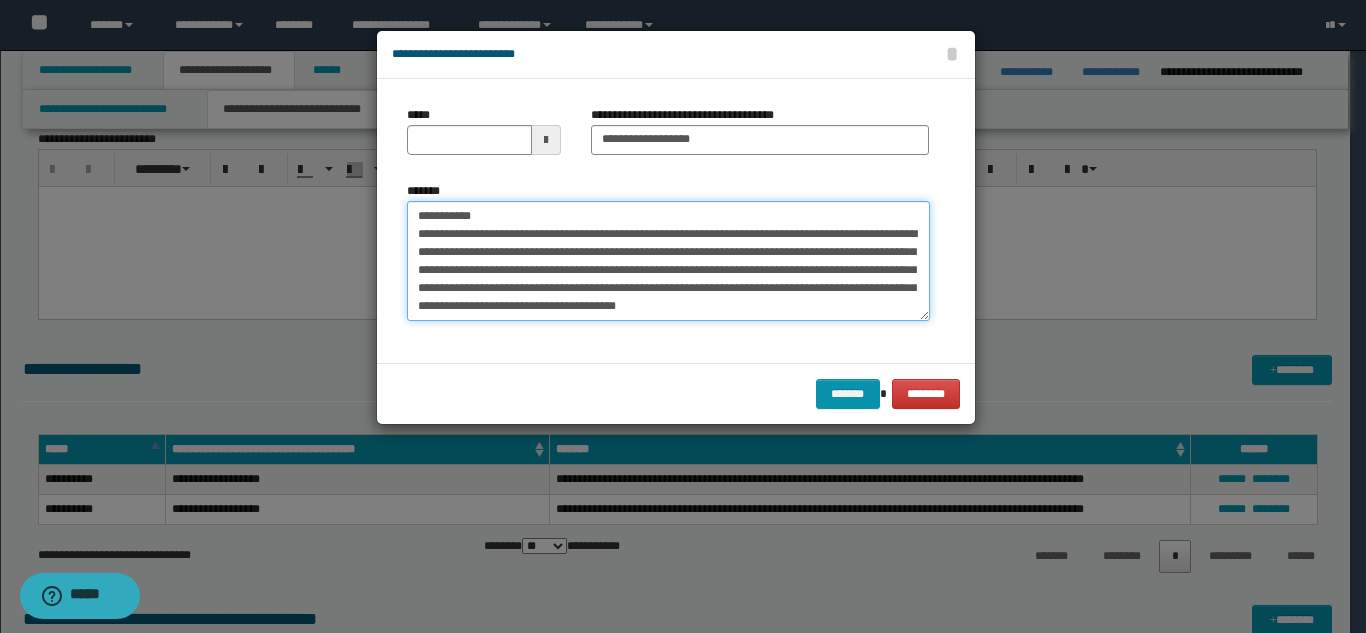 drag, startPoint x: 499, startPoint y: 215, endPoint x: 403, endPoint y: 205, distance: 96.519424 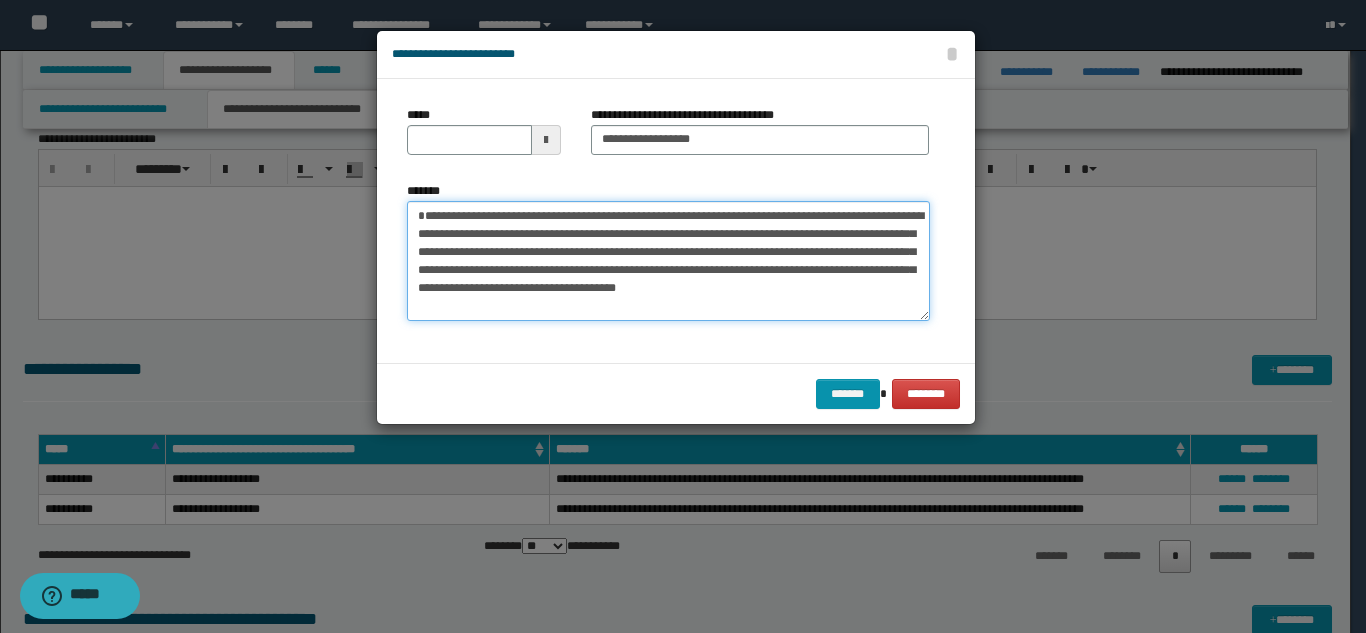 type 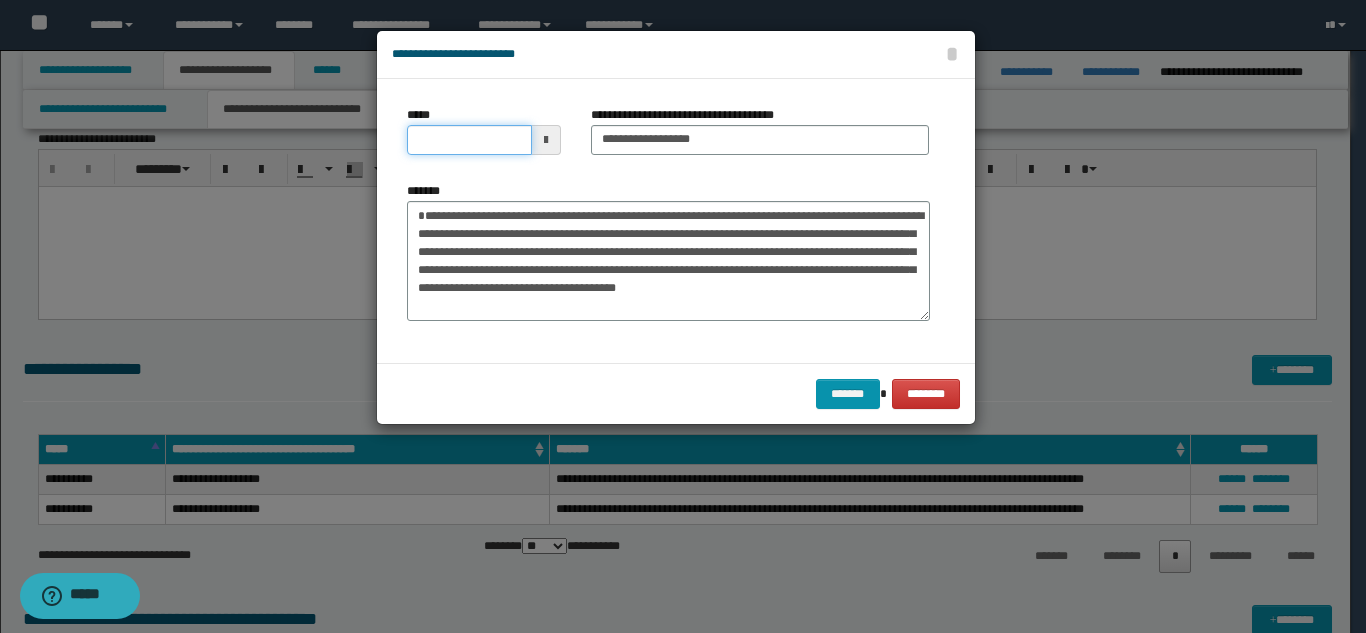 click on "*****" at bounding box center (469, 140) 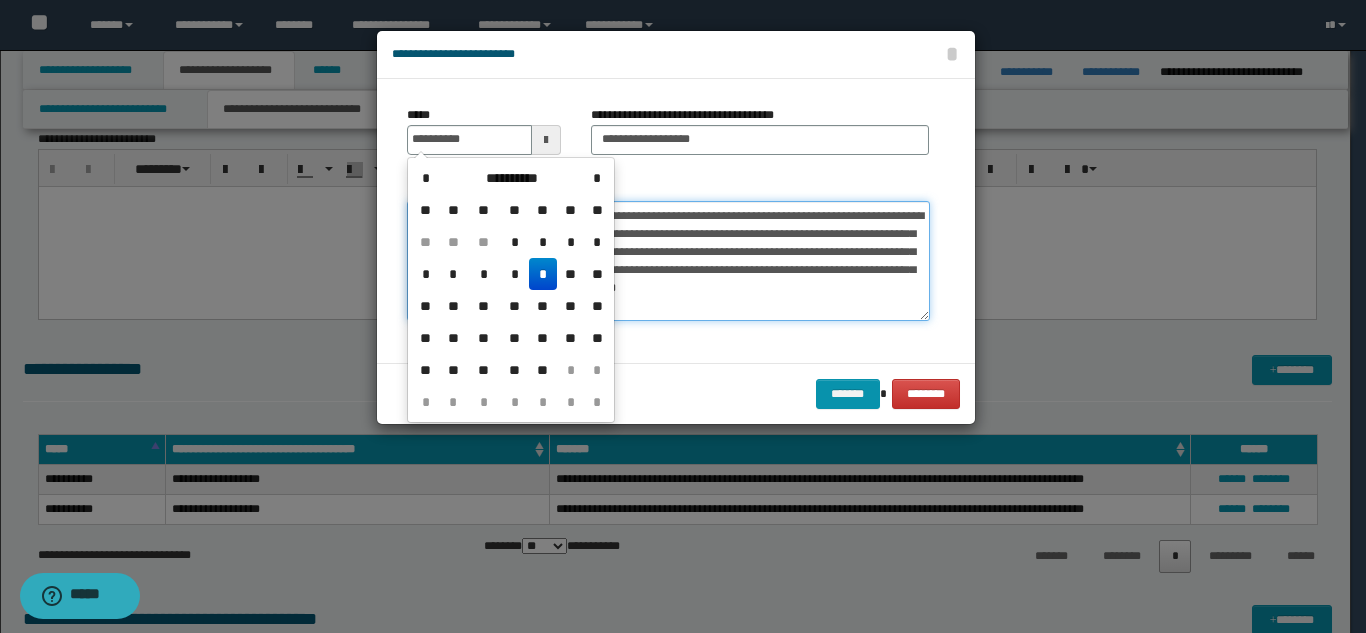type on "**********" 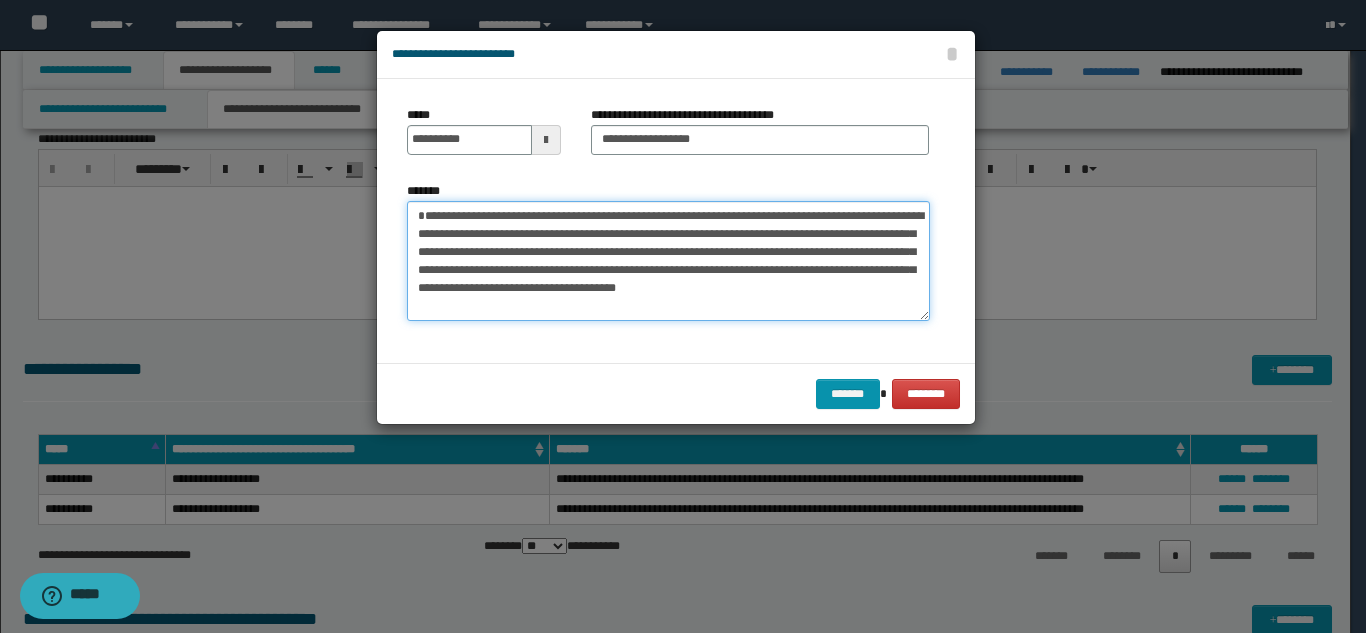 scroll, scrollTop: 18, scrollLeft: 0, axis: vertical 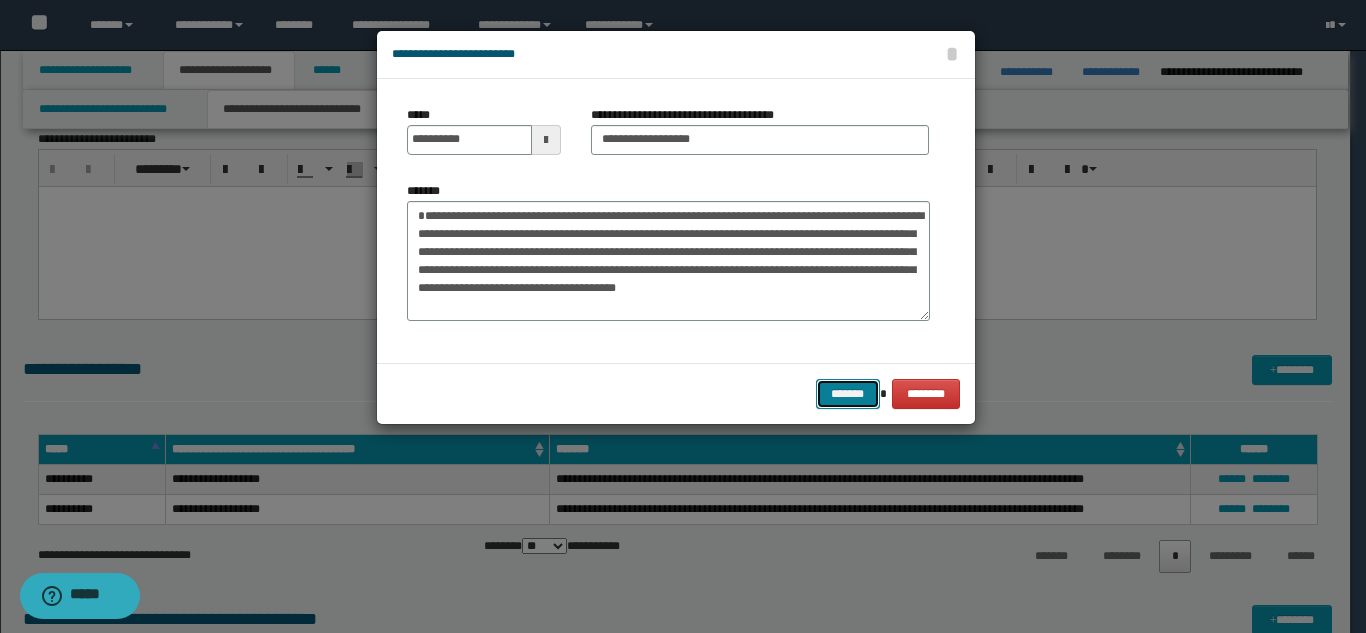 click on "*******" at bounding box center [848, 394] 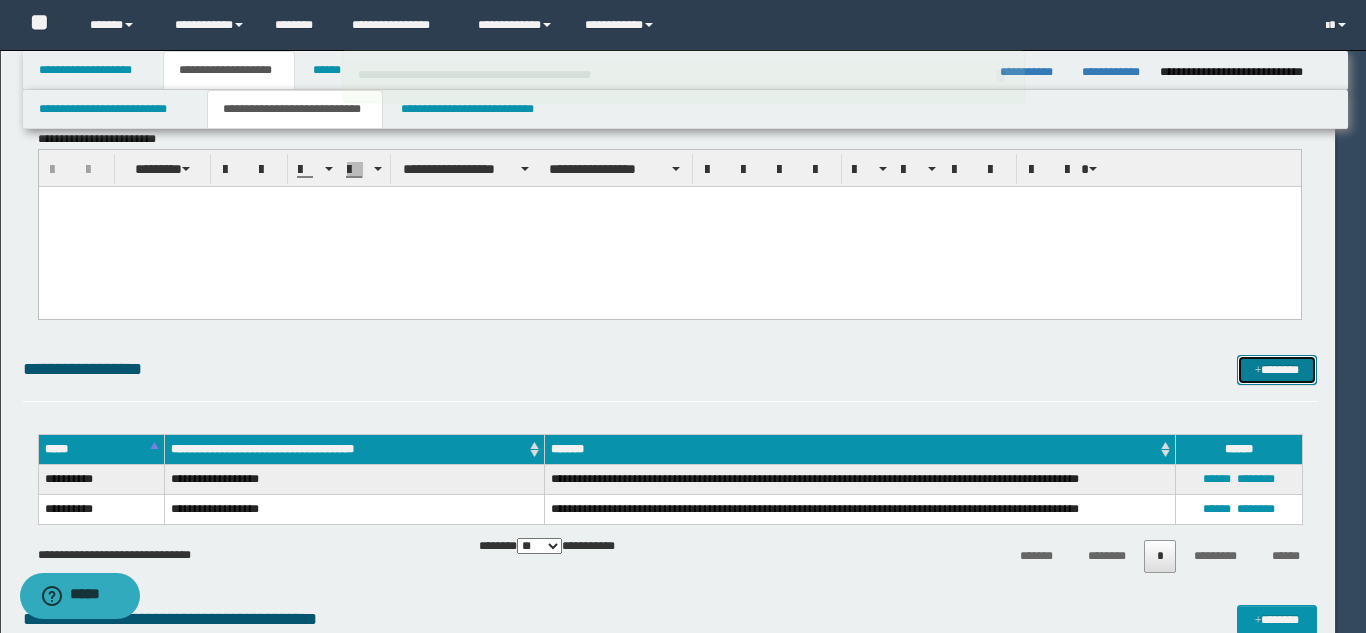 type 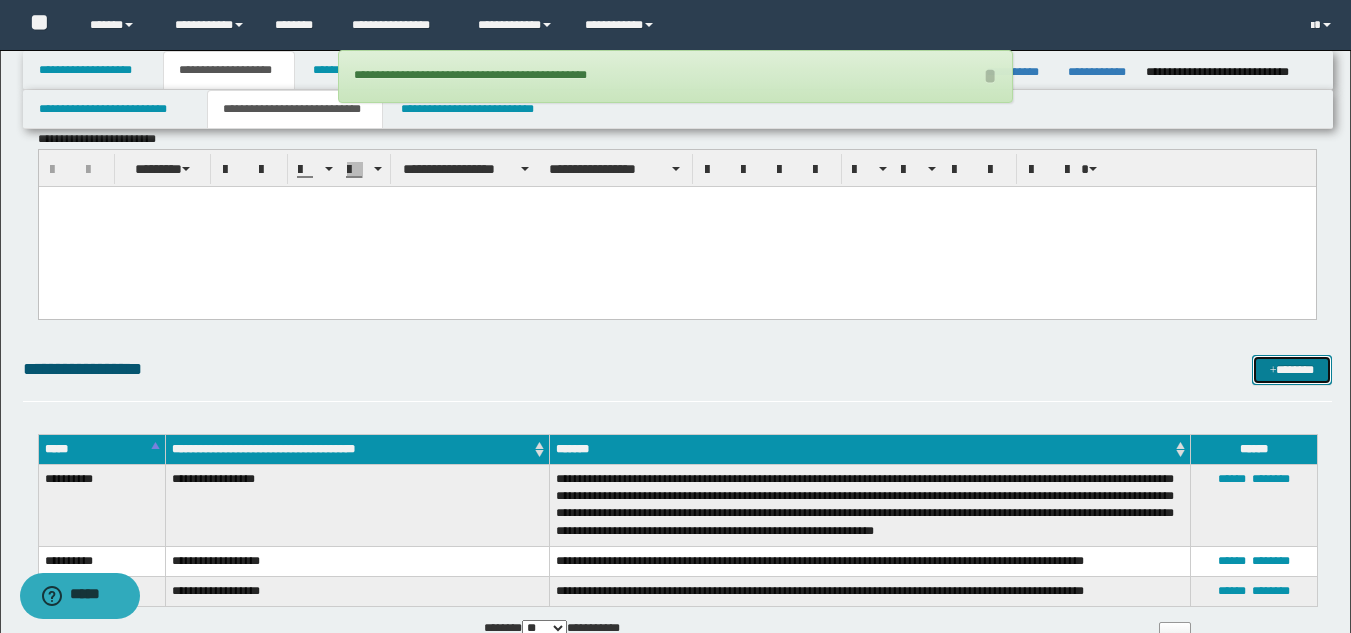 click on "*******" at bounding box center (1292, 370) 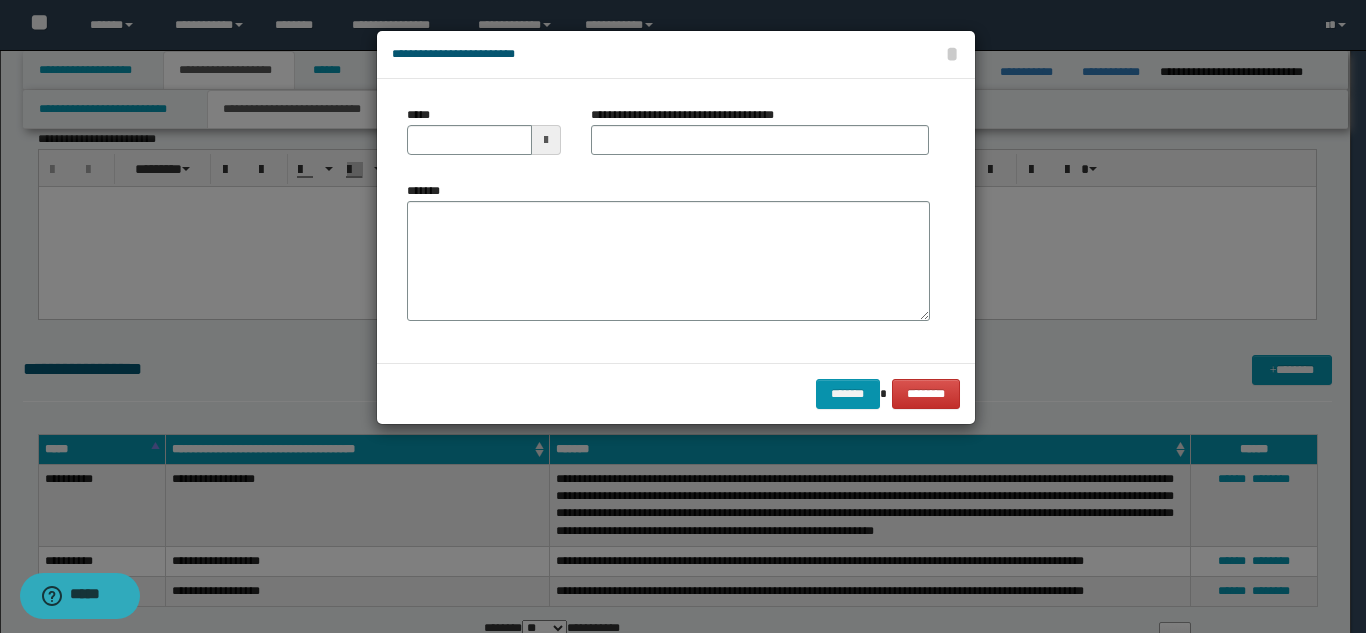 scroll, scrollTop: 0, scrollLeft: 0, axis: both 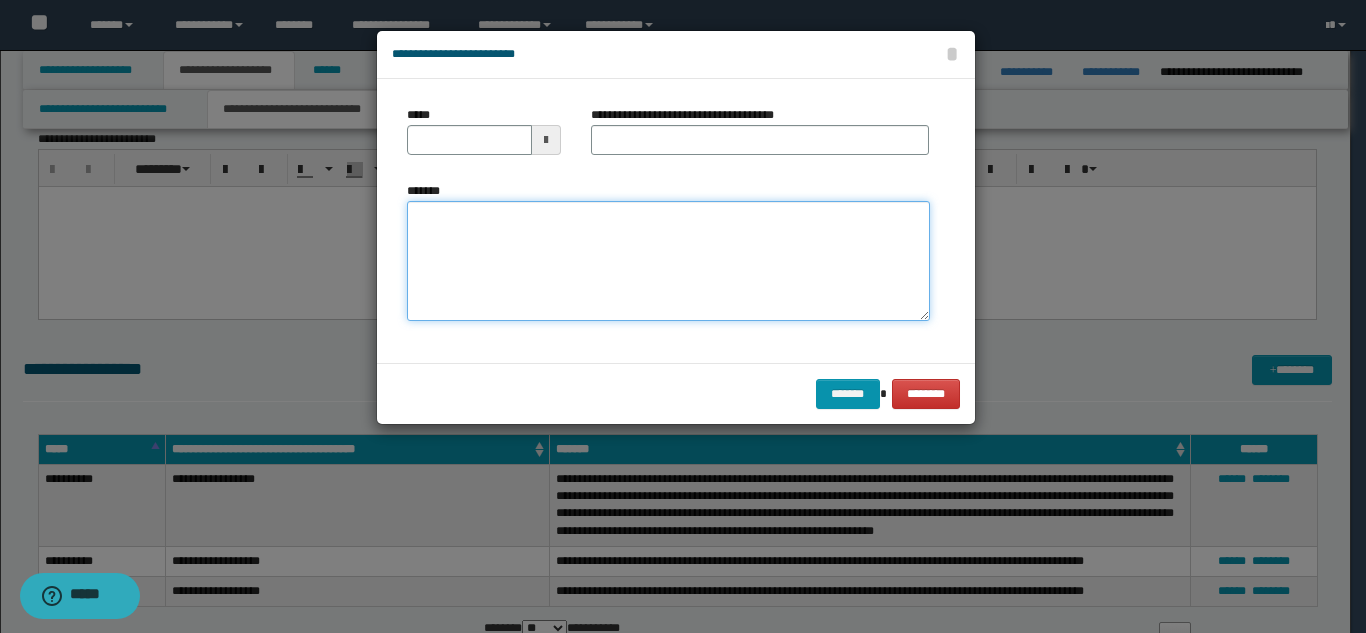 click on "*******" at bounding box center (668, 261) 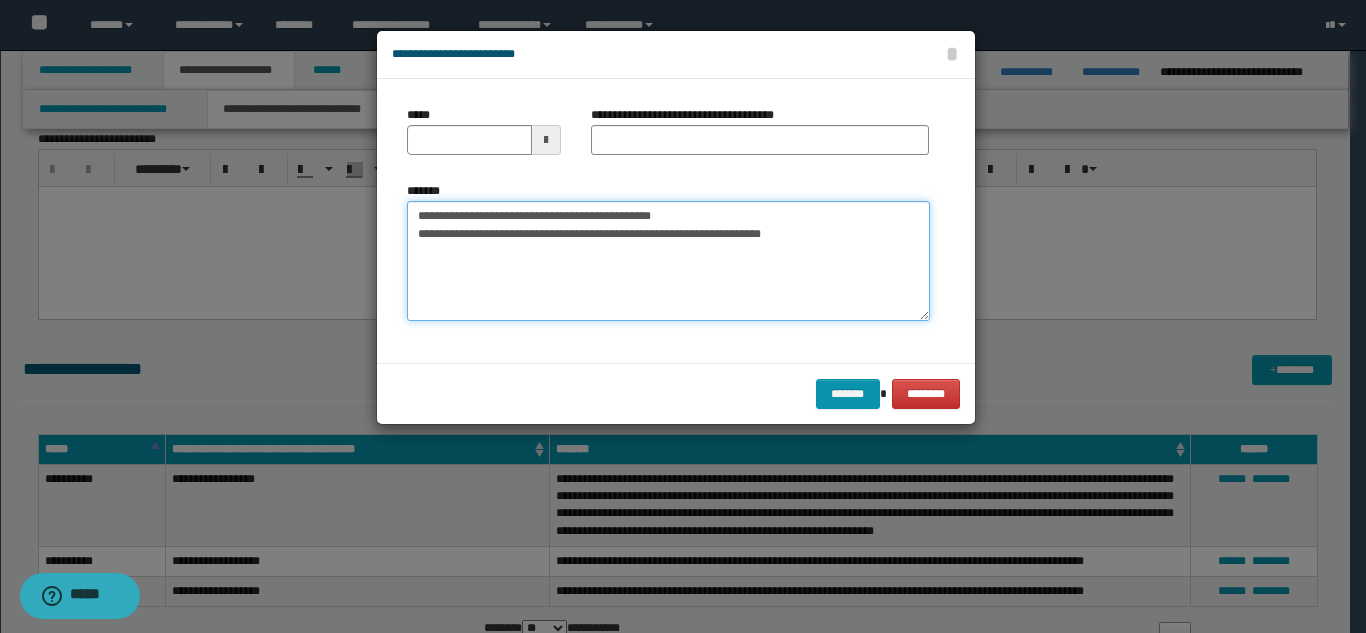 click on "**********" at bounding box center (668, 261) 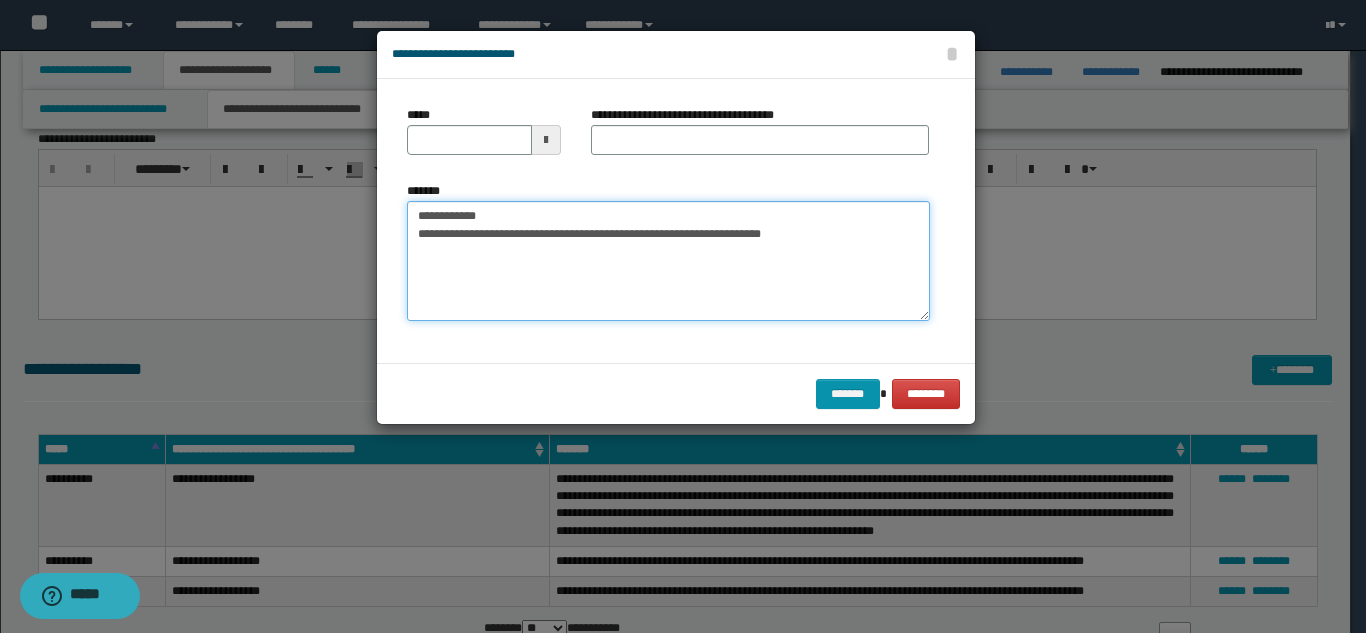 drag, startPoint x: 704, startPoint y: 216, endPoint x: 483, endPoint y: 212, distance: 221.0362 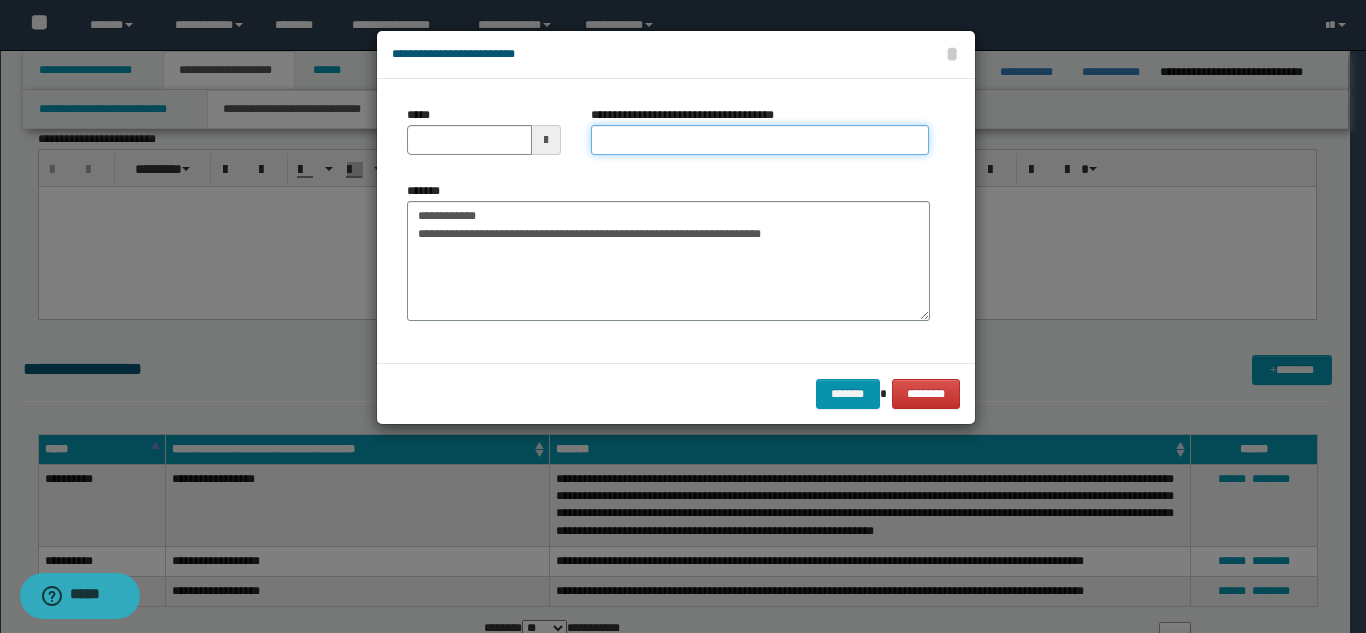 drag, startPoint x: 618, startPoint y: 150, endPoint x: 601, endPoint y: 155, distance: 17.720045 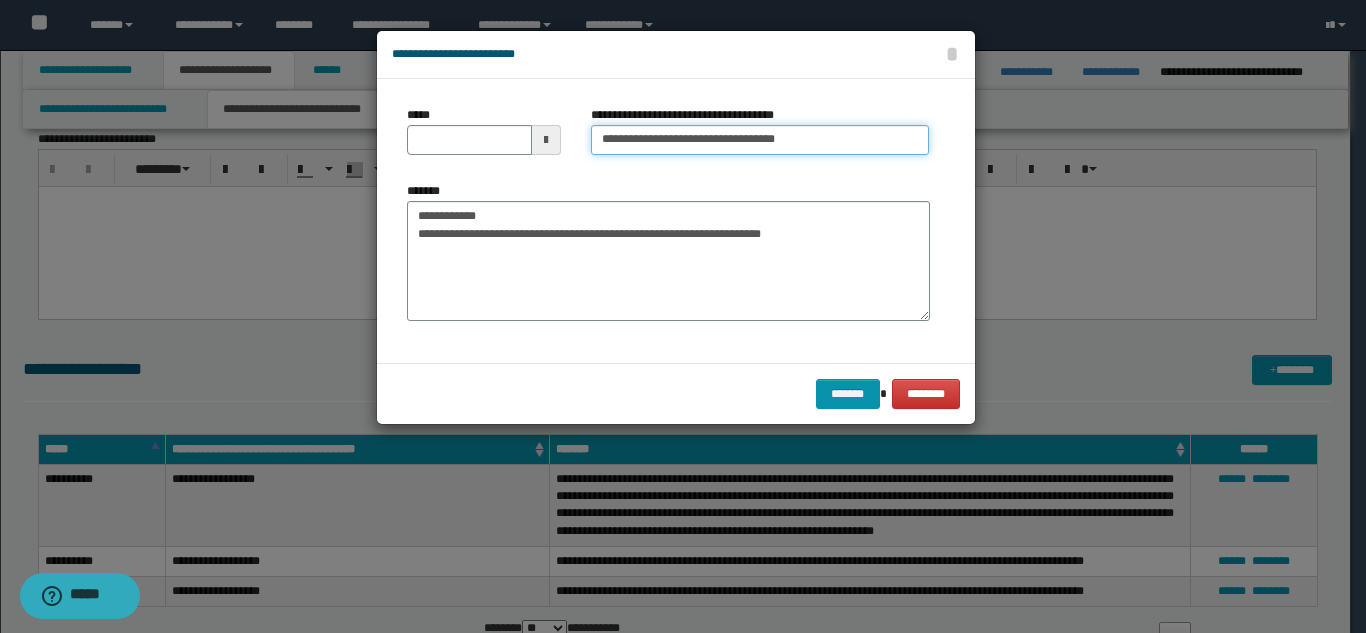 type on "**********" 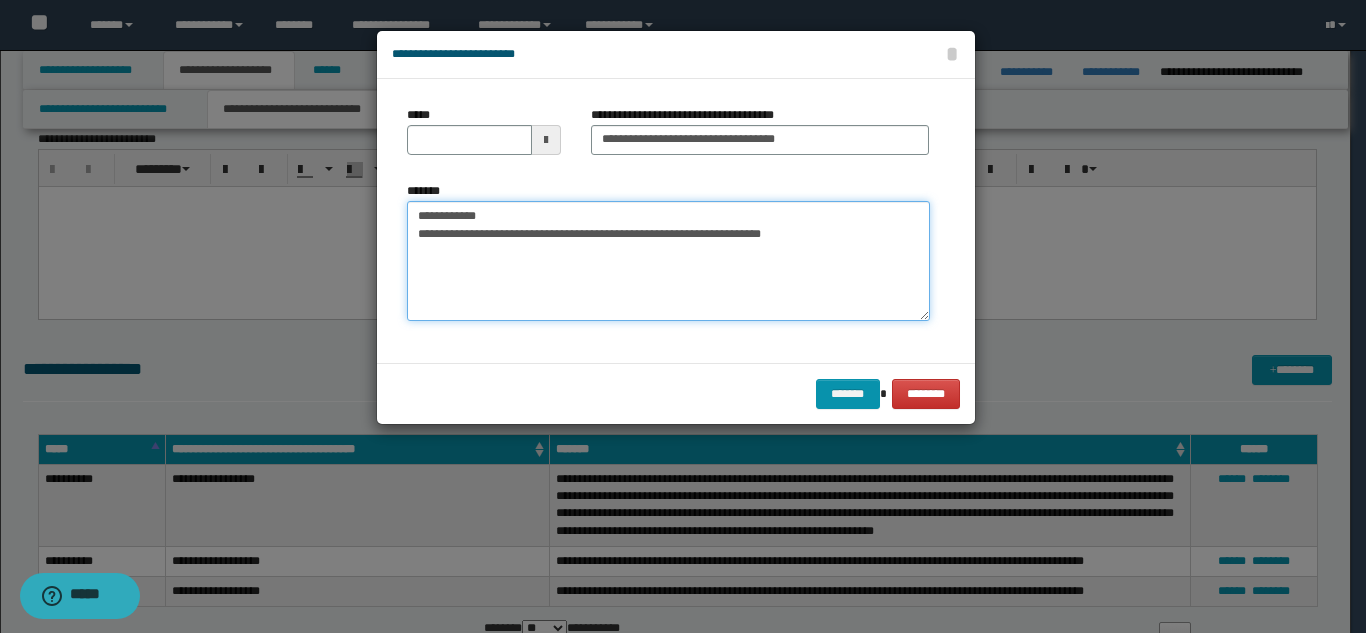 drag, startPoint x: 447, startPoint y: 214, endPoint x: 411, endPoint y: 170, distance: 56.85068 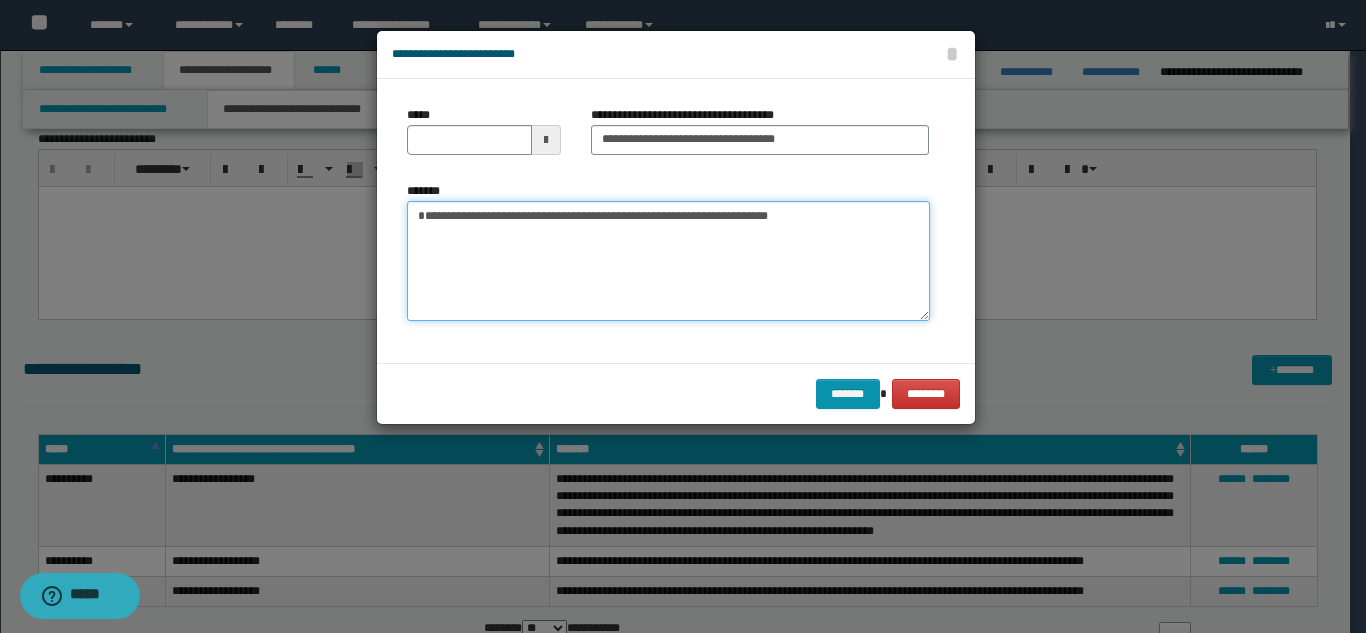 type 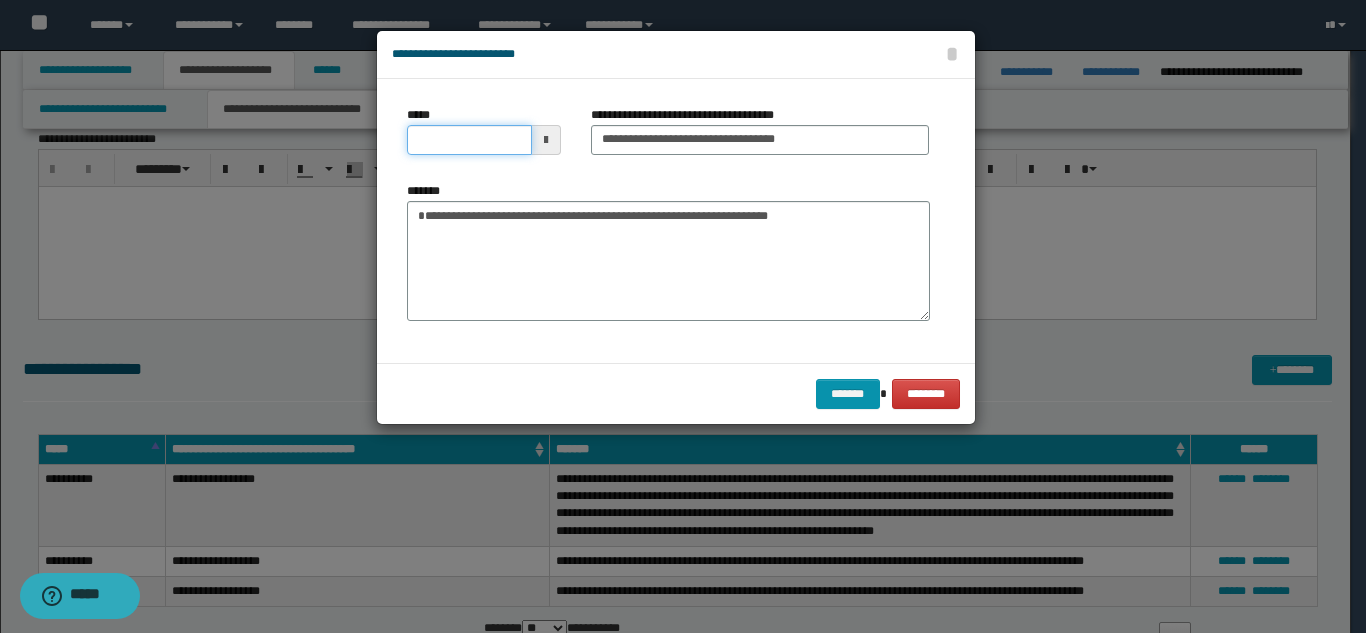 click on "*****" at bounding box center (469, 140) 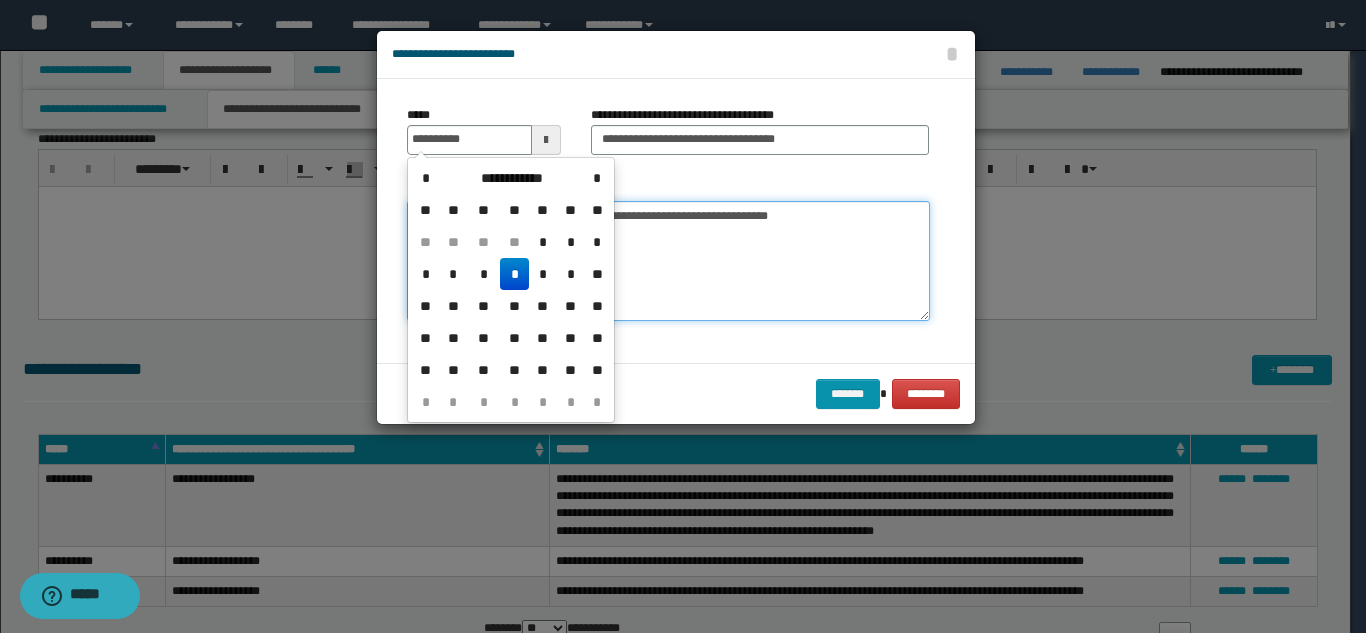 type on "**********" 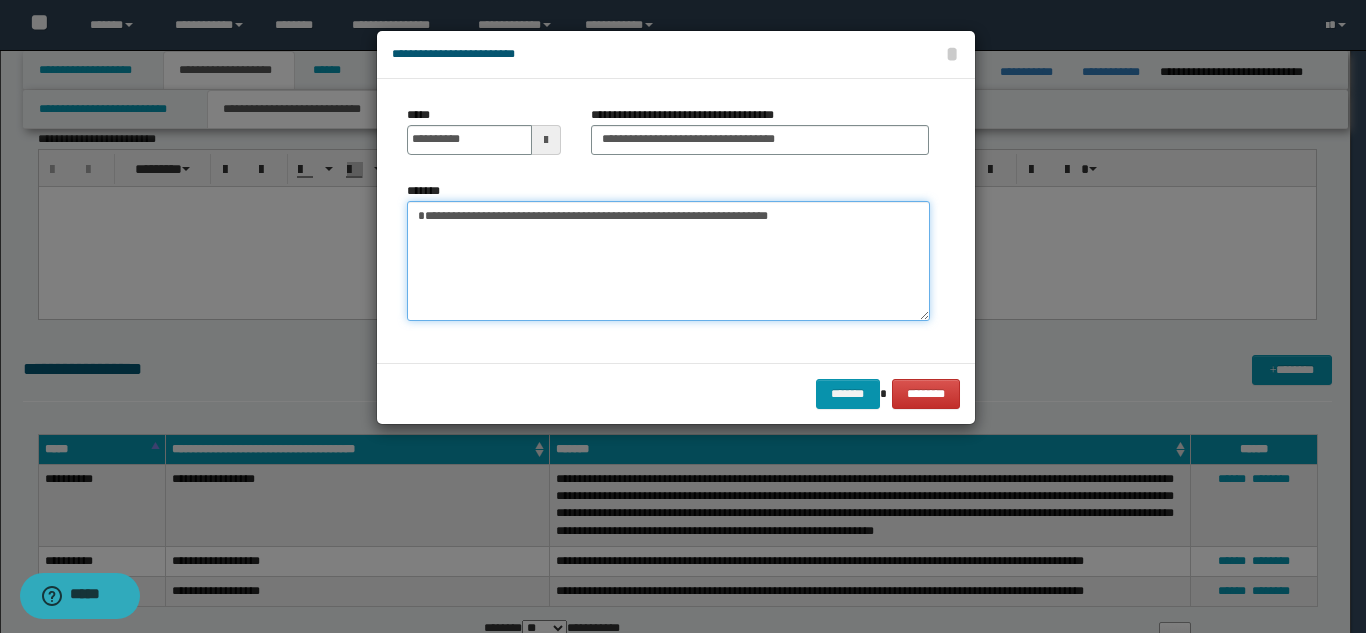 drag, startPoint x: 786, startPoint y: 247, endPoint x: 847, endPoint y: 366, distance: 133.7236 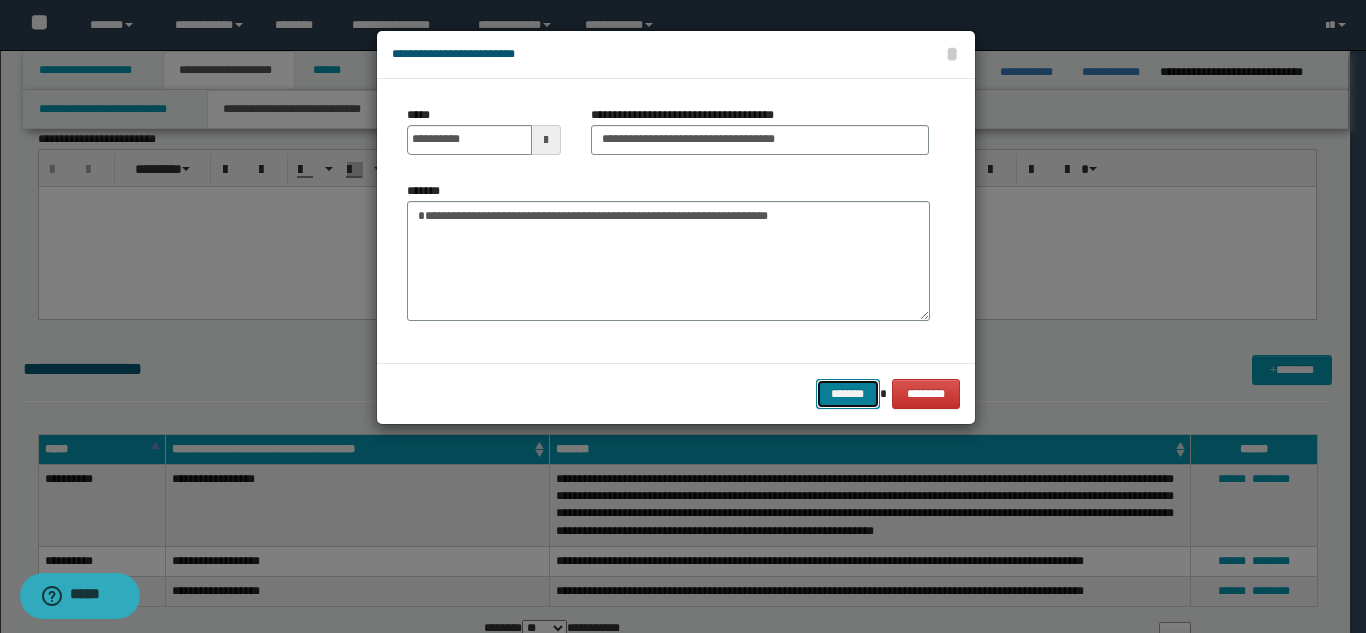 click on "*******" at bounding box center (848, 394) 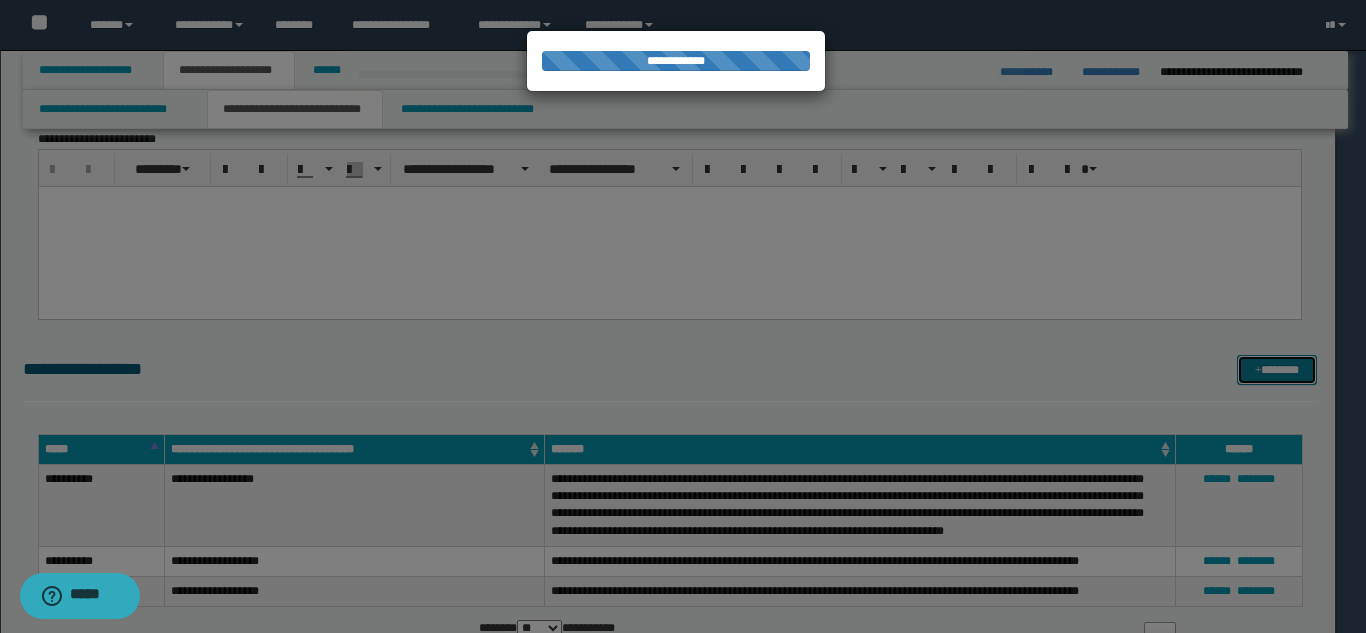 type 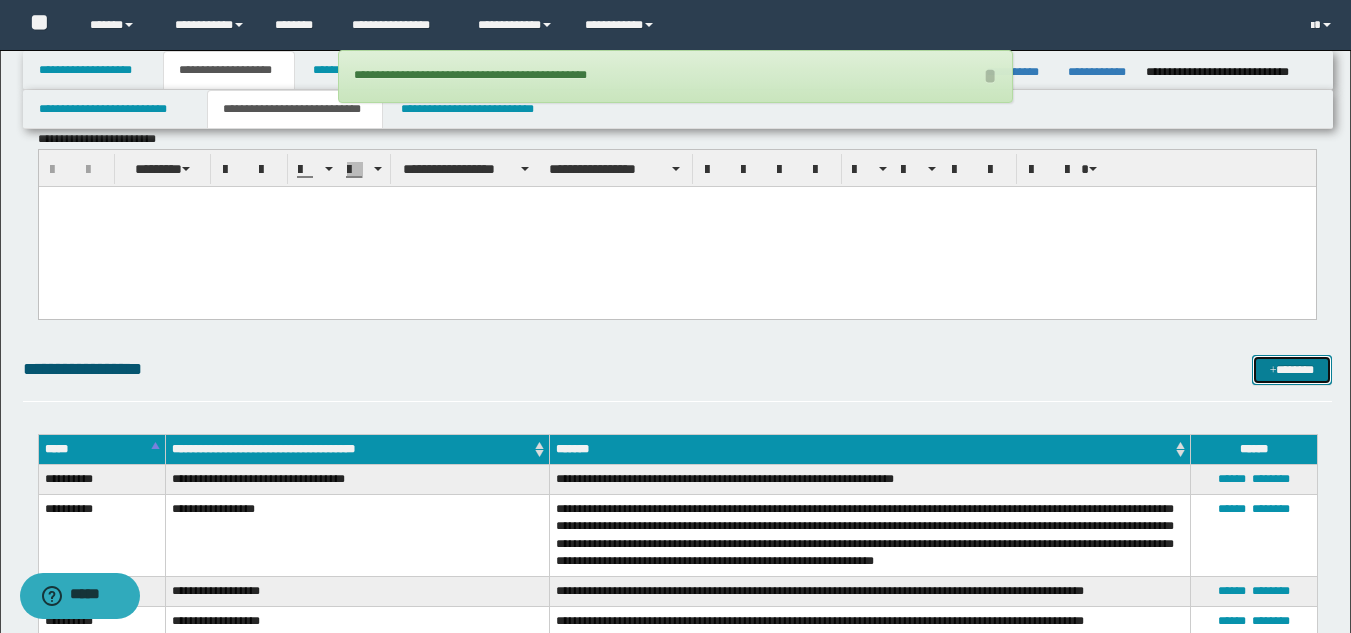 click at bounding box center (1273, 371) 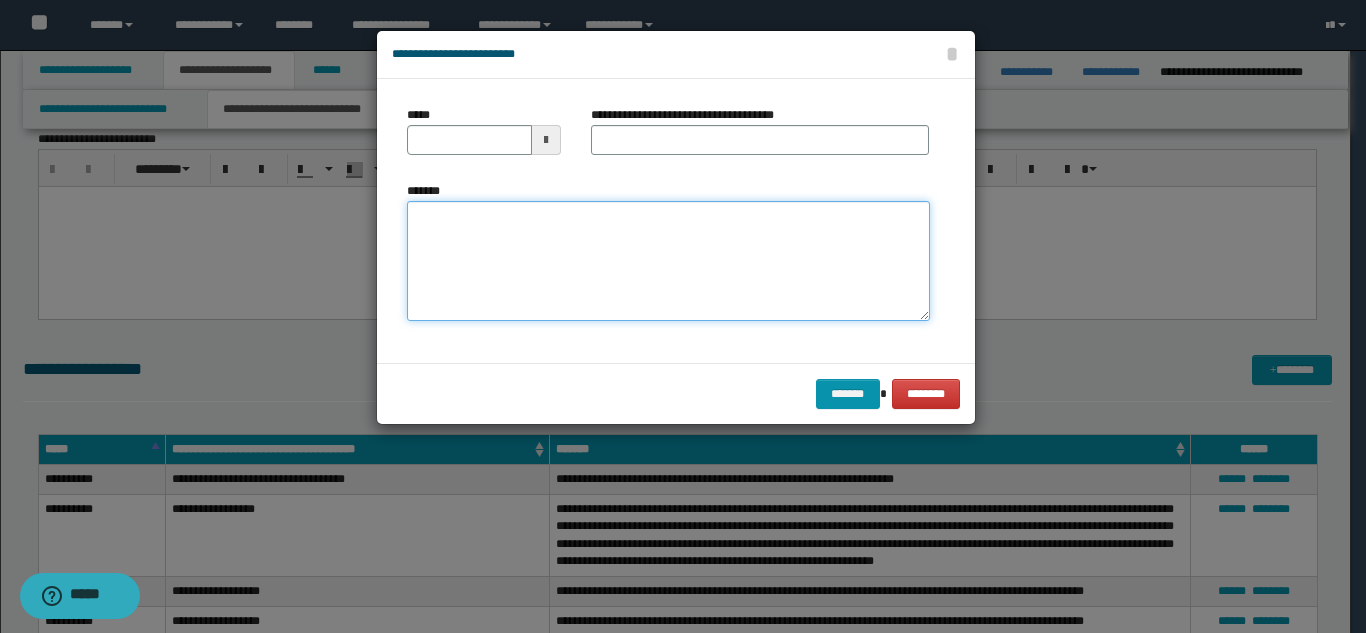 click on "*******" at bounding box center (668, 261) 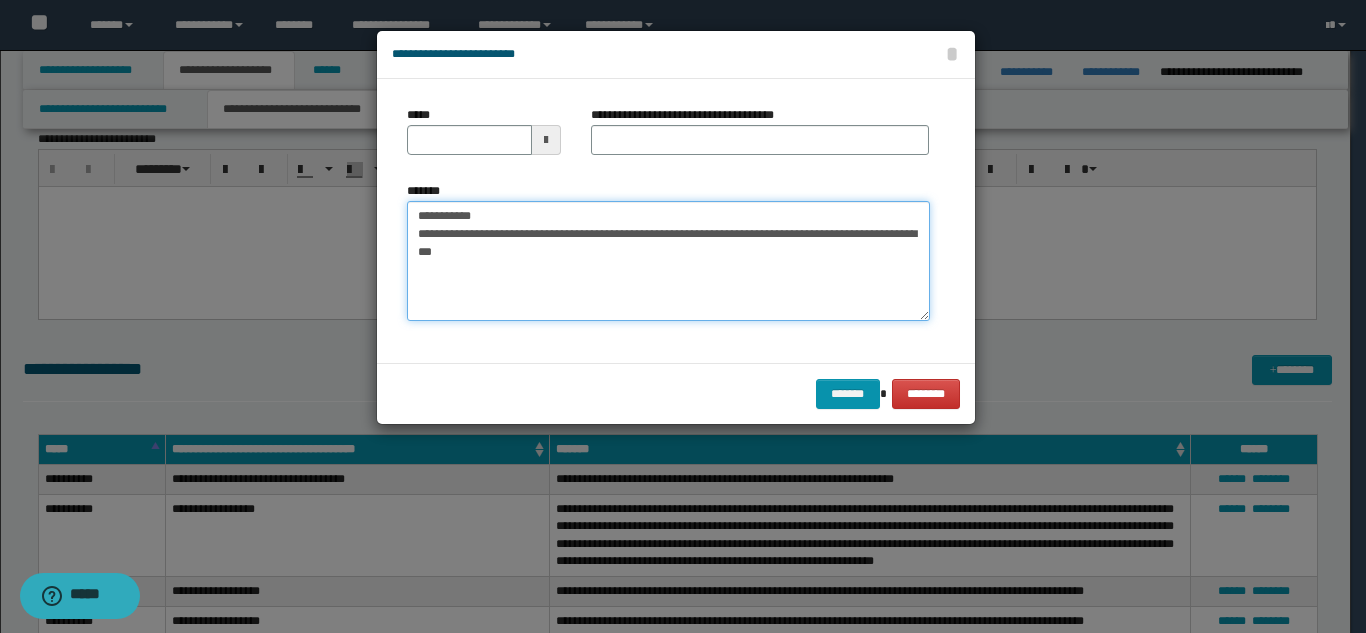 drag, startPoint x: 617, startPoint y: 214, endPoint x: 484, endPoint y: 207, distance: 133.18408 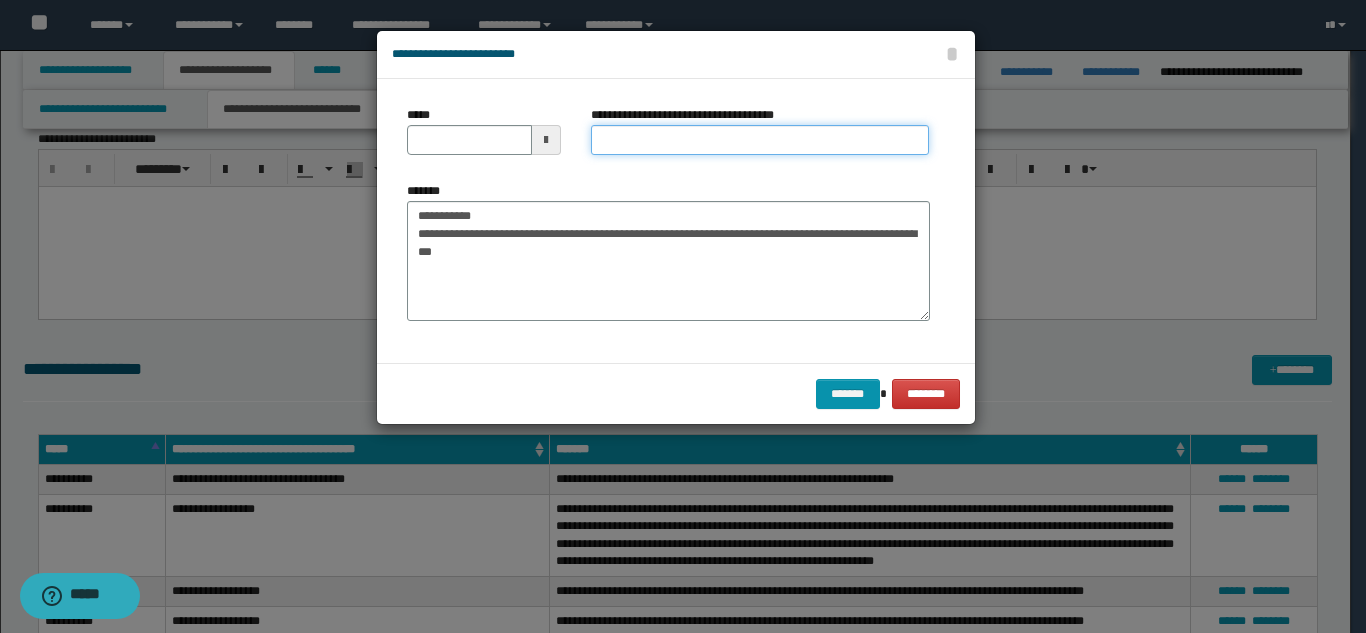 click on "**********" at bounding box center [760, 140] 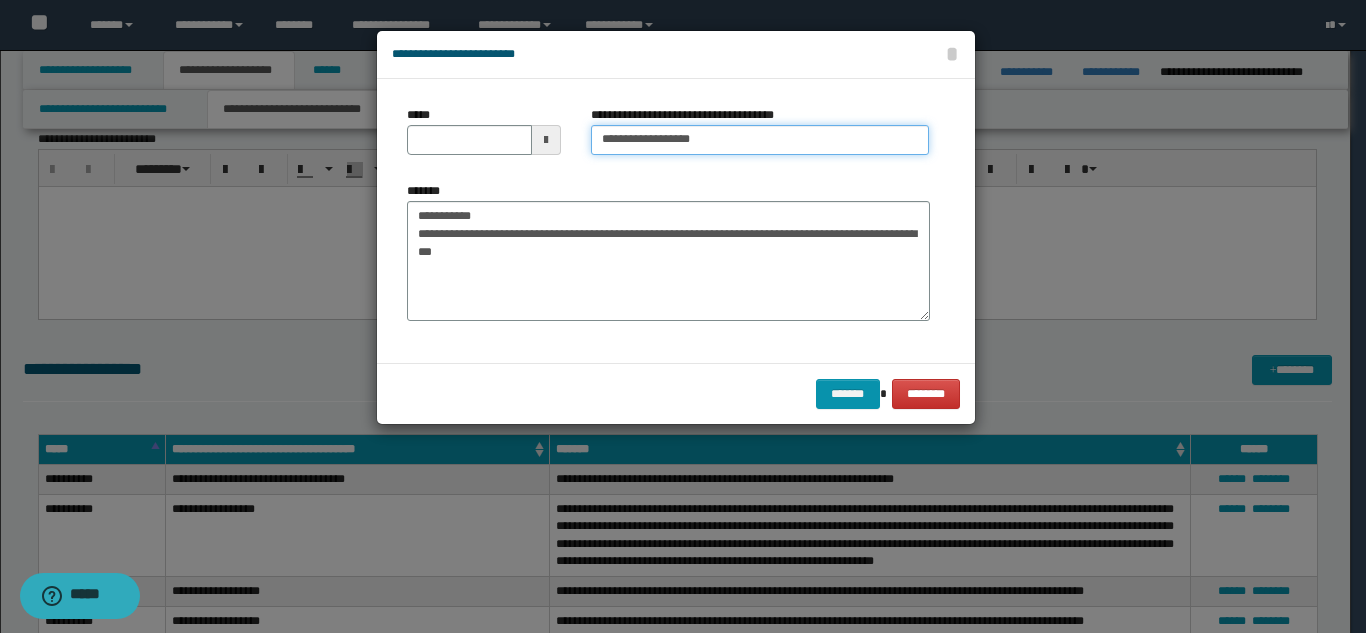 type on "**********" 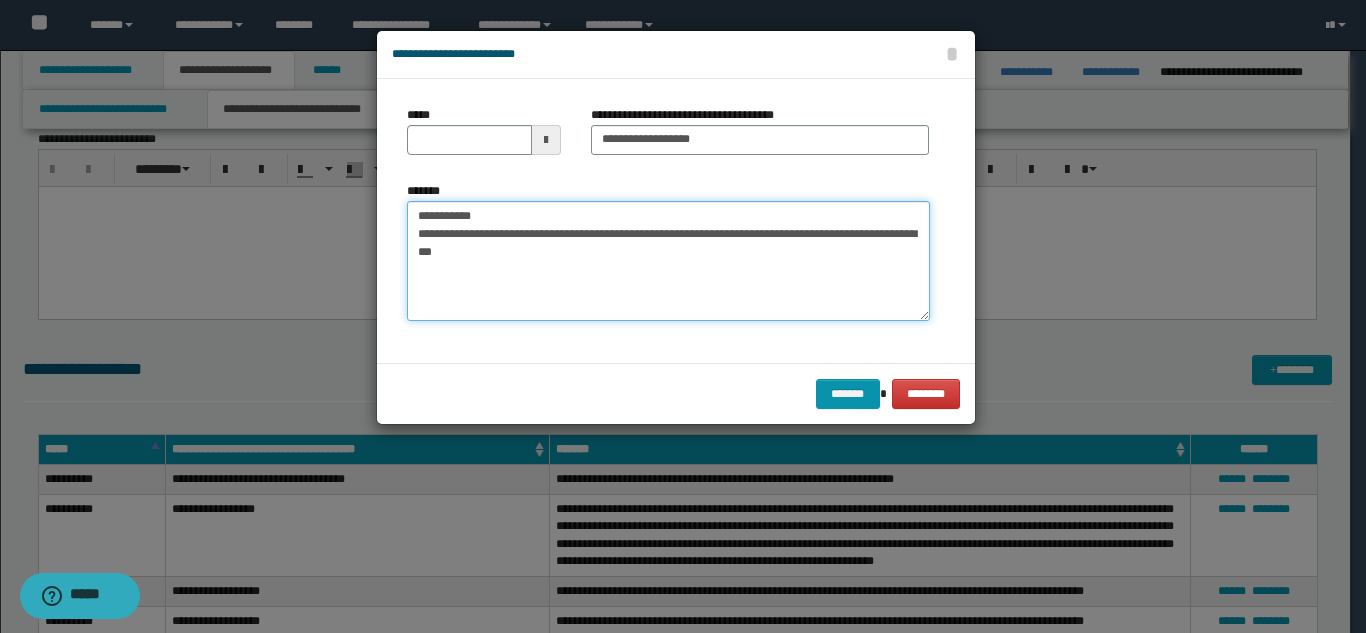 drag, startPoint x: 504, startPoint y: 213, endPoint x: 392, endPoint y: 201, distance: 112.64102 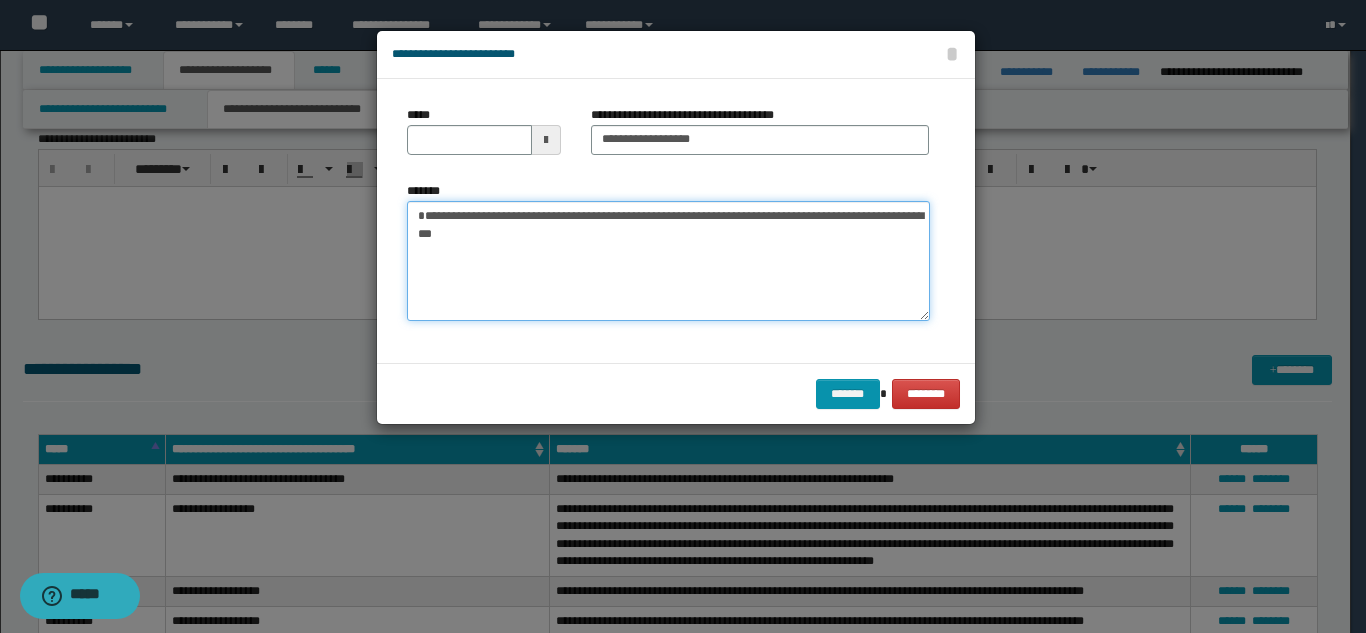 type 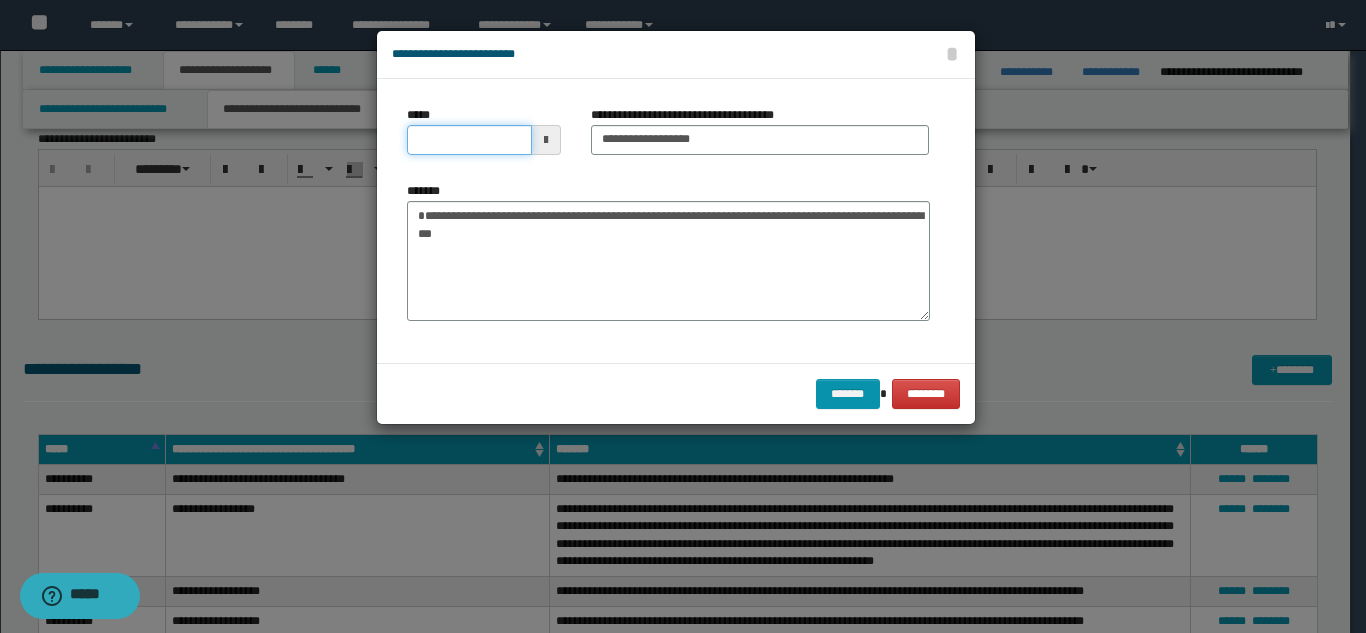click on "*****" at bounding box center (469, 140) 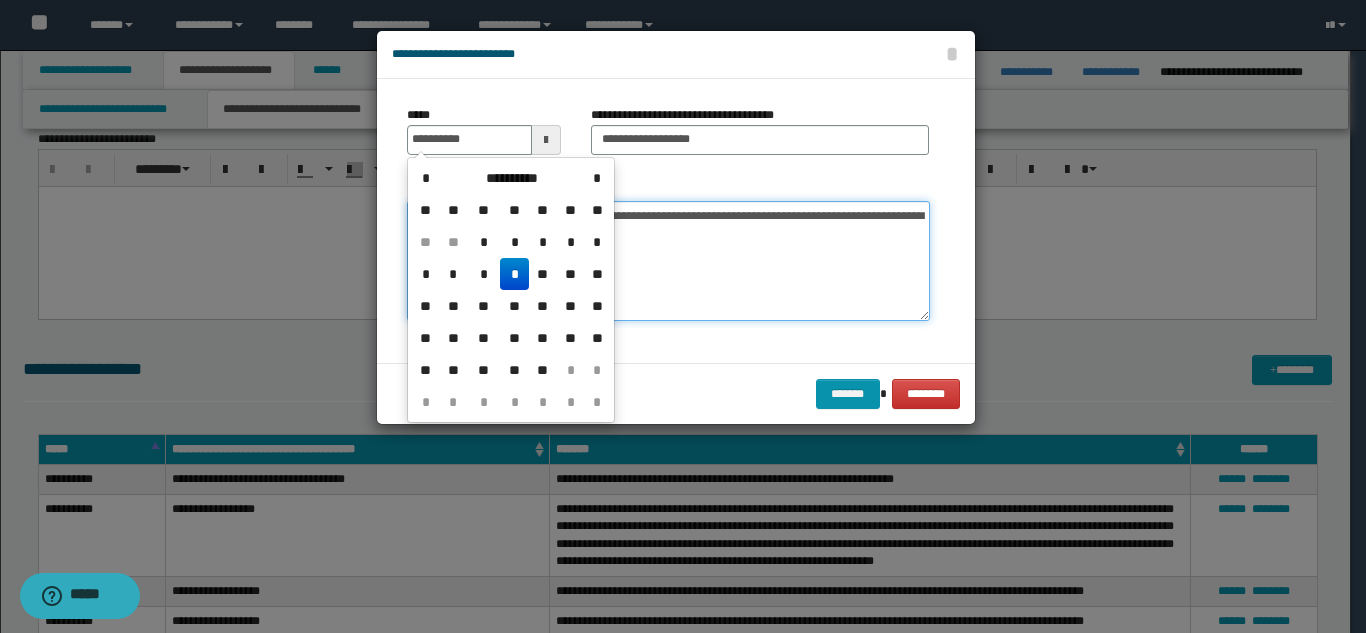 type on "**********" 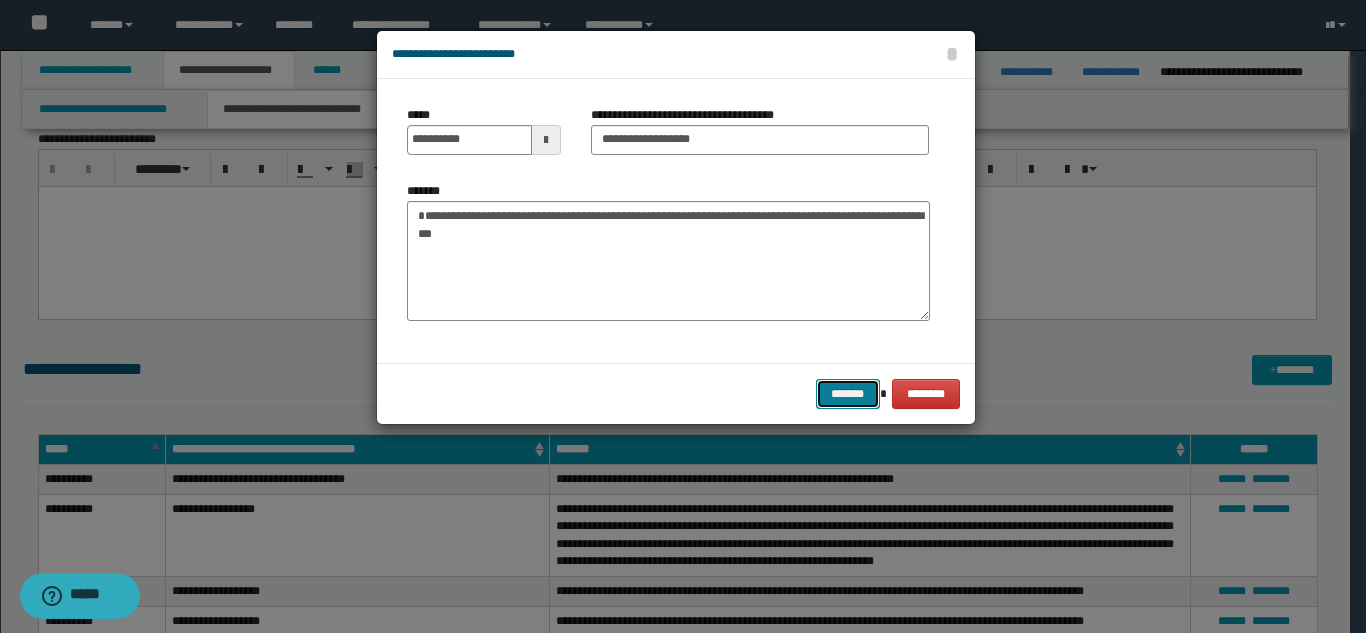 click on "*******" at bounding box center (848, 394) 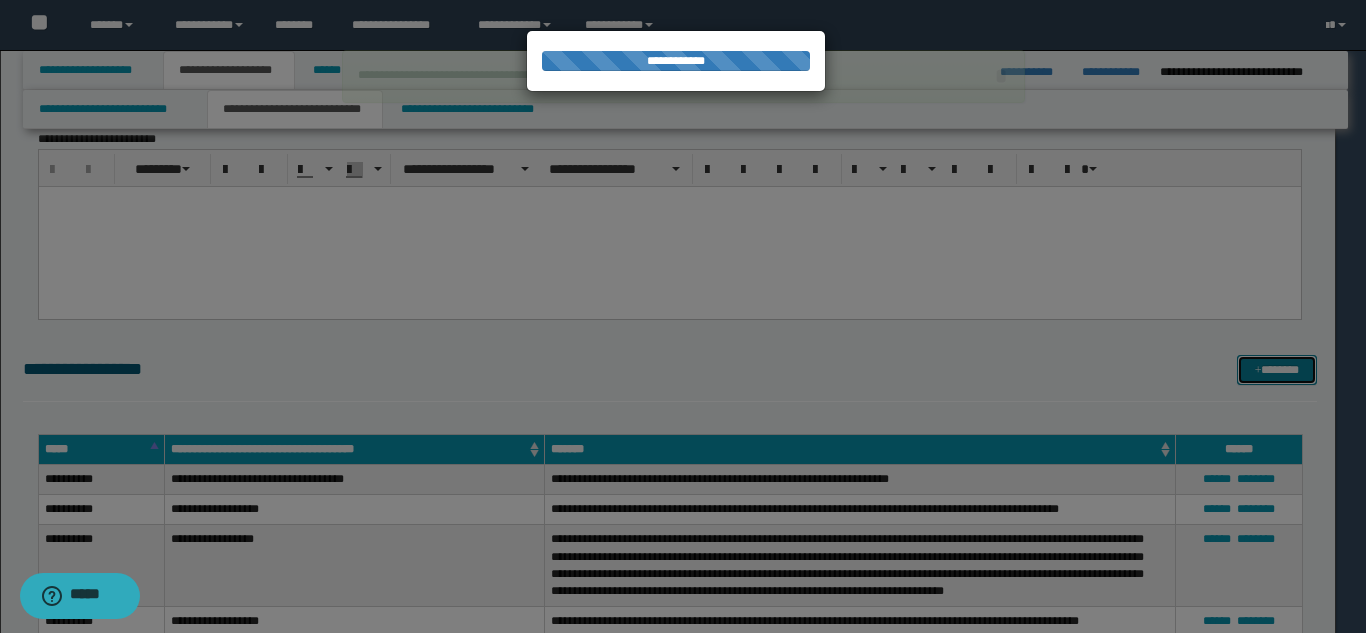 type 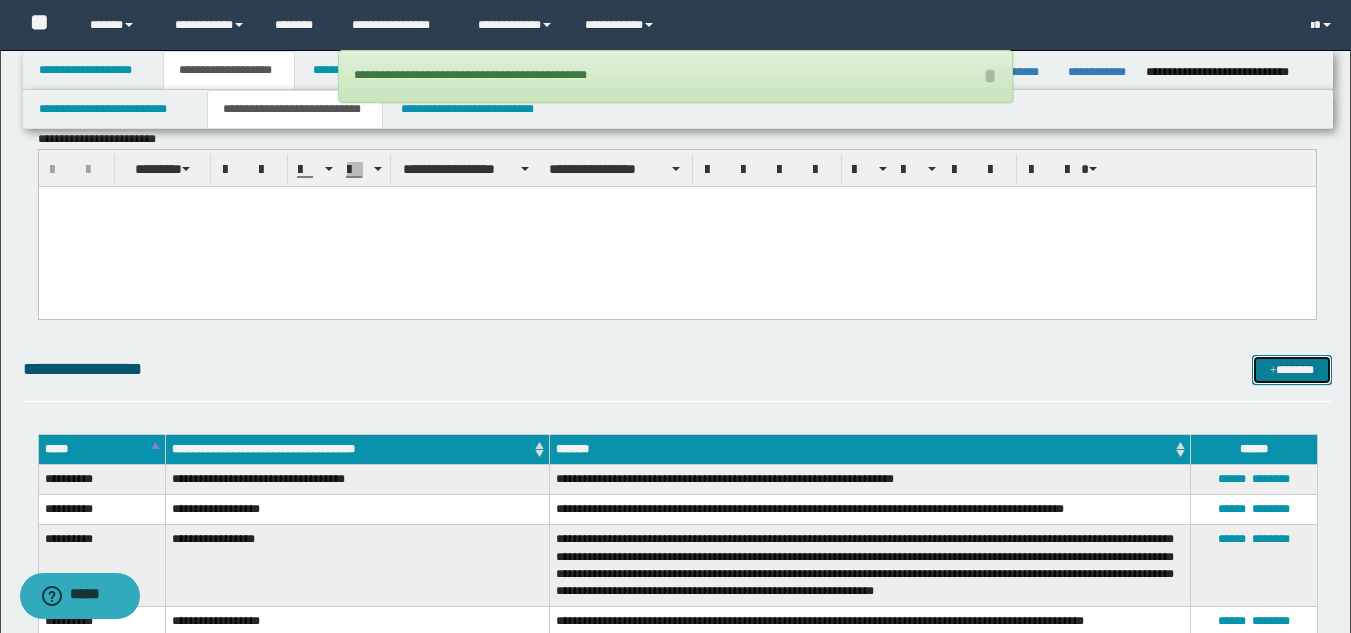 click on "*******" at bounding box center (1292, 370) 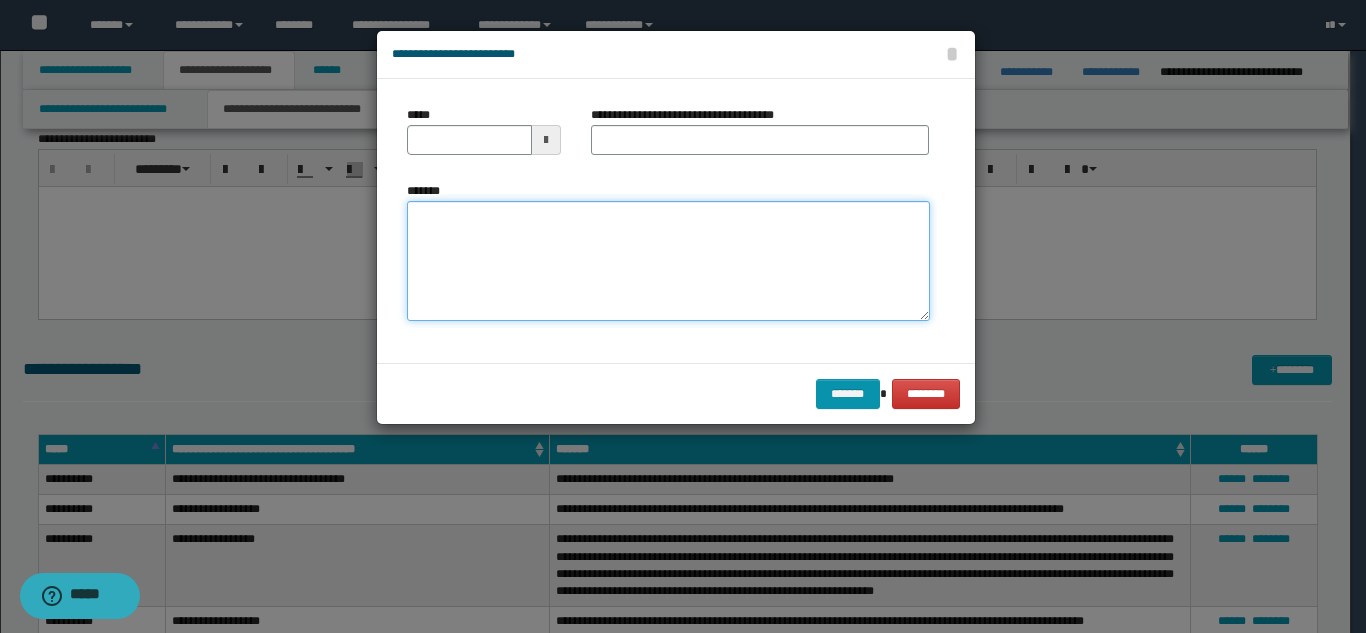 click on "*******" at bounding box center (668, 261) 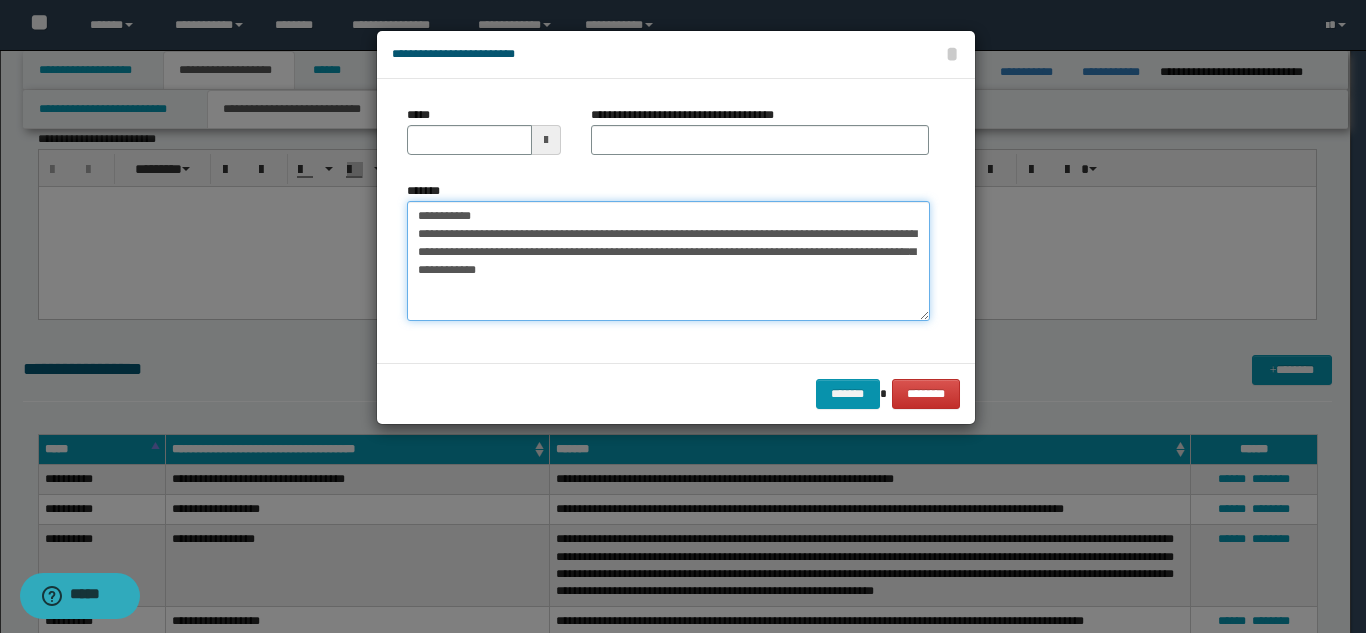 drag, startPoint x: 768, startPoint y: 217, endPoint x: 490, endPoint y: 211, distance: 278.06473 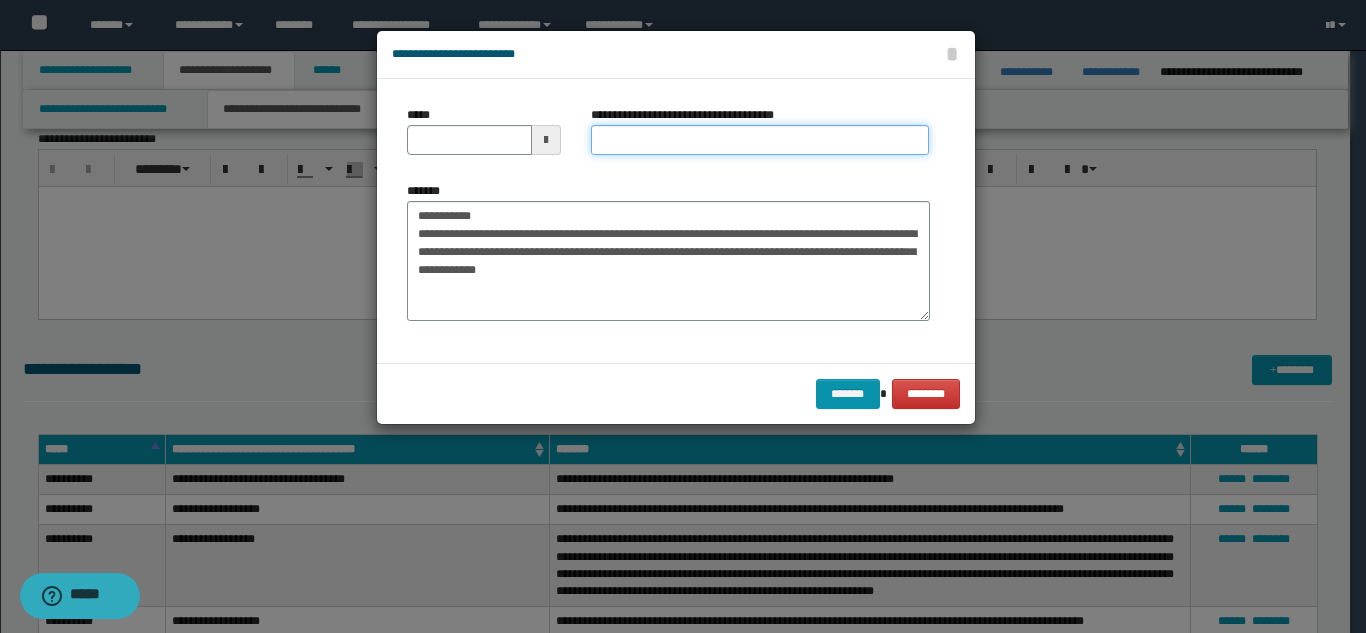drag, startPoint x: 636, startPoint y: 145, endPoint x: 599, endPoint y: 157, distance: 38.8973 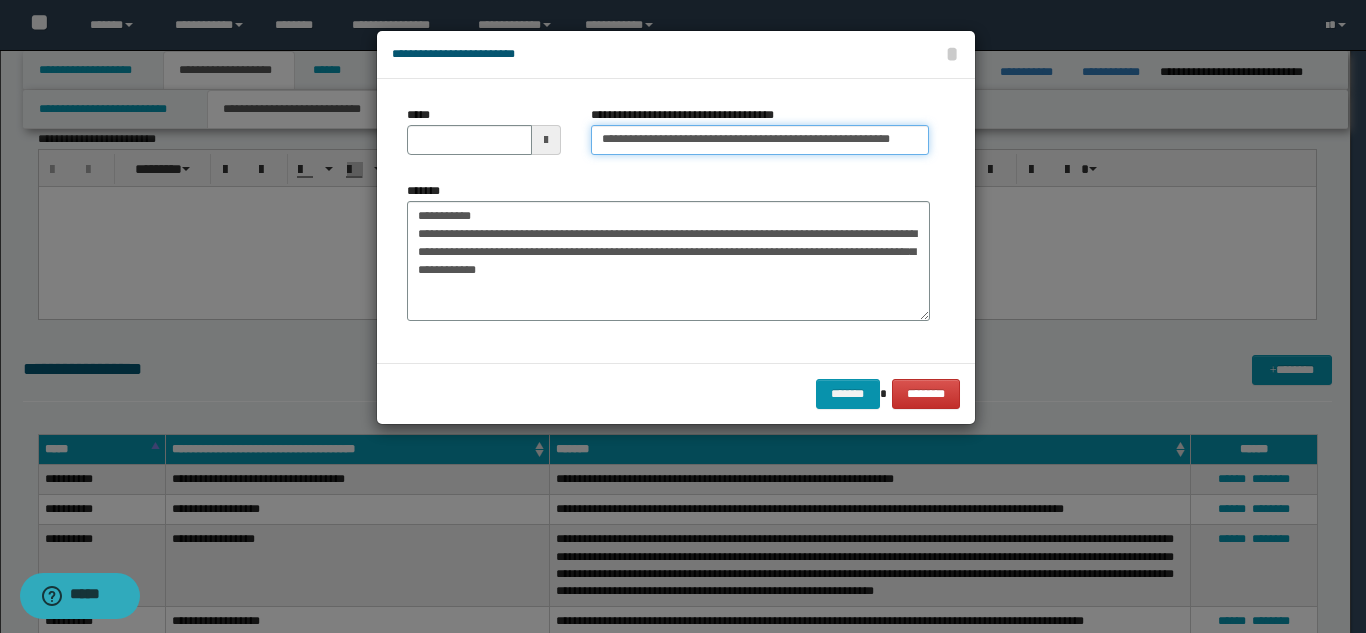 scroll, scrollTop: 0, scrollLeft: 68, axis: horizontal 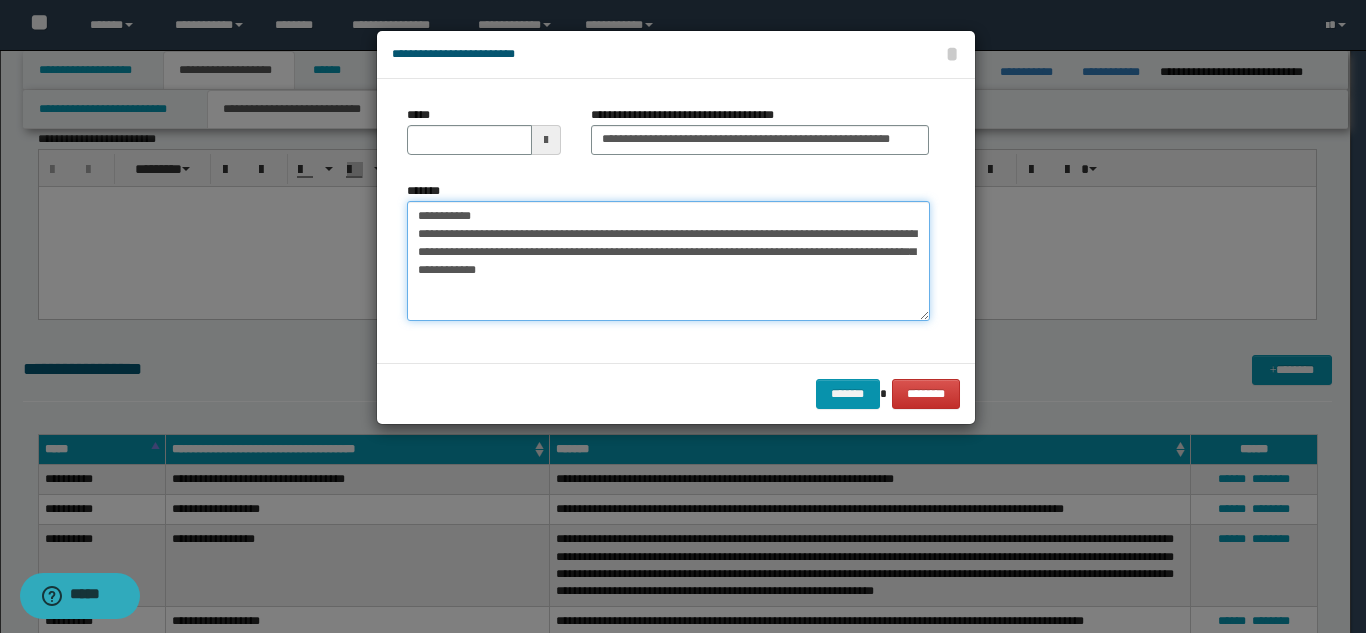 drag, startPoint x: 498, startPoint y: 211, endPoint x: 381, endPoint y: 209, distance: 117.01709 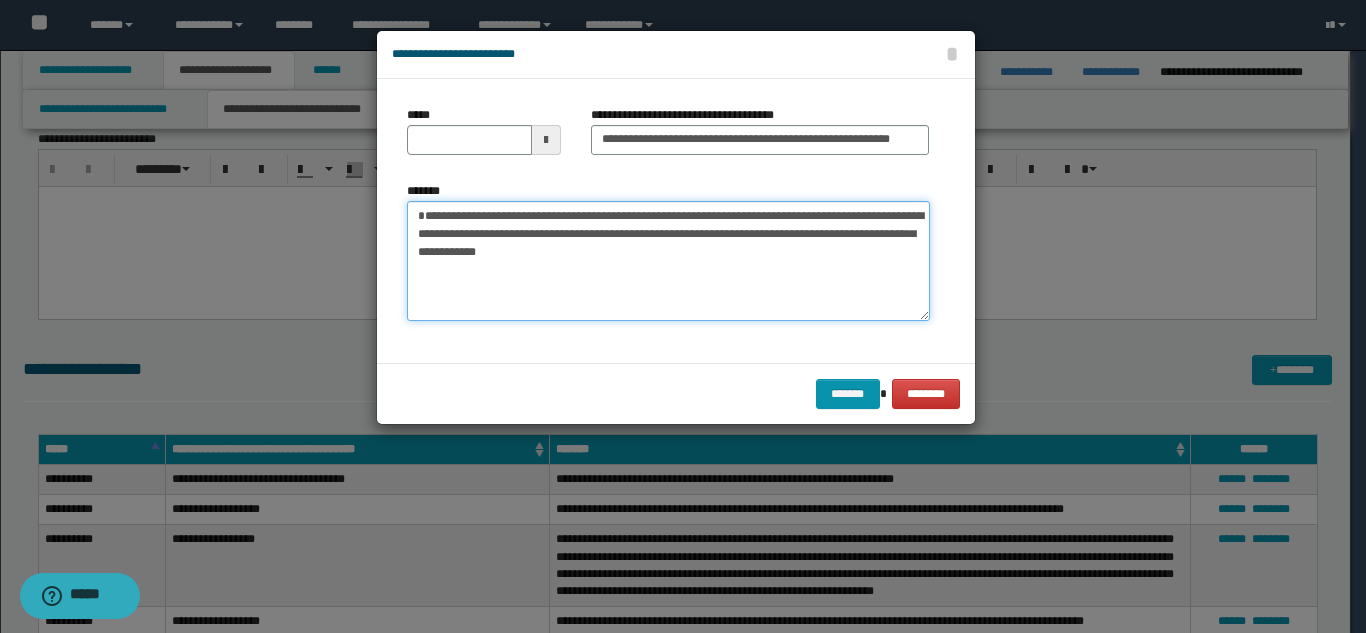 type 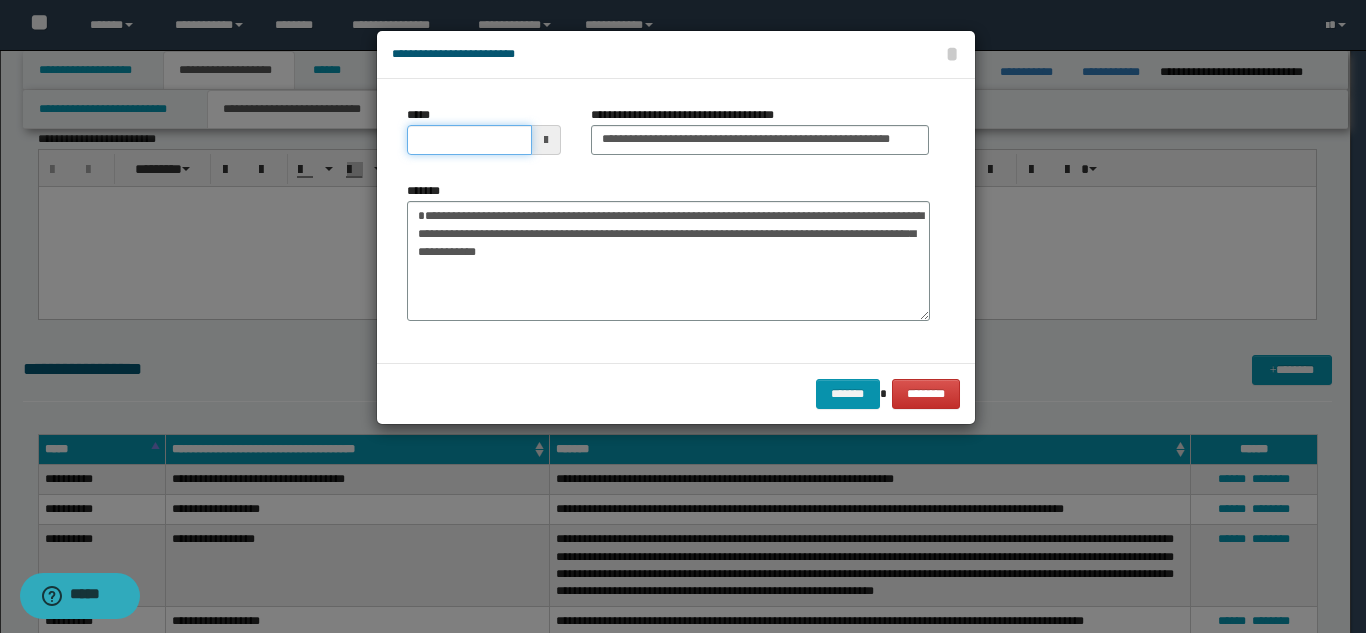click on "*****" at bounding box center (469, 140) 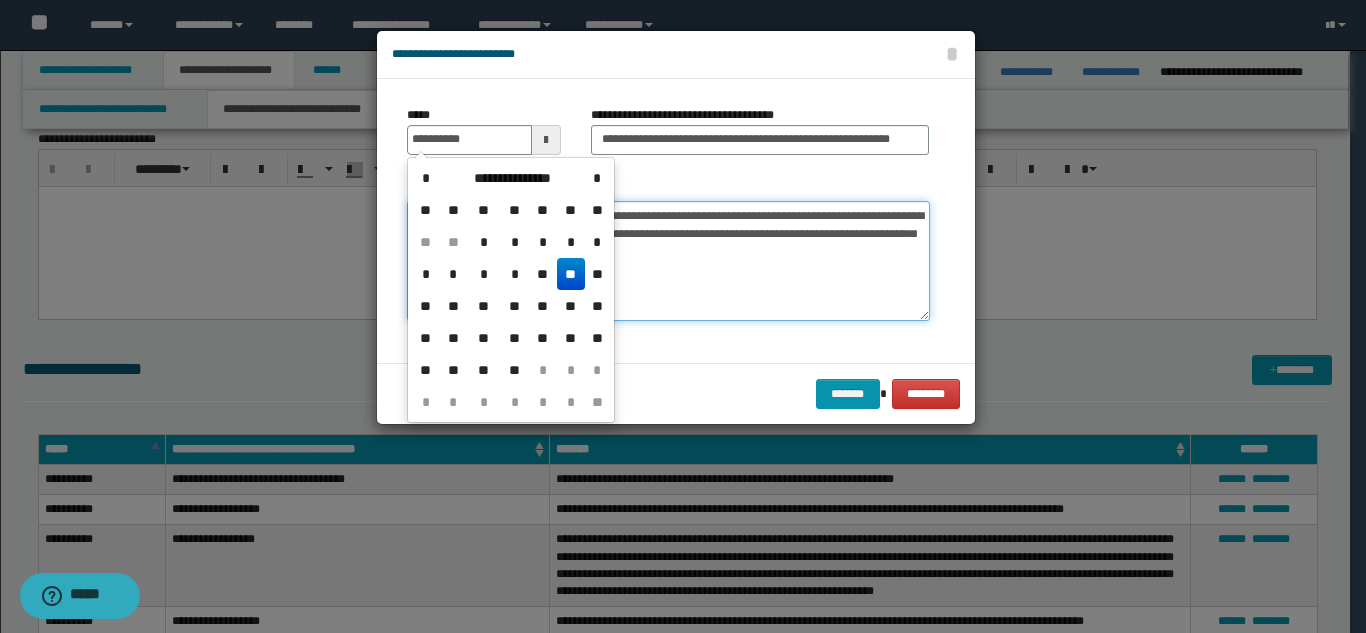 type on "**********" 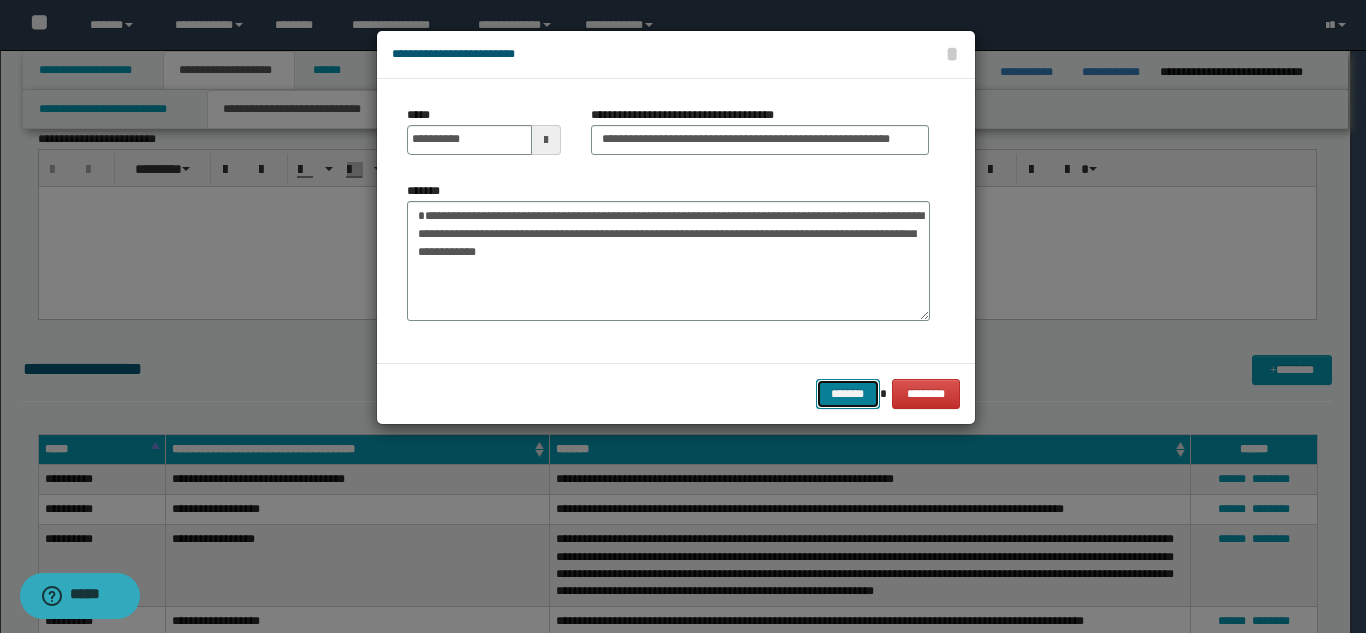 click on "*******" at bounding box center (848, 394) 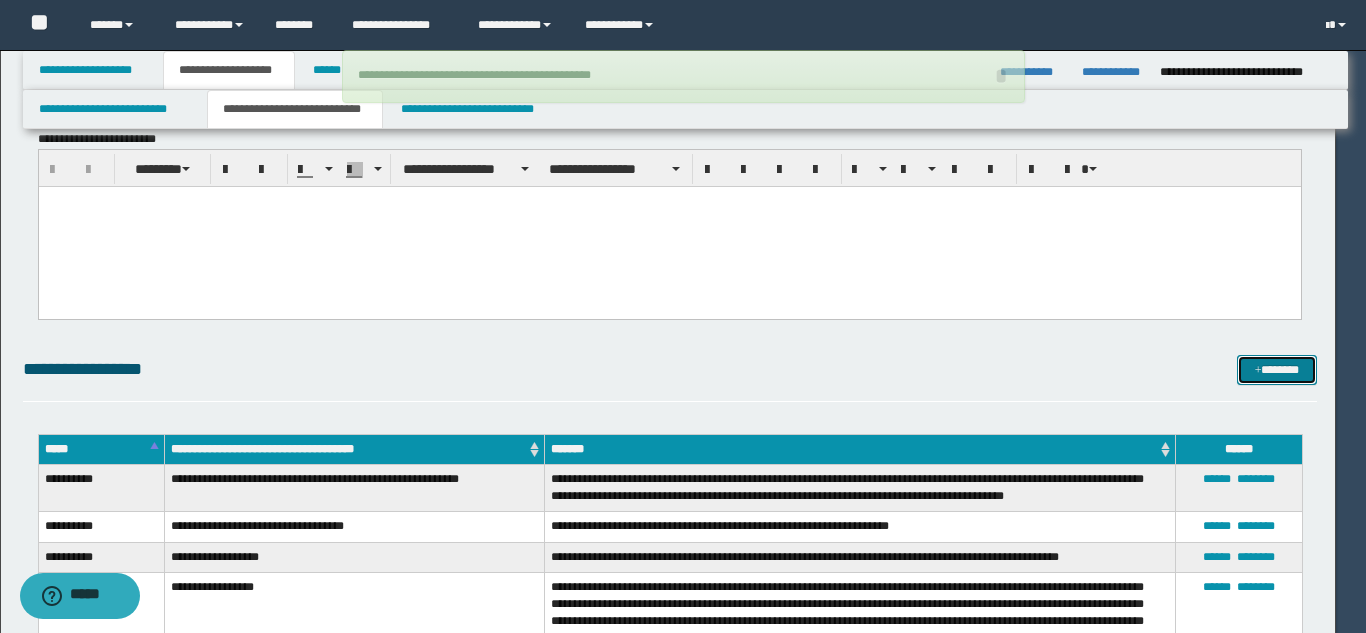type 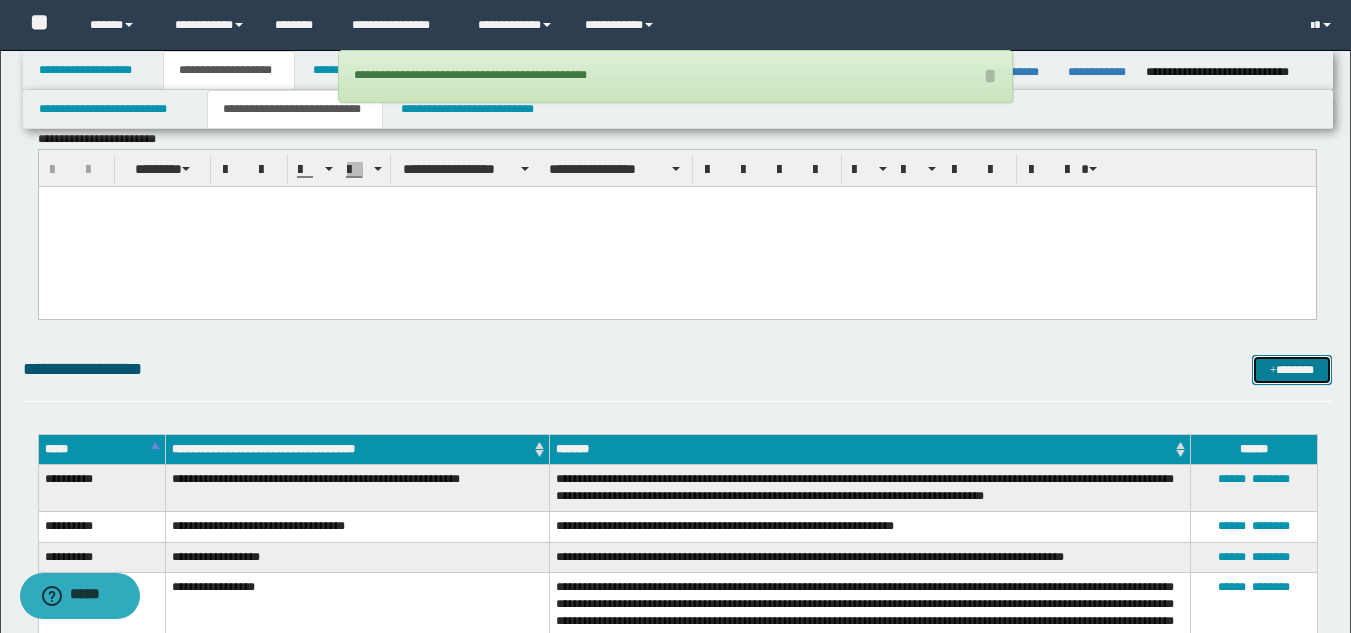 click on "*******" at bounding box center (1292, 370) 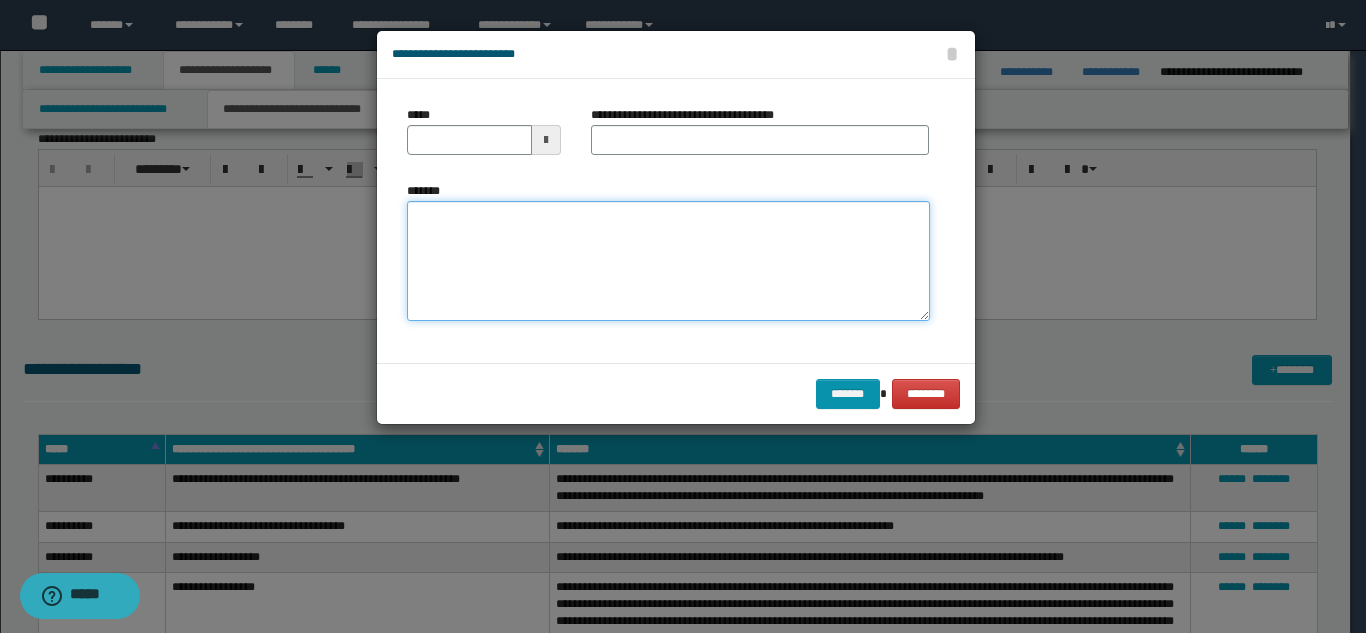 click on "*******" at bounding box center [668, 261] 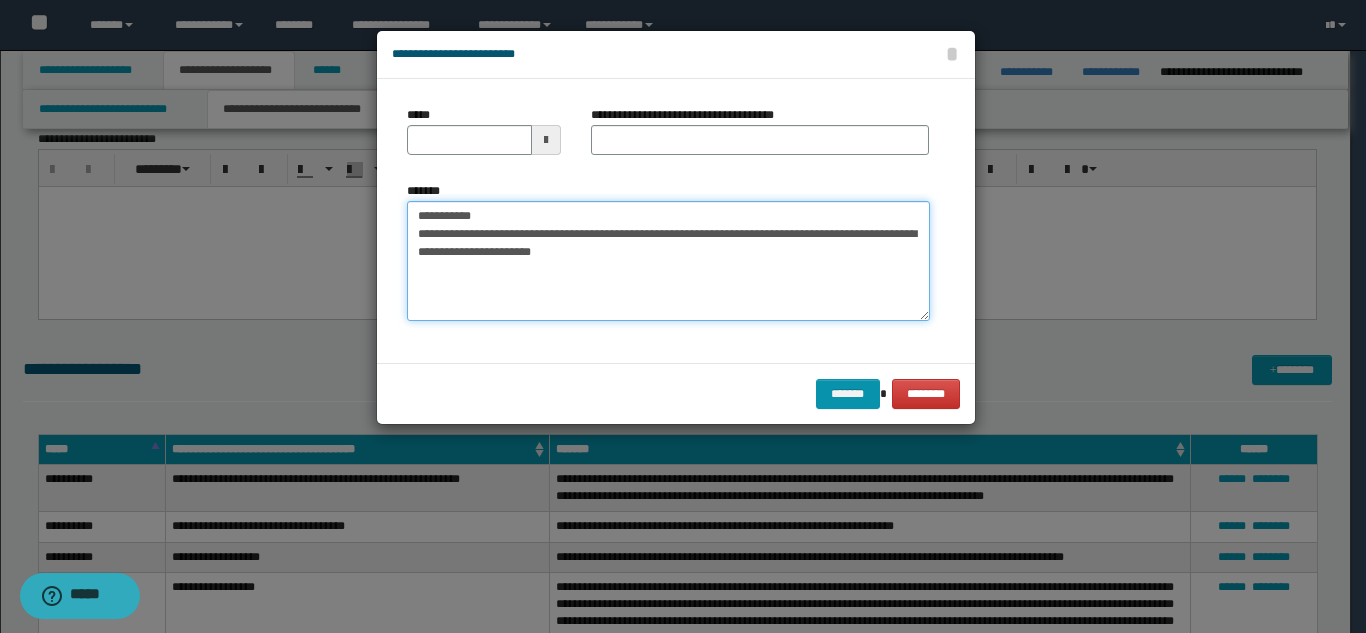 drag, startPoint x: 743, startPoint y: 216, endPoint x: 485, endPoint y: 223, distance: 258.09494 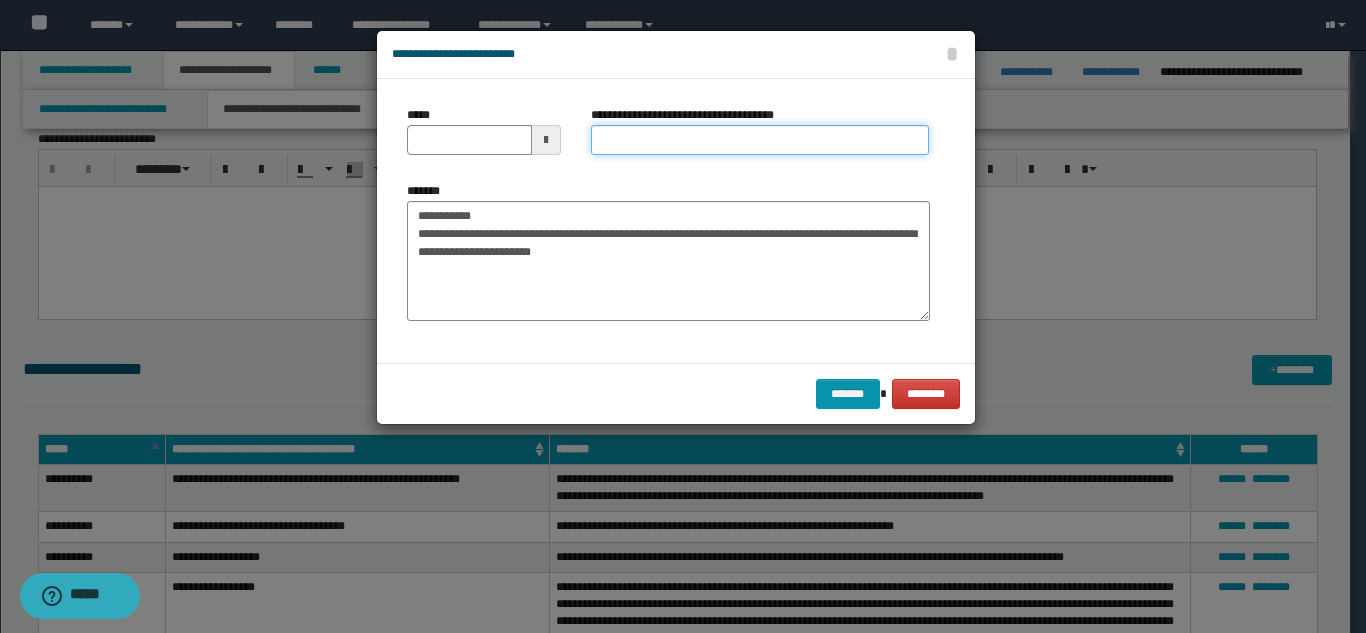 click on "**********" at bounding box center [760, 140] 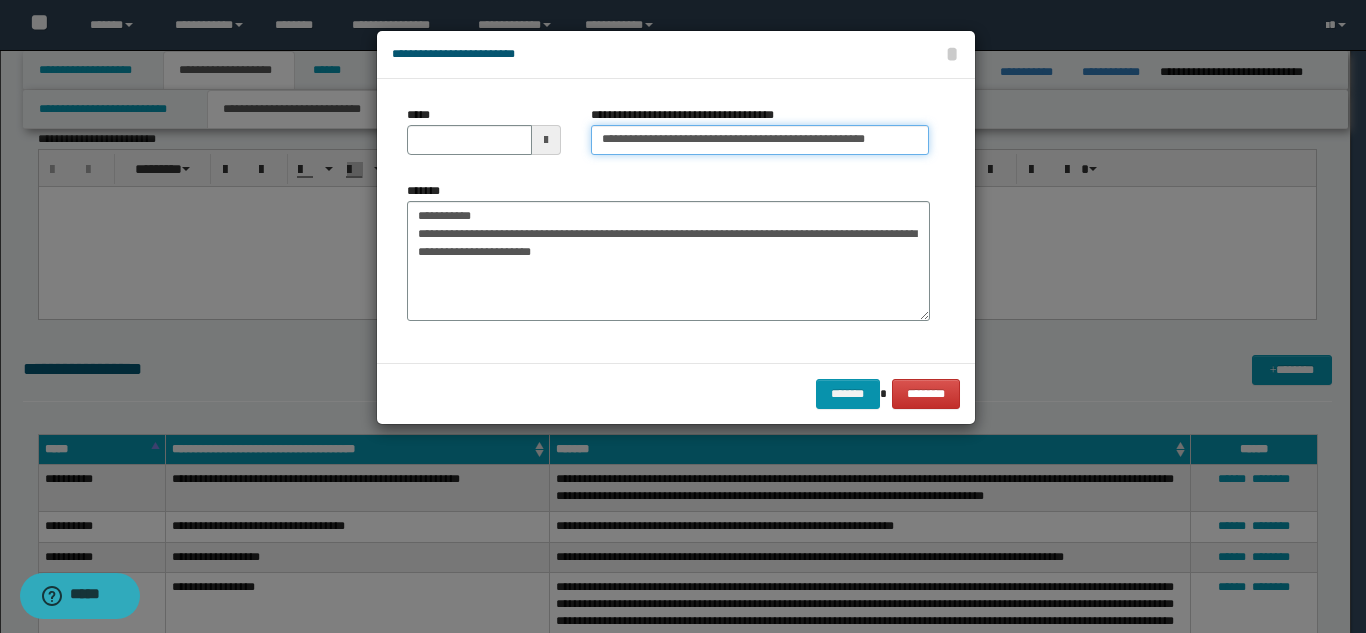 scroll, scrollTop: 0, scrollLeft: 46, axis: horizontal 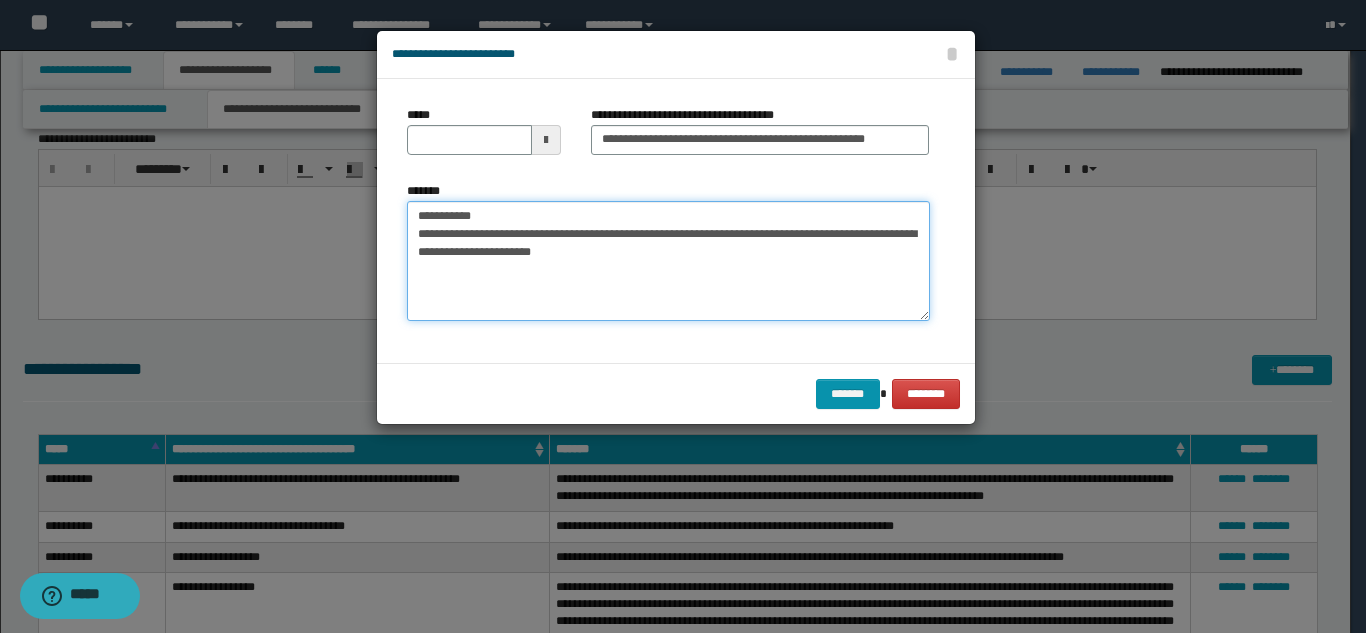 drag, startPoint x: 487, startPoint y: 216, endPoint x: 392, endPoint y: 179, distance: 101.950966 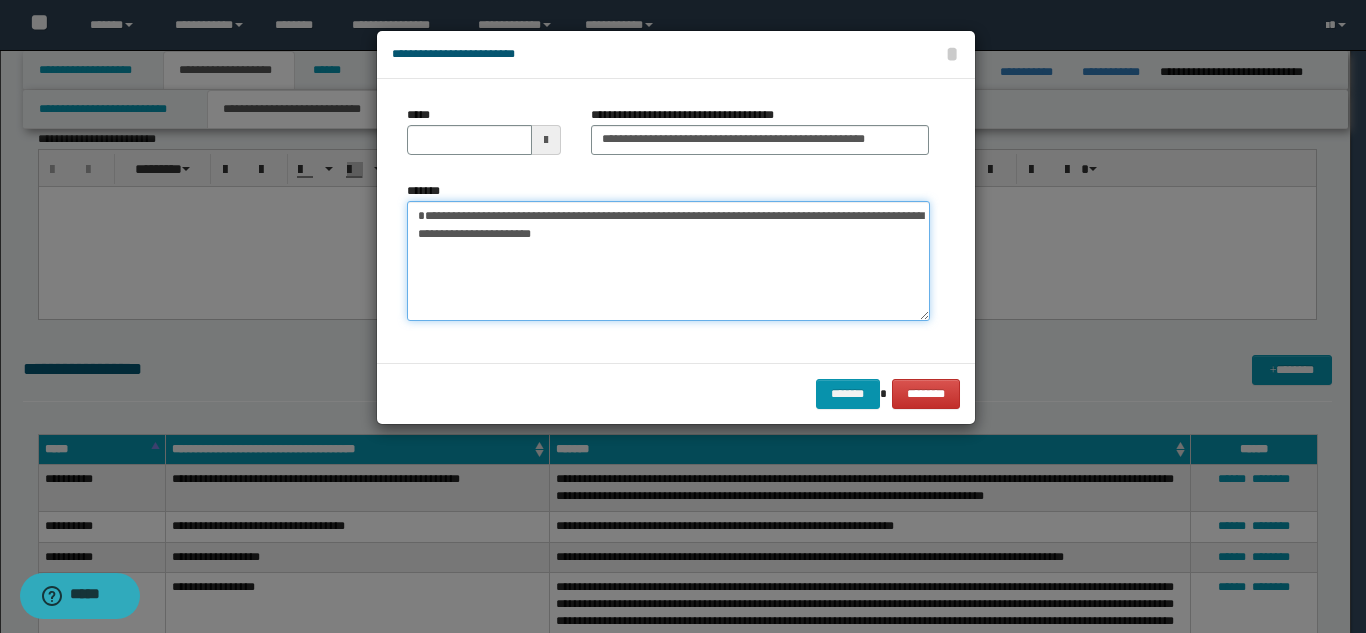 type 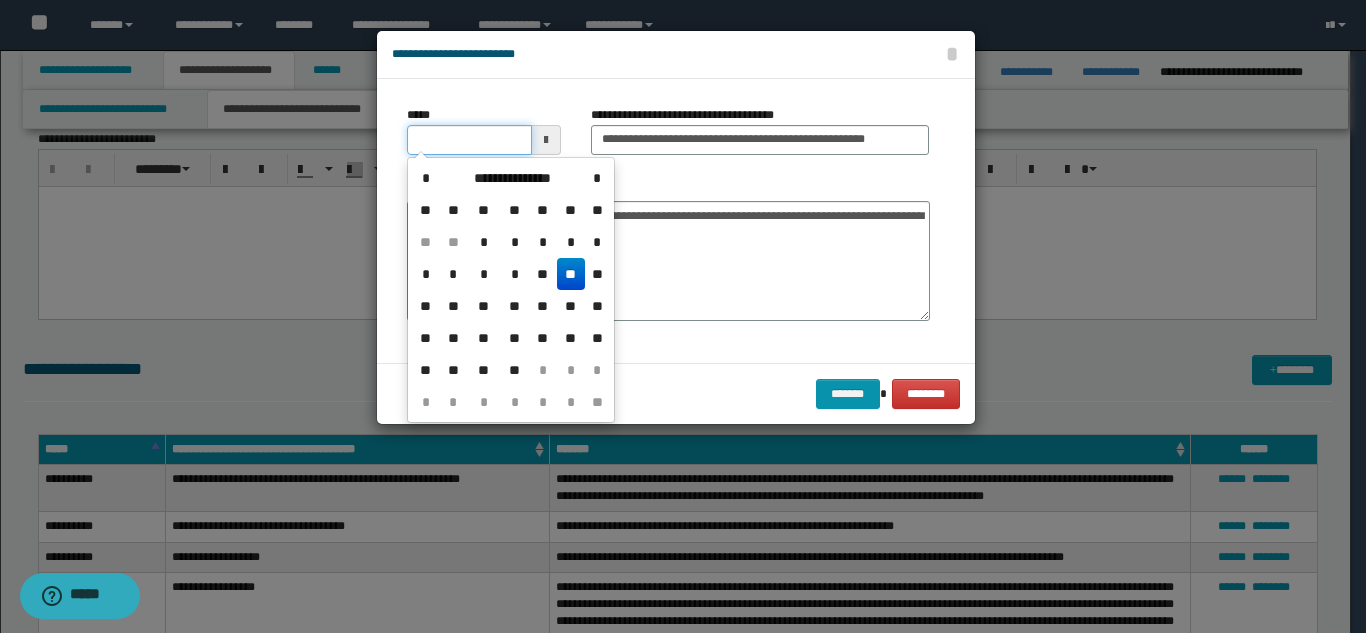click on "*****" at bounding box center (469, 140) 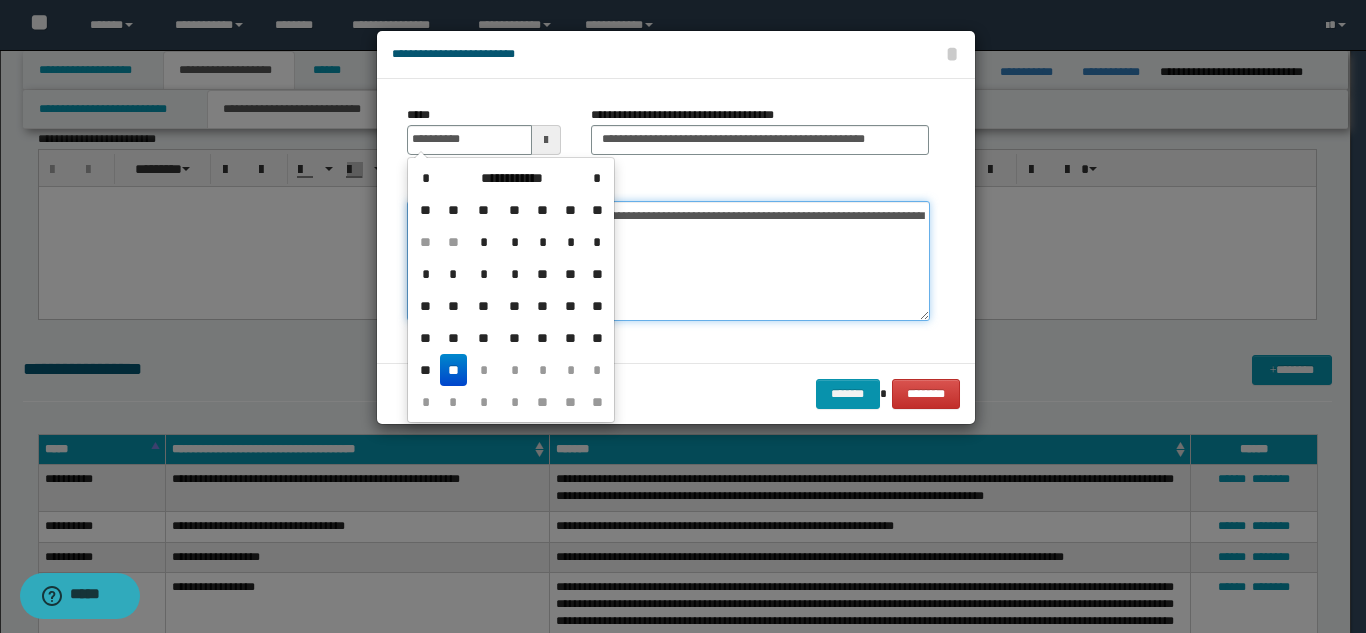 type on "**********" 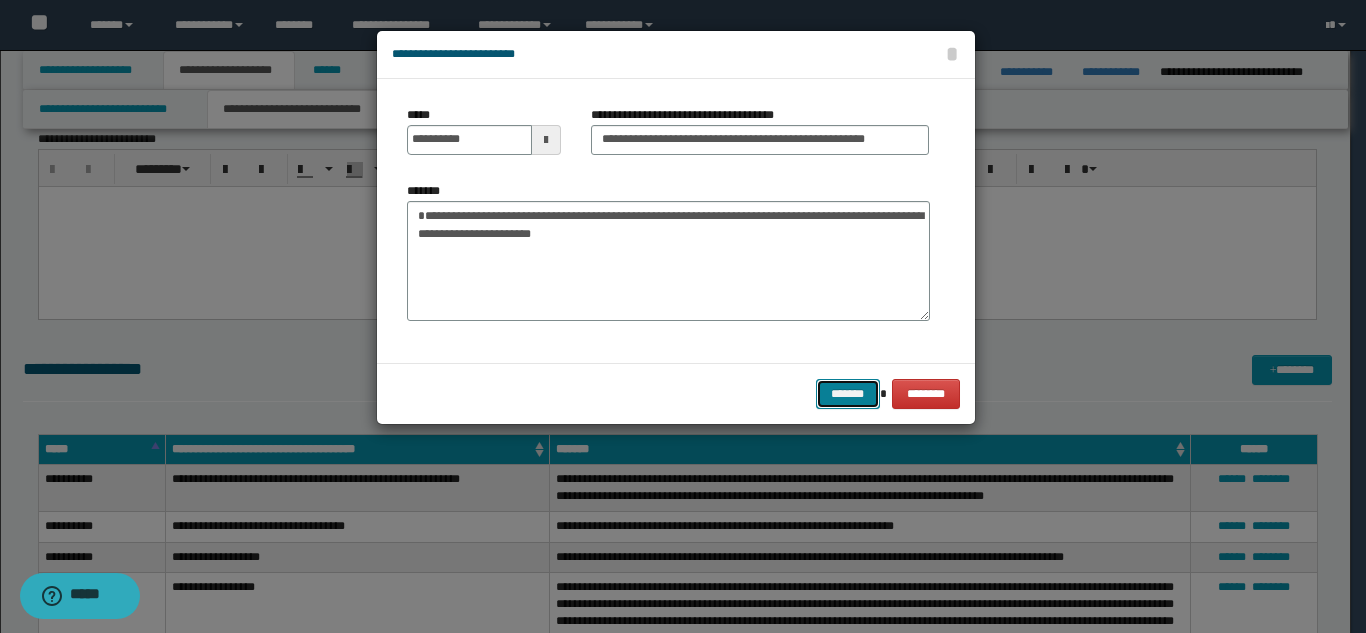 click on "*******" at bounding box center [848, 394] 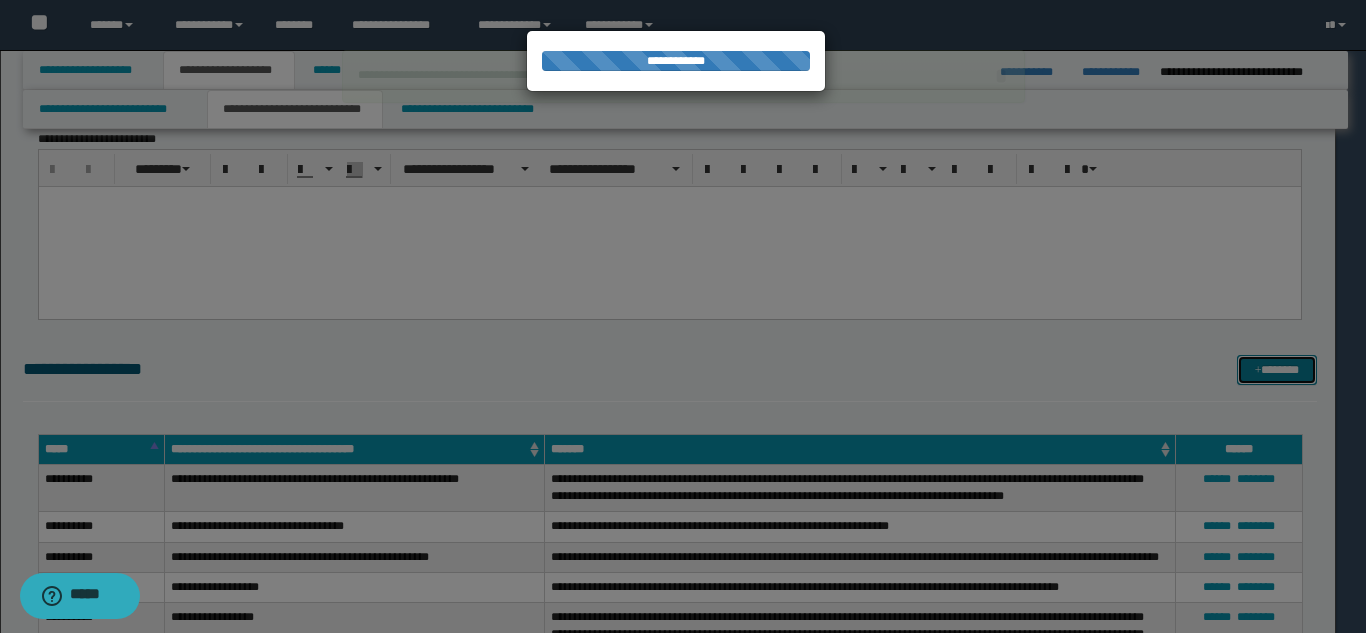 type 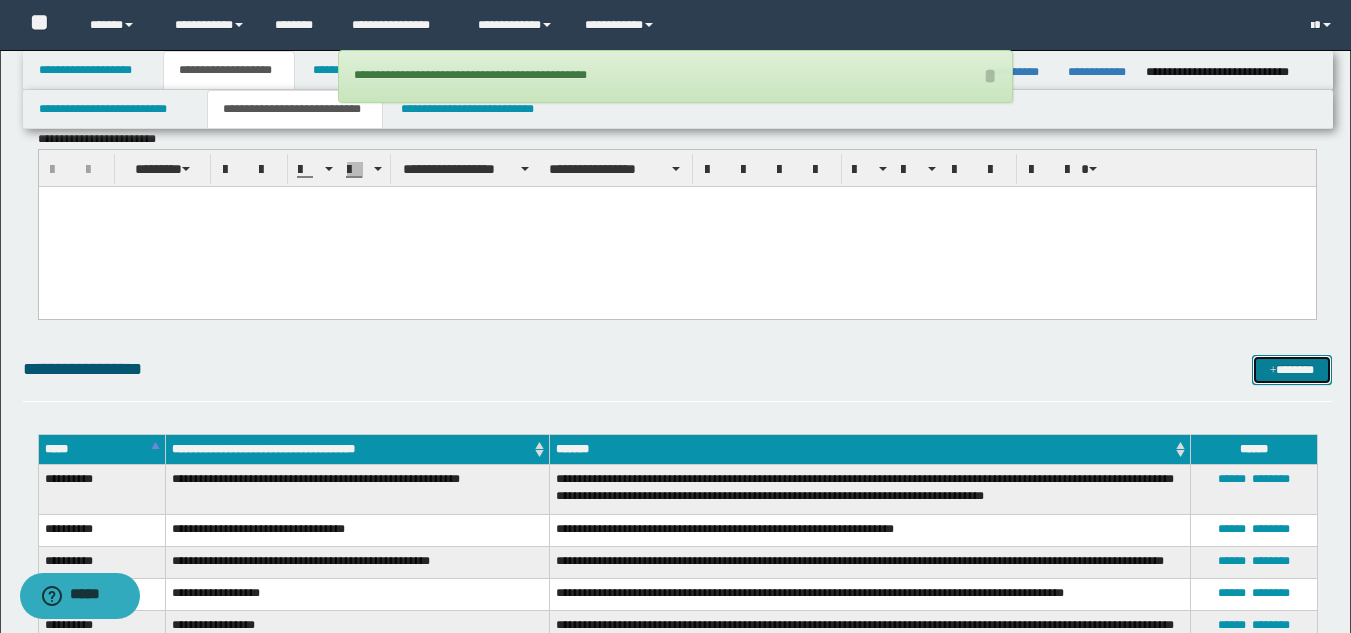 click on "*******" at bounding box center (1292, 370) 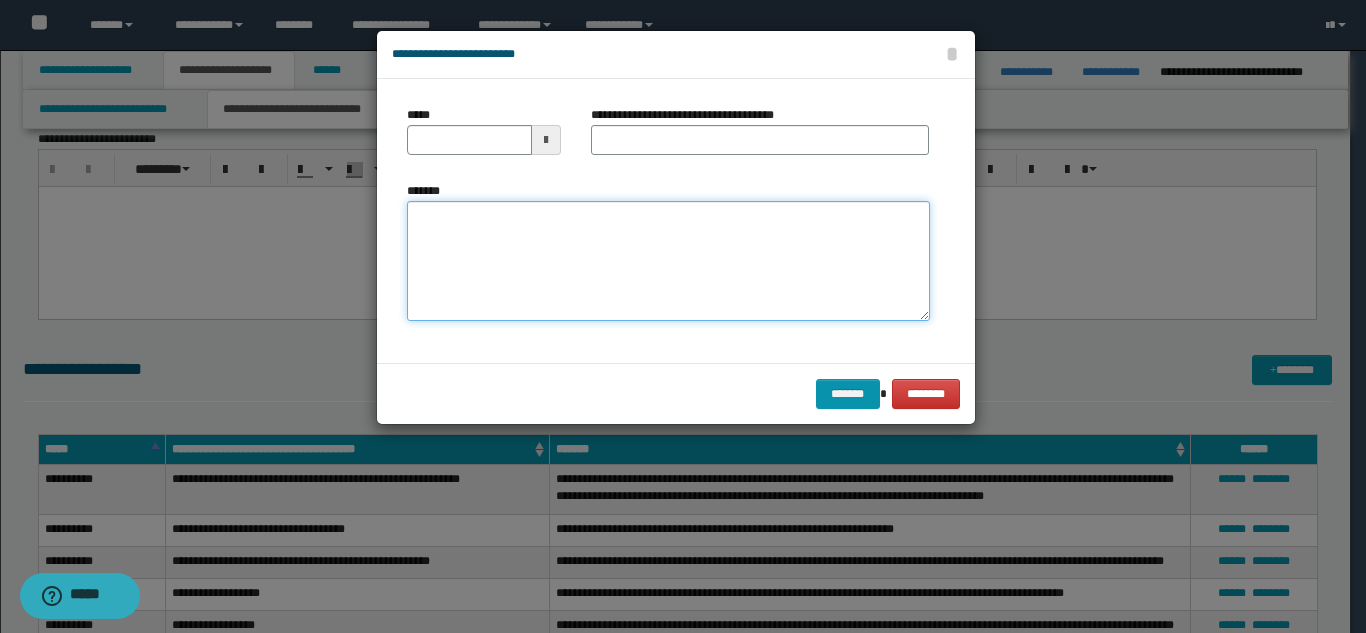 click on "*******" at bounding box center [668, 261] 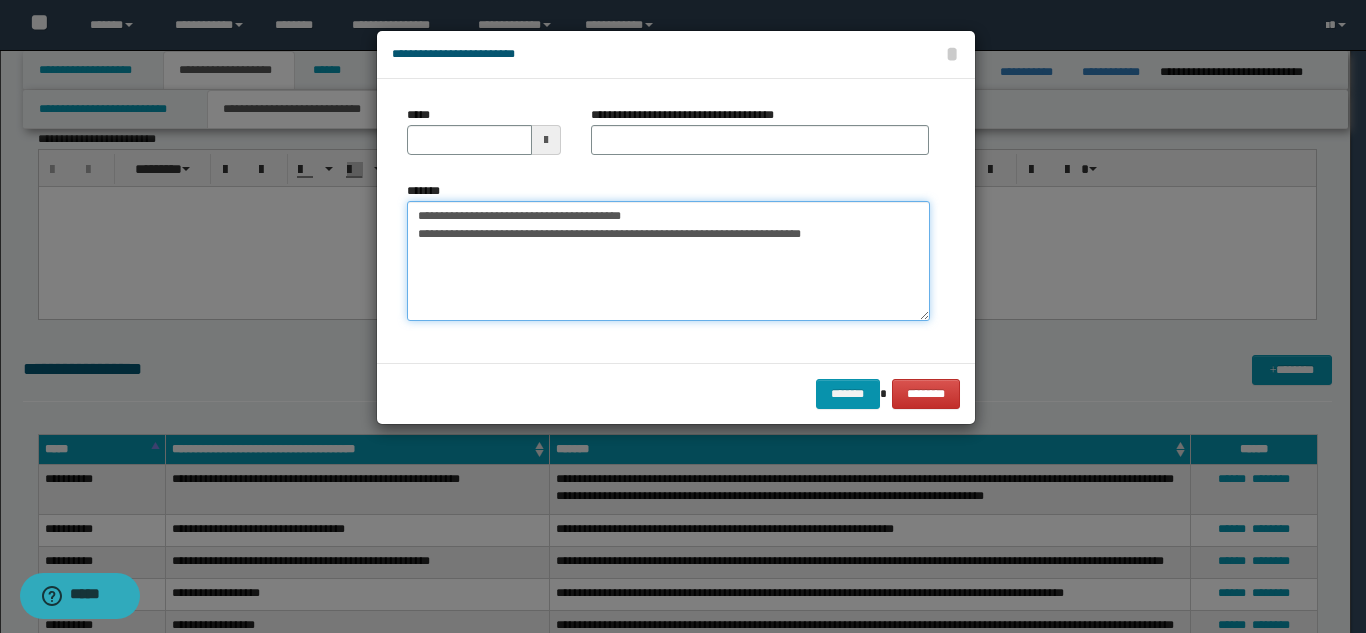 drag, startPoint x: 662, startPoint y: 224, endPoint x: 635, endPoint y: 220, distance: 27.294687 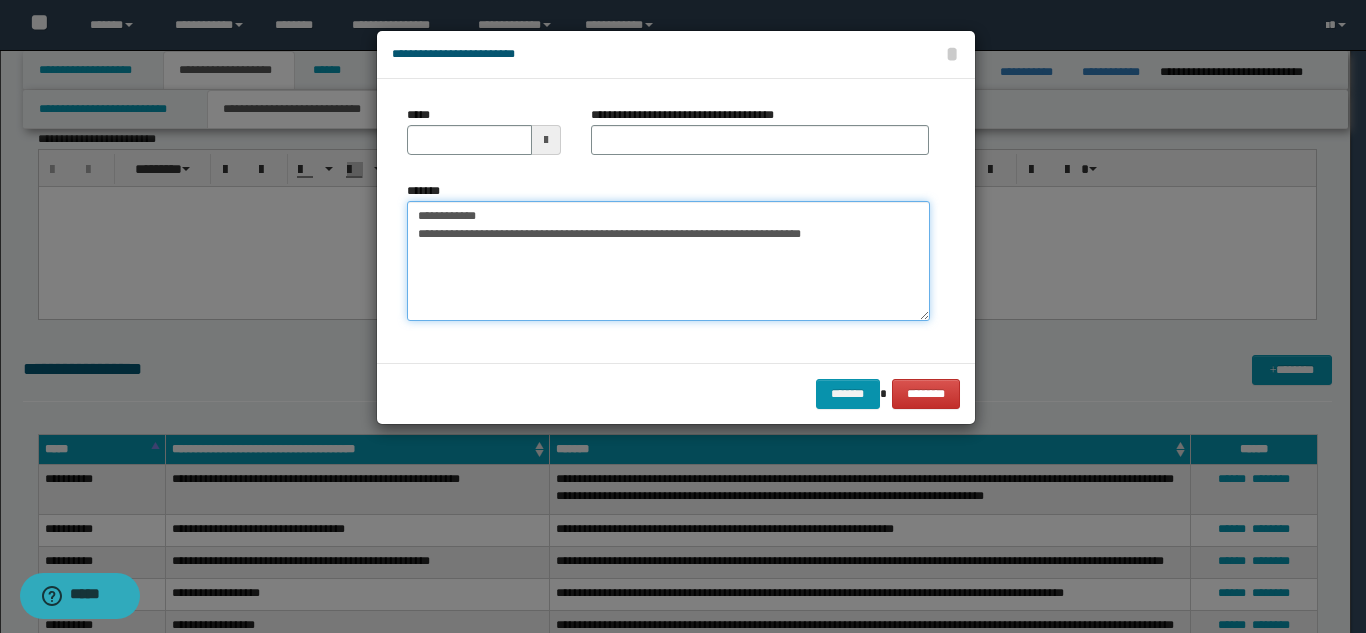 drag, startPoint x: 671, startPoint y: 214, endPoint x: 482, endPoint y: 207, distance: 189.12958 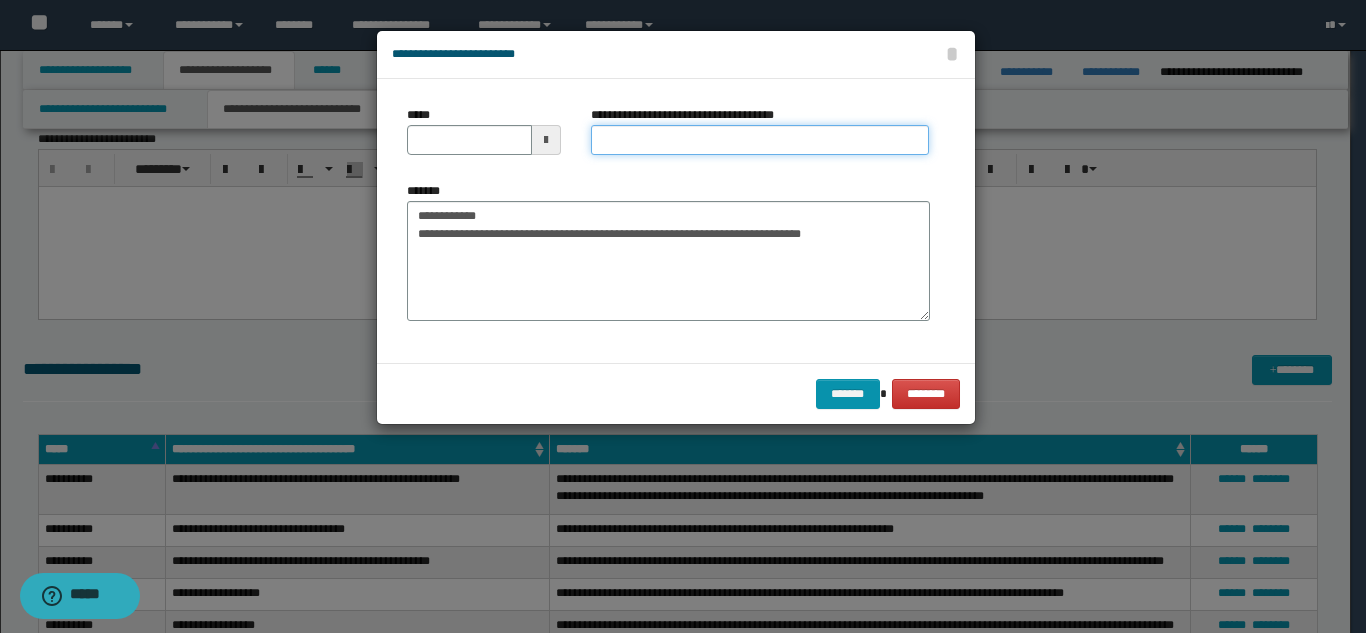 click on "**********" at bounding box center (760, 140) 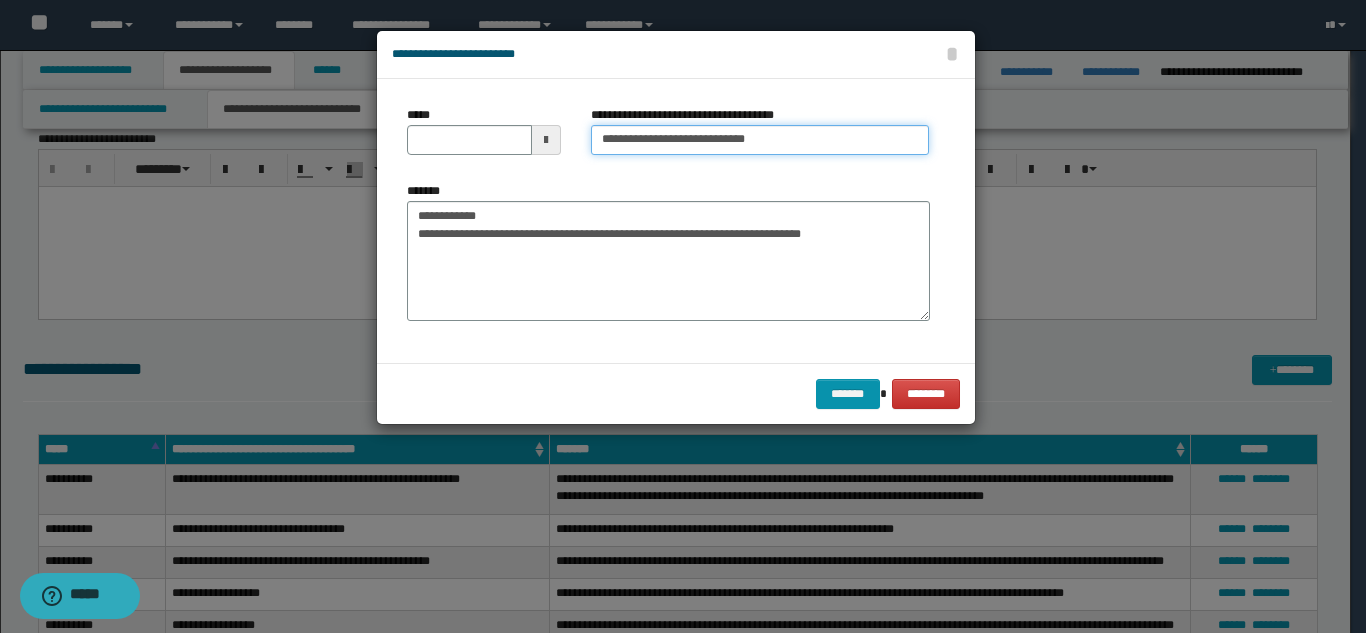 type on "**********" 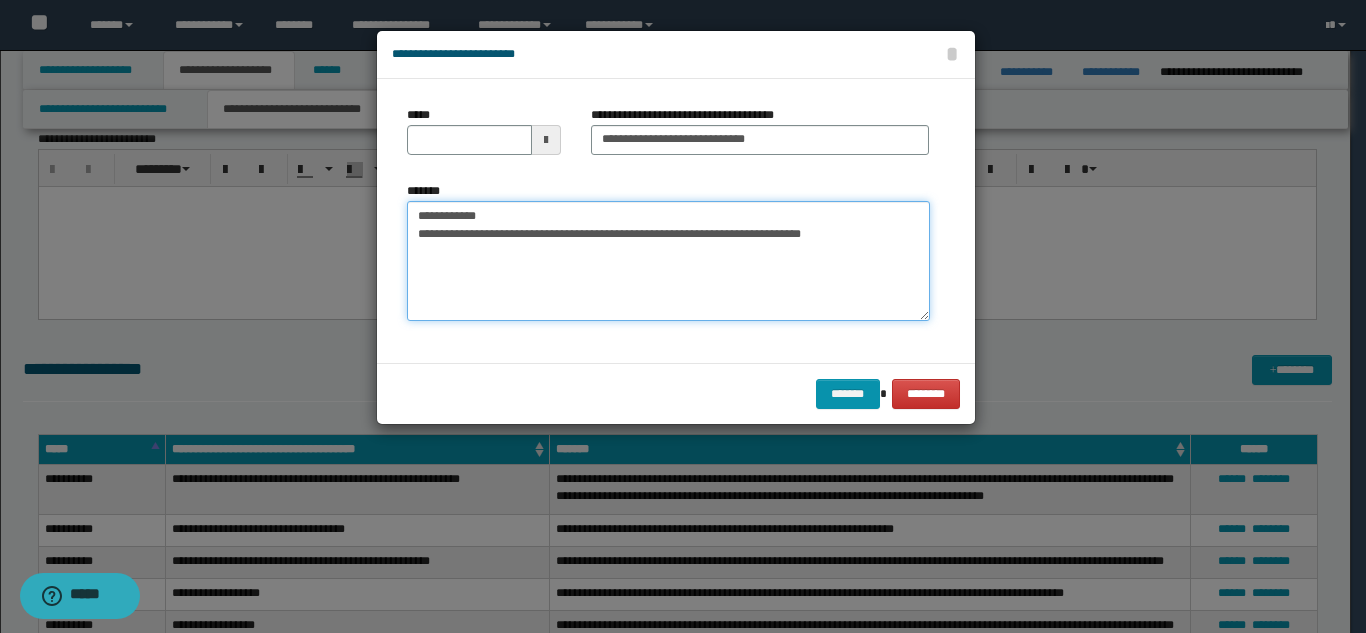 drag, startPoint x: 491, startPoint y: 215, endPoint x: 407, endPoint y: 190, distance: 87.64131 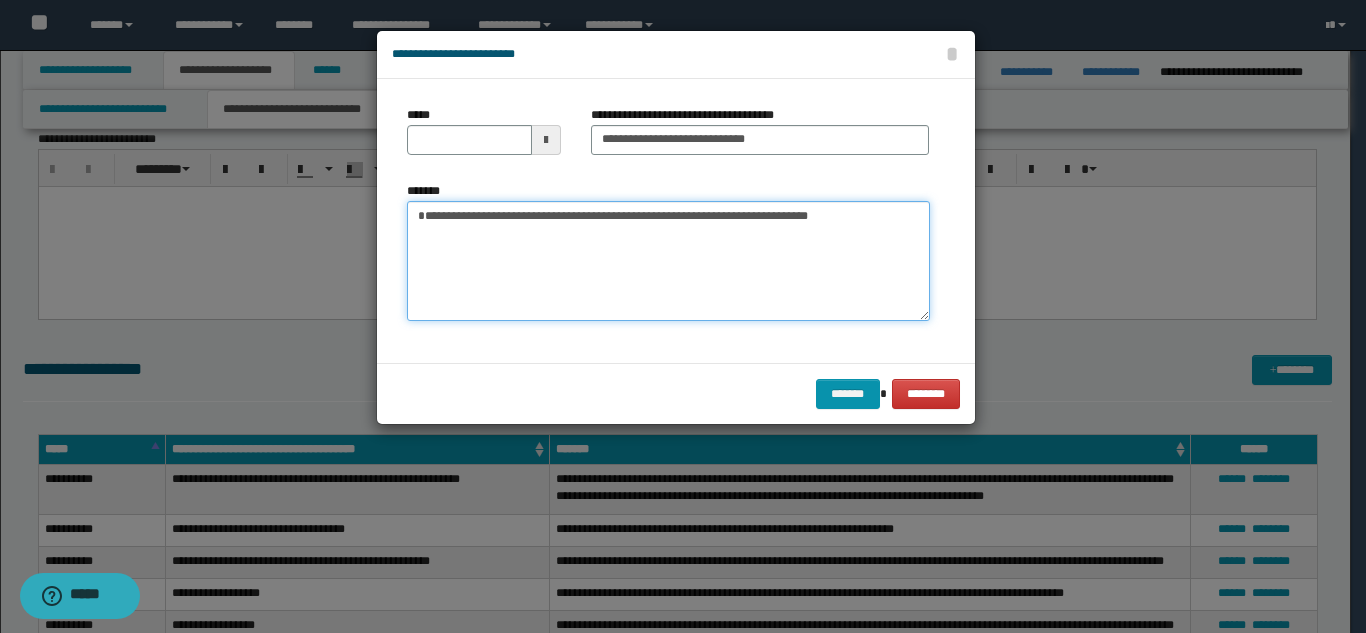 type on "**********" 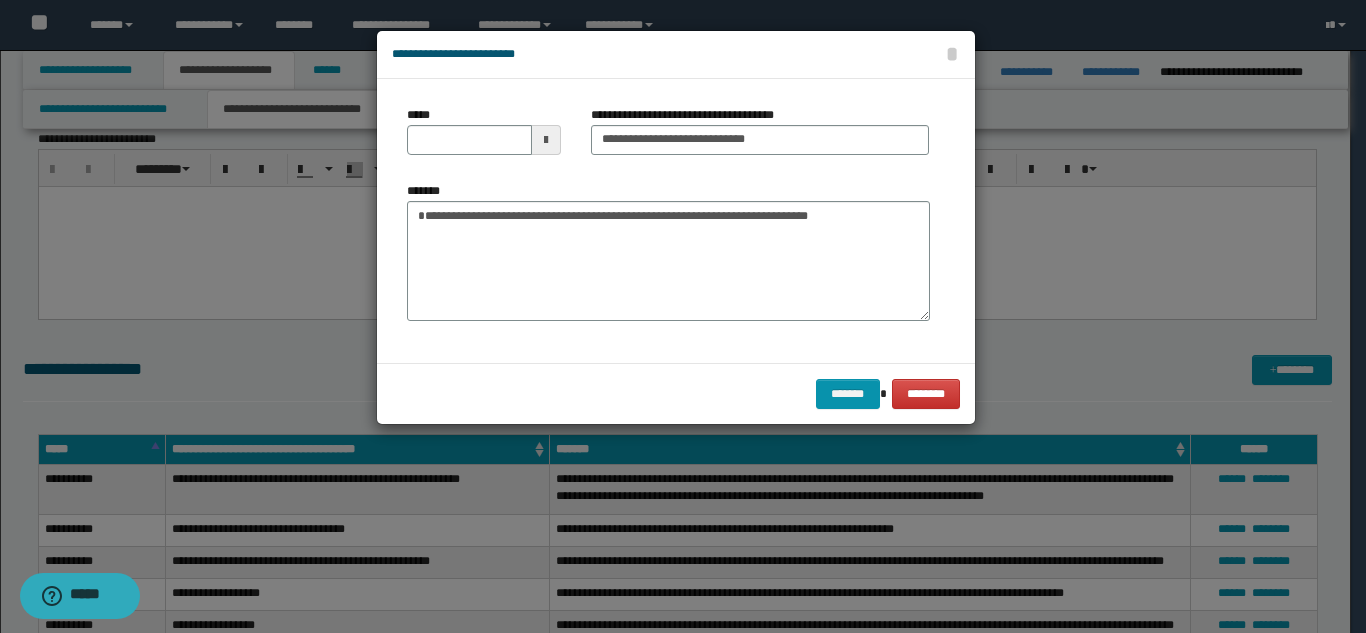 click on "*****" at bounding box center [484, 138] 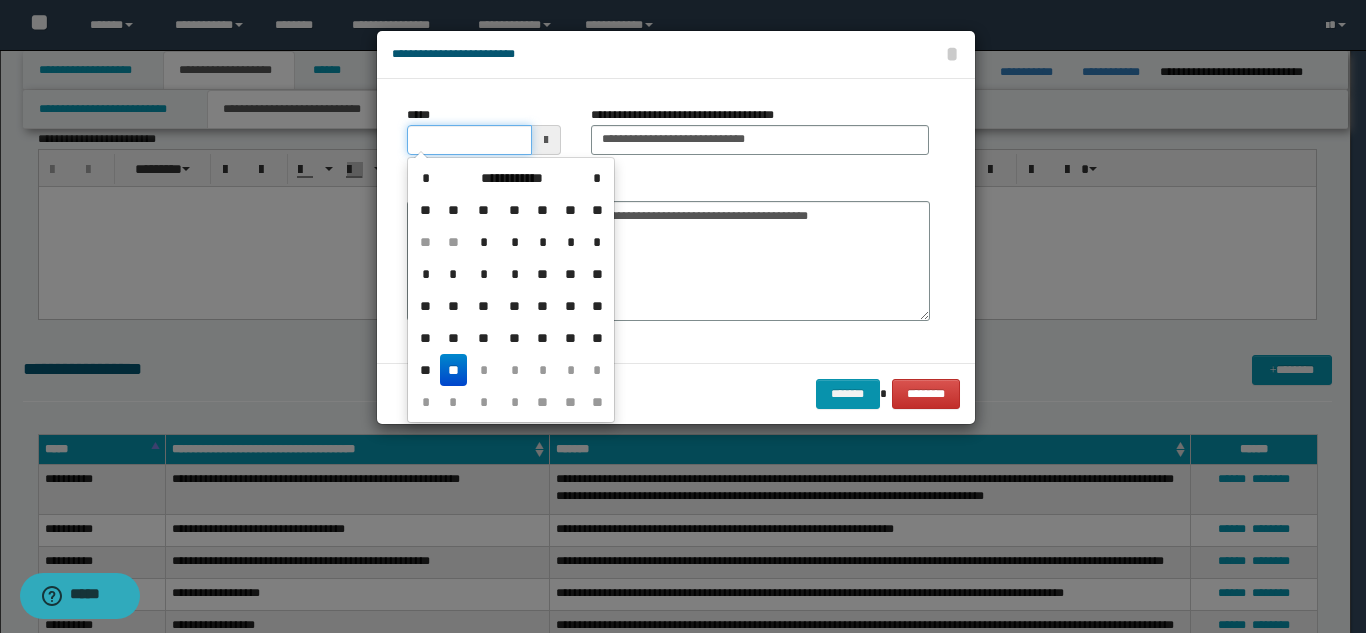 click on "*****" at bounding box center [469, 140] 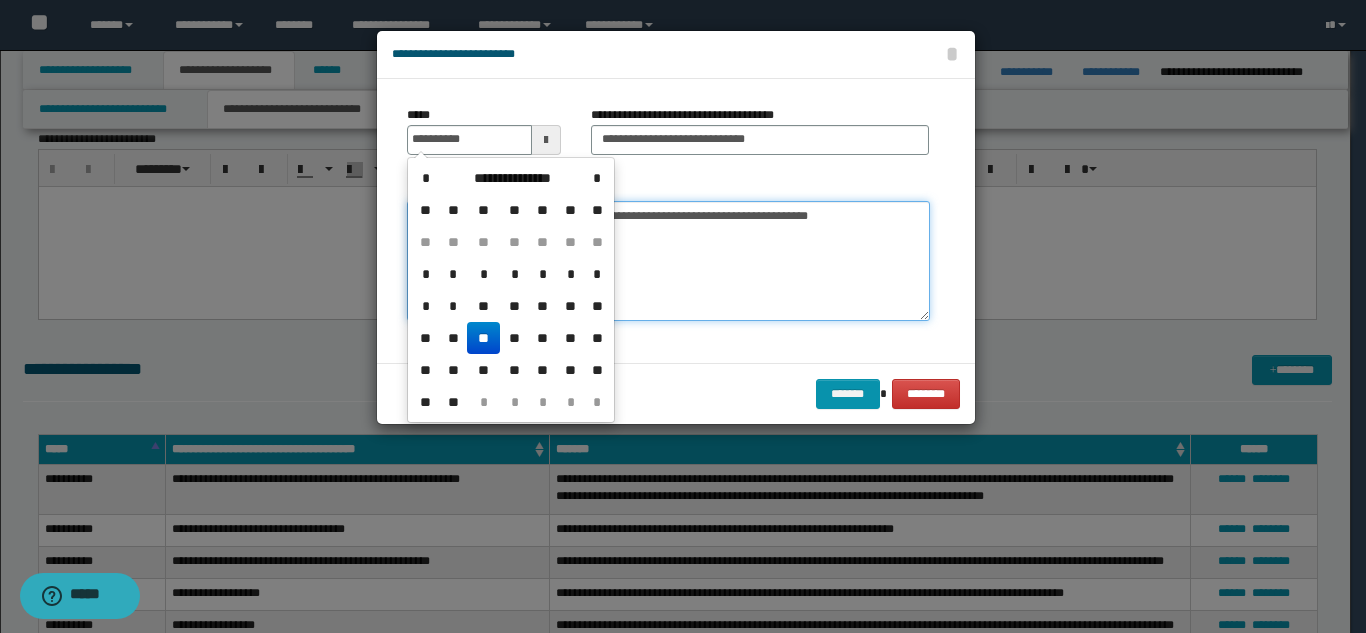 type on "**********" 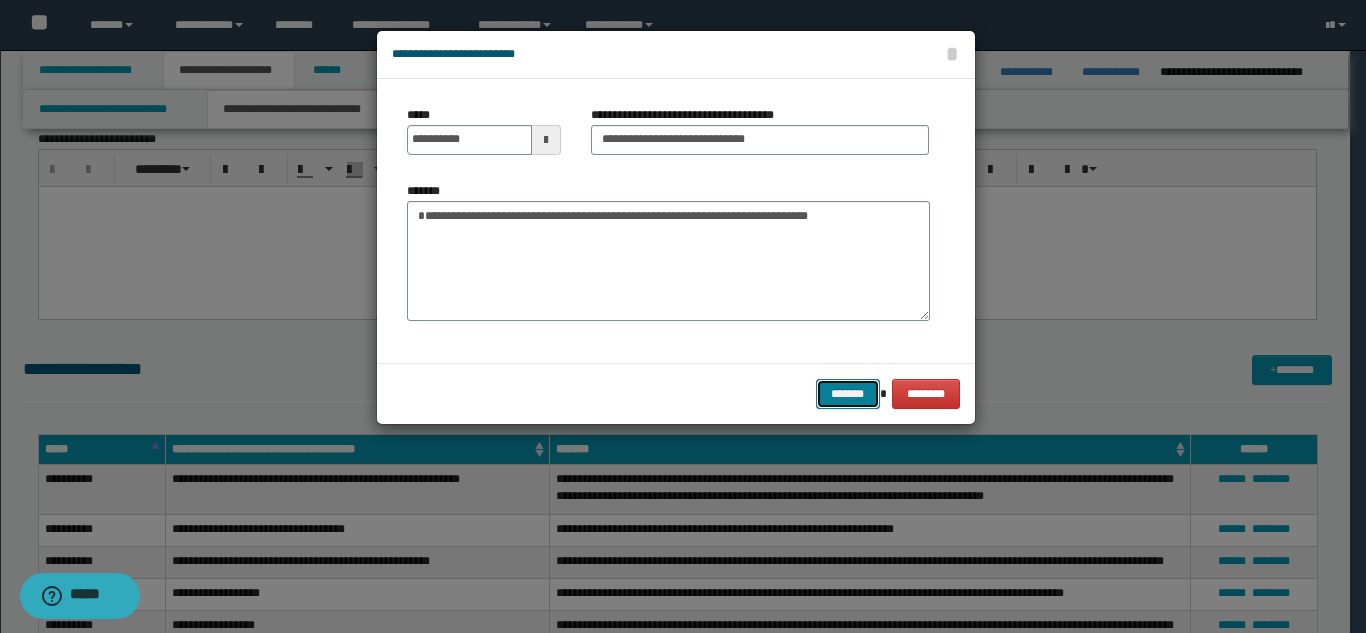 click on "*******" at bounding box center (848, 394) 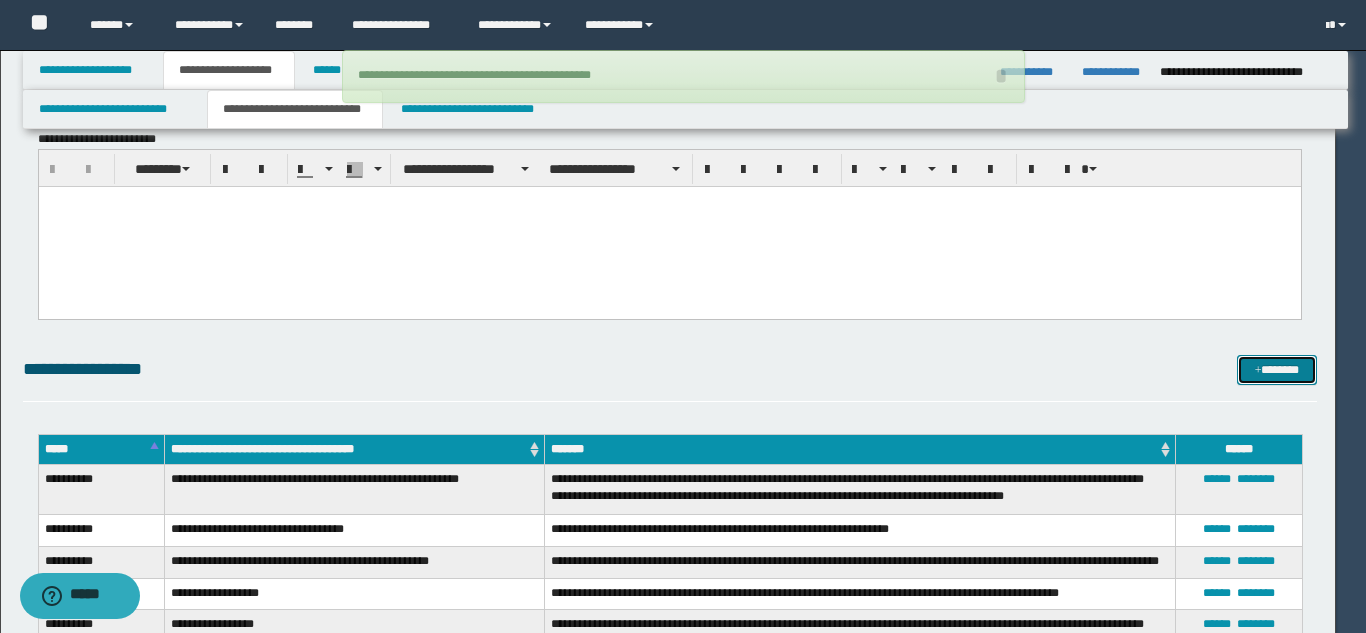 type 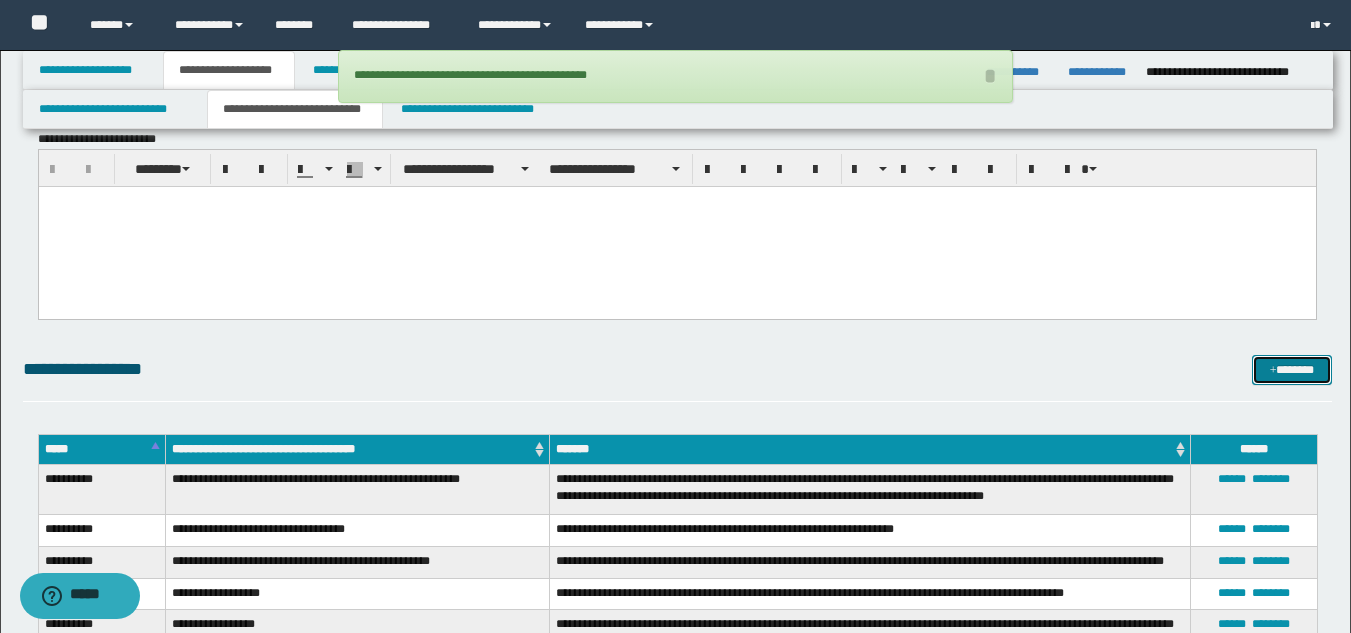 drag, startPoint x: 1282, startPoint y: 382, endPoint x: 1271, endPoint y: 370, distance: 16.27882 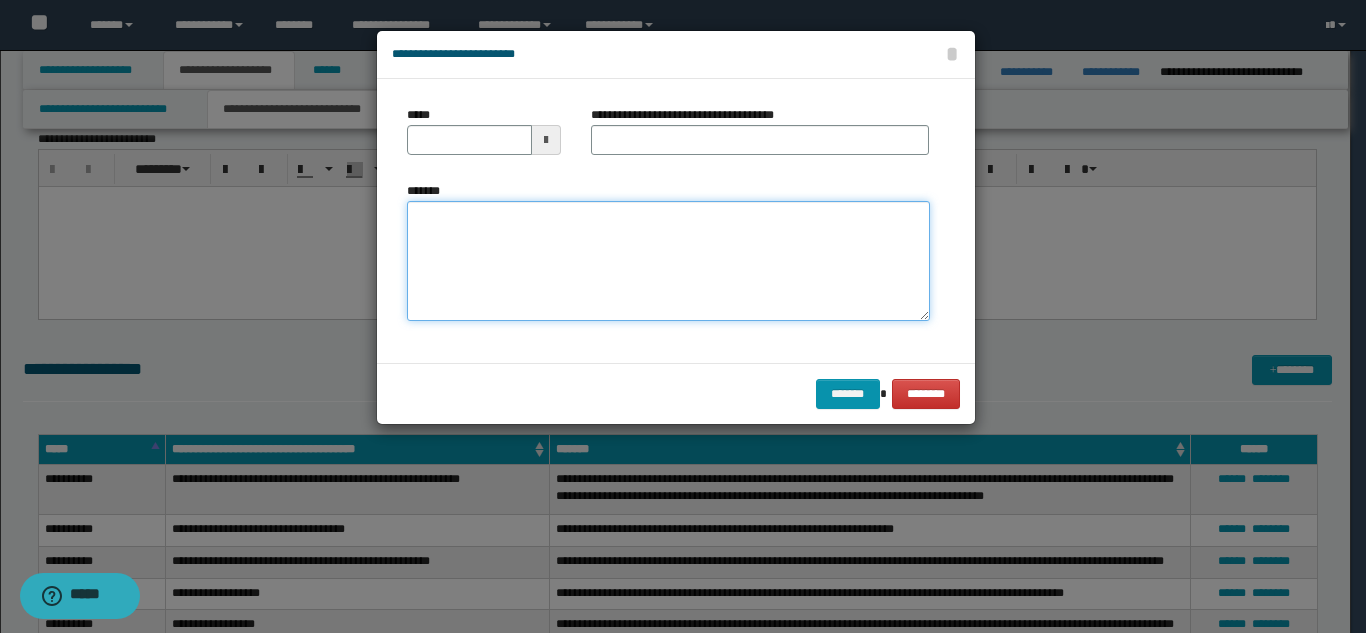drag, startPoint x: 623, startPoint y: 239, endPoint x: 627, endPoint y: 259, distance: 20.396078 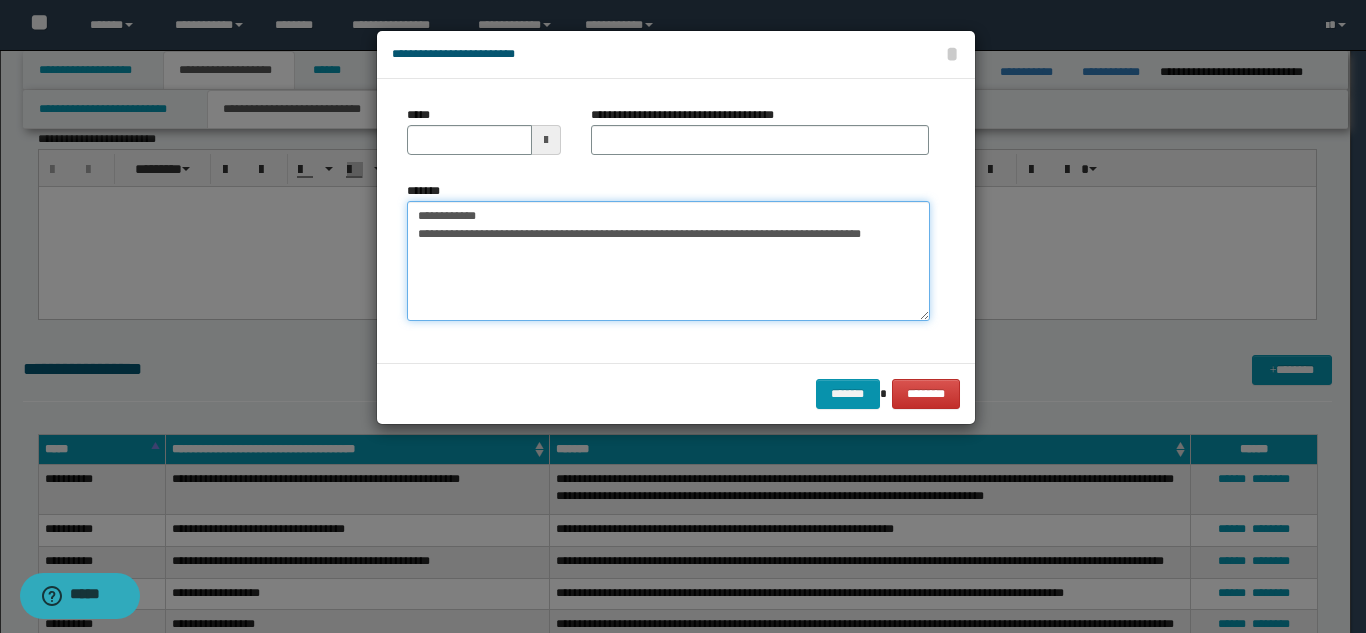 drag, startPoint x: 750, startPoint y: 218, endPoint x: 486, endPoint y: 208, distance: 264.18933 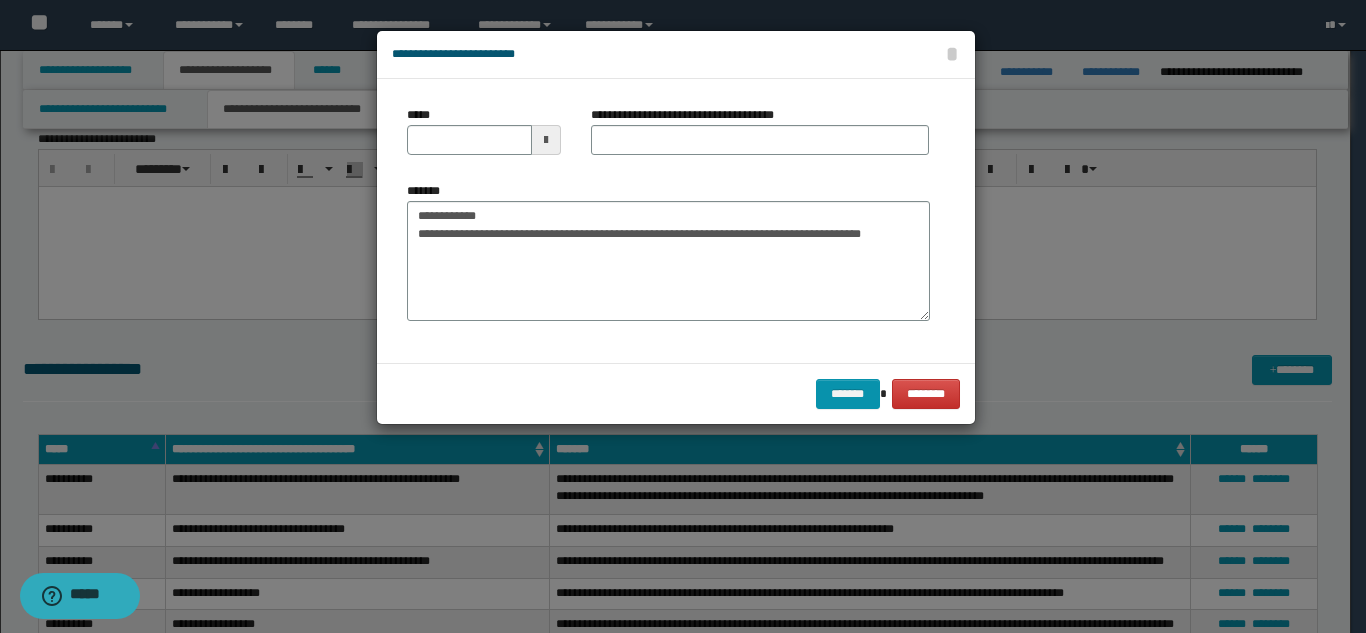 click on "**********" at bounding box center (760, 138) 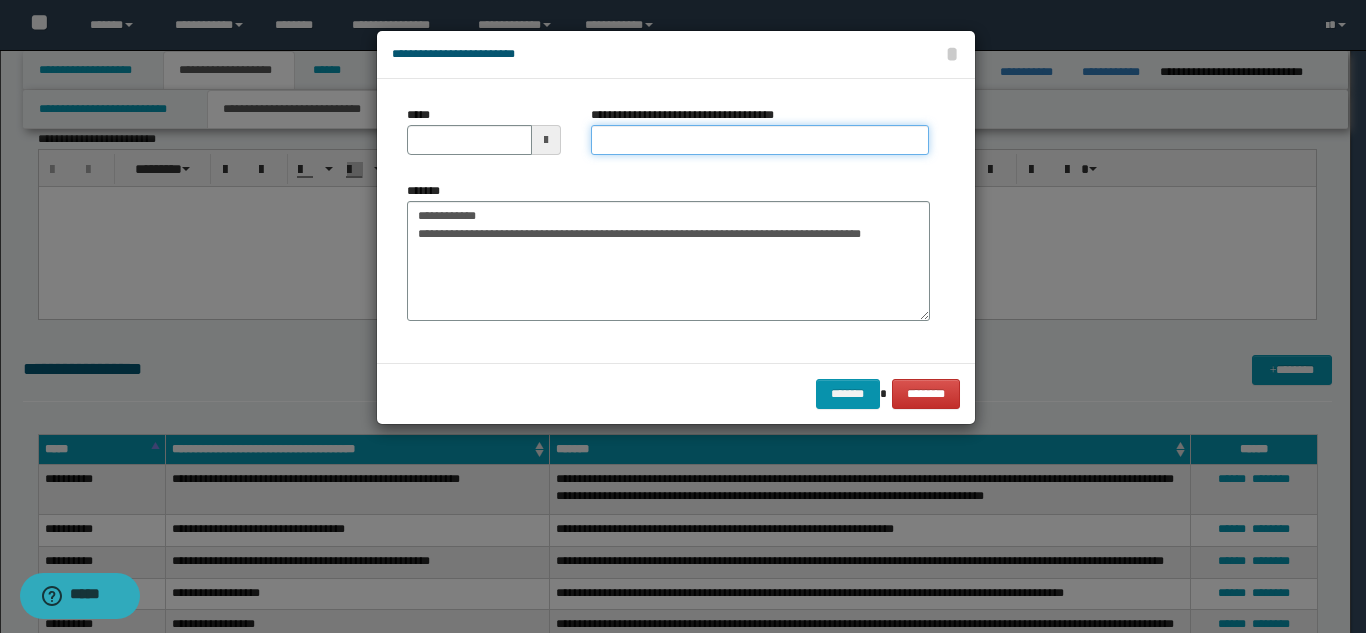 click on "**********" at bounding box center (760, 140) 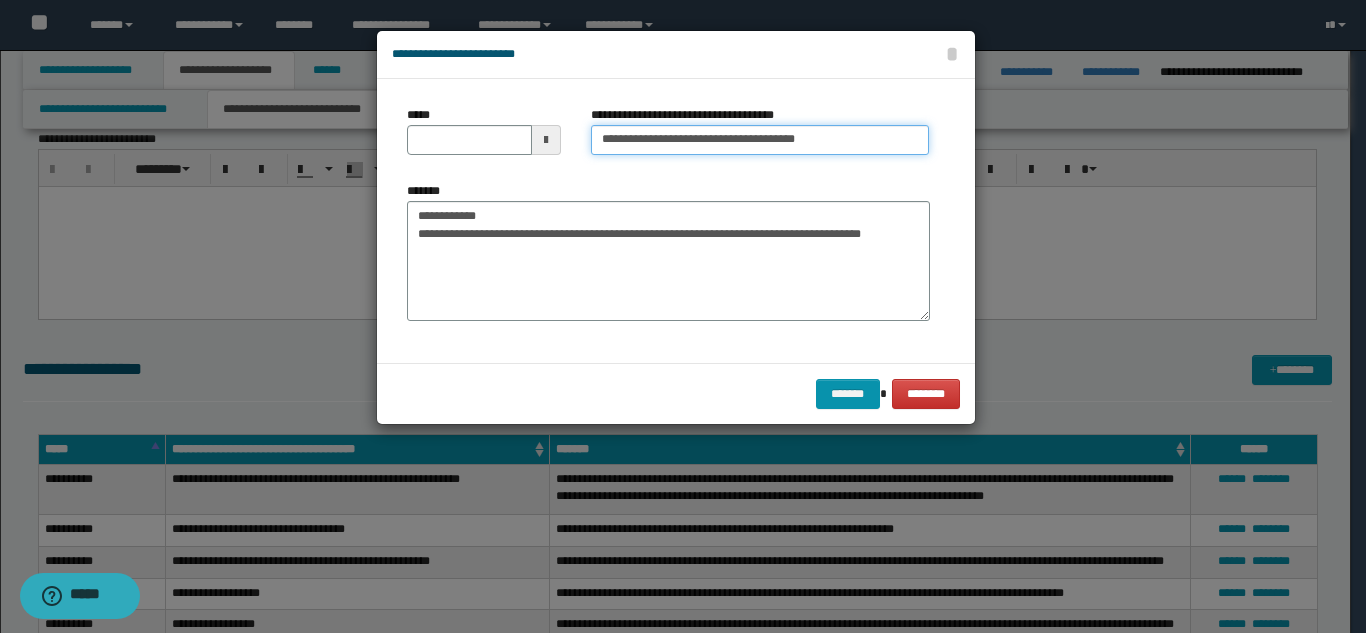 type on "**********" 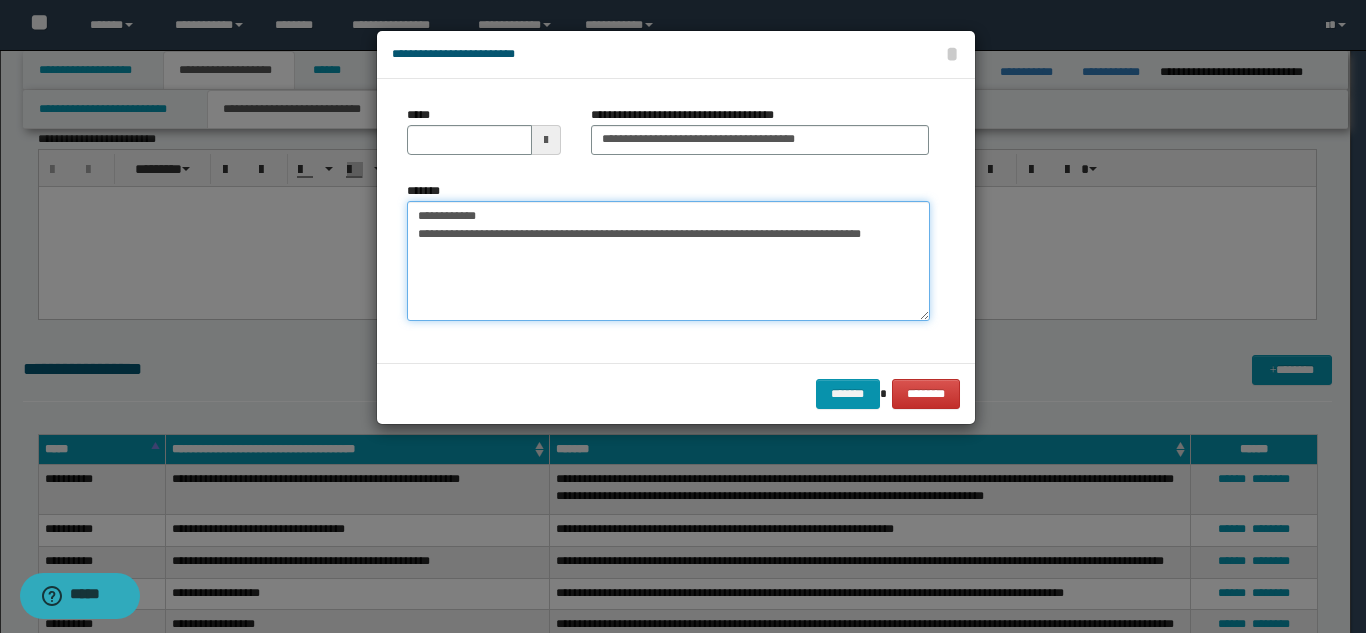 drag, startPoint x: 518, startPoint y: 201, endPoint x: 387, endPoint y: 189, distance: 131.54848 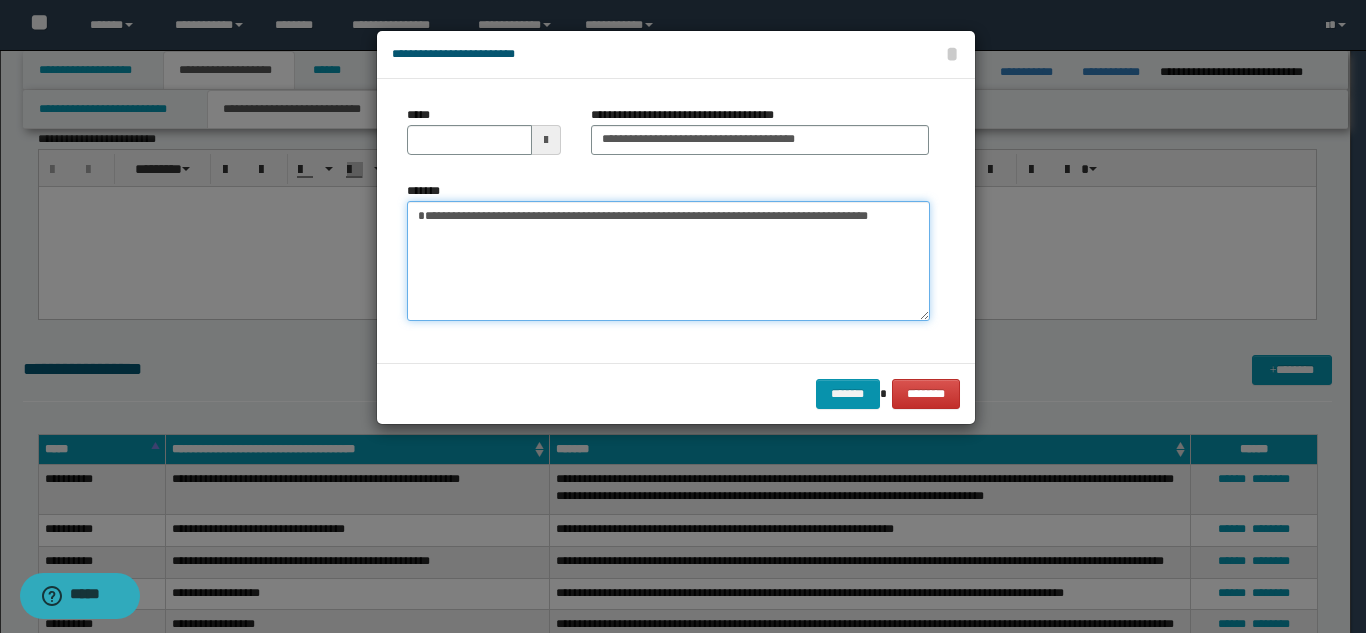 type 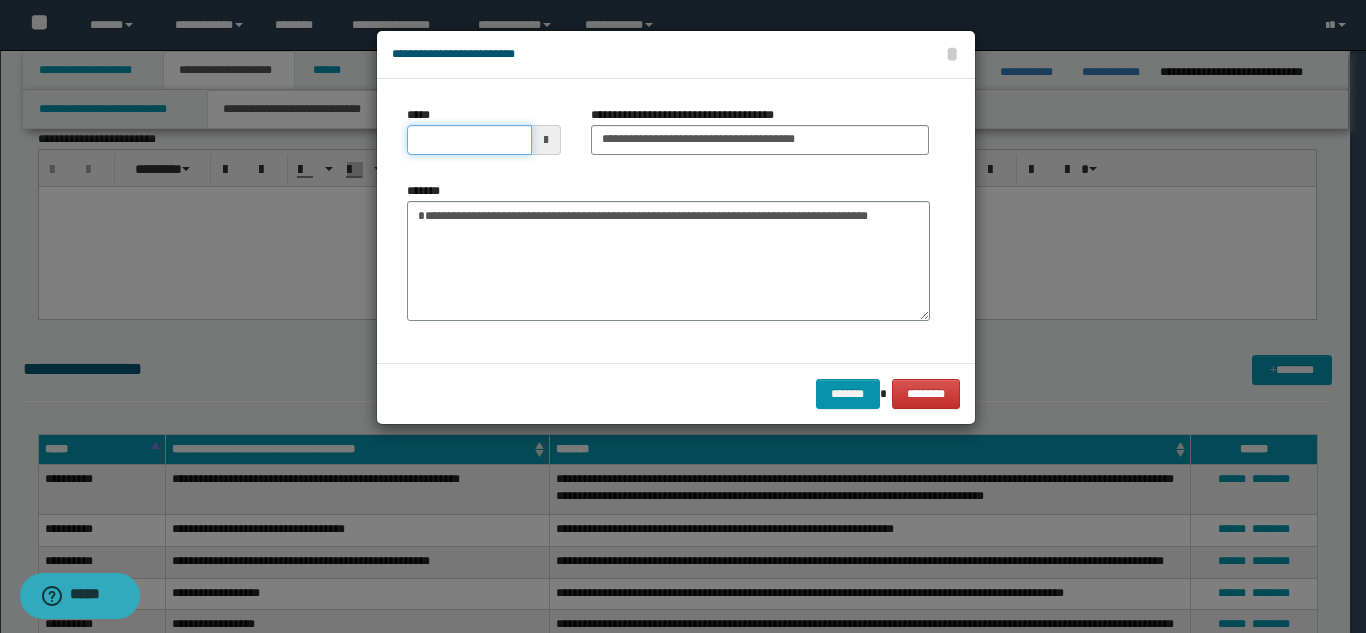 click on "*****" at bounding box center [469, 140] 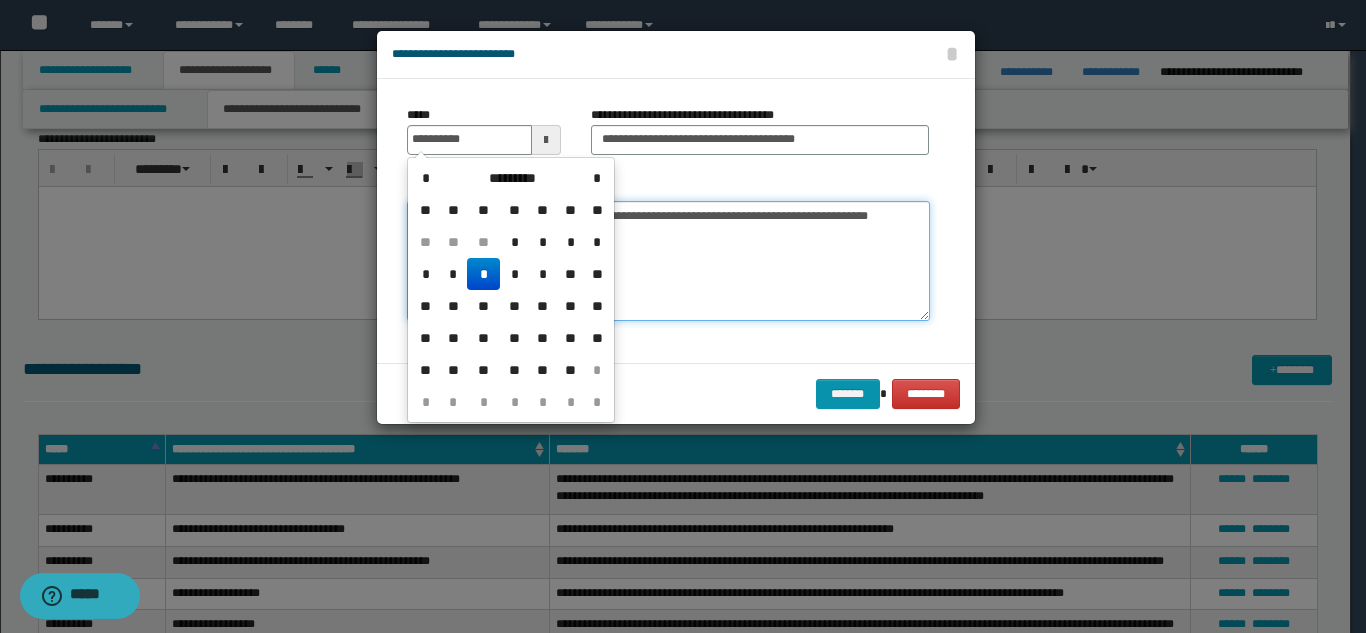type on "**********" 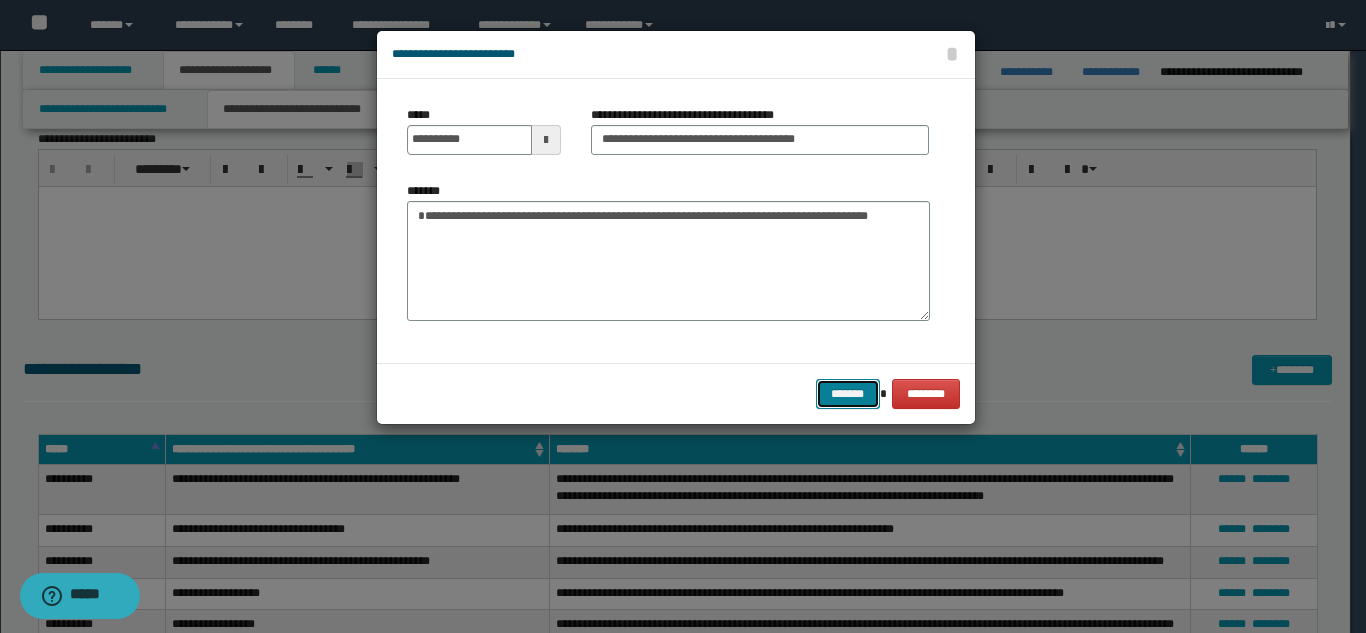 click on "*******" at bounding box center [848, 394] 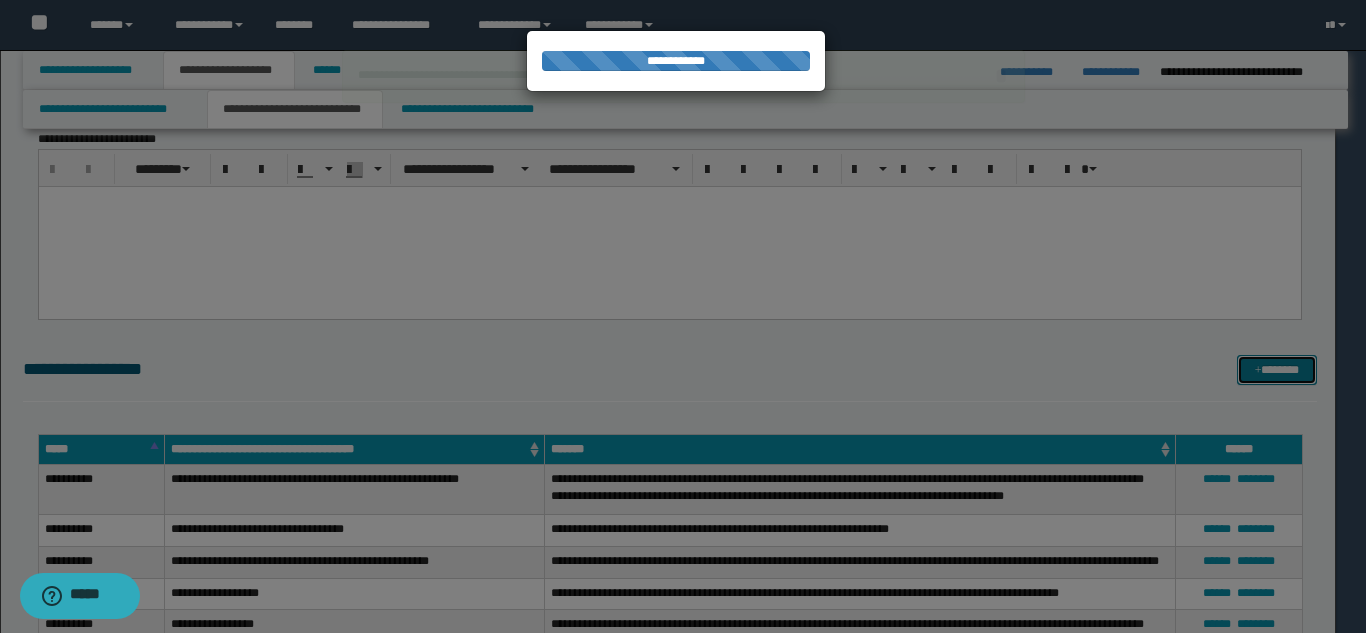 type 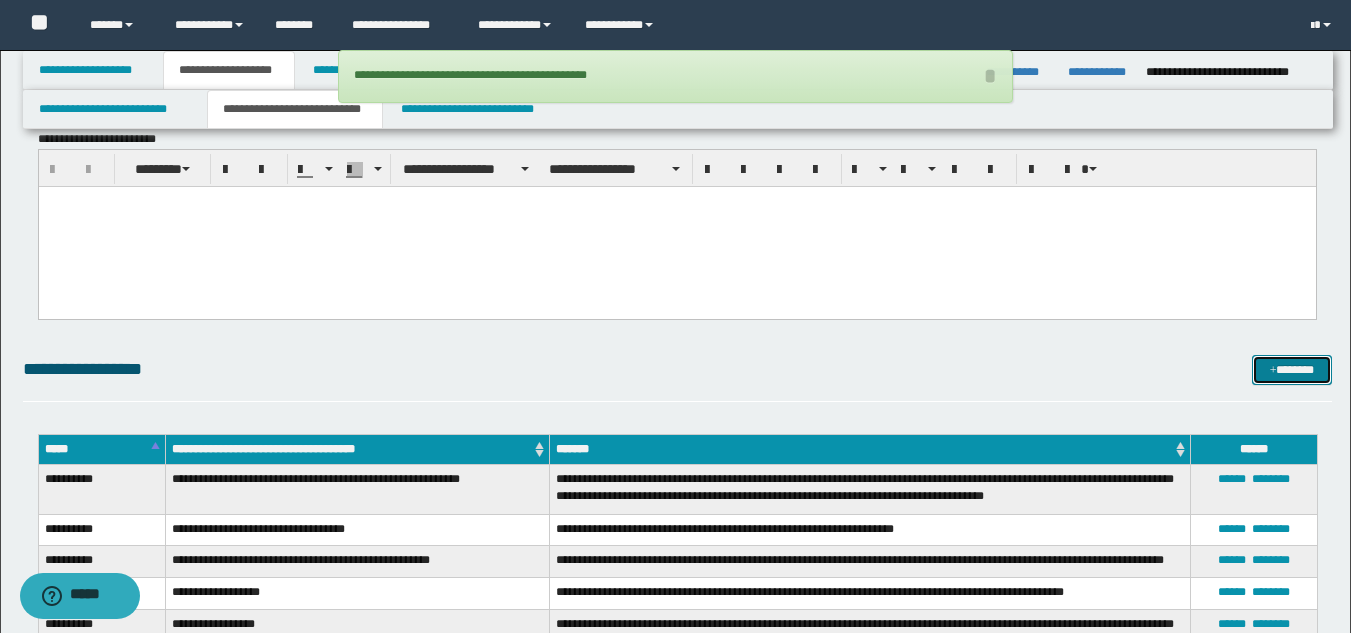 click at bounding box center [1273, 371] 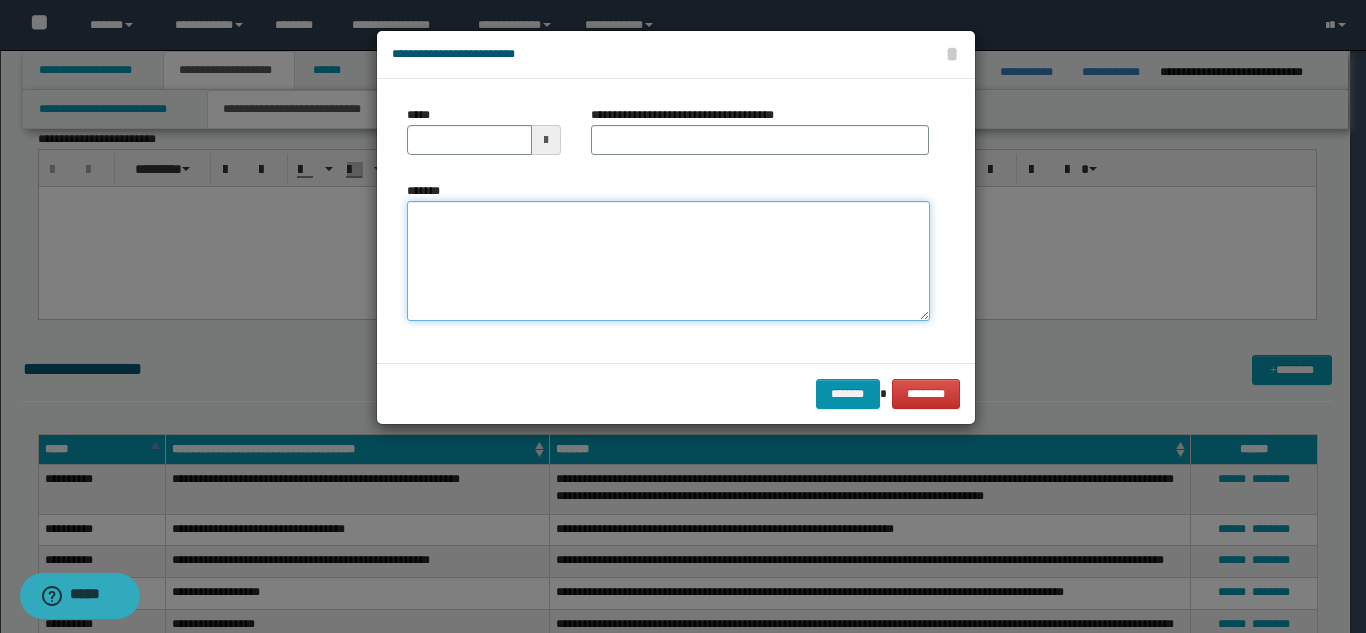 drag, startPoint x: 638, startPoint y: 277, endPoint x: 618, endPoint y: 273, distance: 20.396078 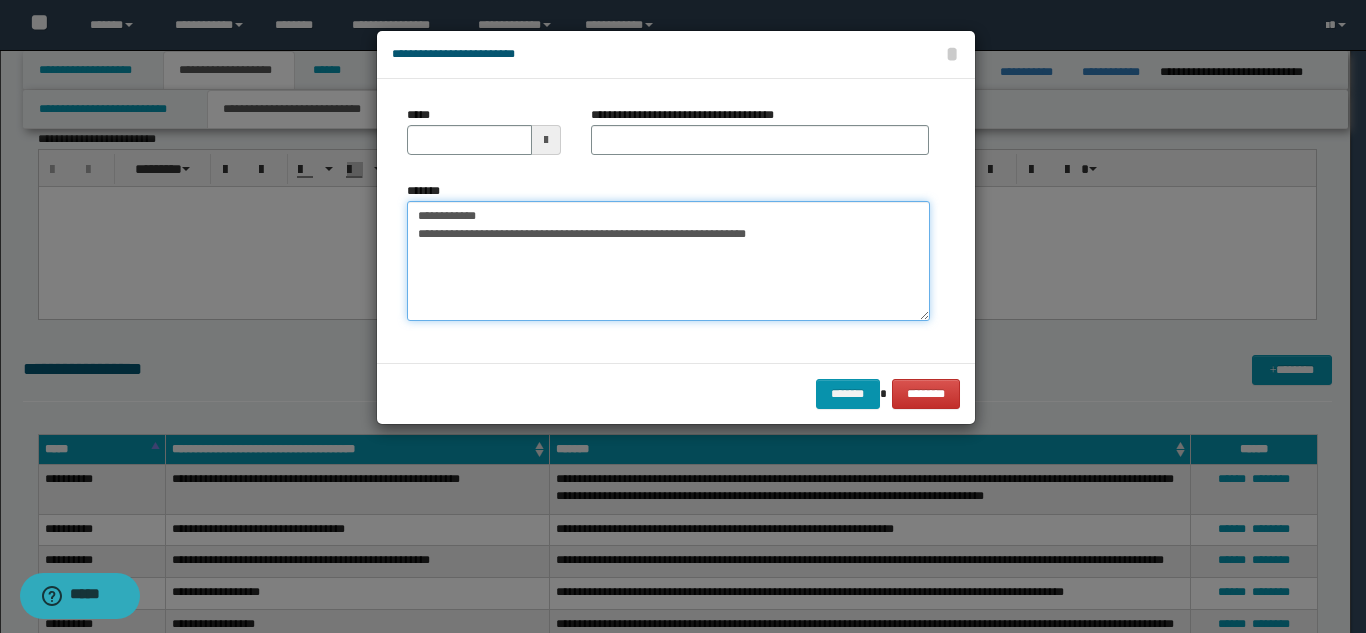 drag, startPoint x: 760, startPoint y: 217, endPoint x: 483, endPoint y: 208, distance: 277.14618 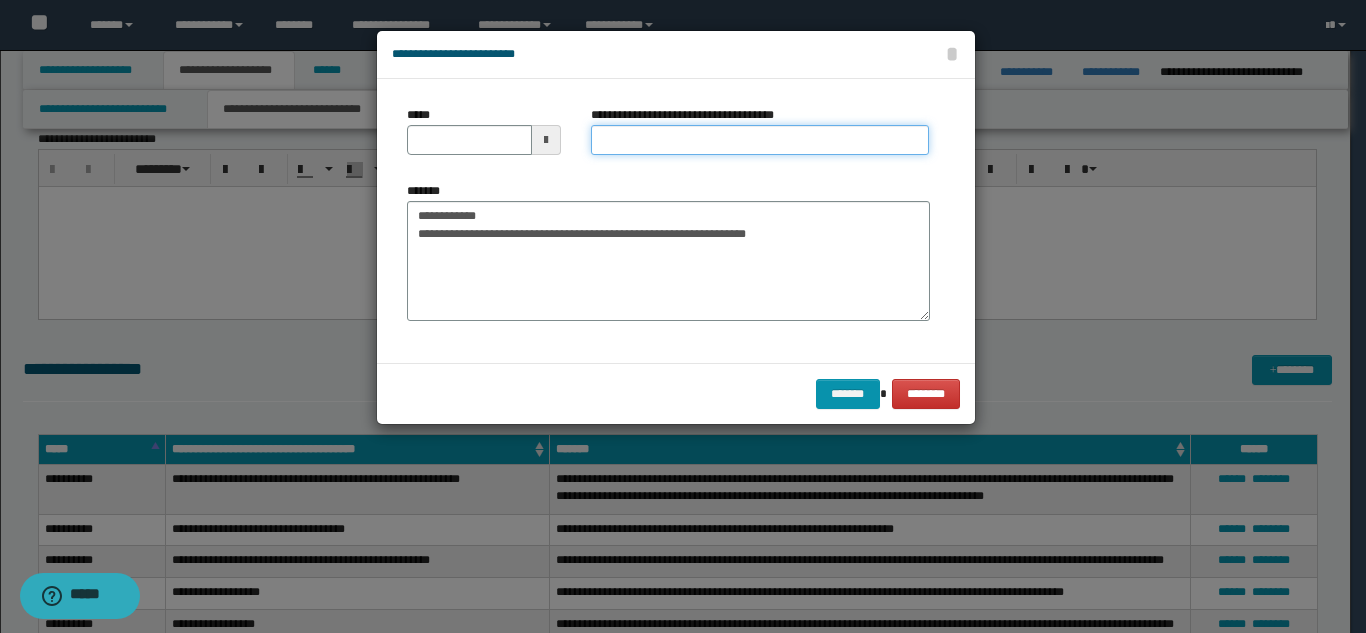 click on "**********" at bounding box center [760, 140] 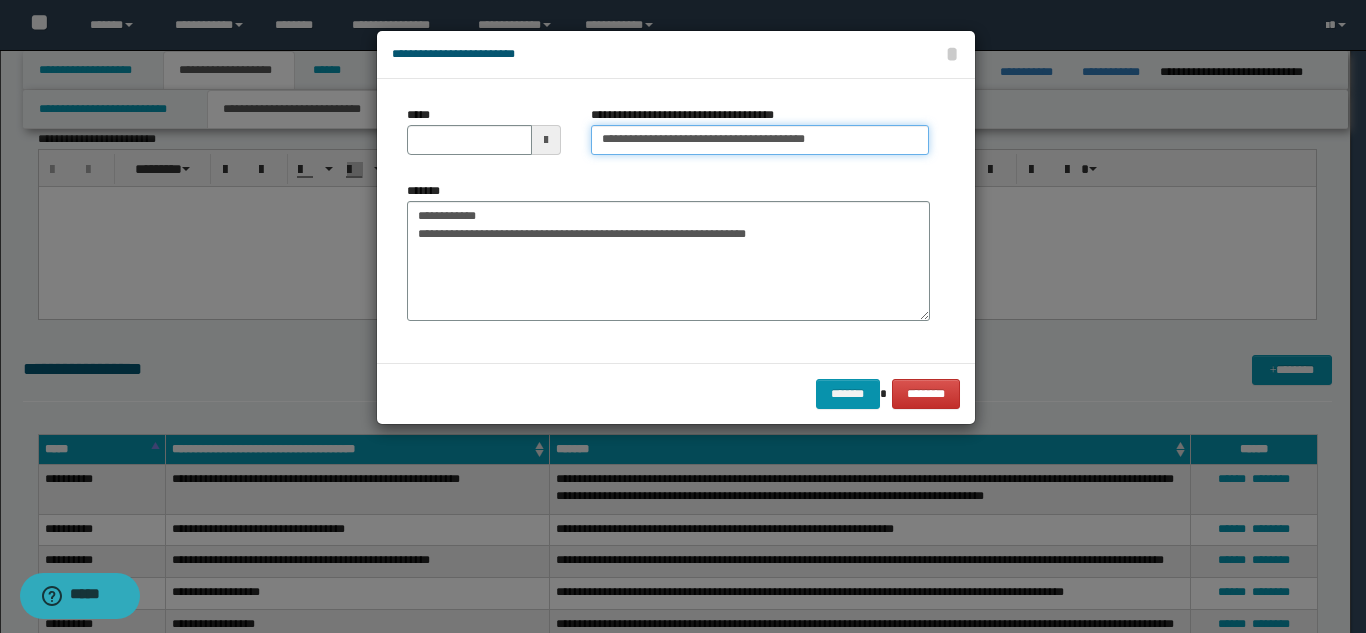 type on "**********" 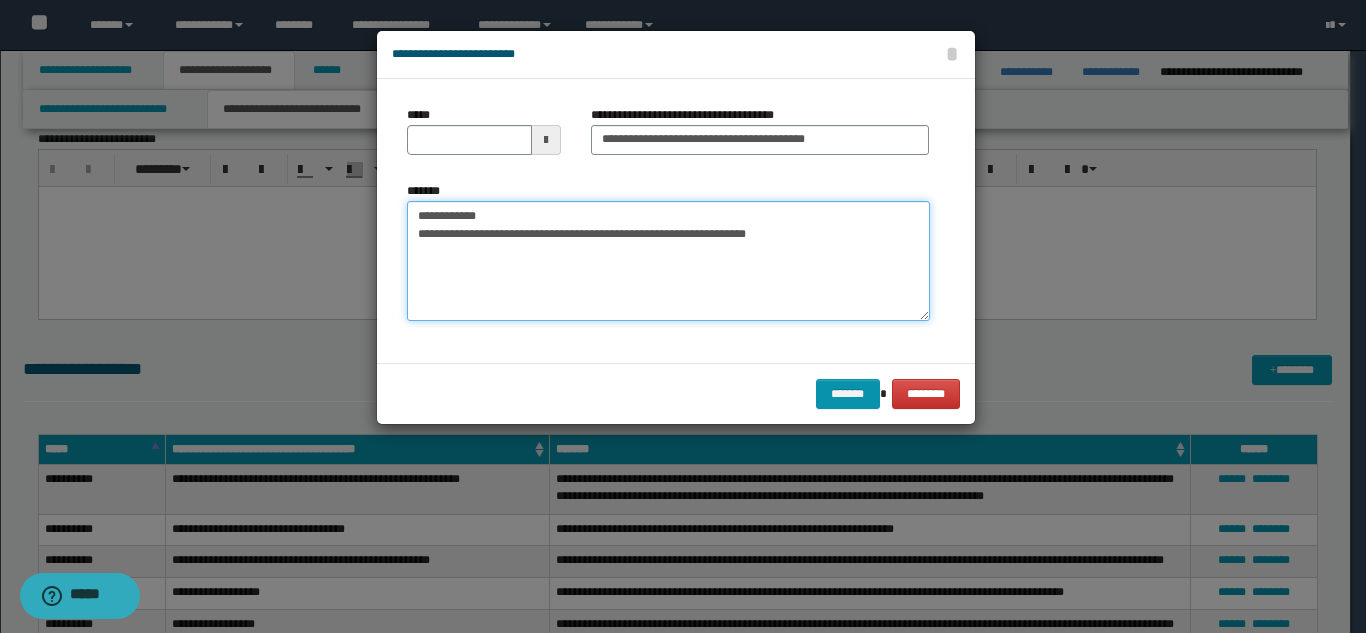 drag, startPoint x: 445, startPoint y: 215, endPoint x: 387, endPoint y: 212, distance: 58.077534 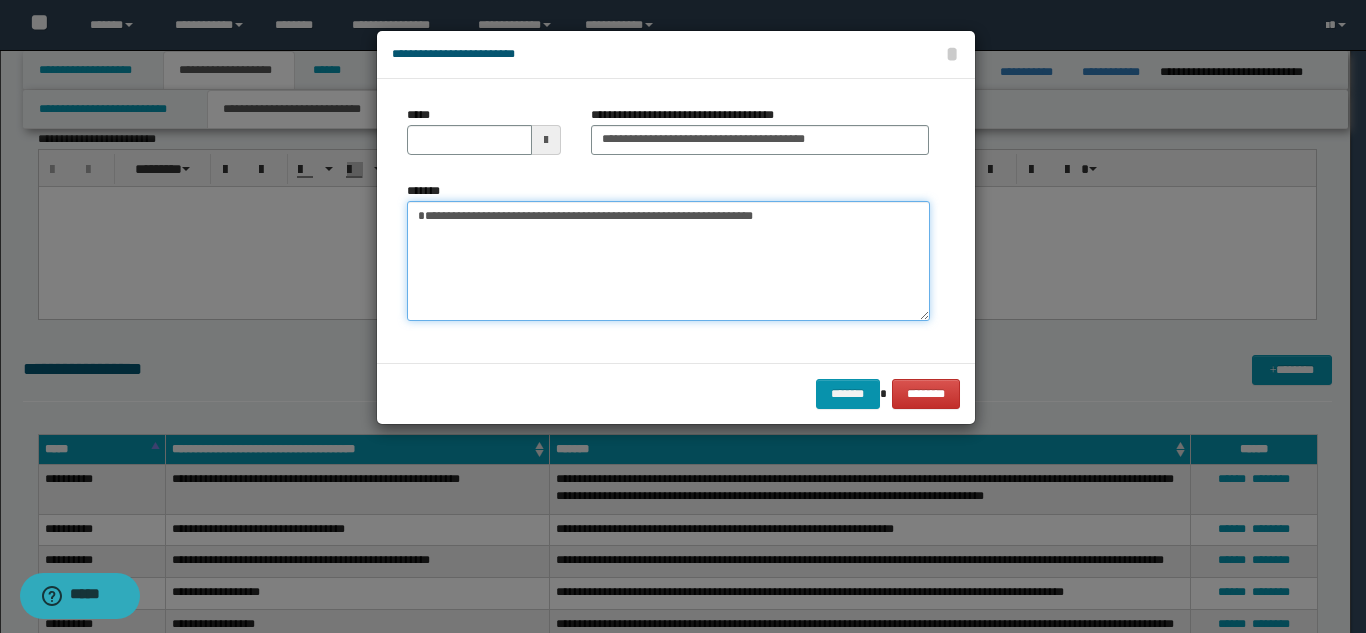 type 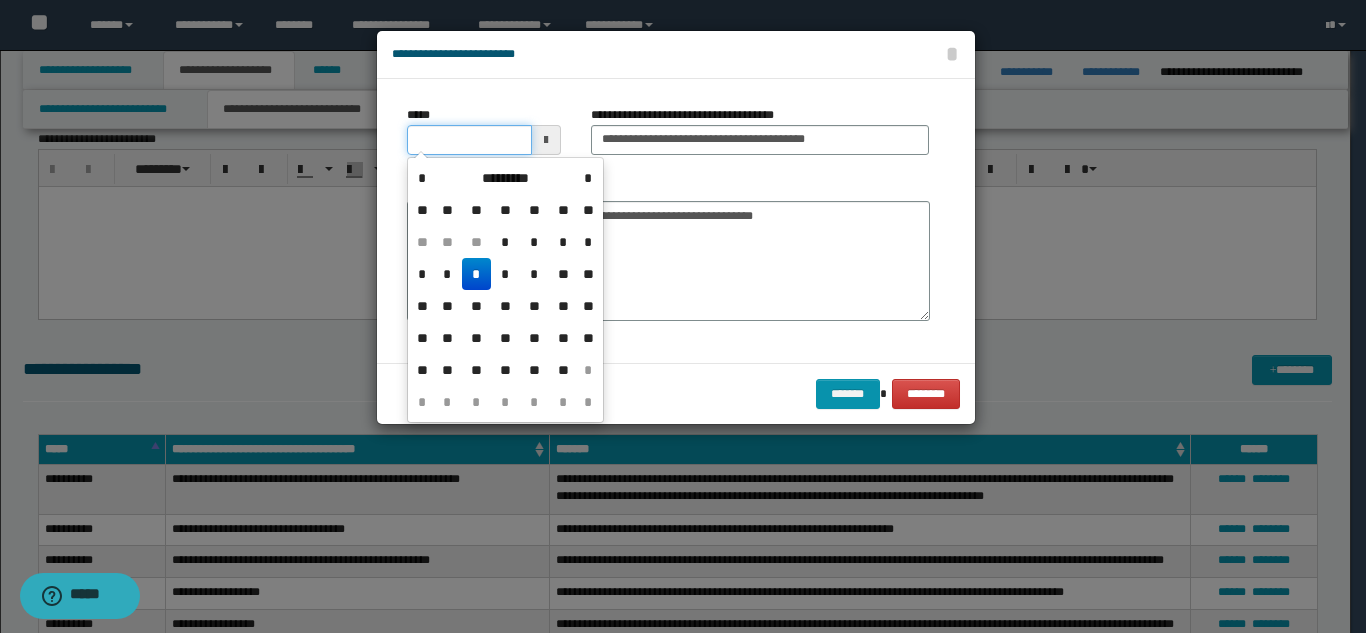 click on "*****" at bounding box center [469, 140] 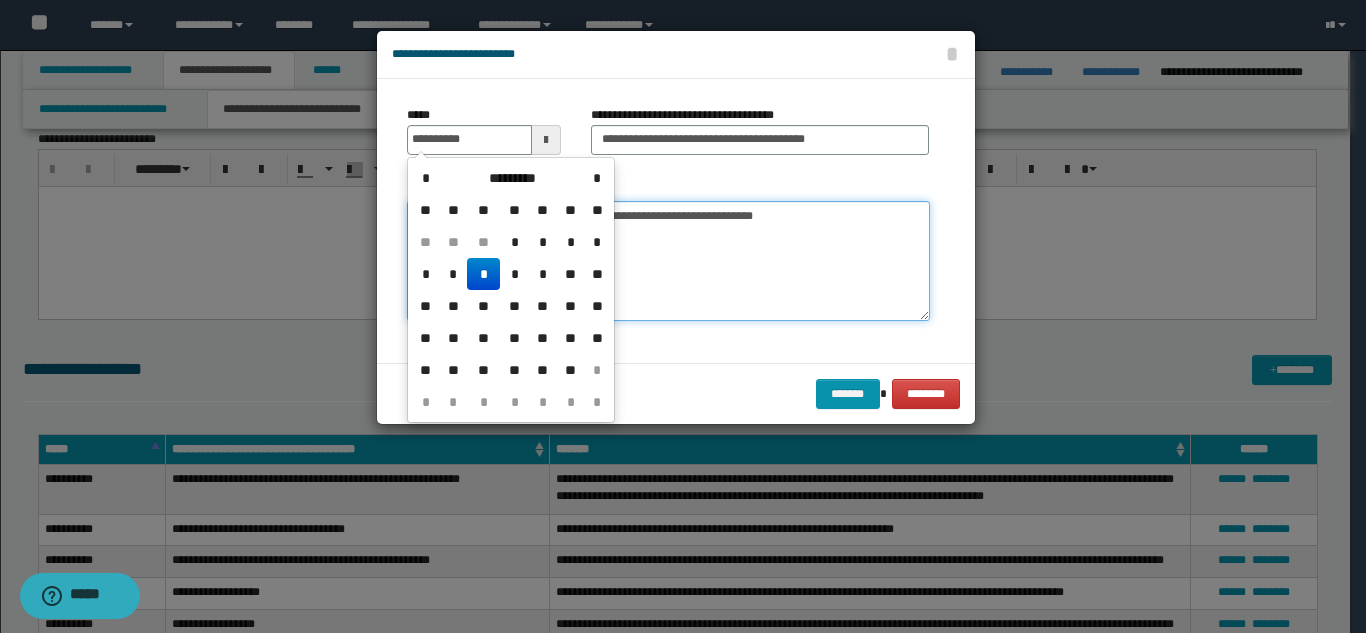 type on "**********" 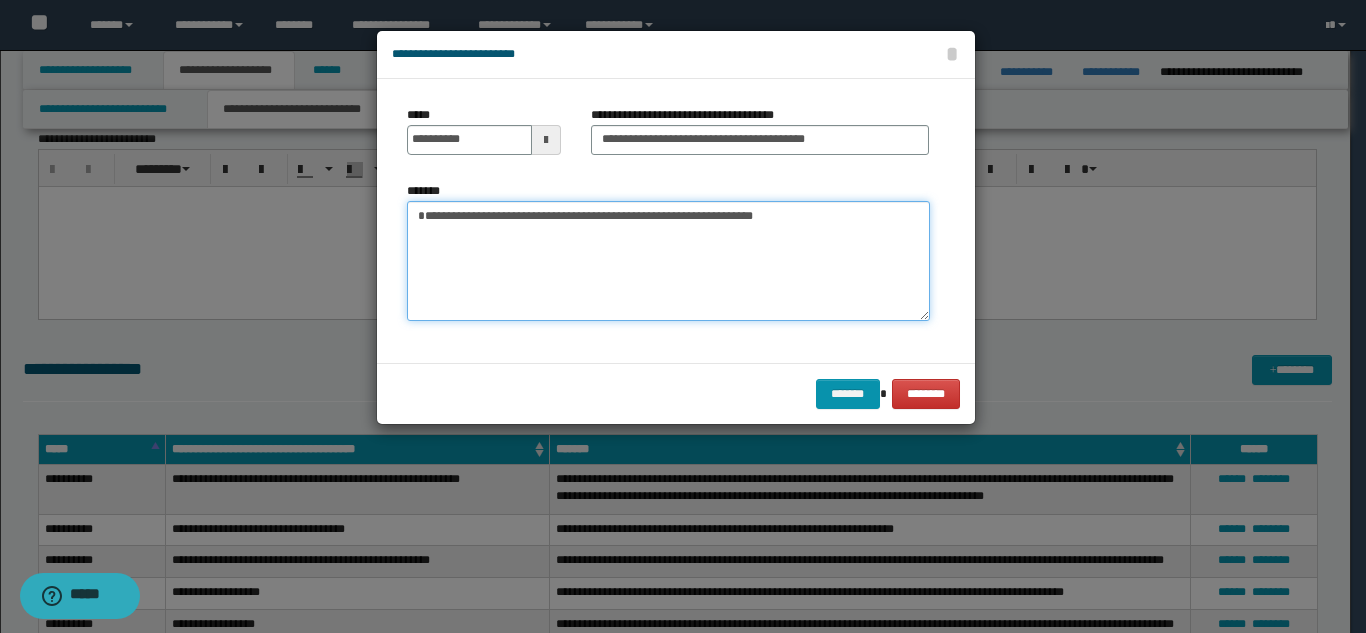 click on "**********" at bounding box center [668, 261] 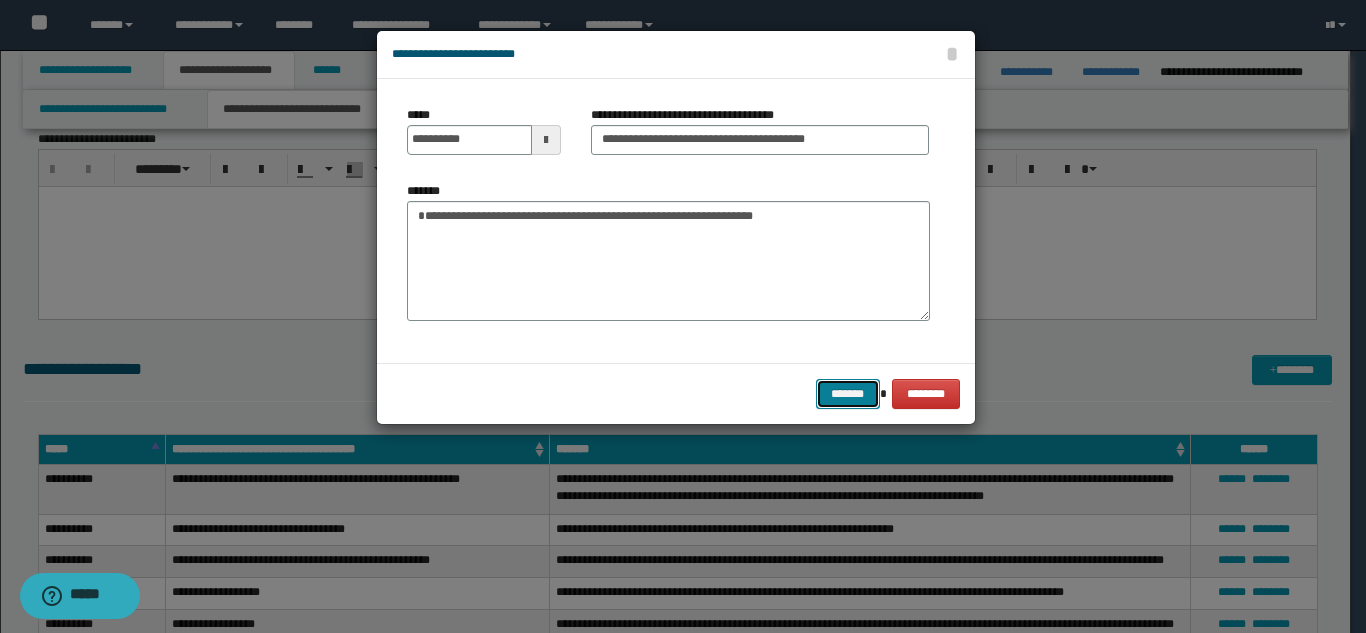 click on "*******" at bounding box center [848, 394] 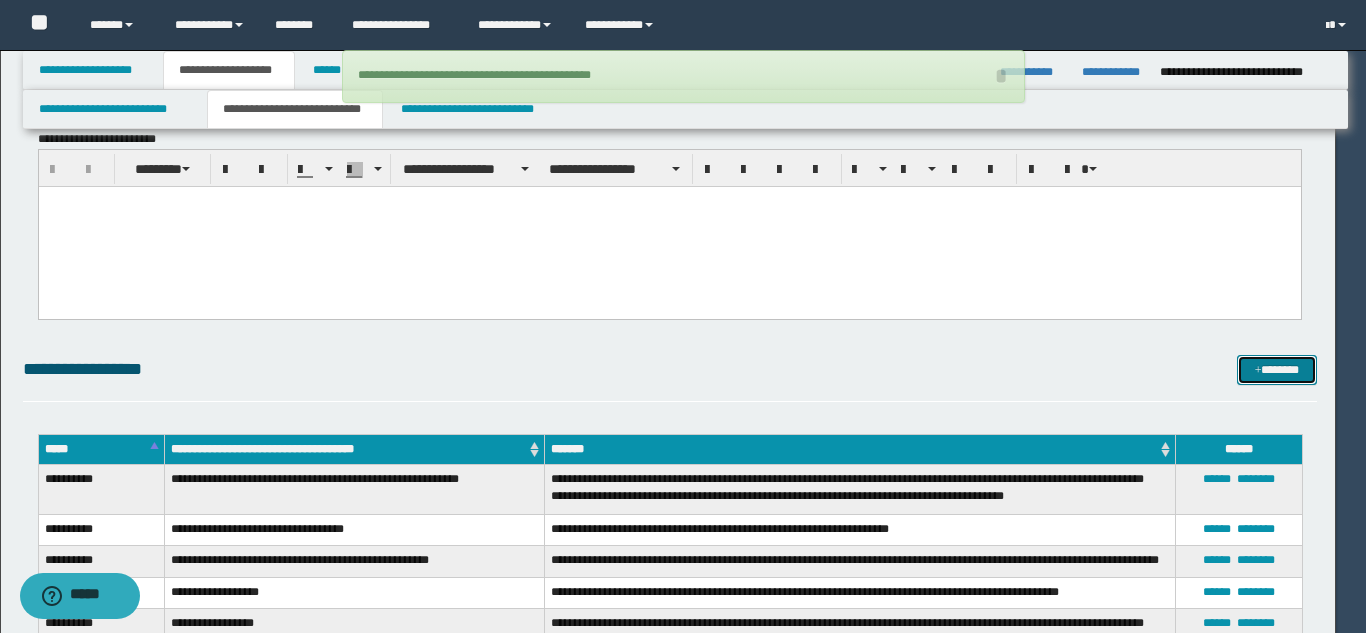 type 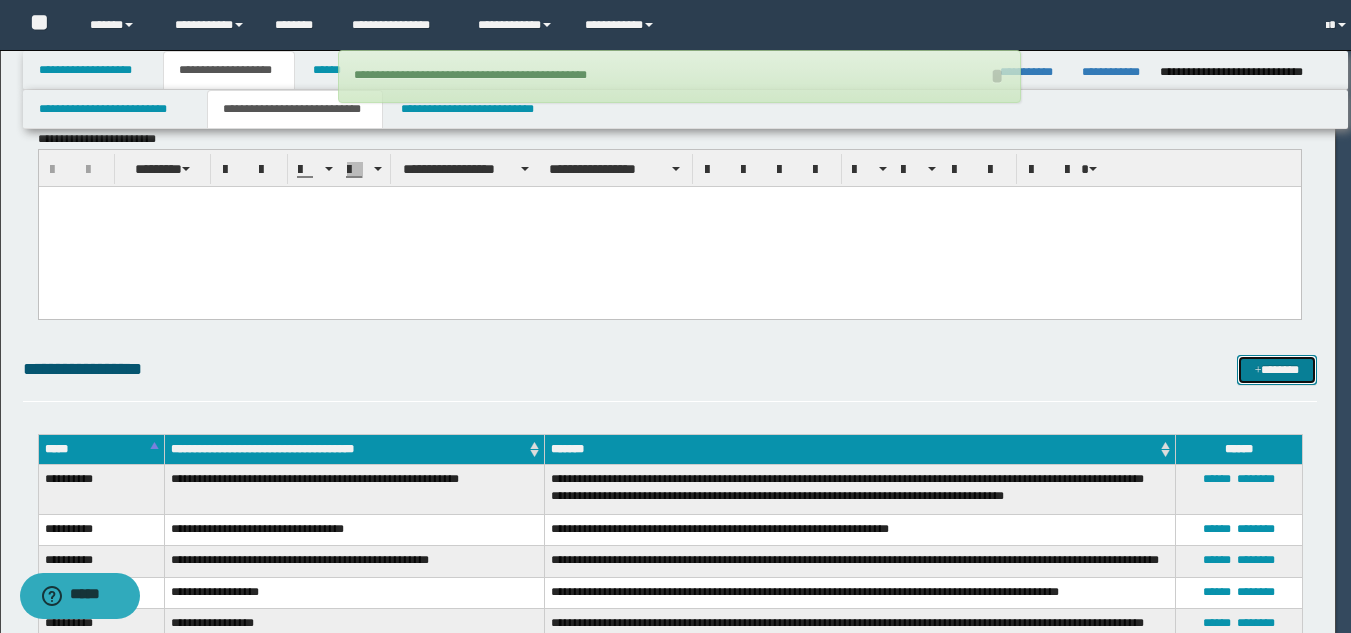 click on "*******" at bounding box center [1277, 370] 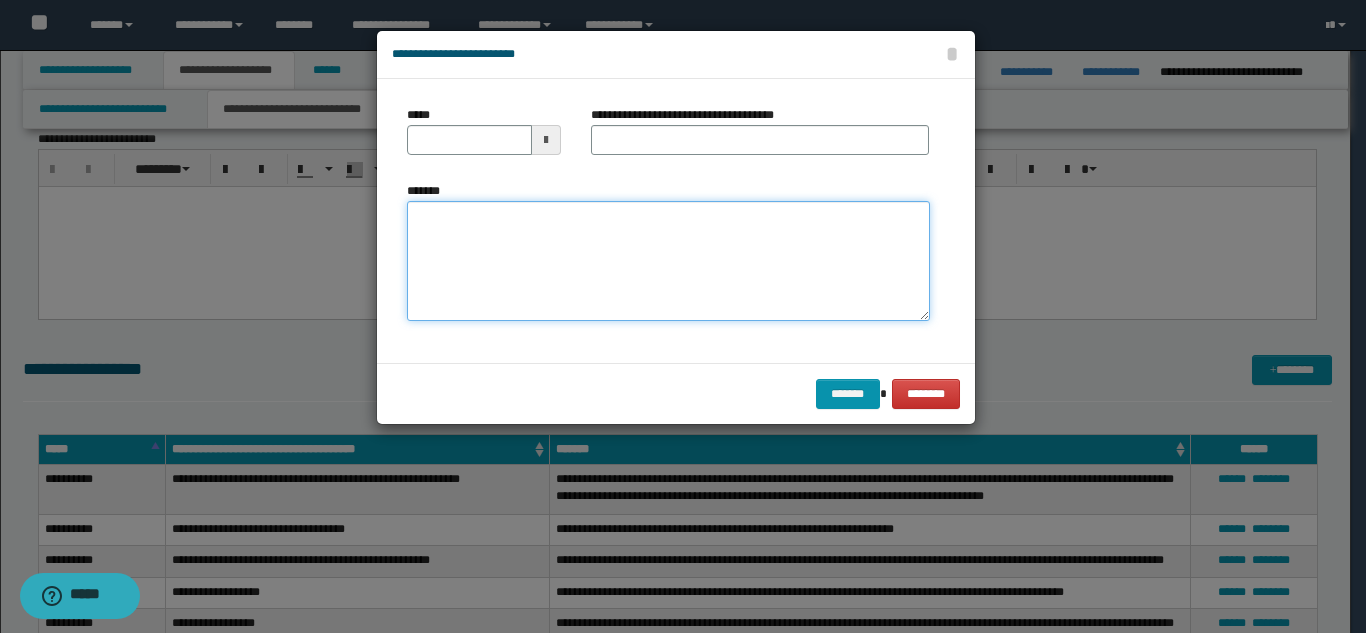 click on "*******" at bounding box center (668, 261) 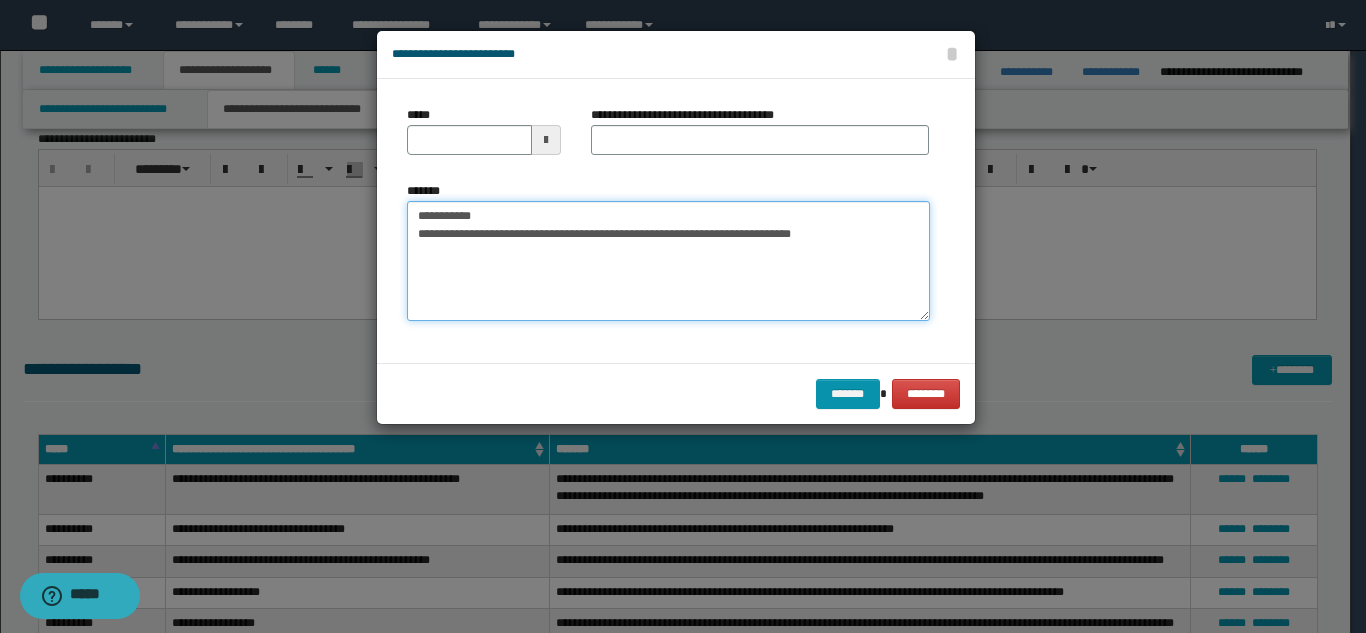 drag, startPoint x: 805, startPoint y: 220, endPoint x: 539, endPoint y: 215, distance: 266.047 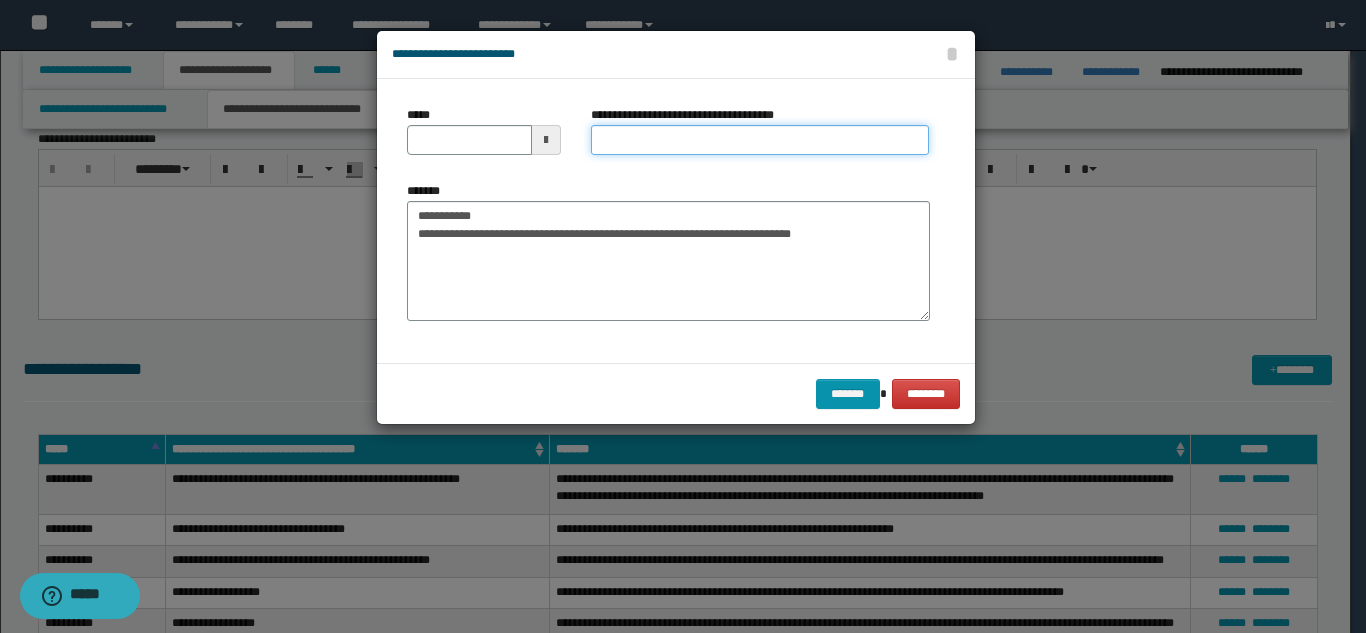 click on "**********" at bounding box center (760, 140) 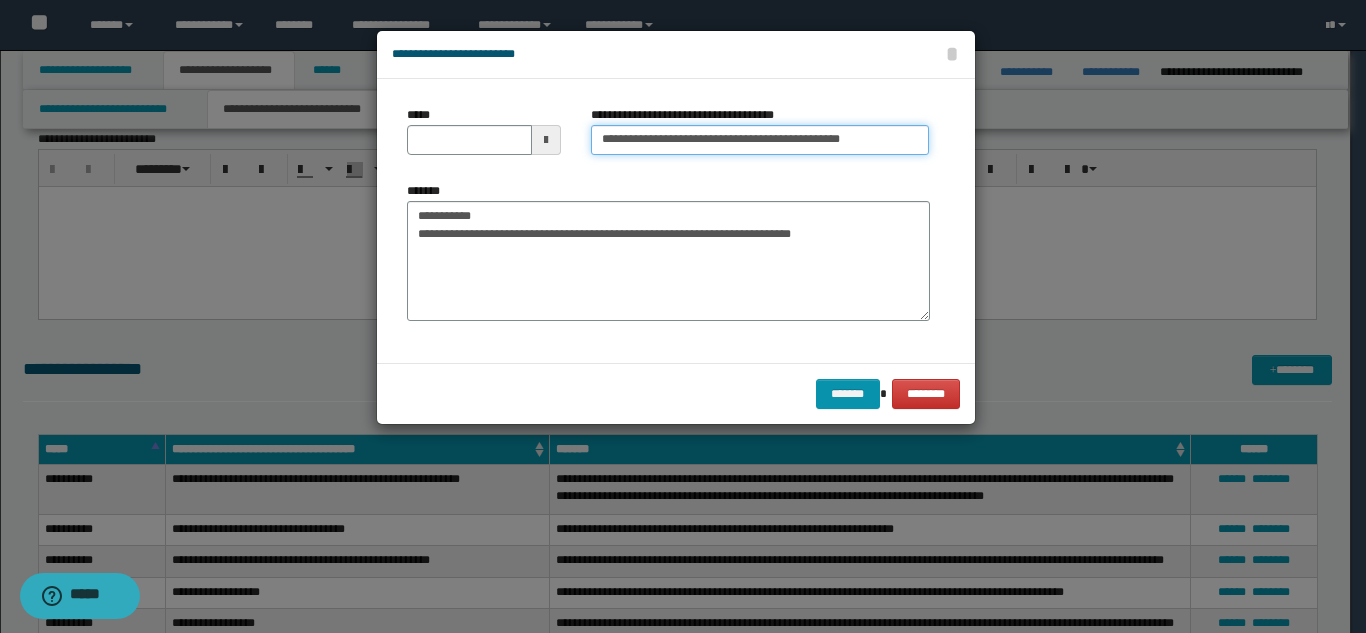 scroll, scrollTop: 0, scrollLeft: 4, axis: horizontal 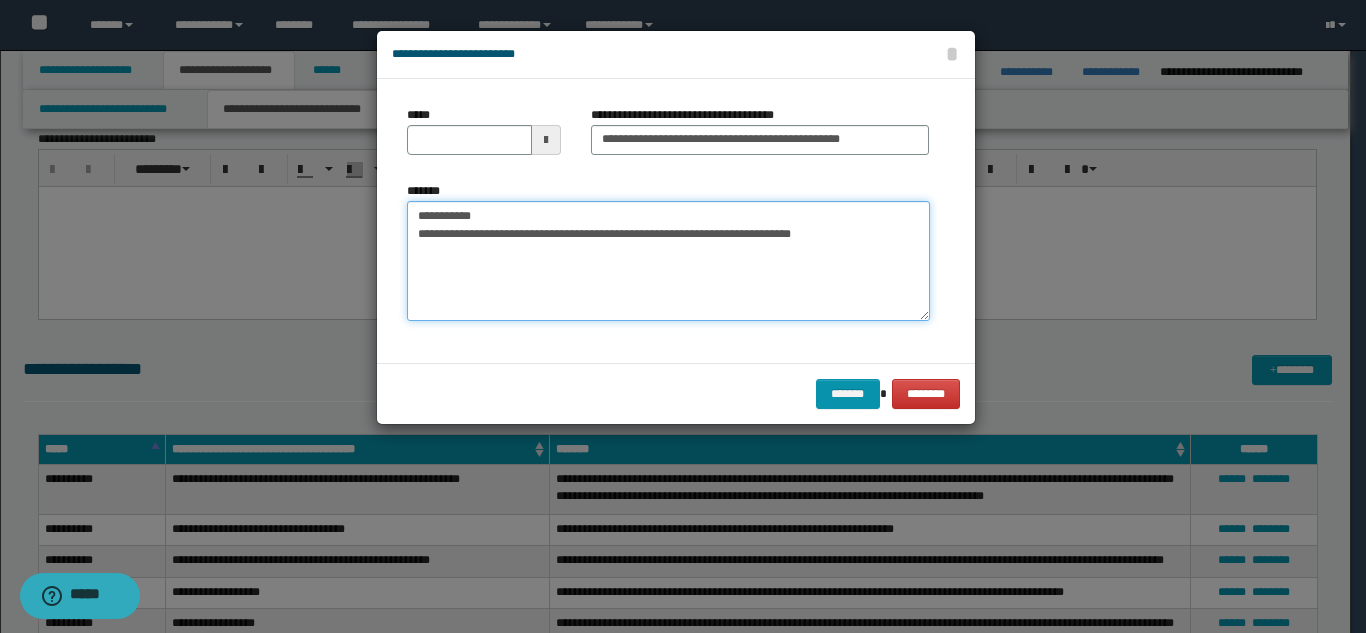 type on "**********" 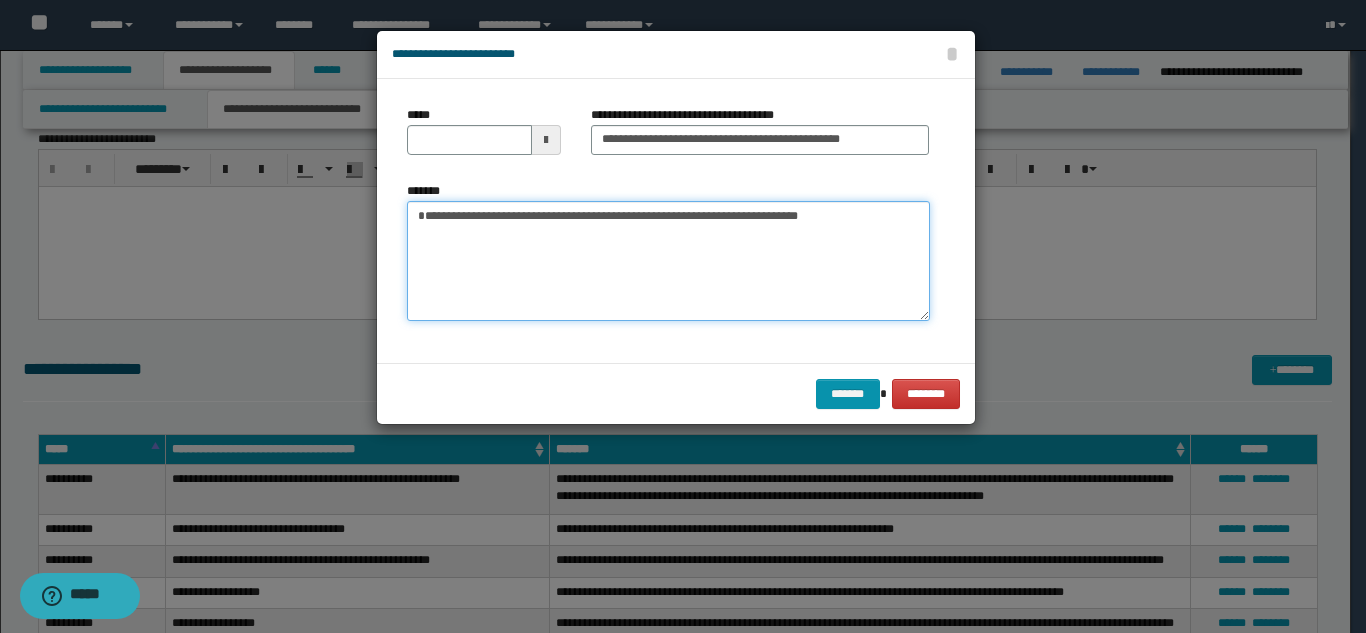 drag, startPoint x: 491, startPoint y: 220, endPoint x: 424, endPoint y: 167, distance: 85.42833 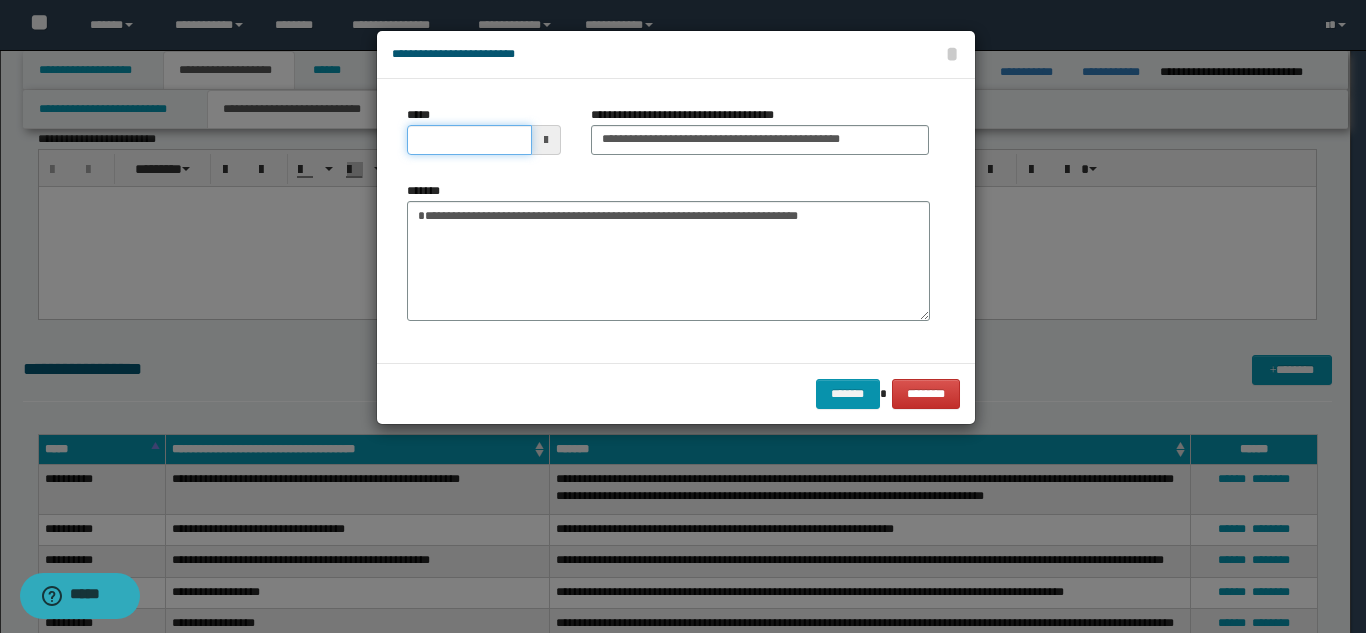 click on "*****" at bounding box center (469, 140) 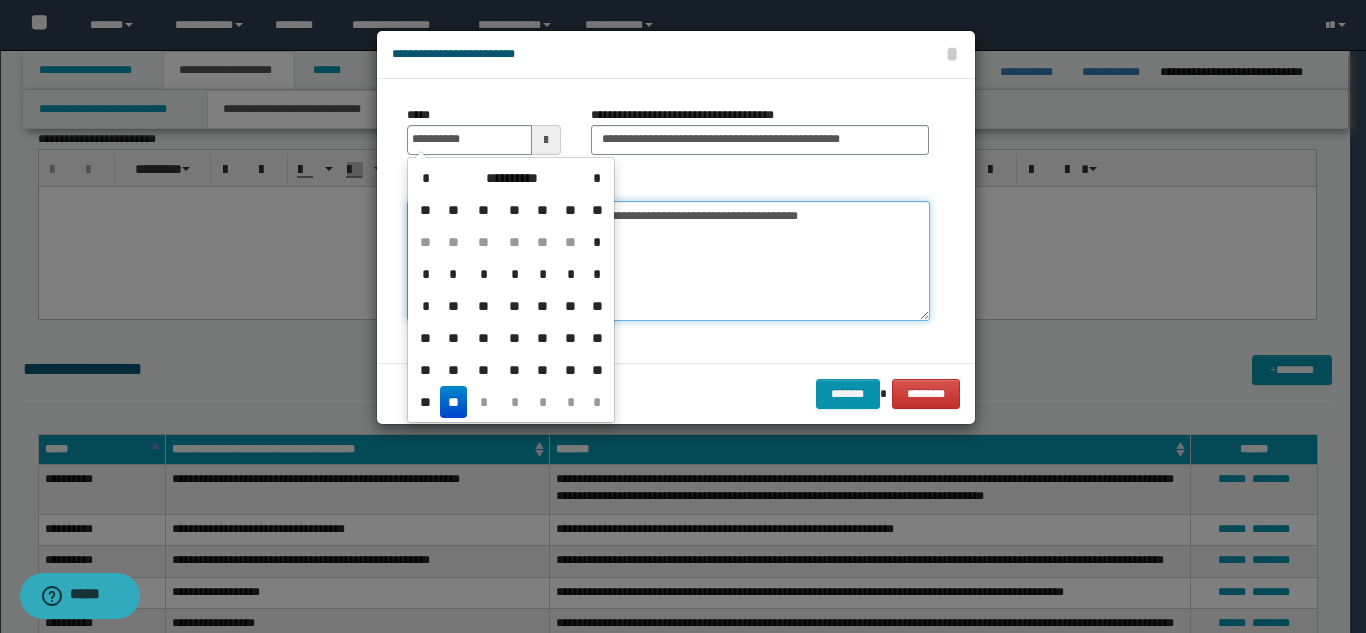 type on "**********" 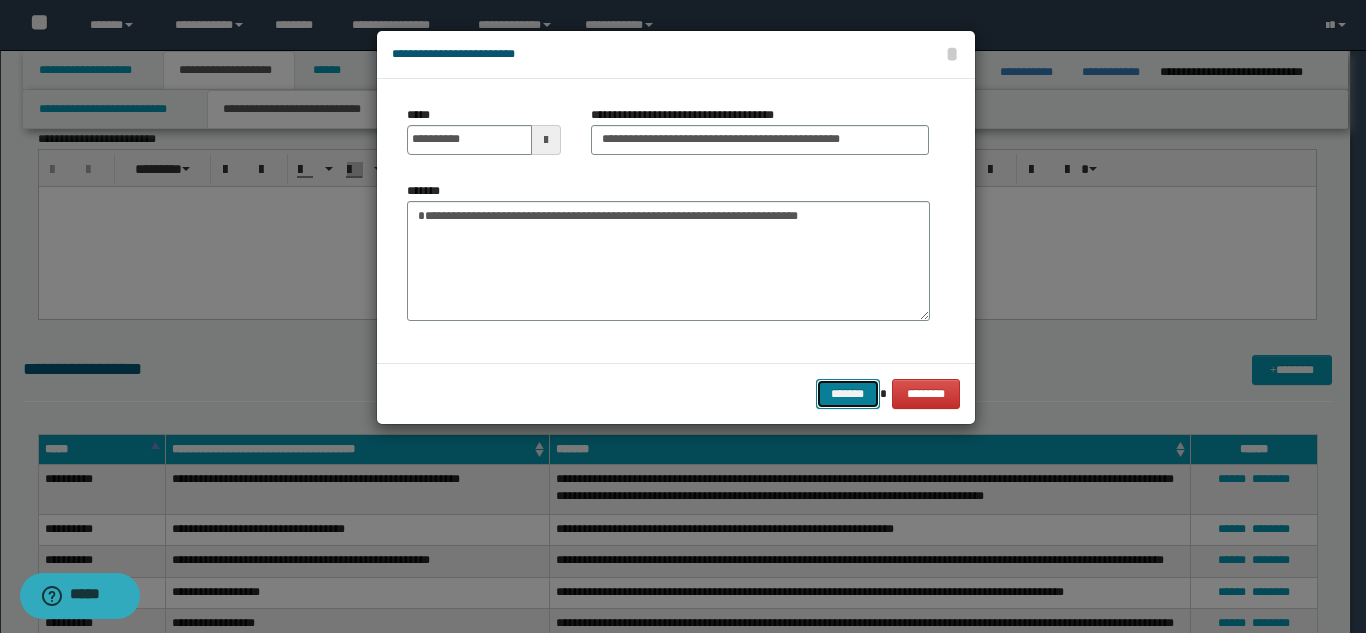 click on "*******" at bounding box center (848, 394) 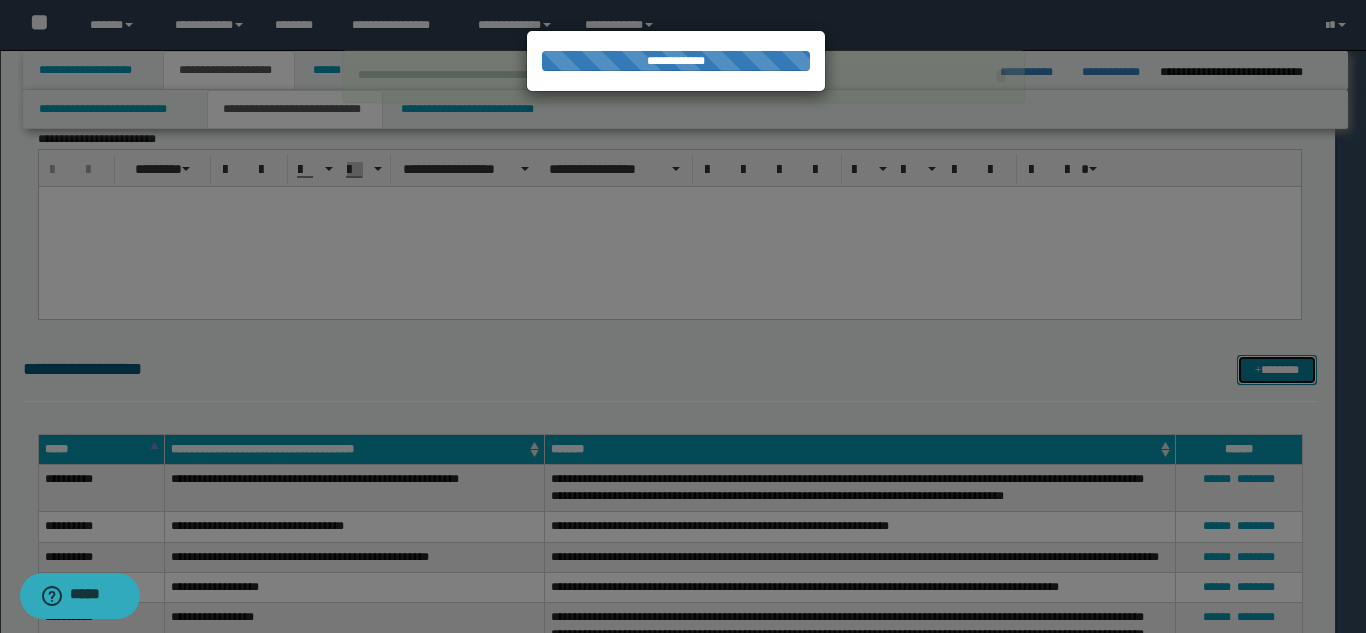 type 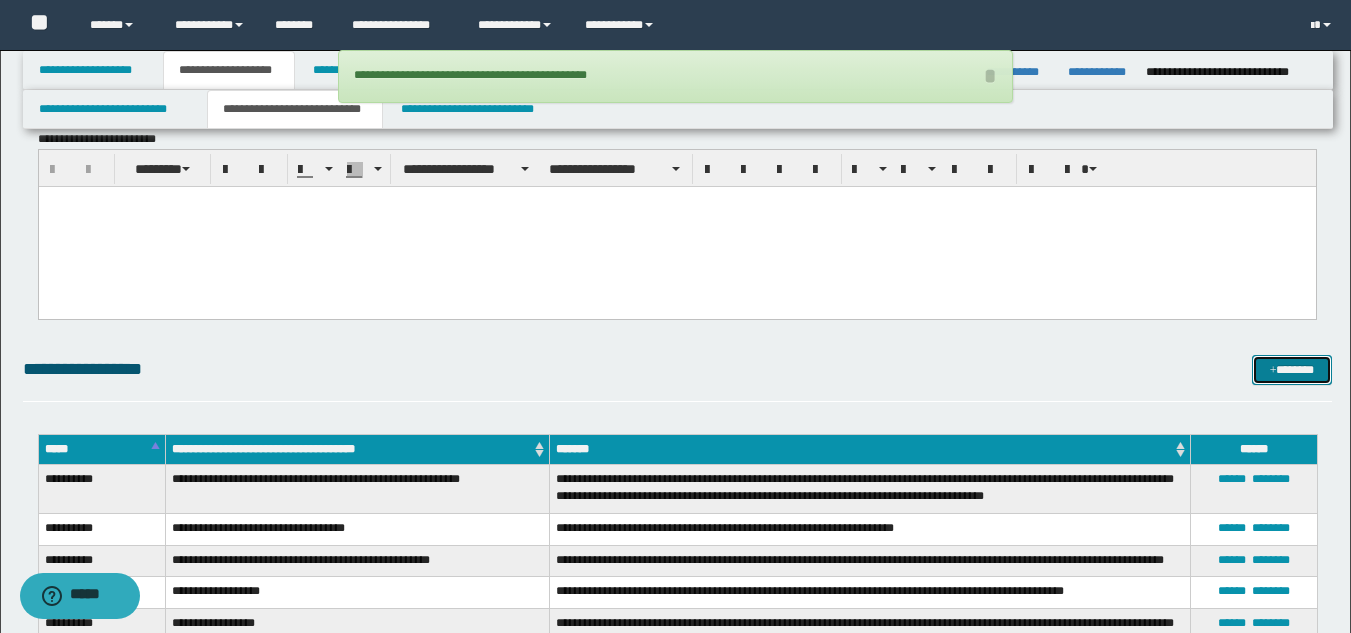 click on "*******" at bounding box center [1292, 370] 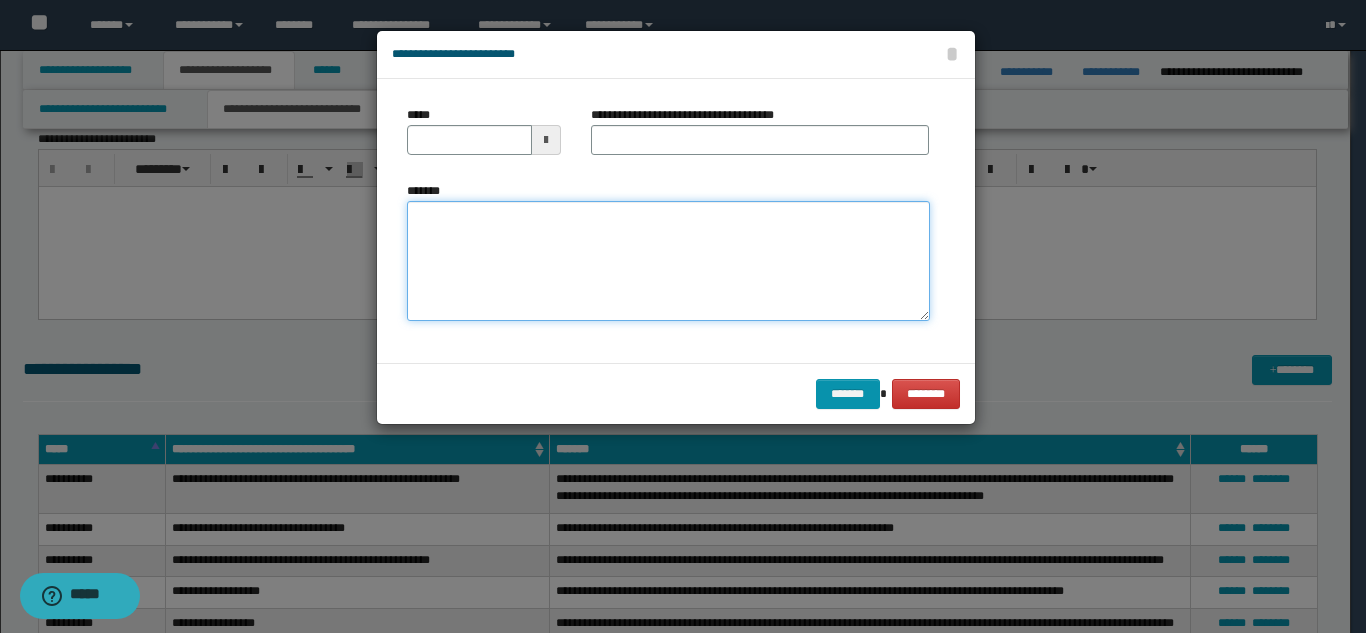click on "*******" at bounding box center (668, 261) 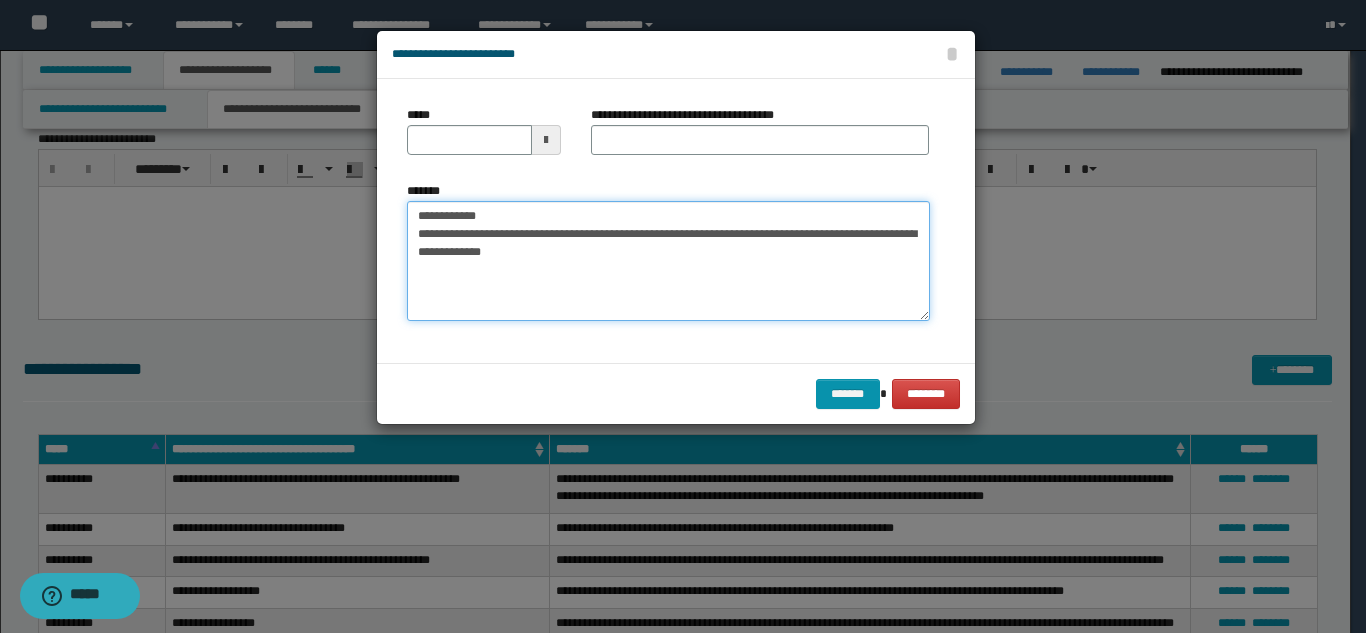 drag, startPoint x: 672, startPoint y: 217, endPoint x: 483, endPoint y: 222, distance: 189.06613 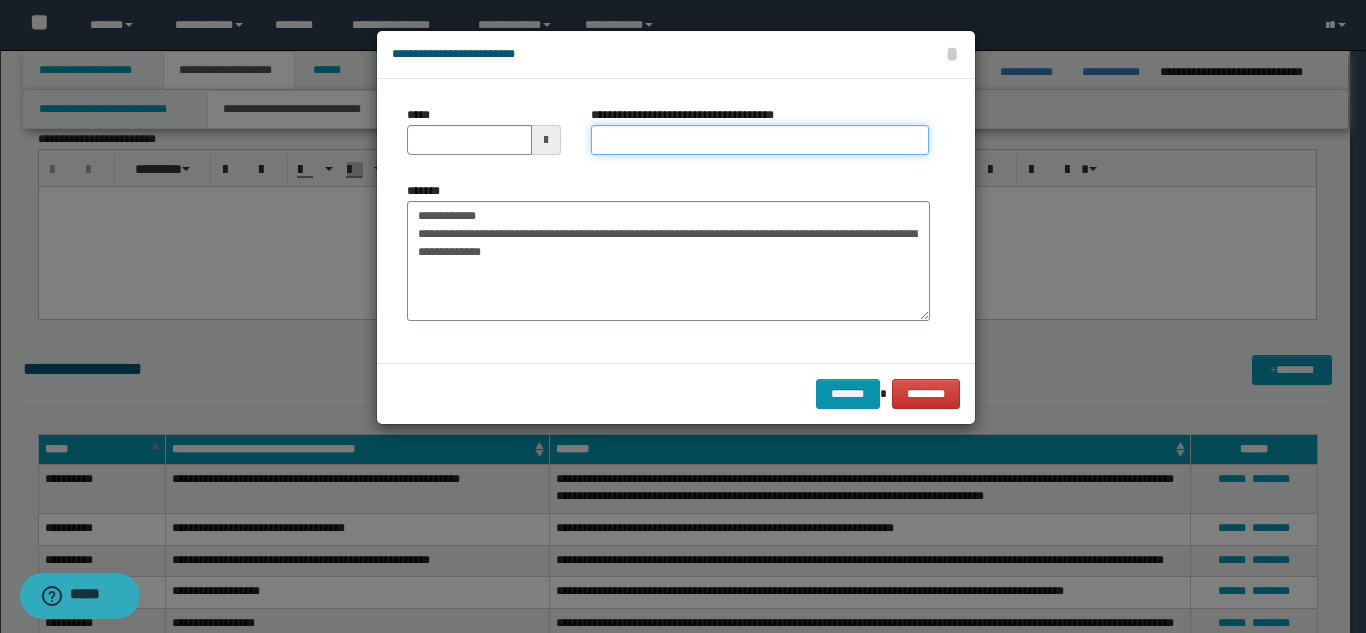 drag, startPoint x: 608, startPoint y: 147, endPoint x: 596, endPoint y: 157, distance: 15.6205 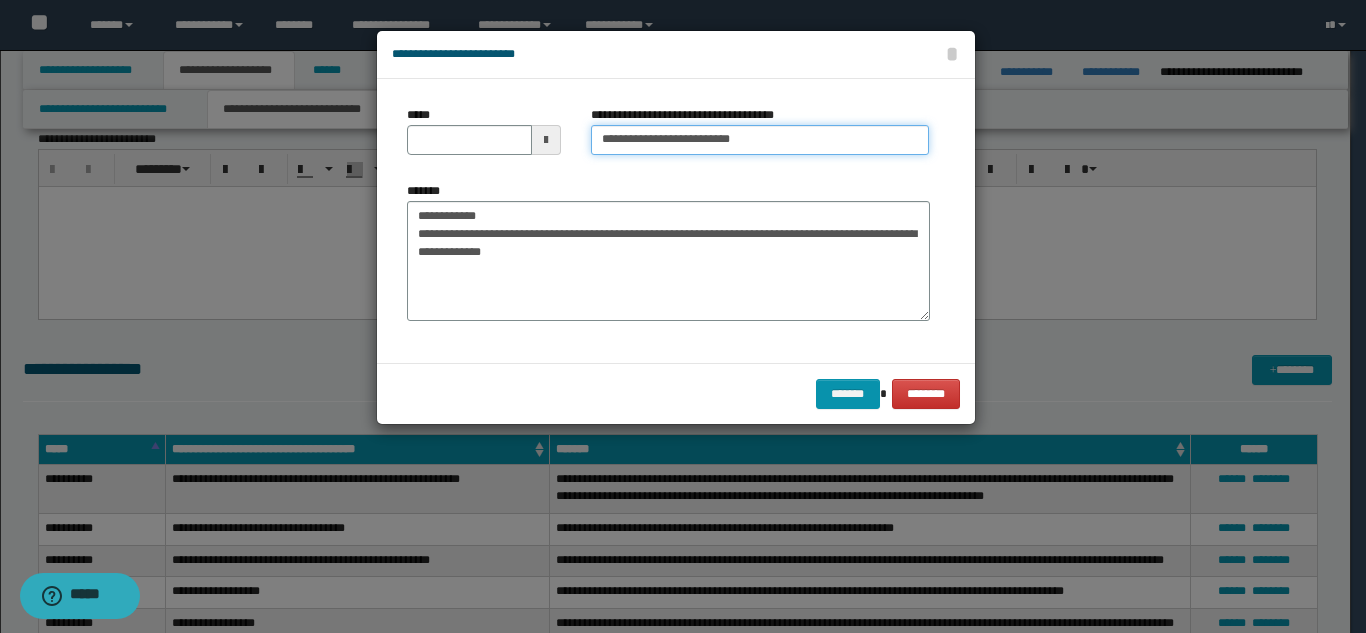 type on "**********" 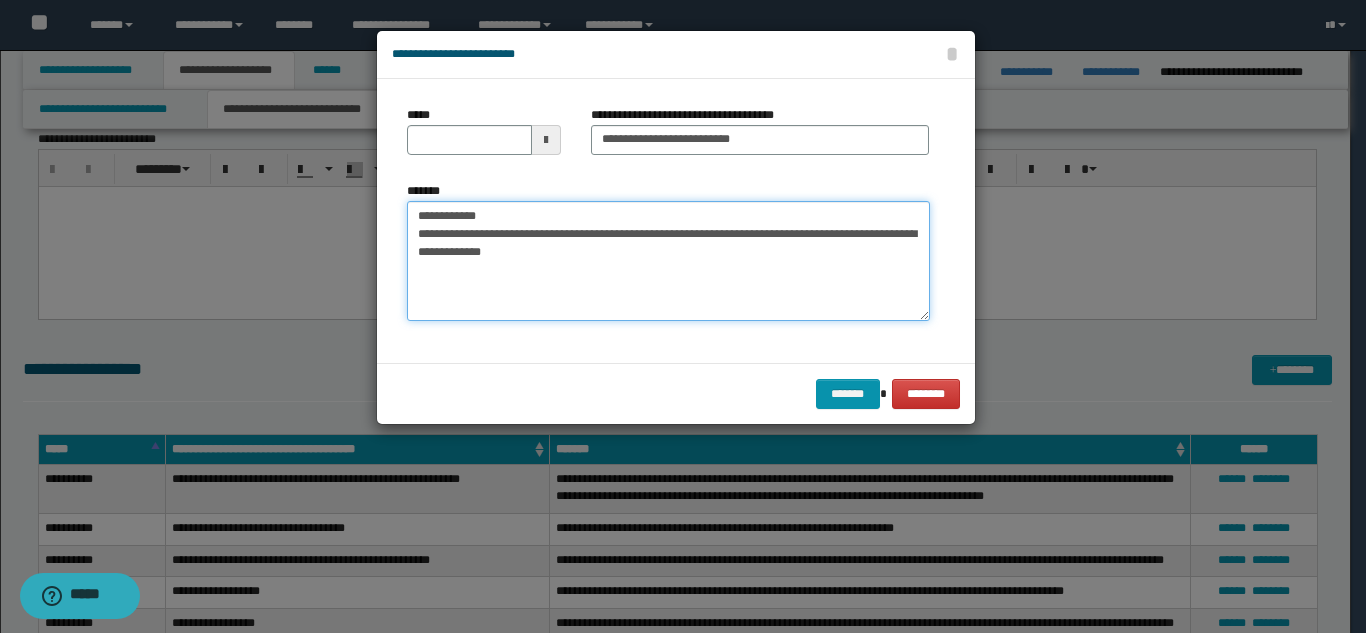 type on "**********" 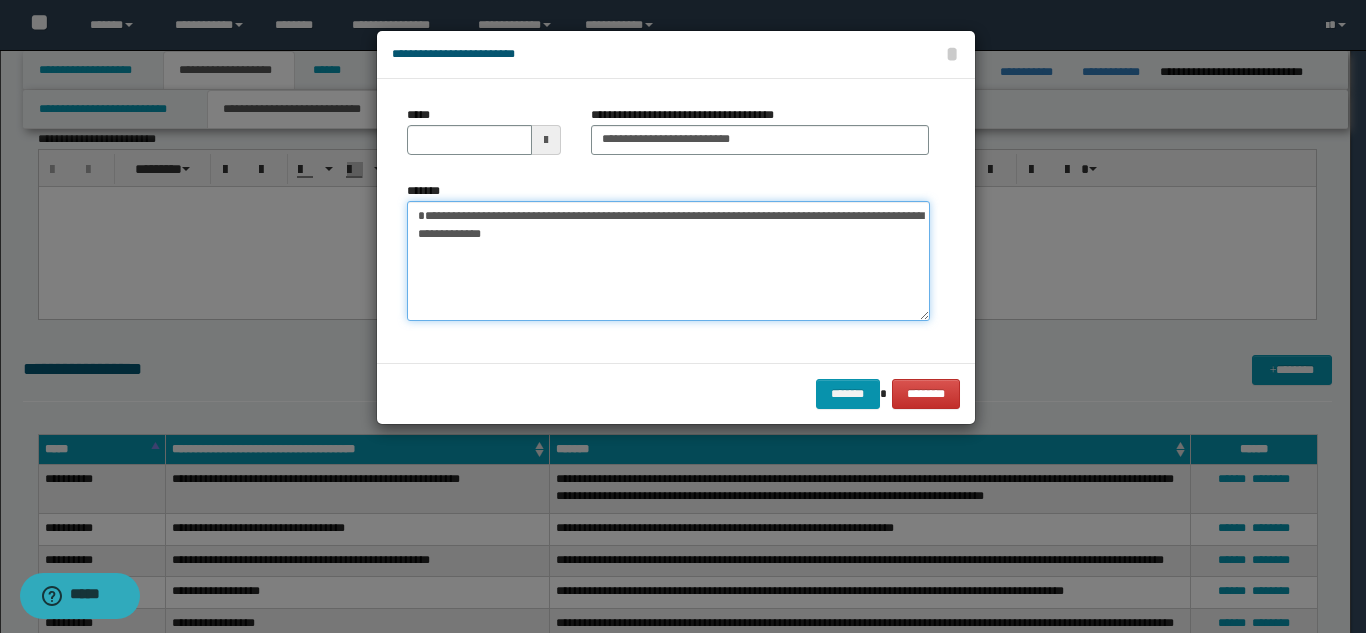 drag, startPoint x: 486, startPoint y: 213, endPoint x: 402, endPoint y: 201, distance: 84.85281 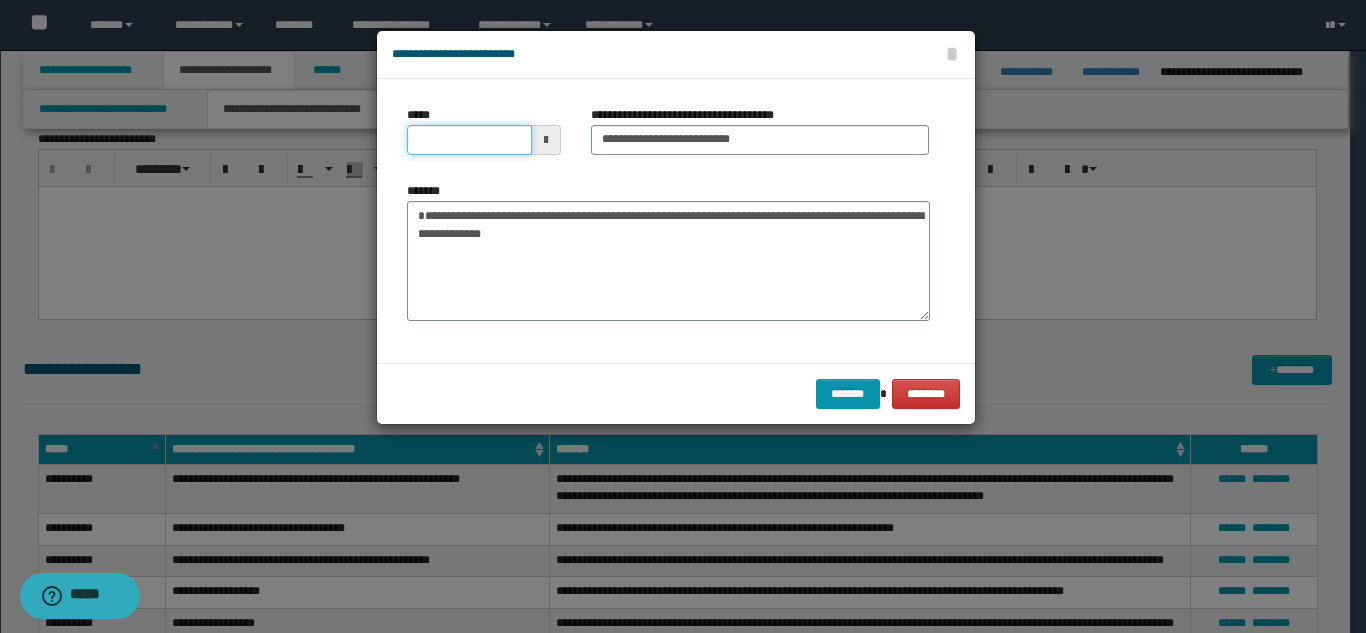 click on "*****" at bounding box center [469, 140] 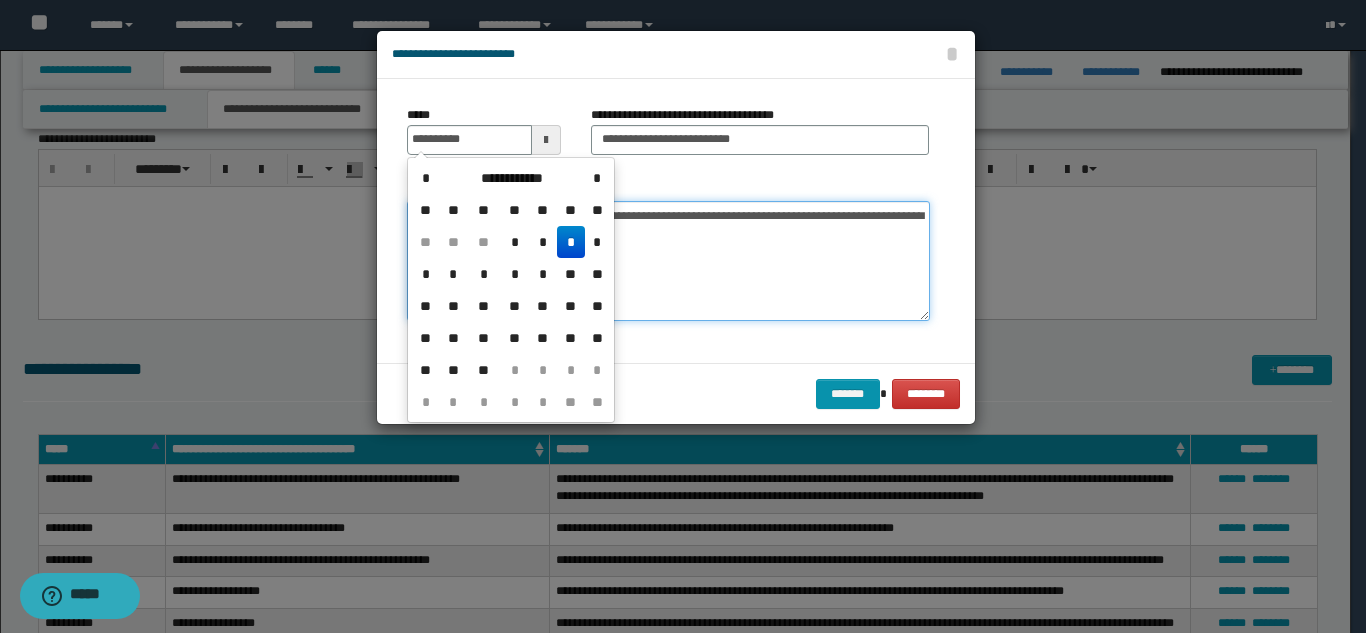 type on "**********" 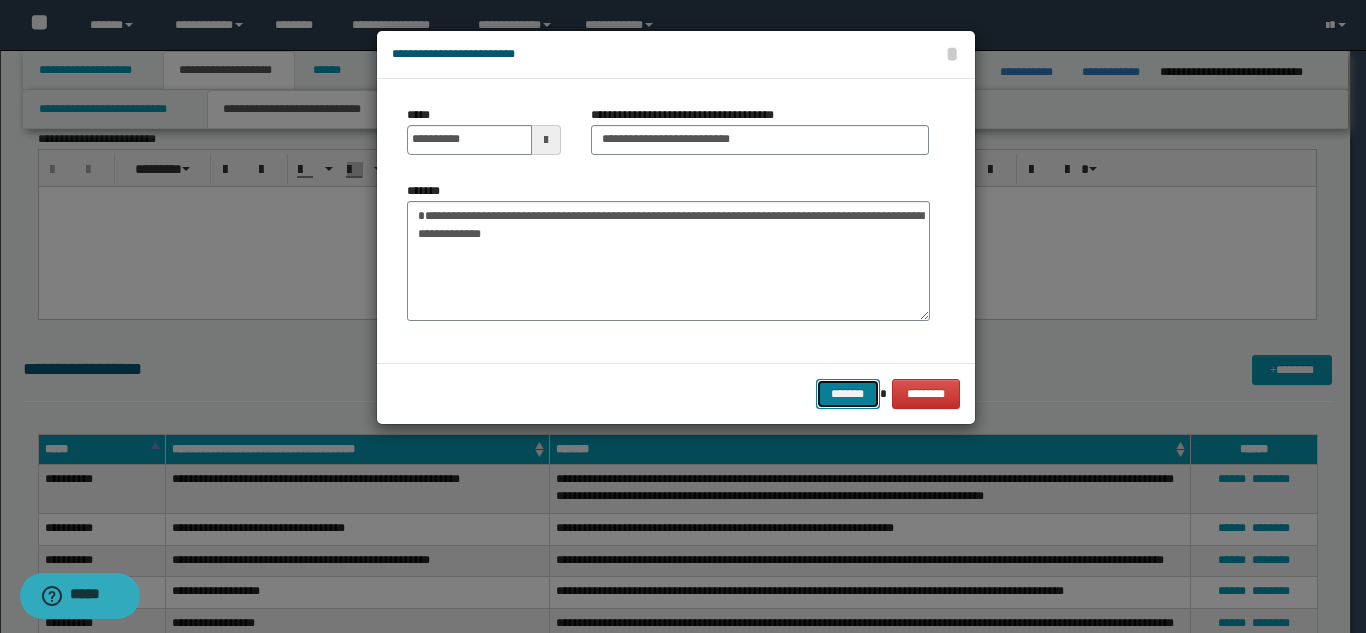 click on "*******" at bounding box center [848, 394] 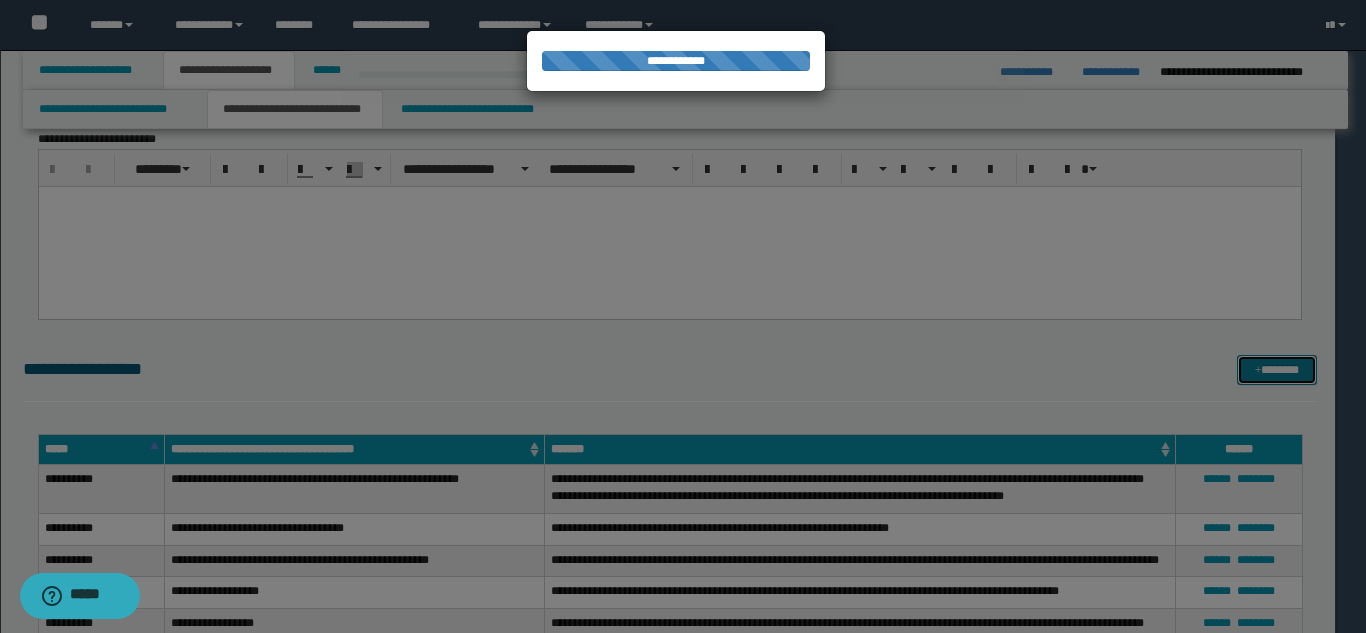 type 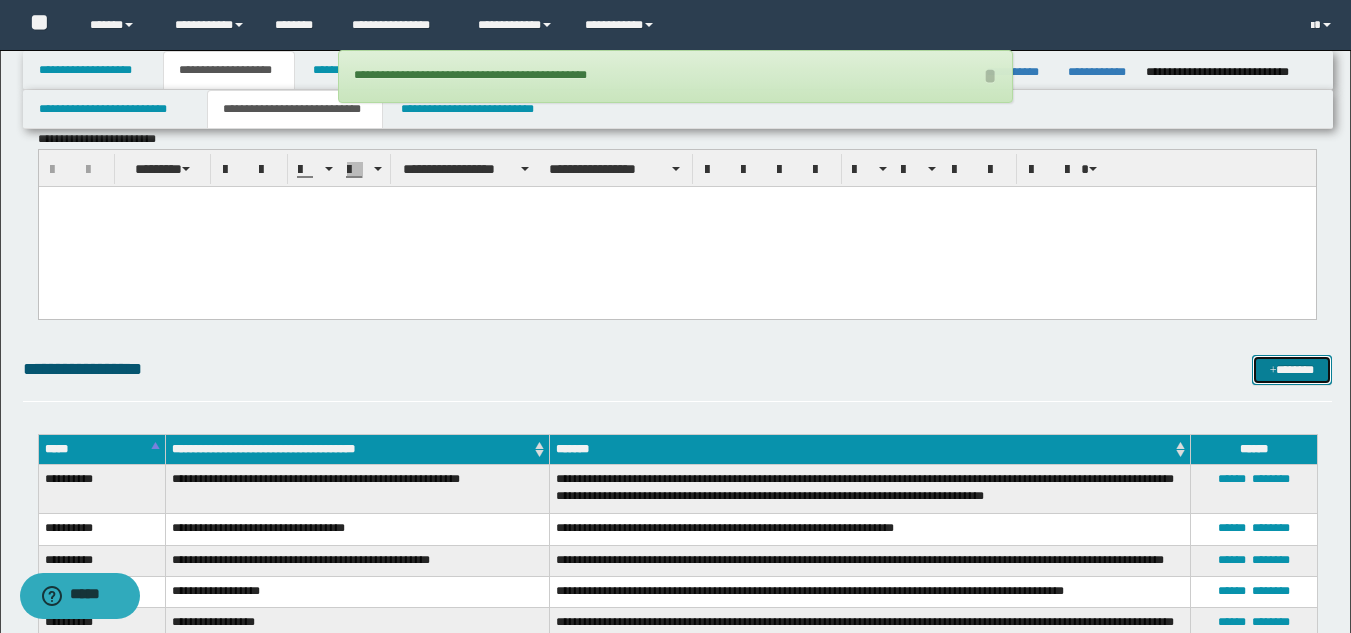 drag, startPoint x: 1284, startPoint y: 369, endPoint x: 1271, endPoint y: 368, distance: 13.038404 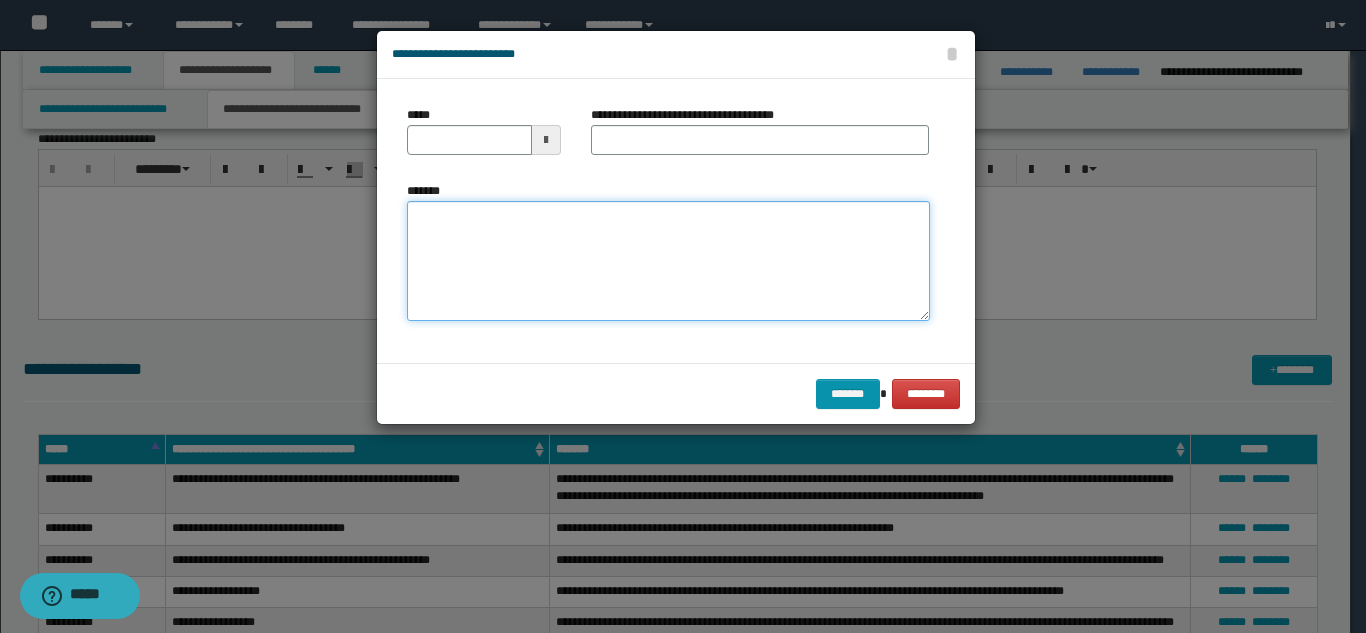 click on "*******" at bounding box center (668, 261) 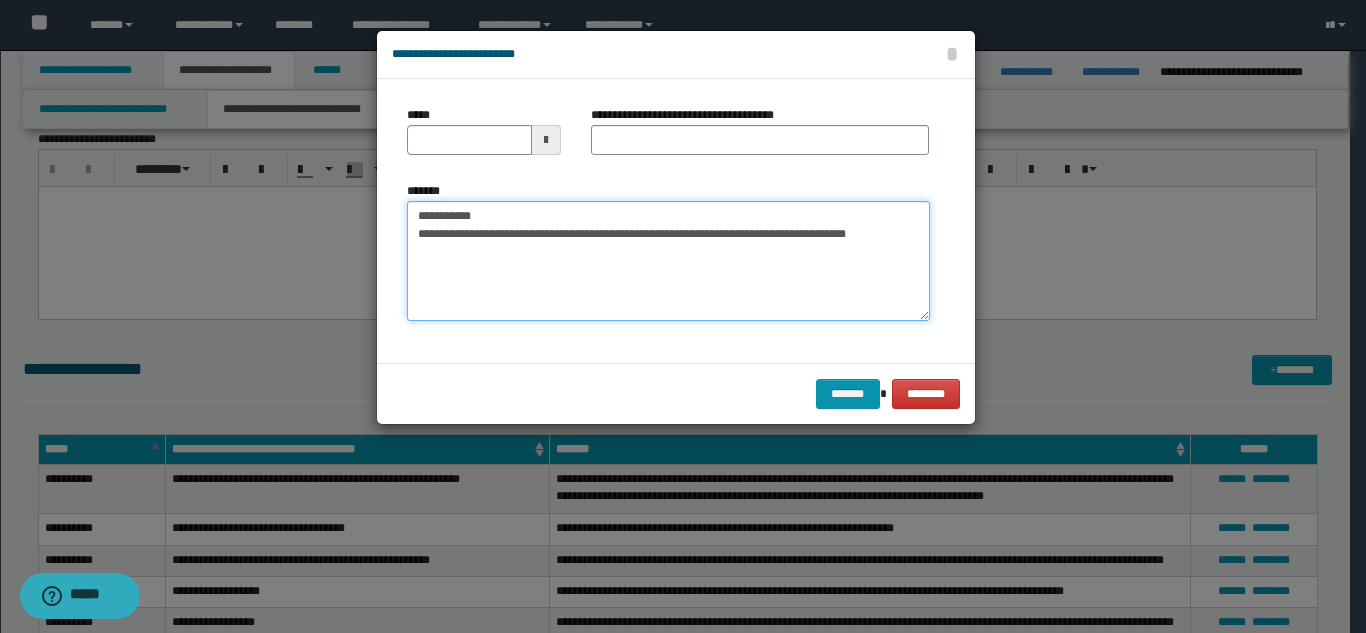 drag, startPoint x: 683, startPoint y: 216, endPoint x: 482, endPoint y: 210, distance: 201.08954 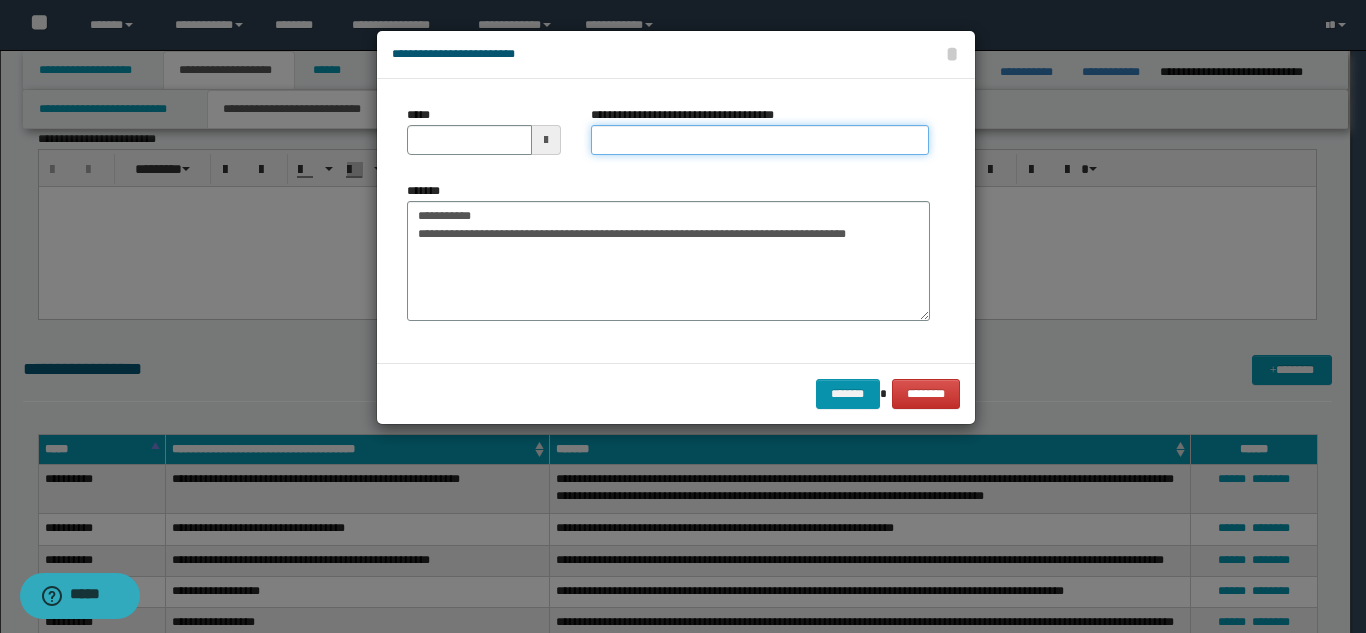 click on "**********" at bounding box center (760, 140) 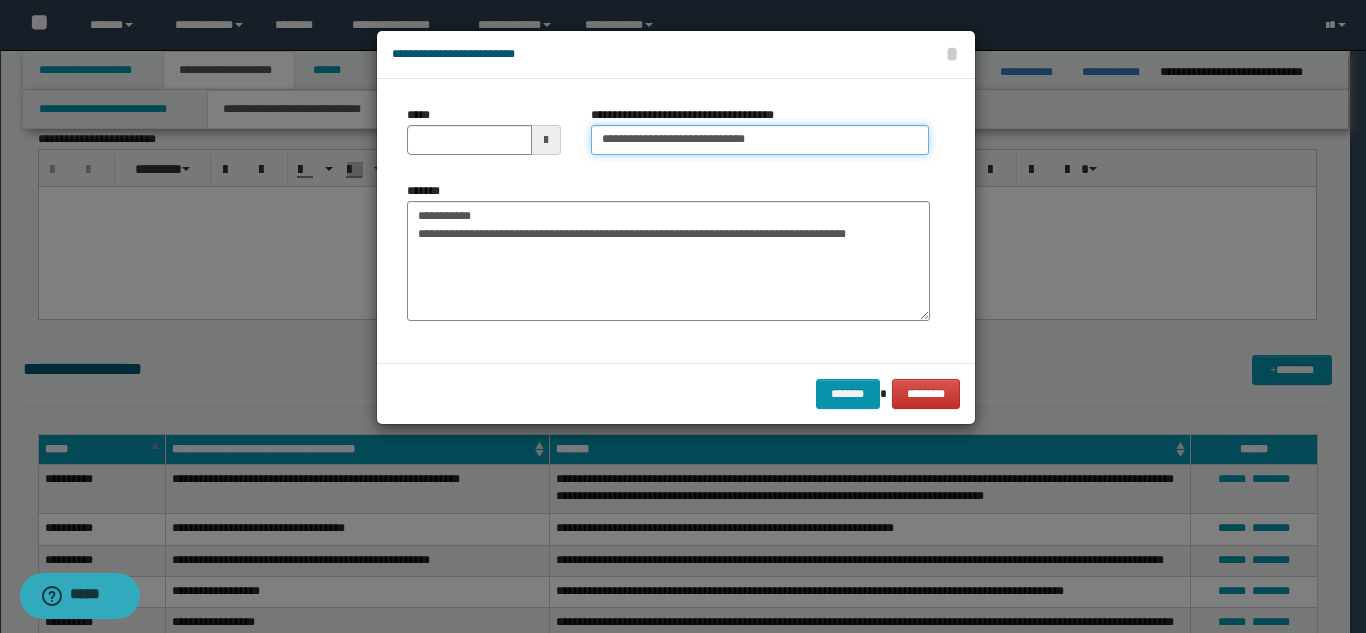 type on "**********" 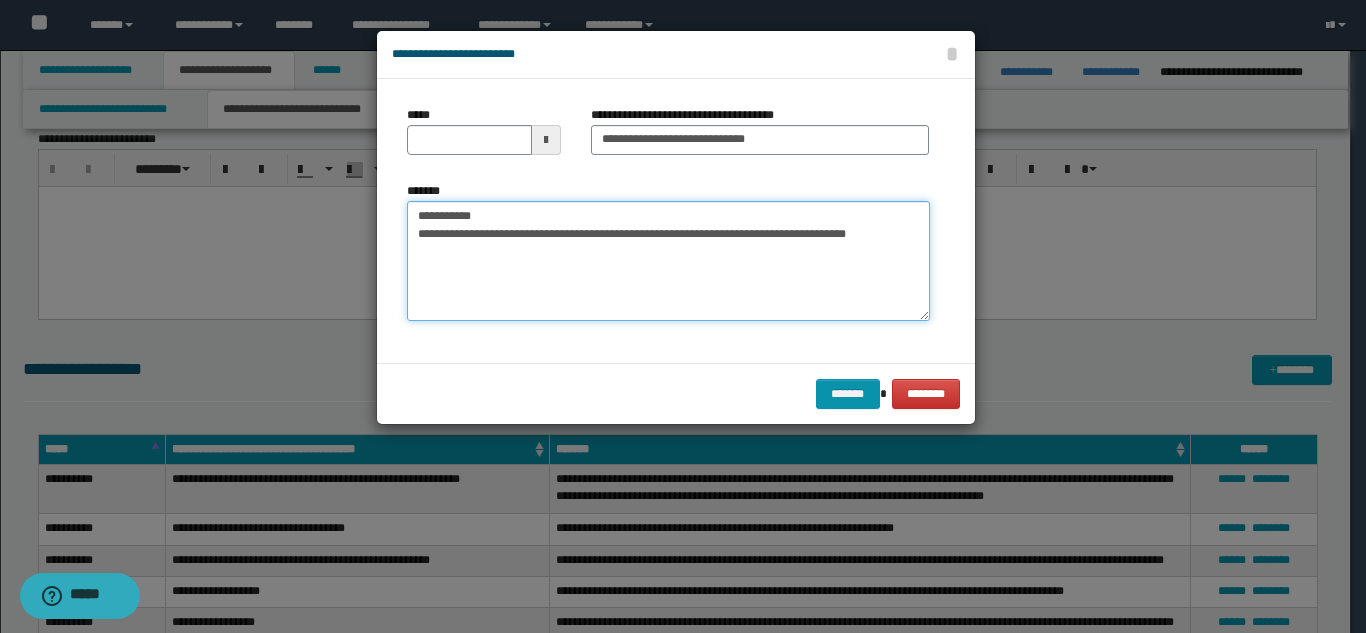 type on "**********" 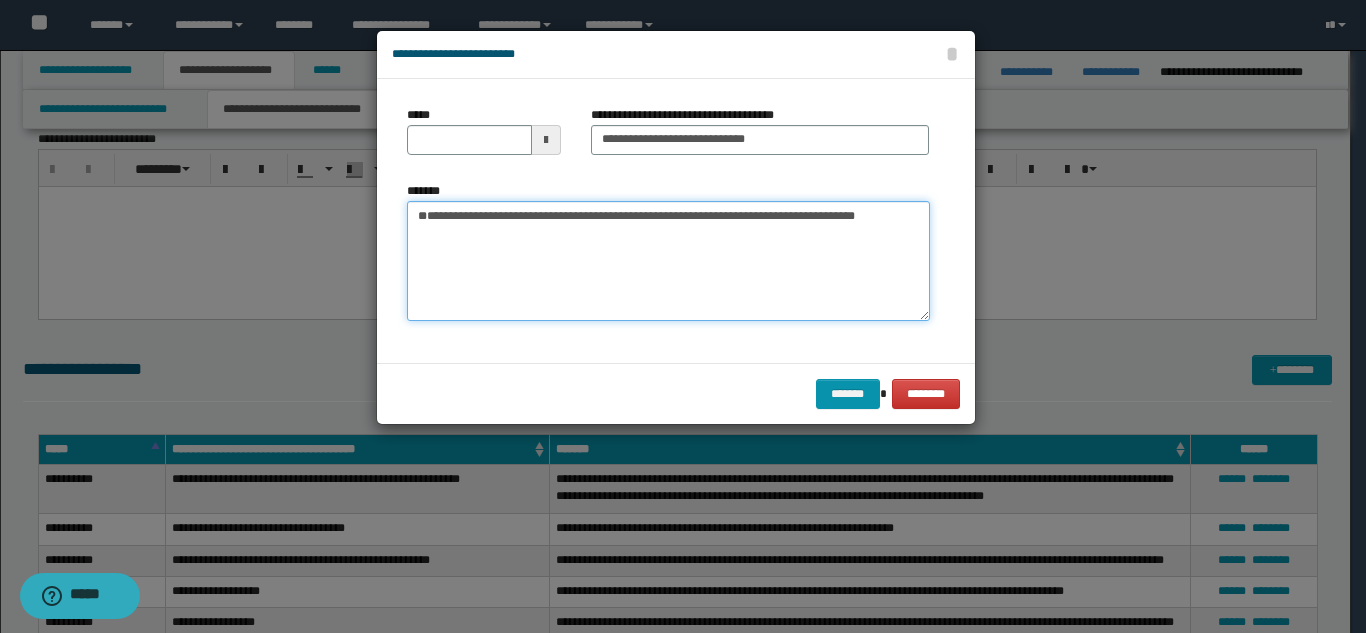drag, startPoint x: 480, startPoint y: 217, endPoint x: 403, endPoint y: 208, distance: 77.52419 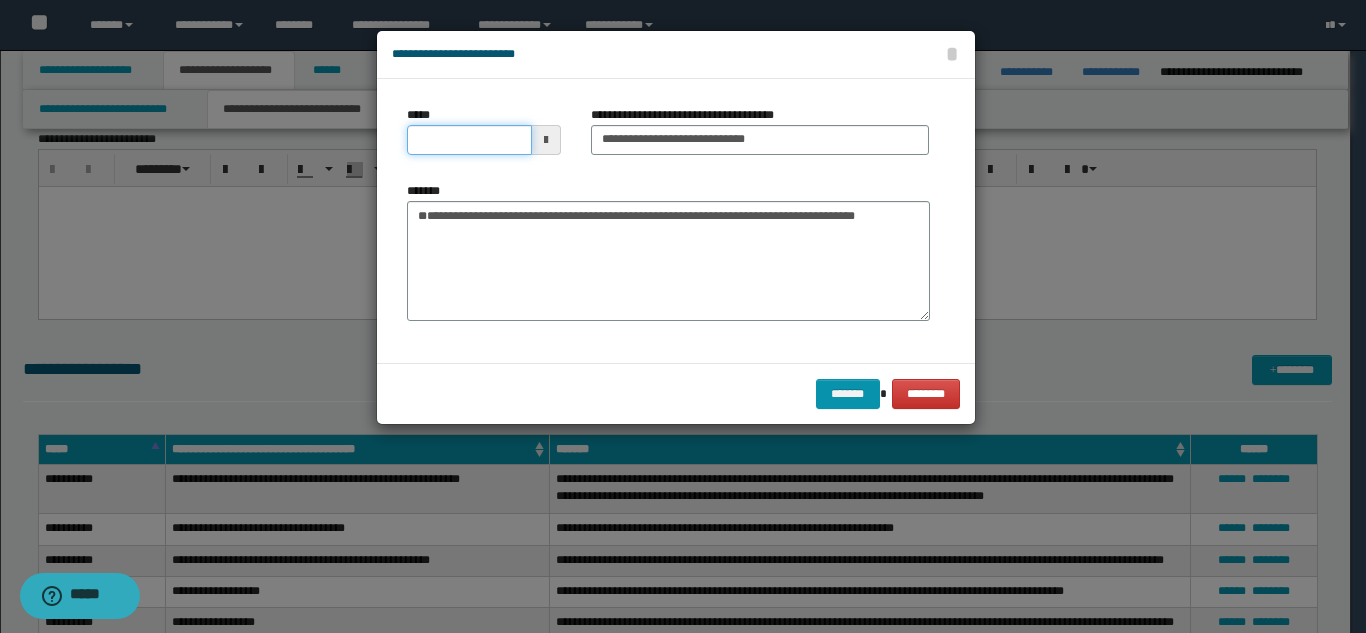 click on "*****" at bounding box center (469, 140) 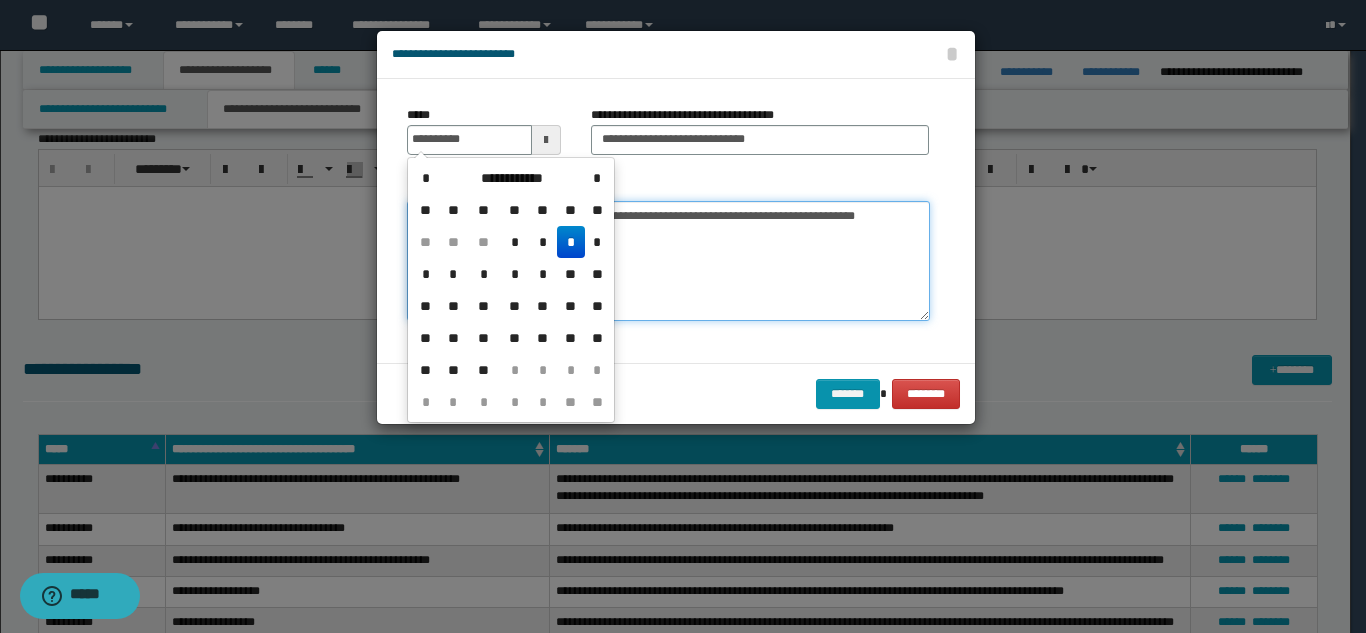 type on "**********" 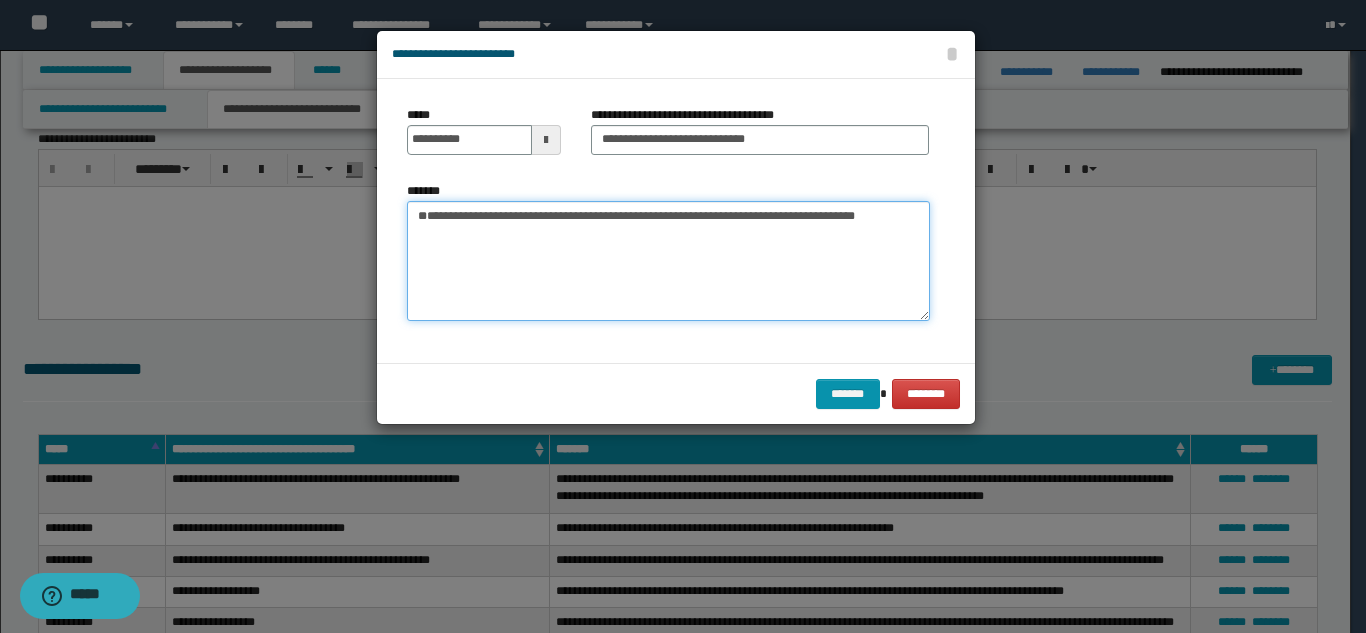 click on "**********" at bounding box center [668, 261] 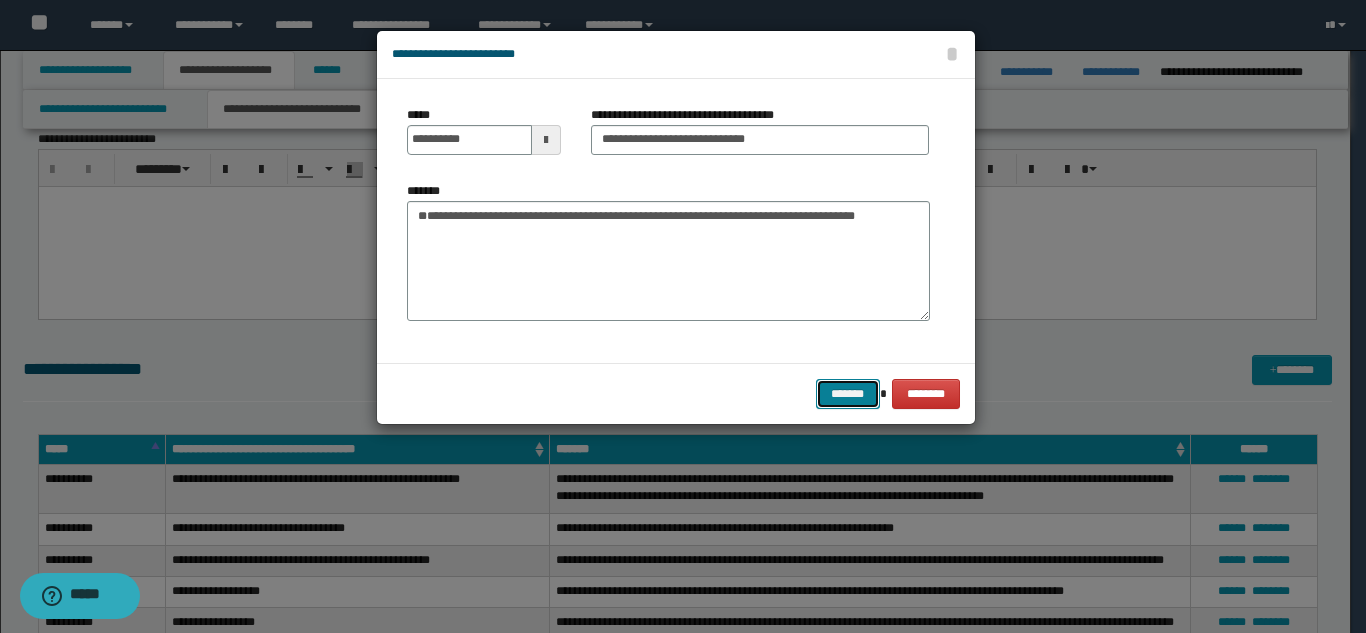 click on "*******" at bounding box center [848, 394] 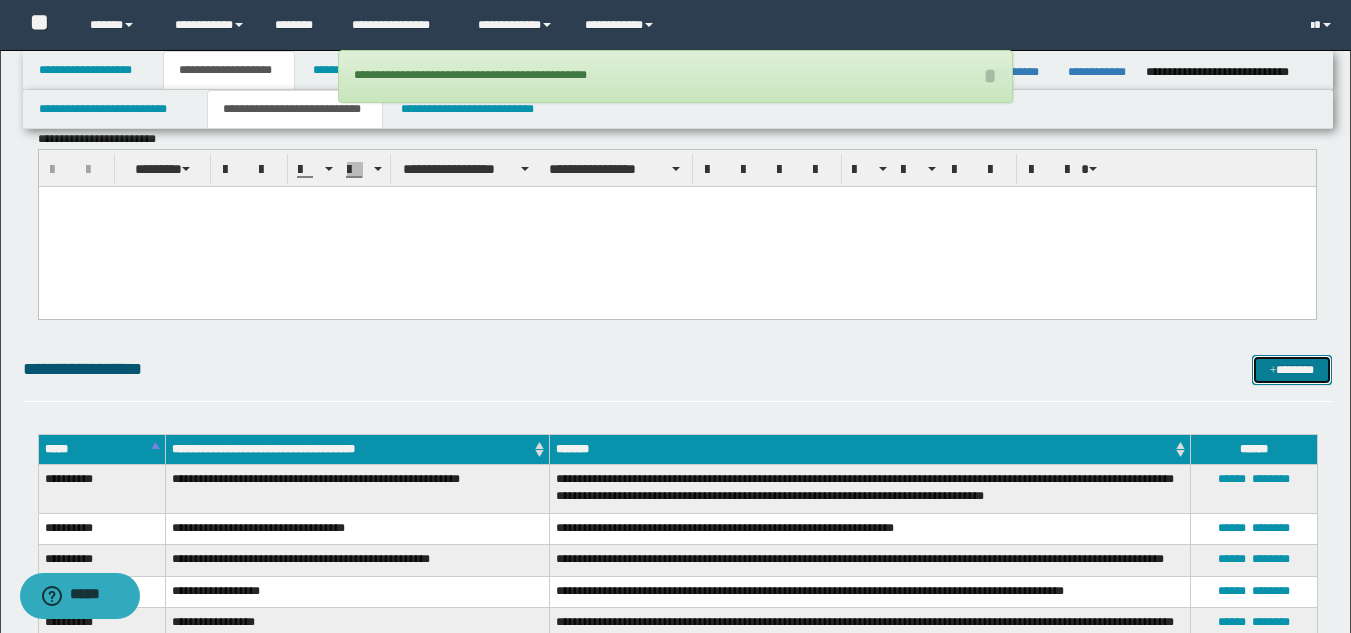 click at bounding box center [1273, 371] 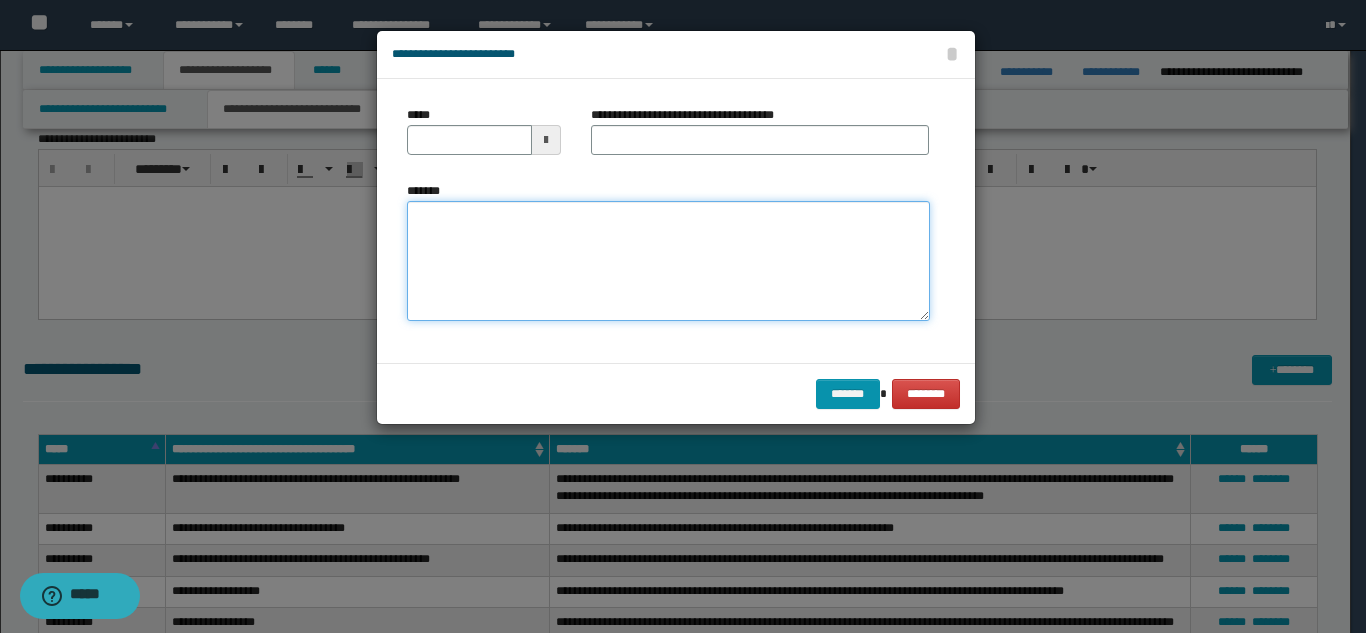 click on "*******" at bounding box center (668, 261) 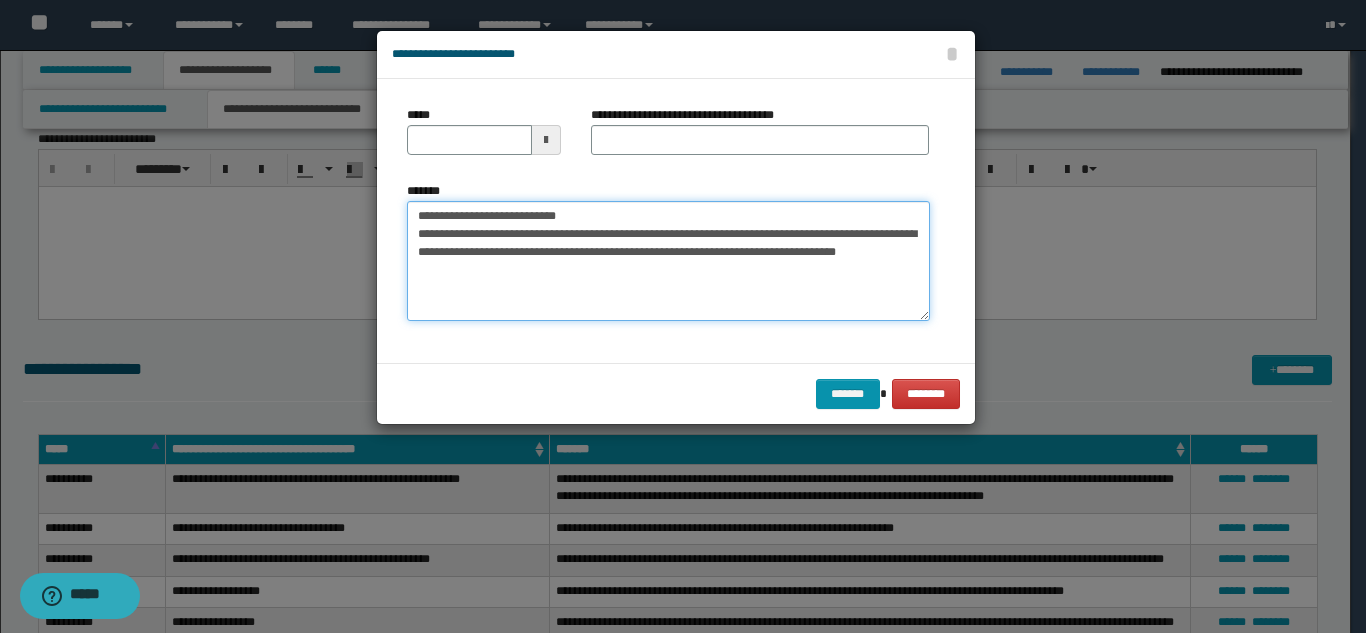 drag, startPoint x: 530, startPoint y: 217, endPoint x: 519, endPoint y: 198, distance: 21.954498 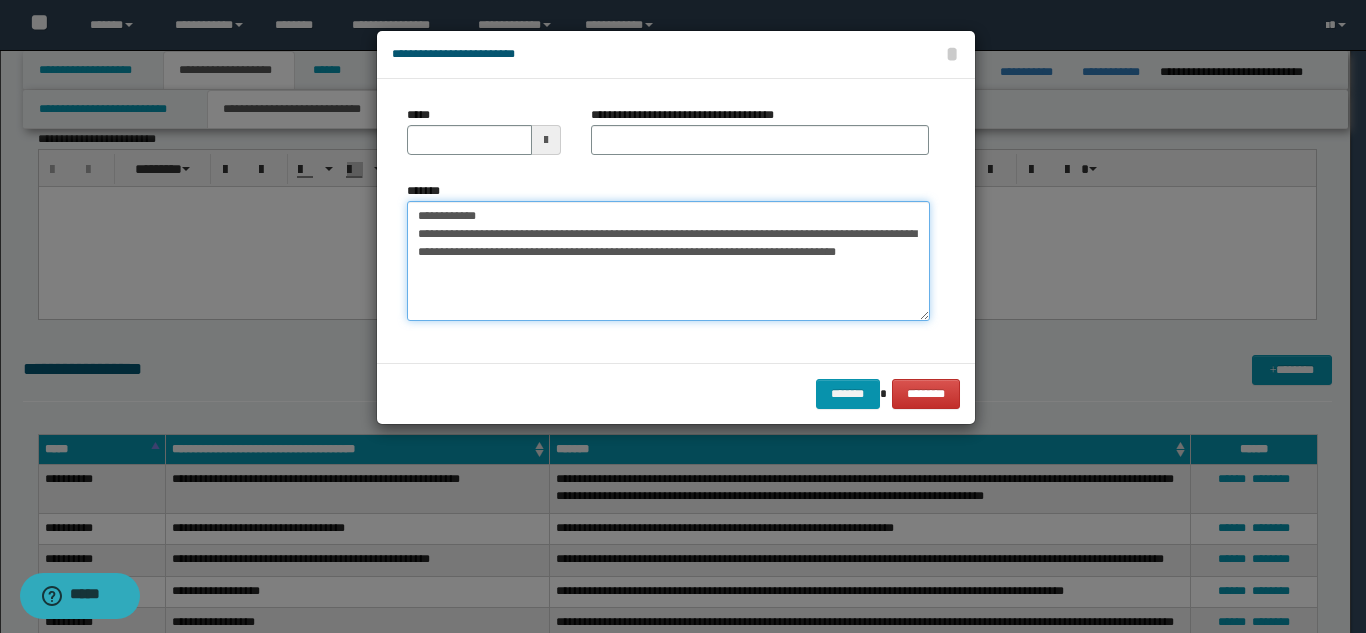 type on "**********" 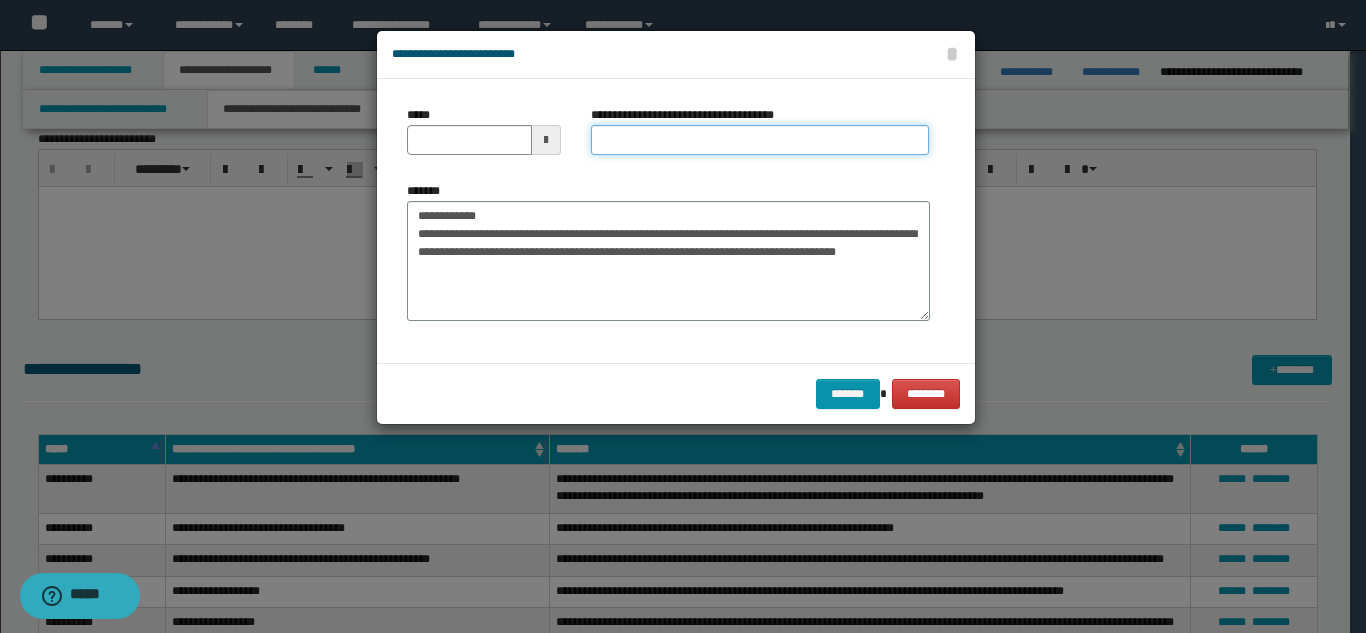 drag, startPoint x: 620, startPoint y: 141, endPoint x: 567, endPoint y: 161, distance: 56.648037 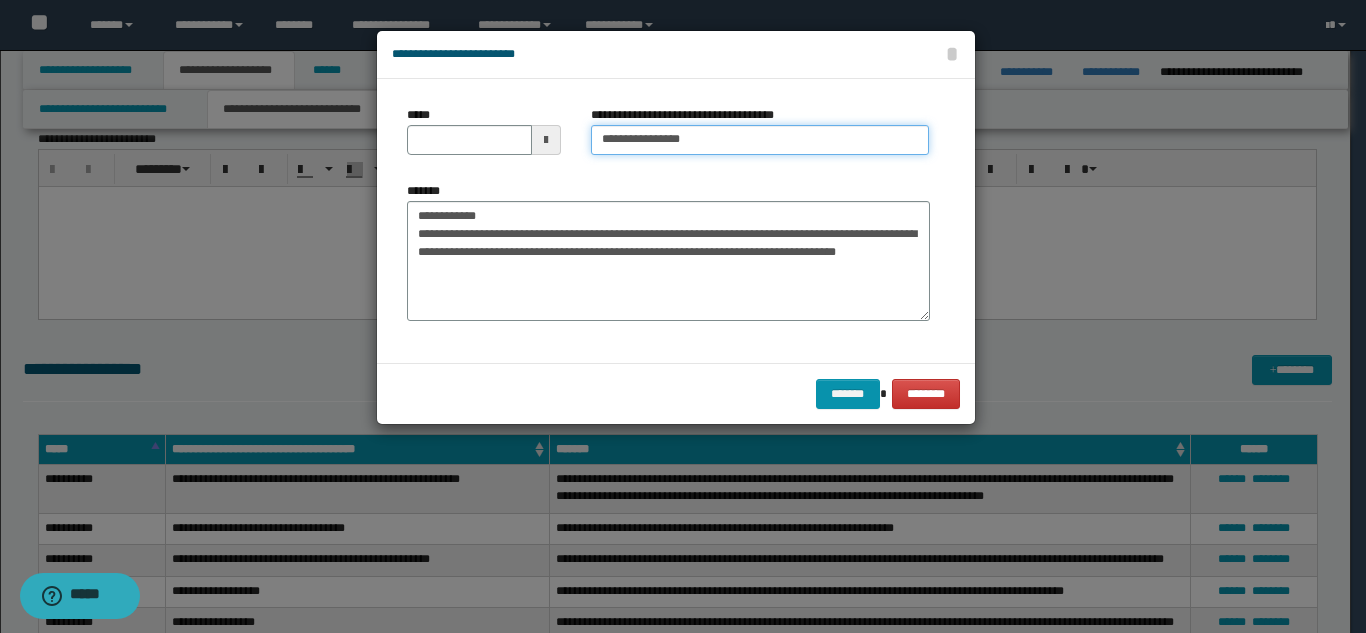 type on "**********" 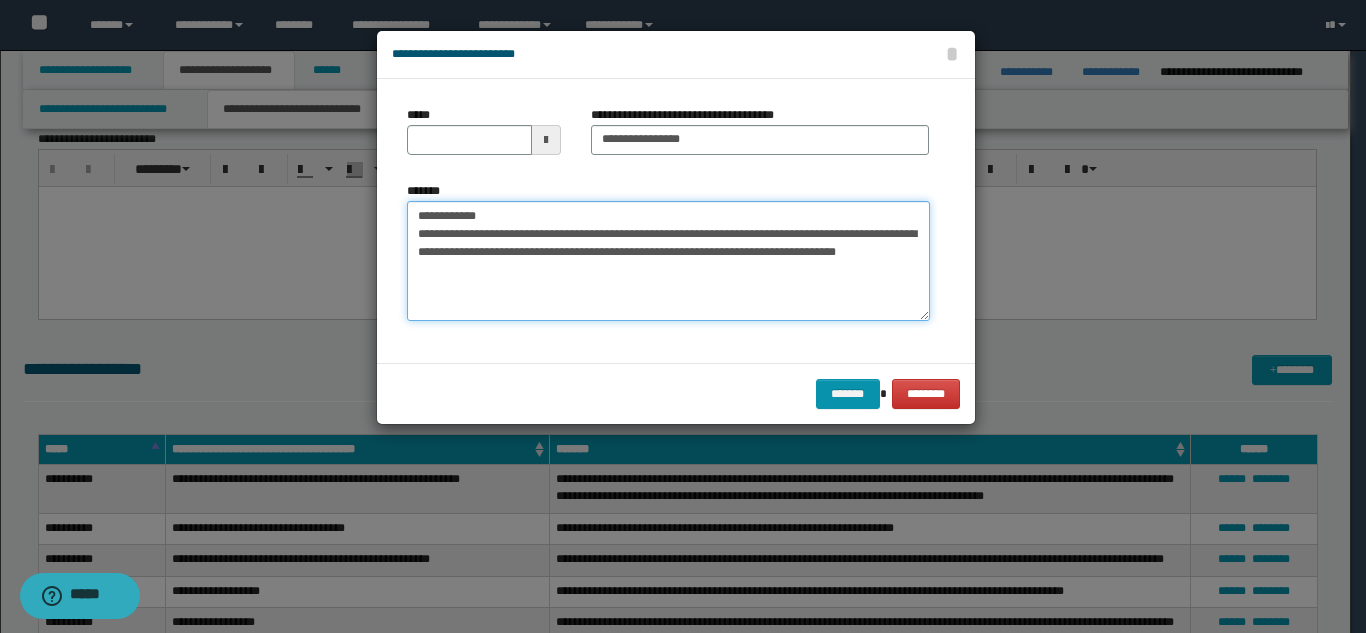drag, startPoint x: 501, startPoint y: 219, endPoint x: 406, endPoint y: 187, distance: 100.2447 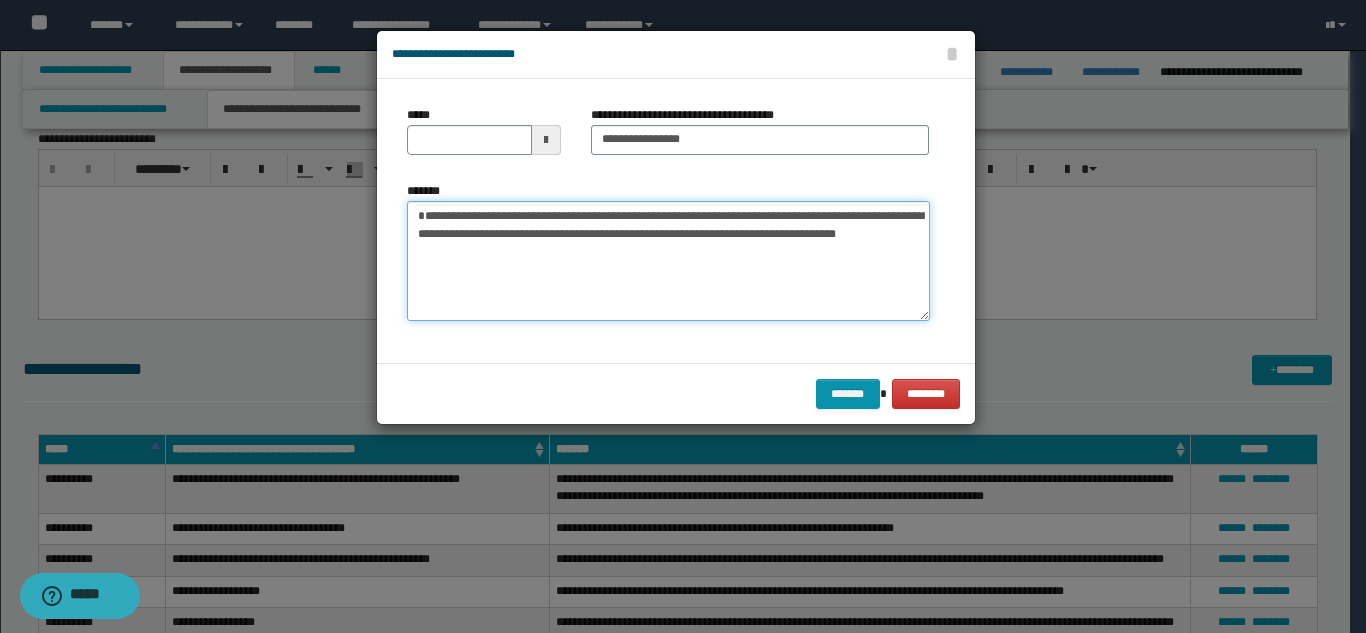 type 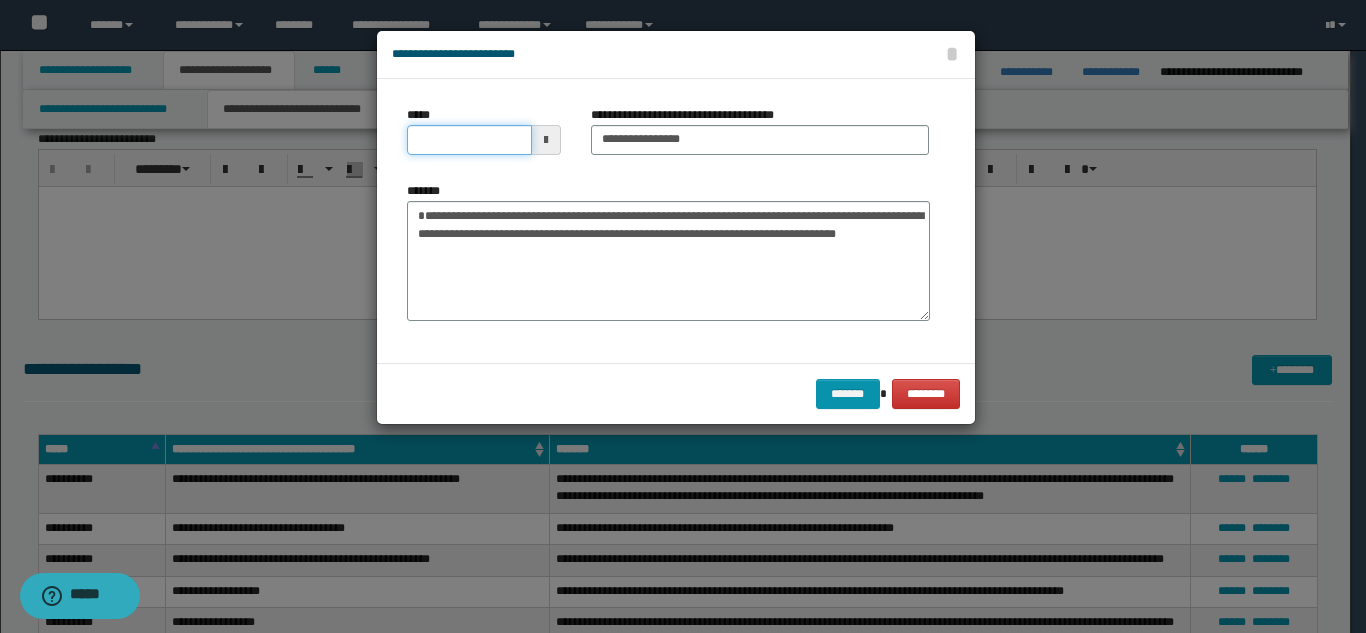 click on "*****" at bounding box center (469, 140) 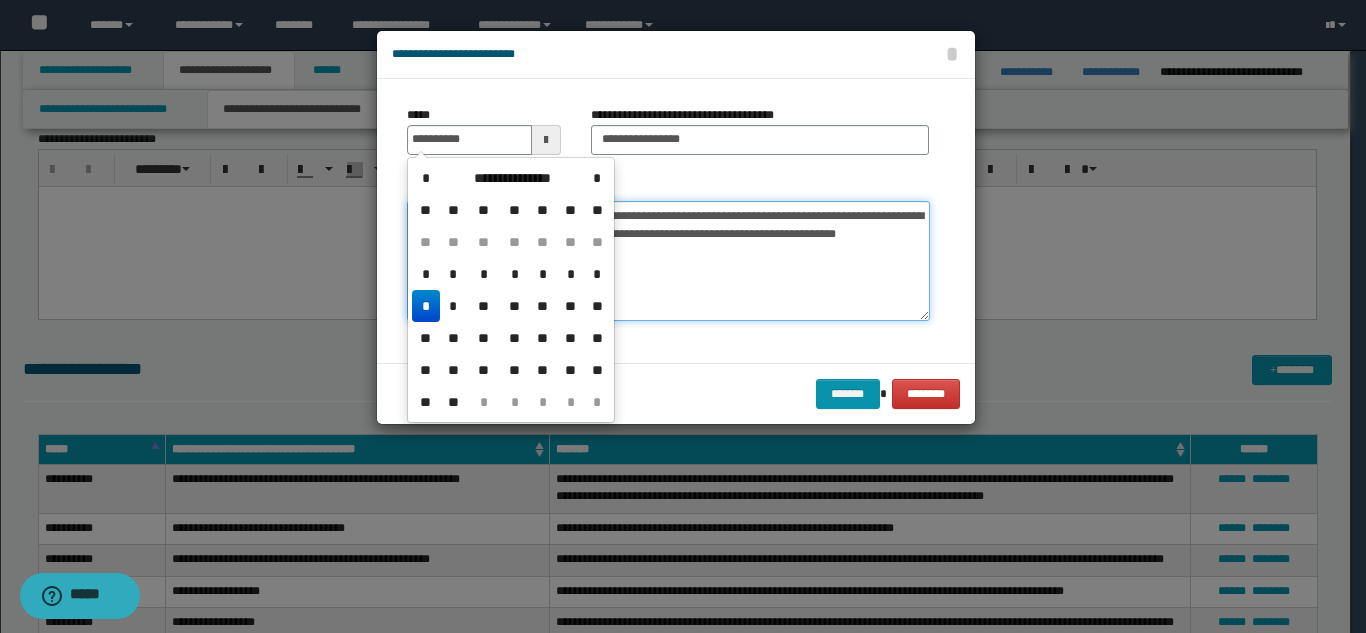 type on "**********" 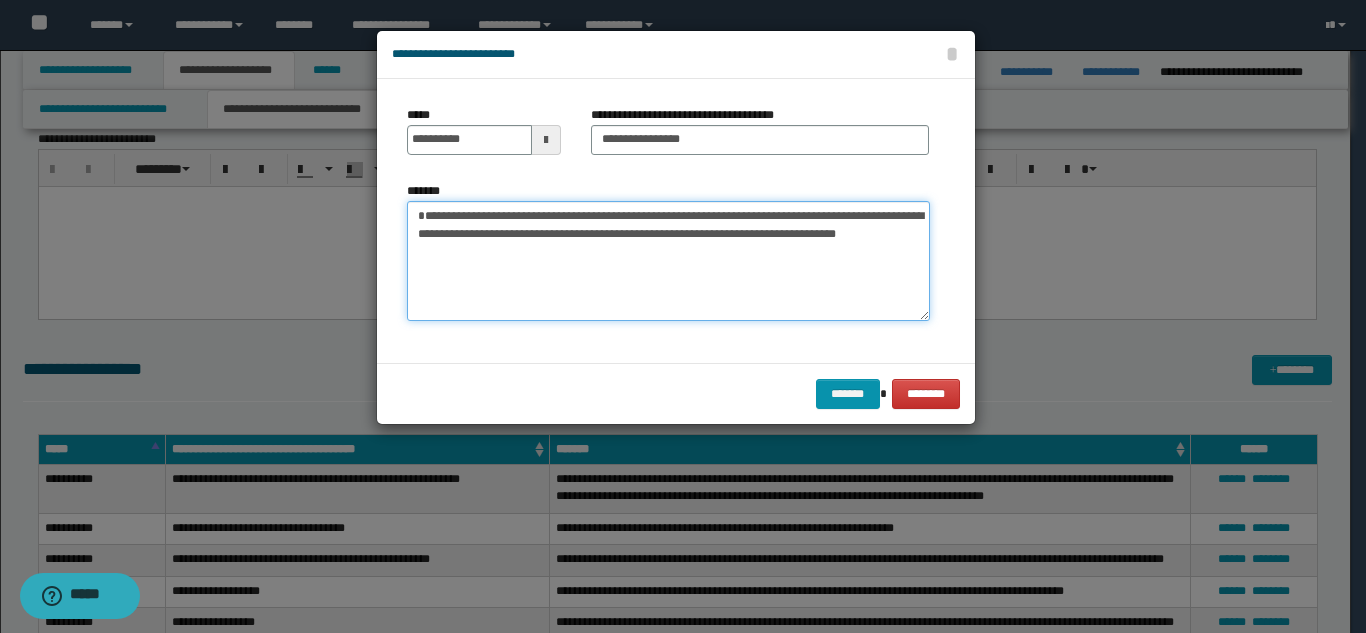 click on "**********" at bounding box center [668, 261] 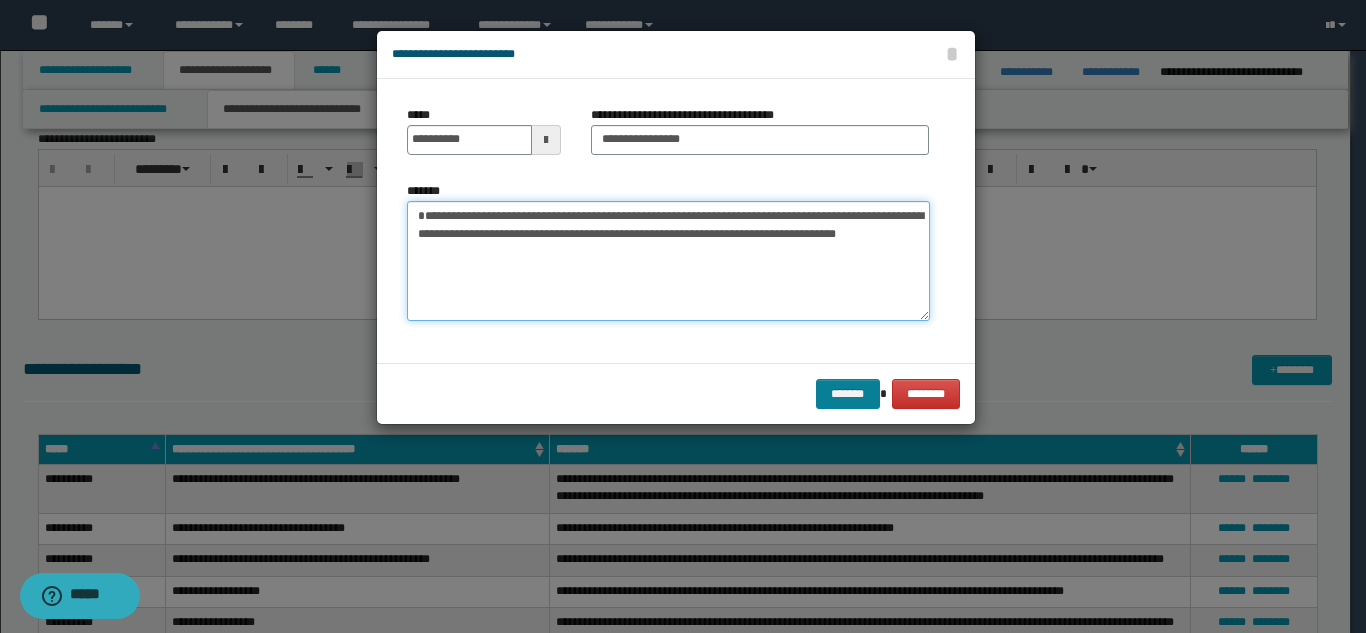 type on "**********" 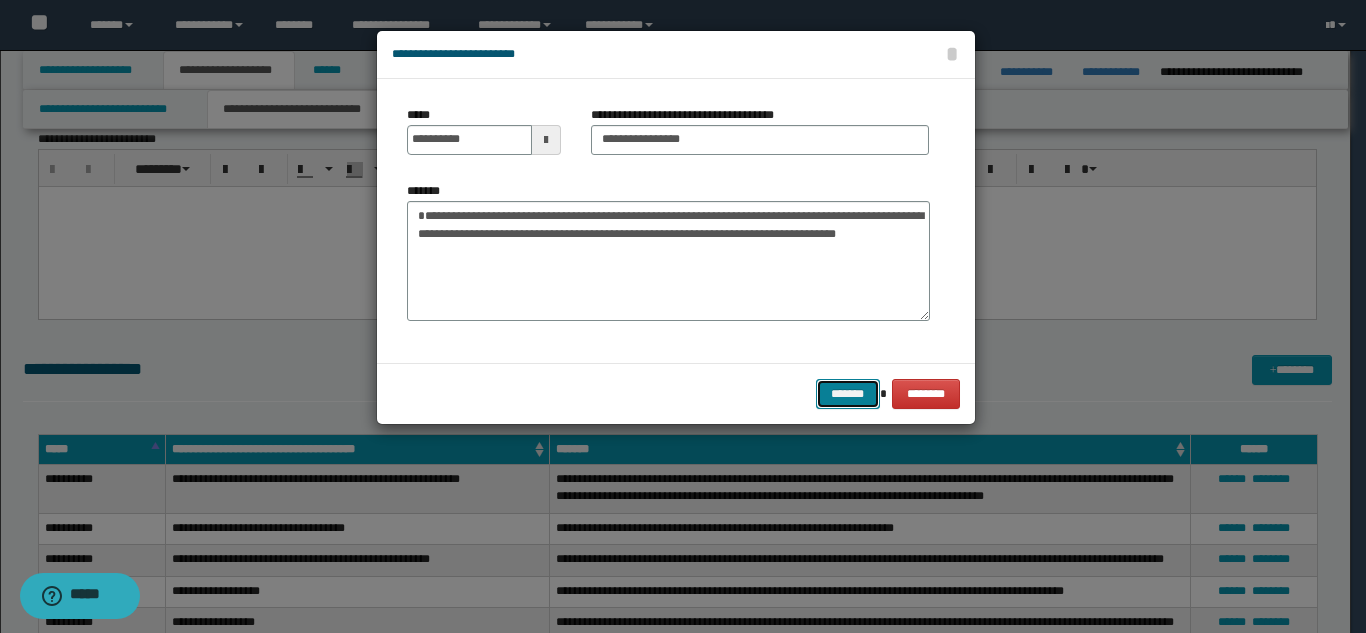 drag, startPoint x: 832, startPoint y: 387, endPoint x: 821, endPoint y: 383, distance: 11.7046995 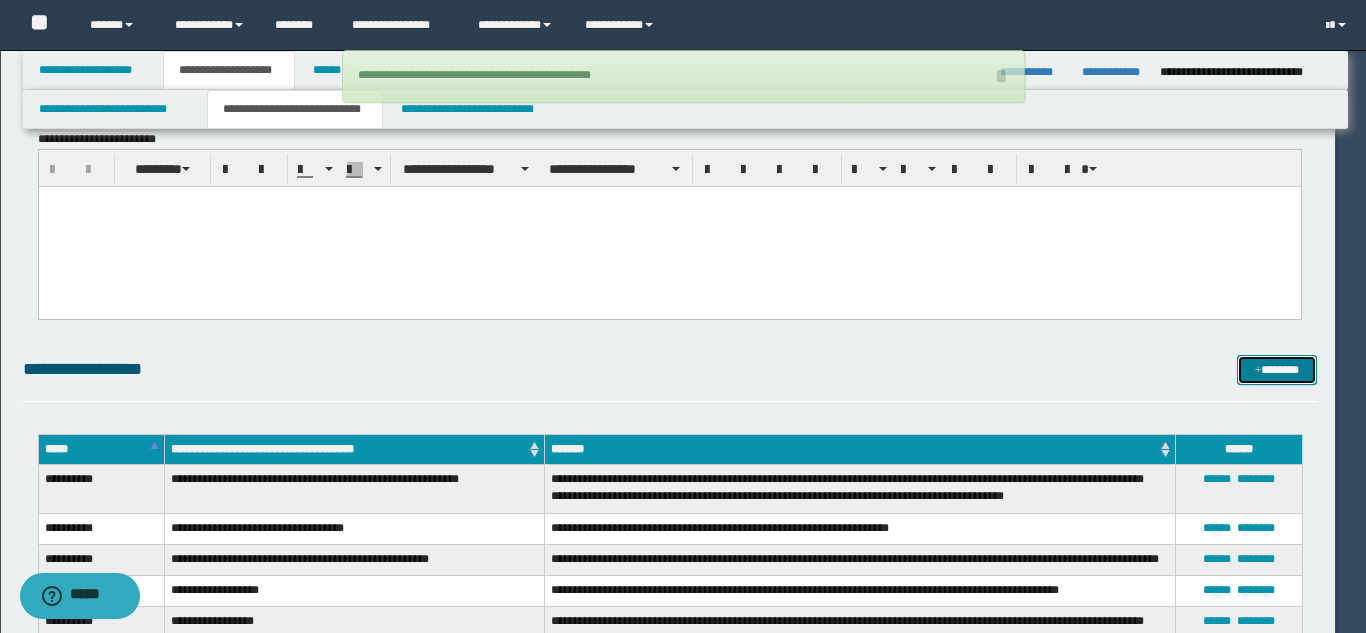 type 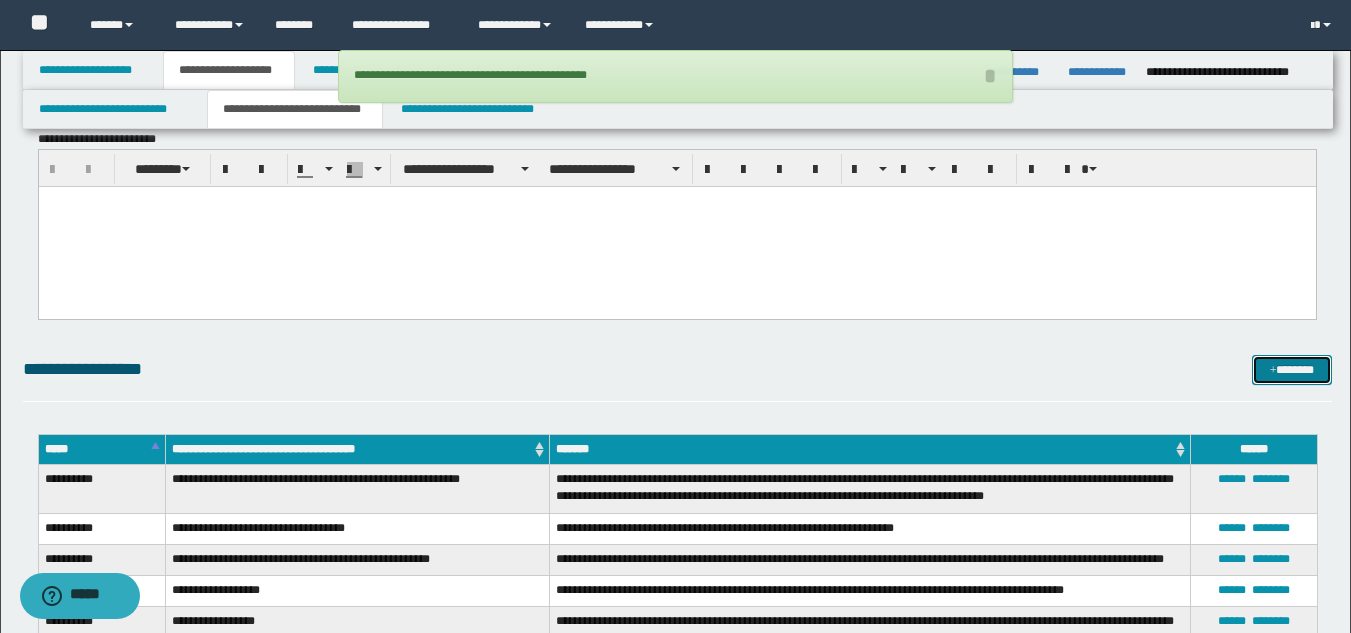 click at bounding box center (1273, 371) 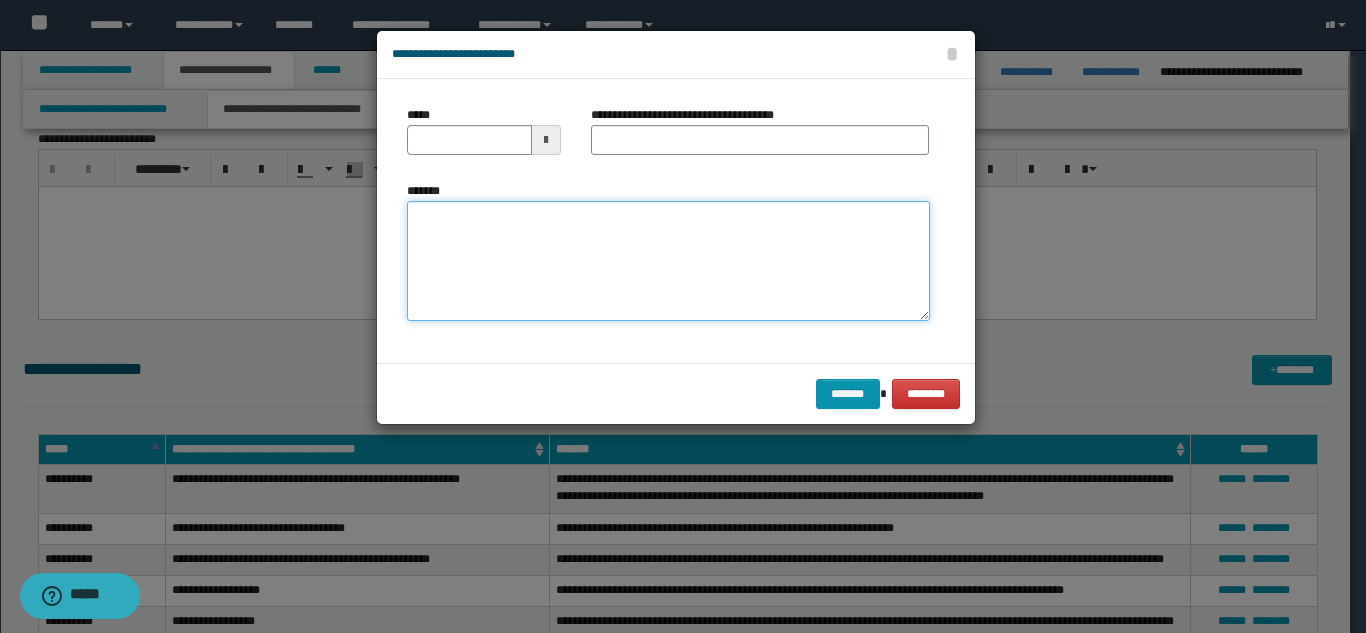 click on "*******" at bounding box center [668, 261] 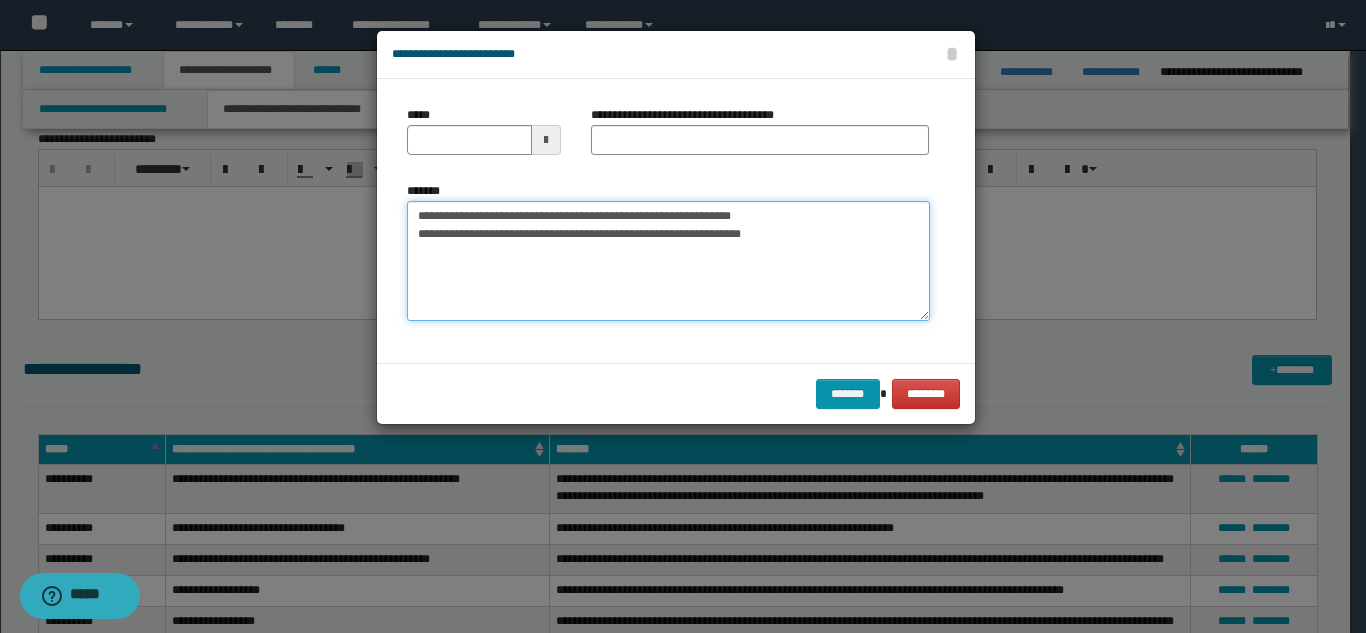 drag, startPoint x: 776, startPoint y: 221, endPoint x: 821, endPoint y: 248, distance: 52.478565 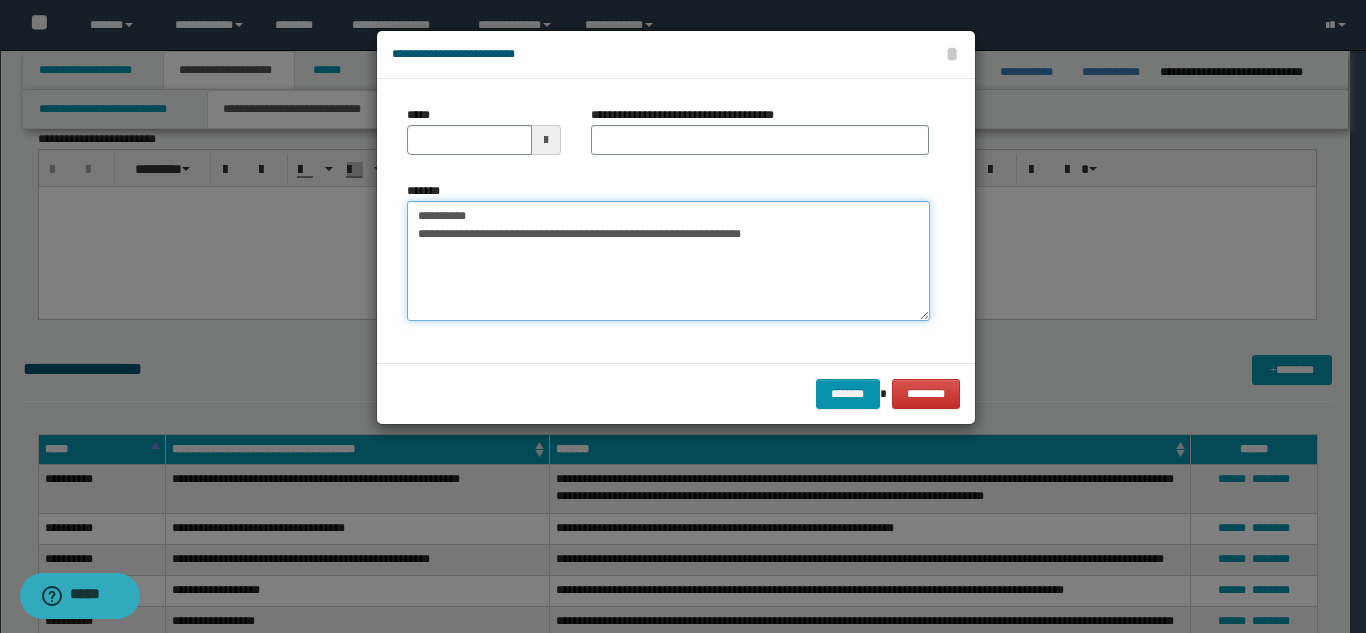 type on "**********" 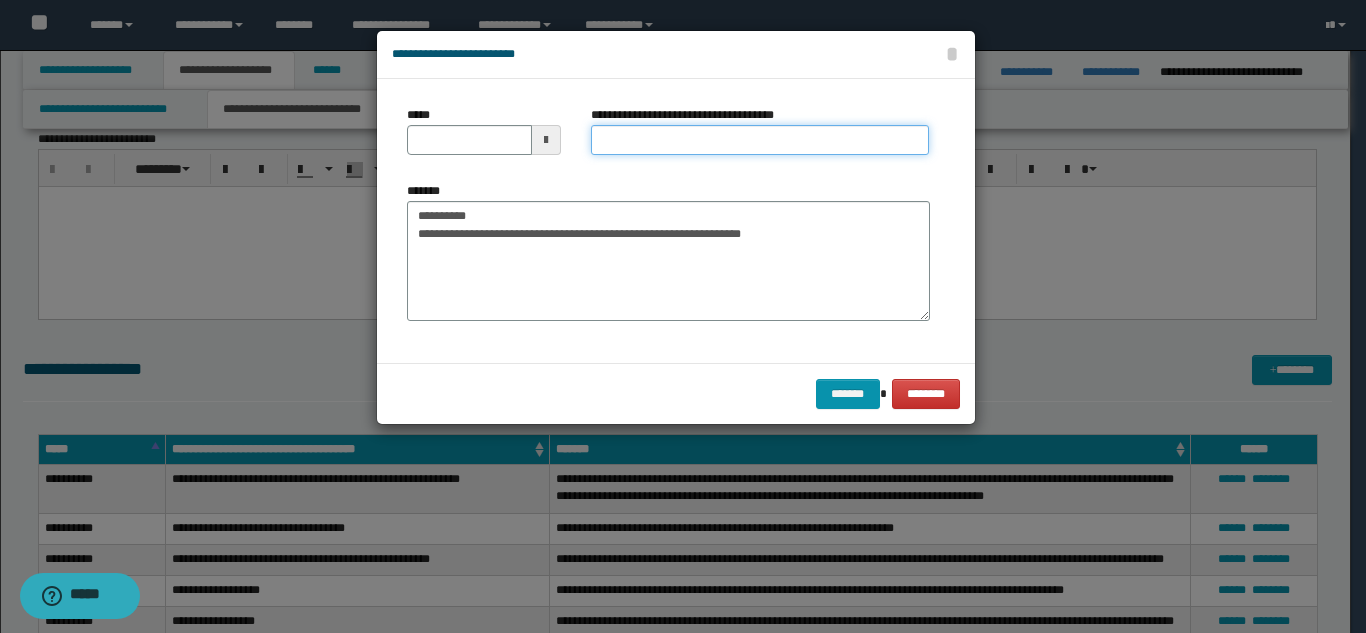 click on "**********" at bounding box center [760, 140] 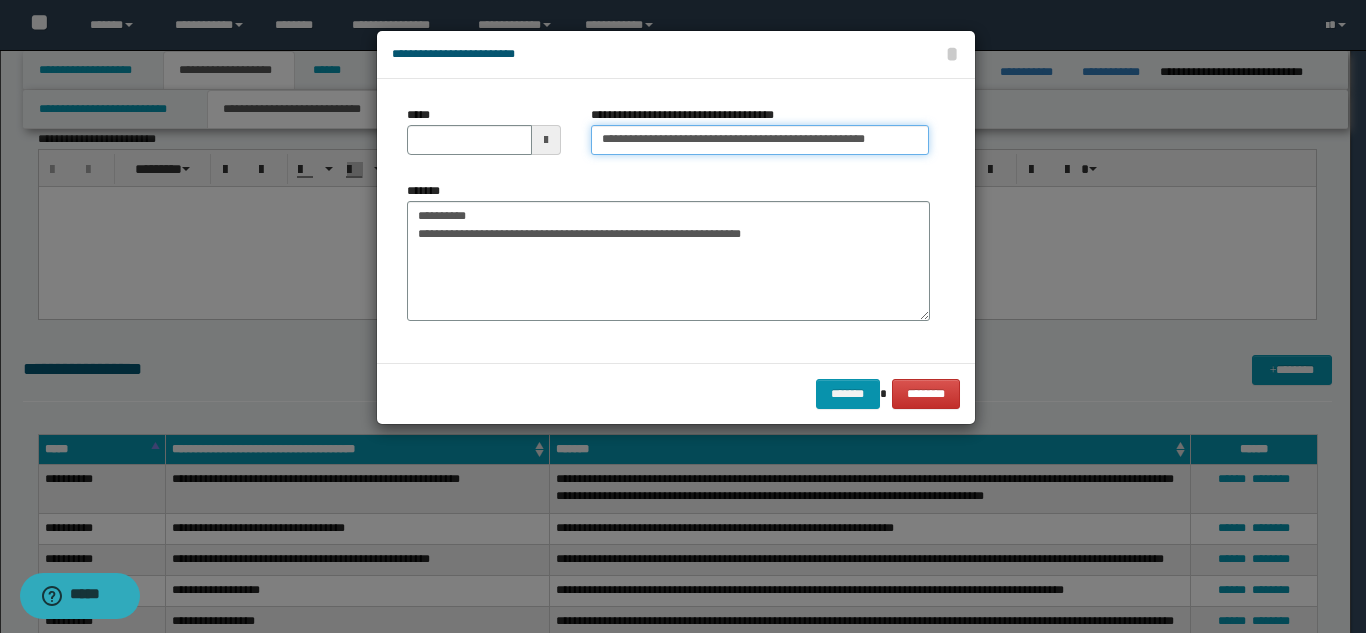 scroll, scrollTop: 0, scrollLeft: 46, axis: horizontal 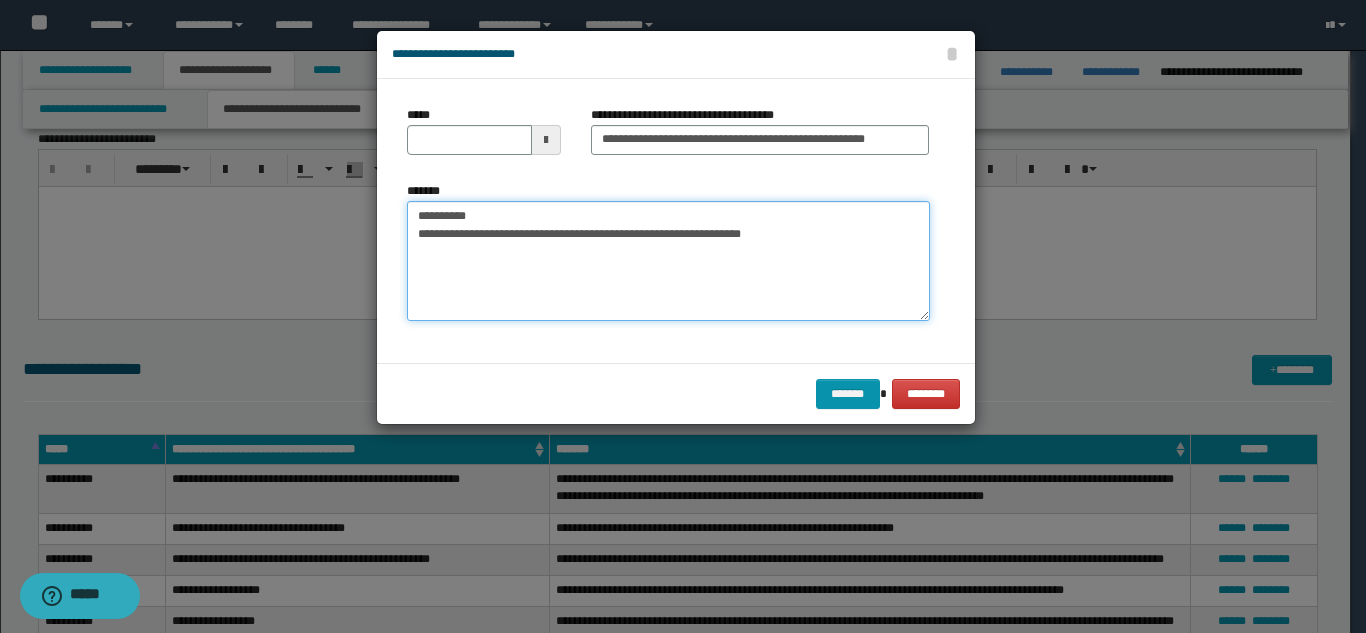 drag, startPoint x: 492, startPoint y: 215, endPoint x: 397, endPoint y: 194, distance: 97.29337 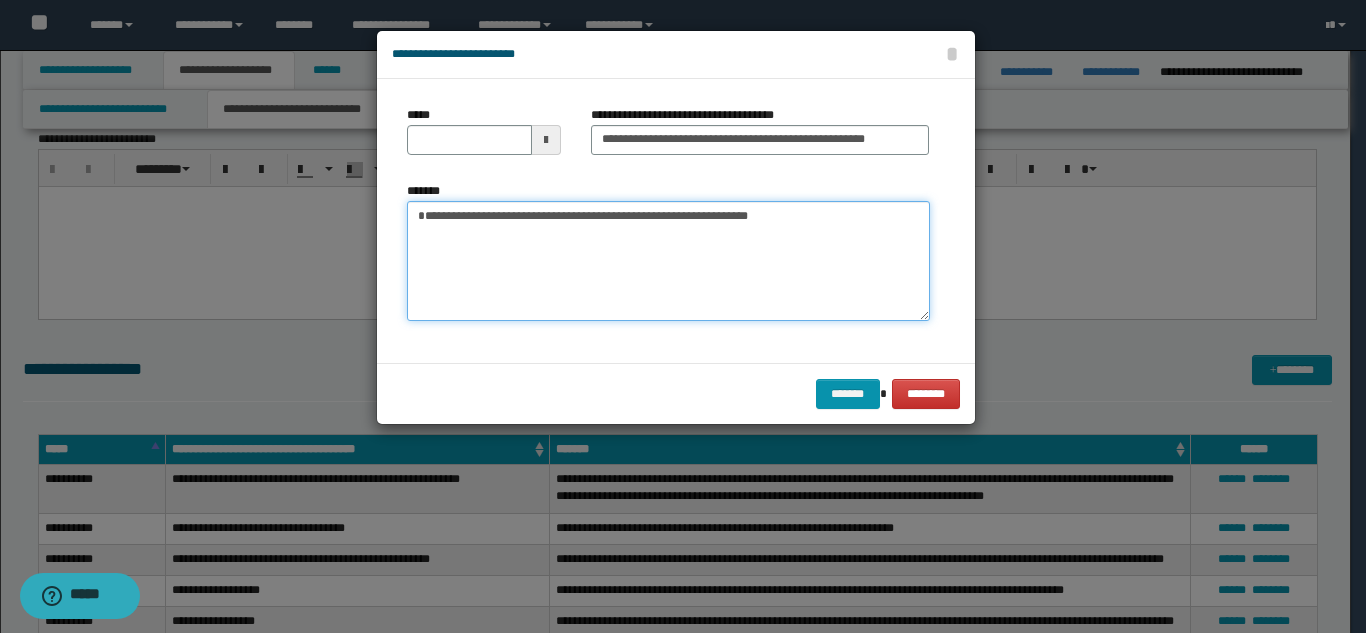 type 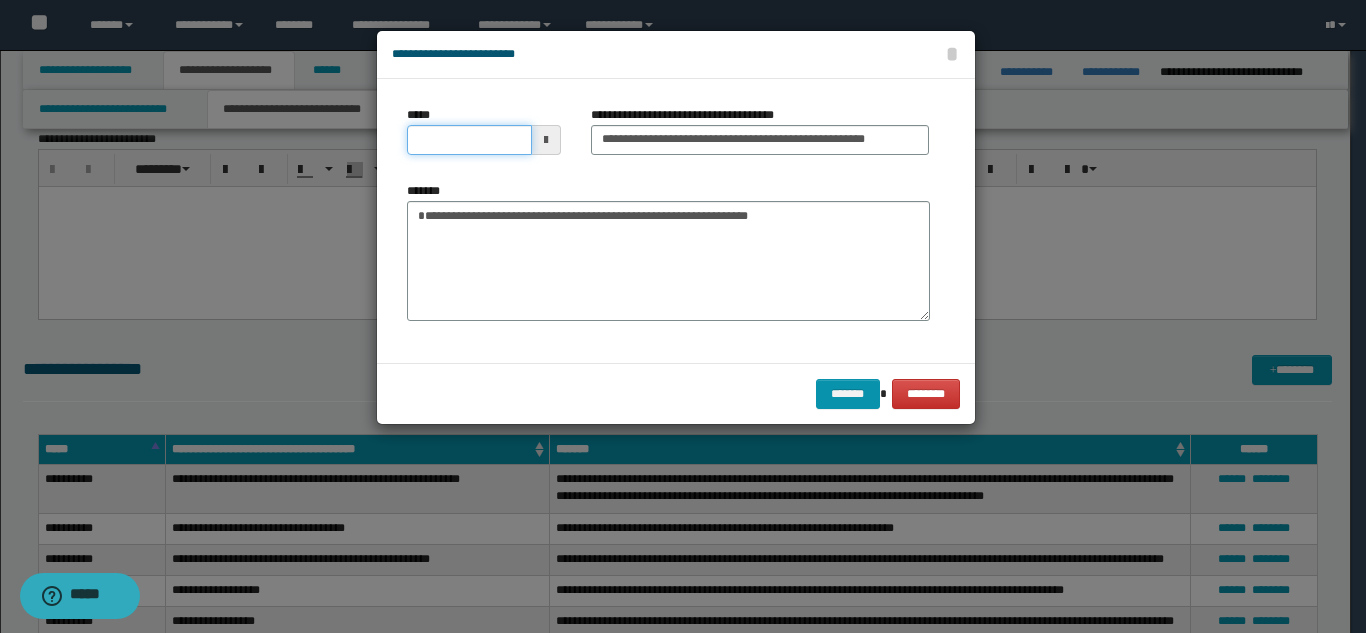 click on "*****" at bounding box center (469, 140) 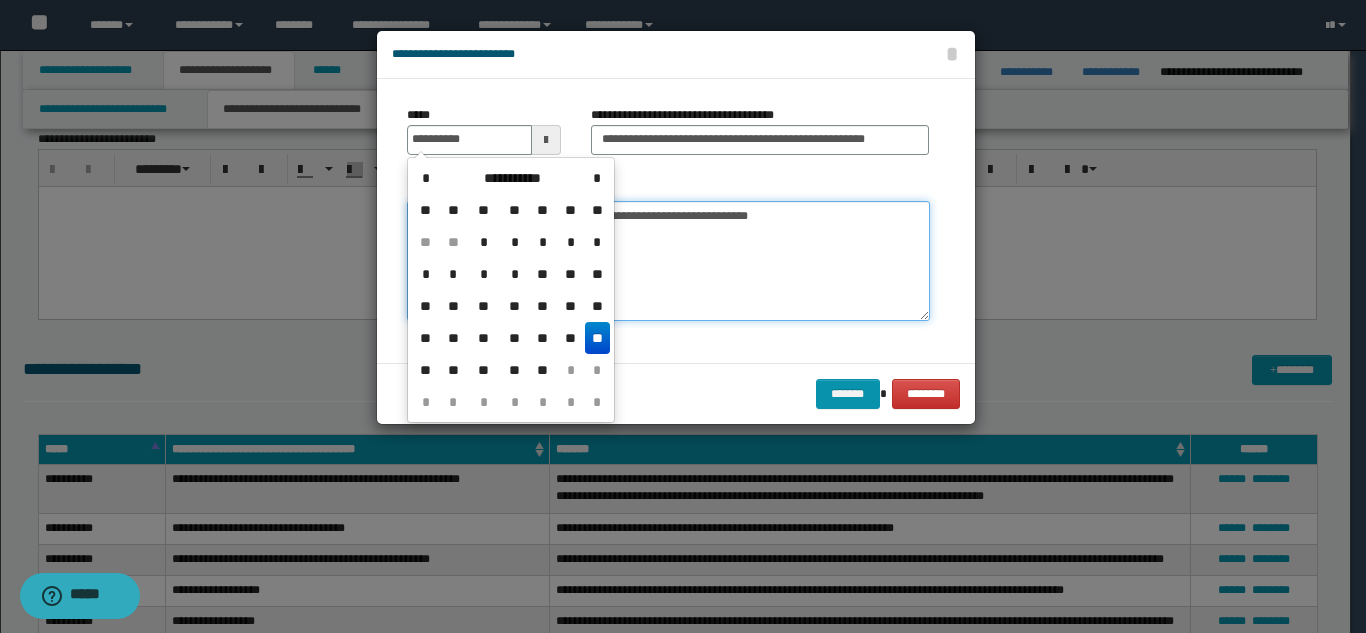 type on "**********" 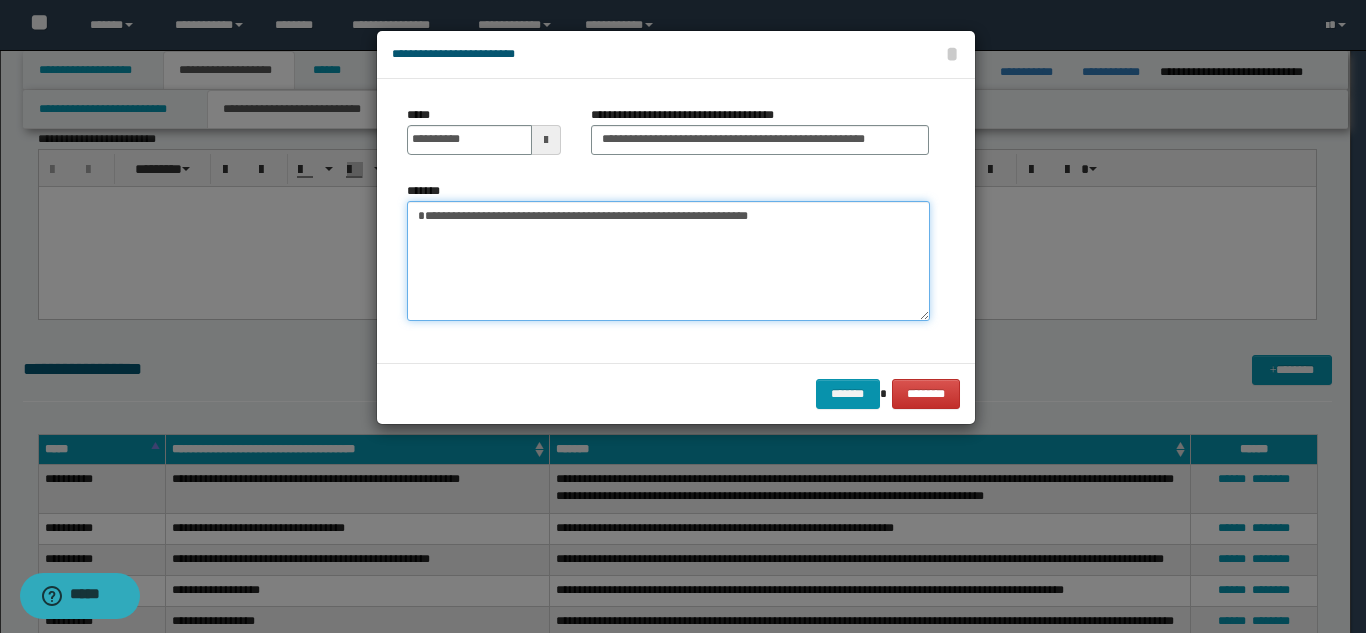 click on "**********" at bounding box center (668, 261) 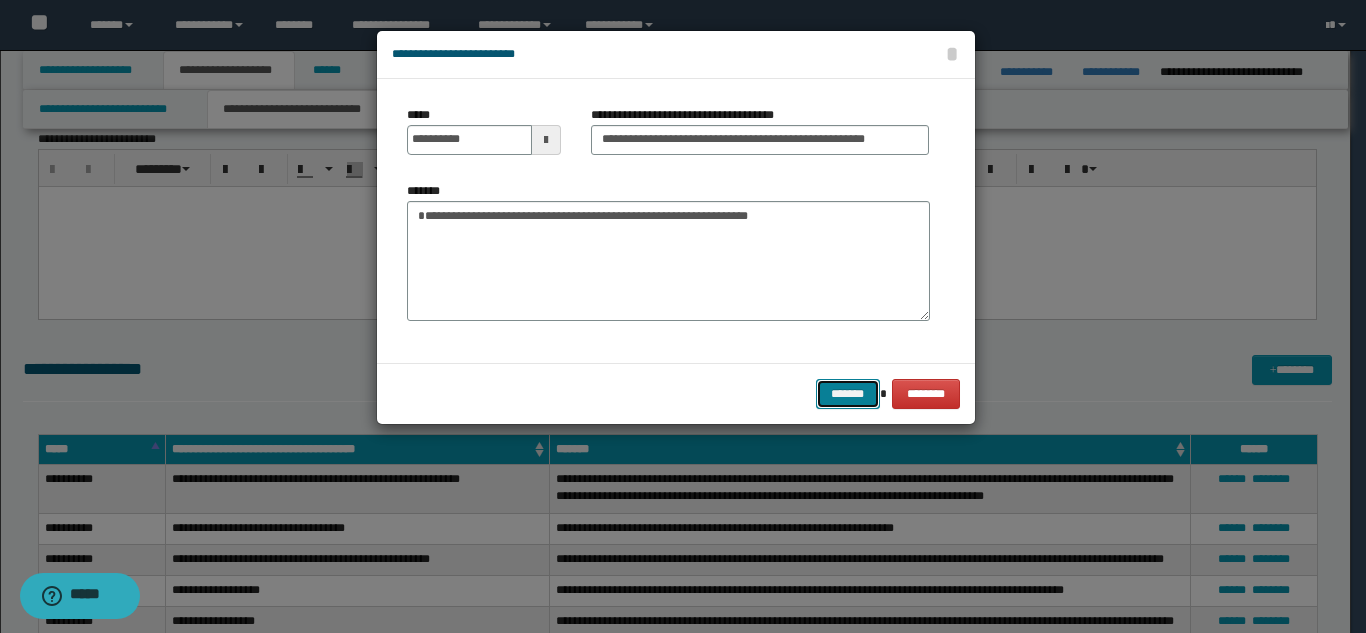 click on "*******" at bounding box center (848, 394) 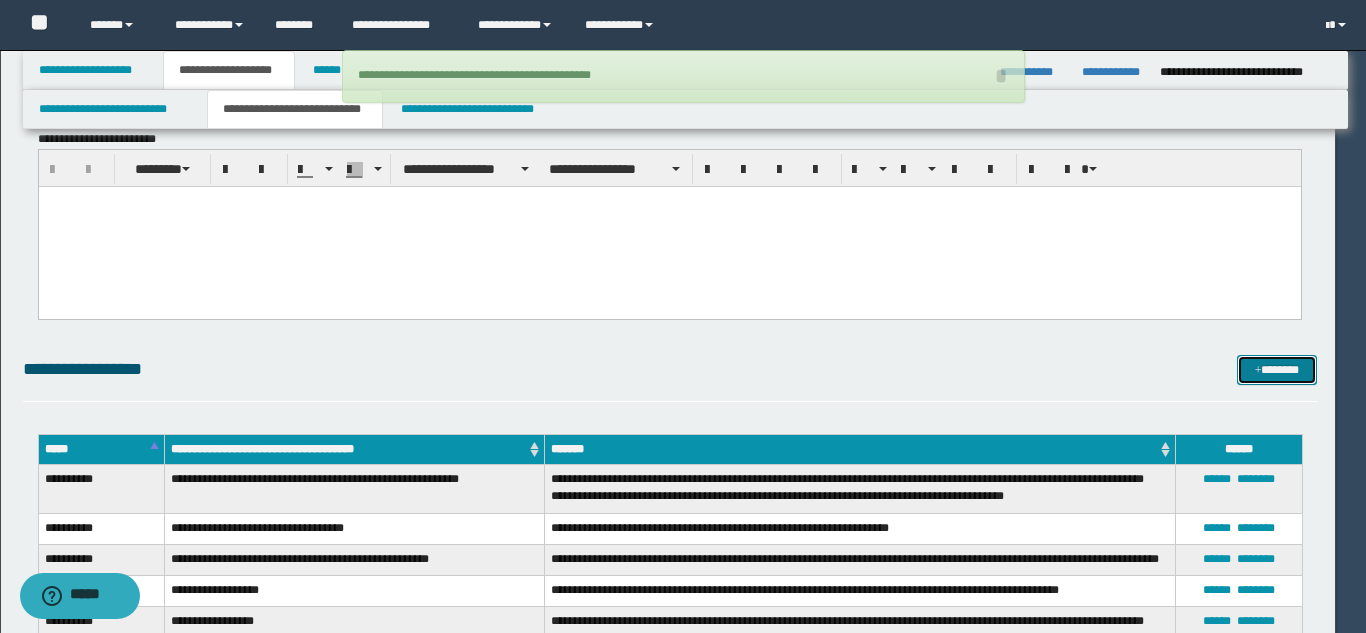 type 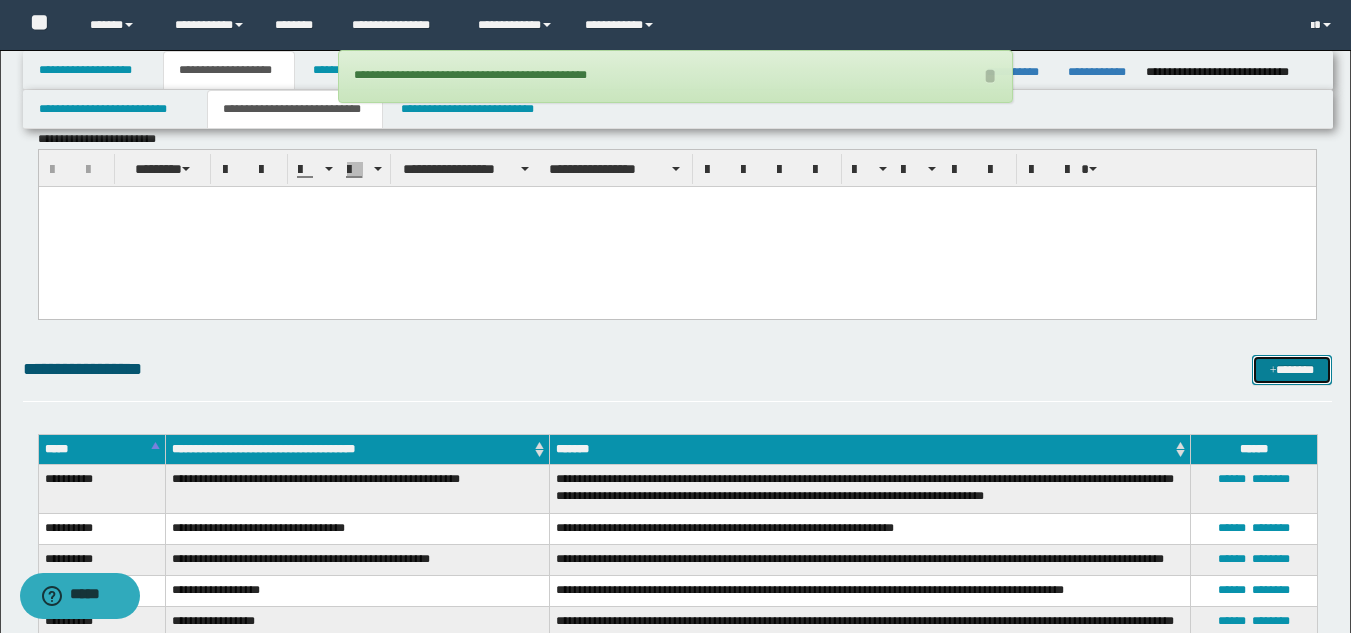 click at bounding box center [1273, 371] 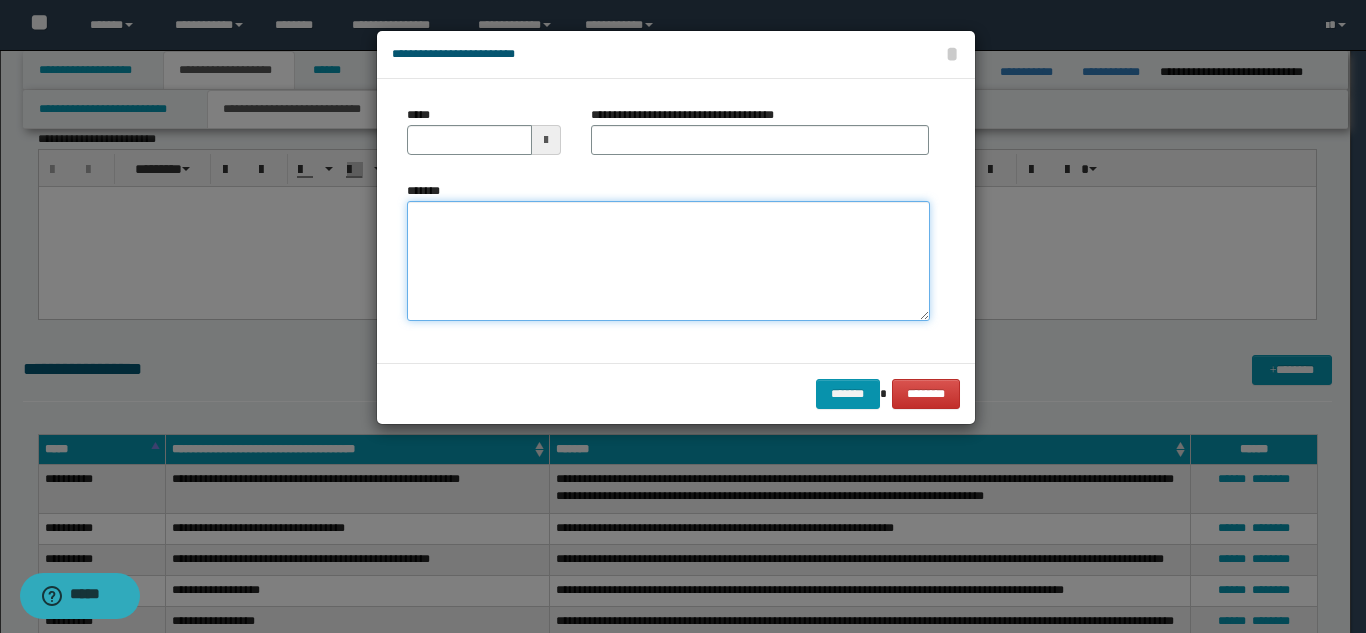 click on "*******" at bounding box center [668, 261] 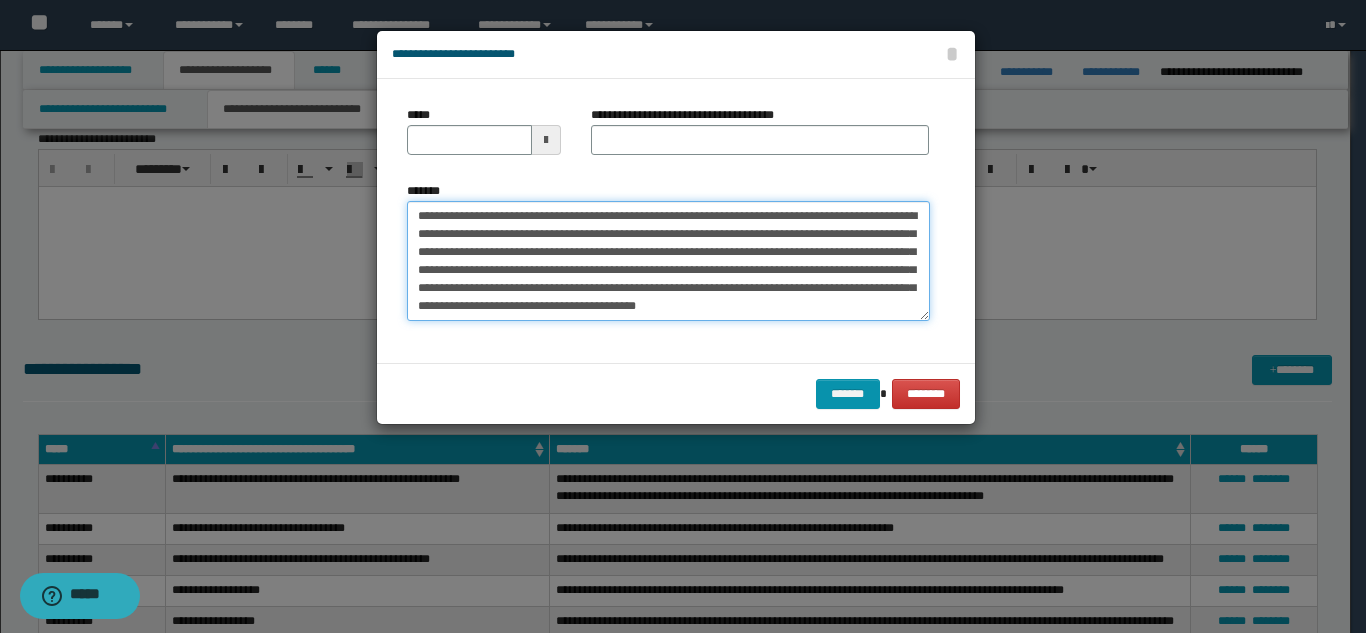 scroll, scrollTop: 0, scrollLeft: 0, axis: both 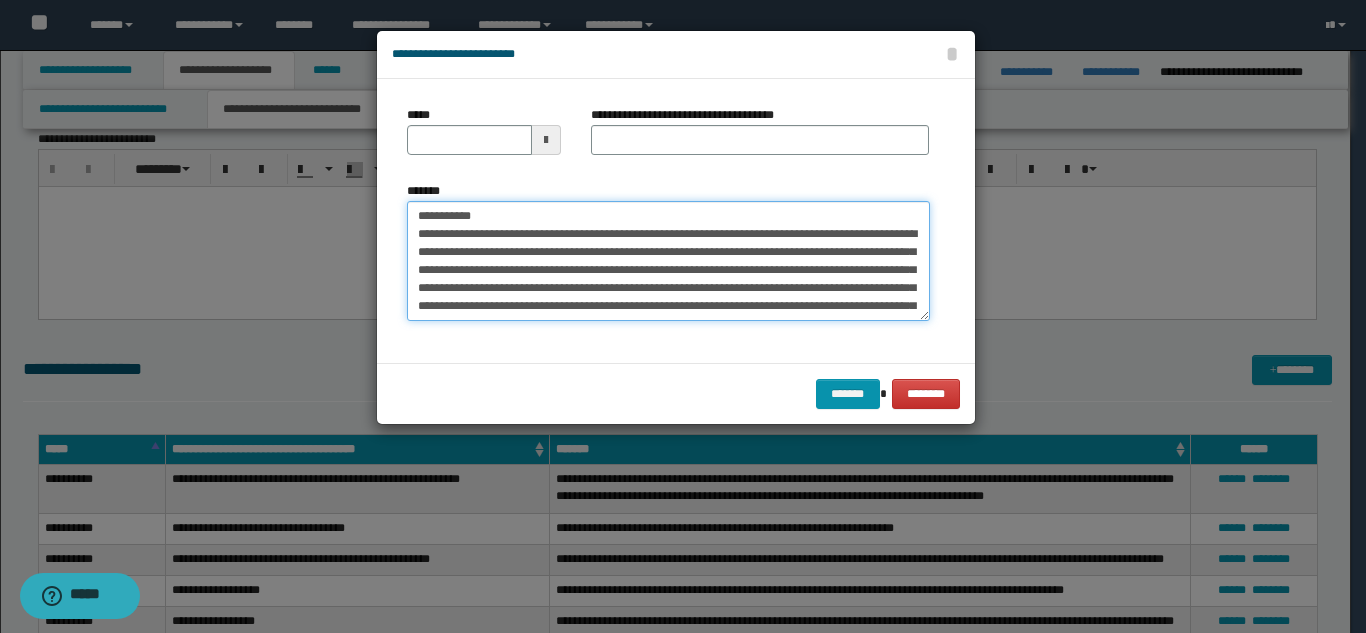 drag, startPoint x: 549, startPoint y: 223, endPoint x: 634, endPoint y: 149, distance: 112.698715 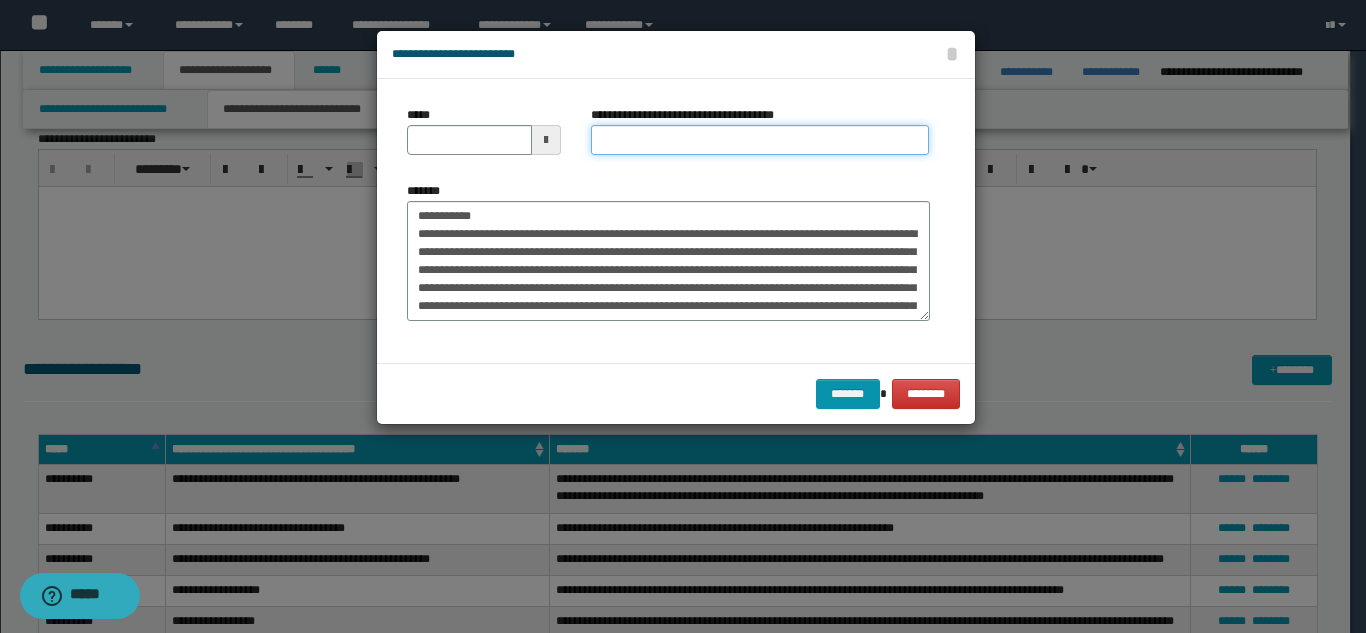 drag, startPoint x: 659, startPoint y: 133, endPoint x: 635, endPoint y: 140, distance: 25 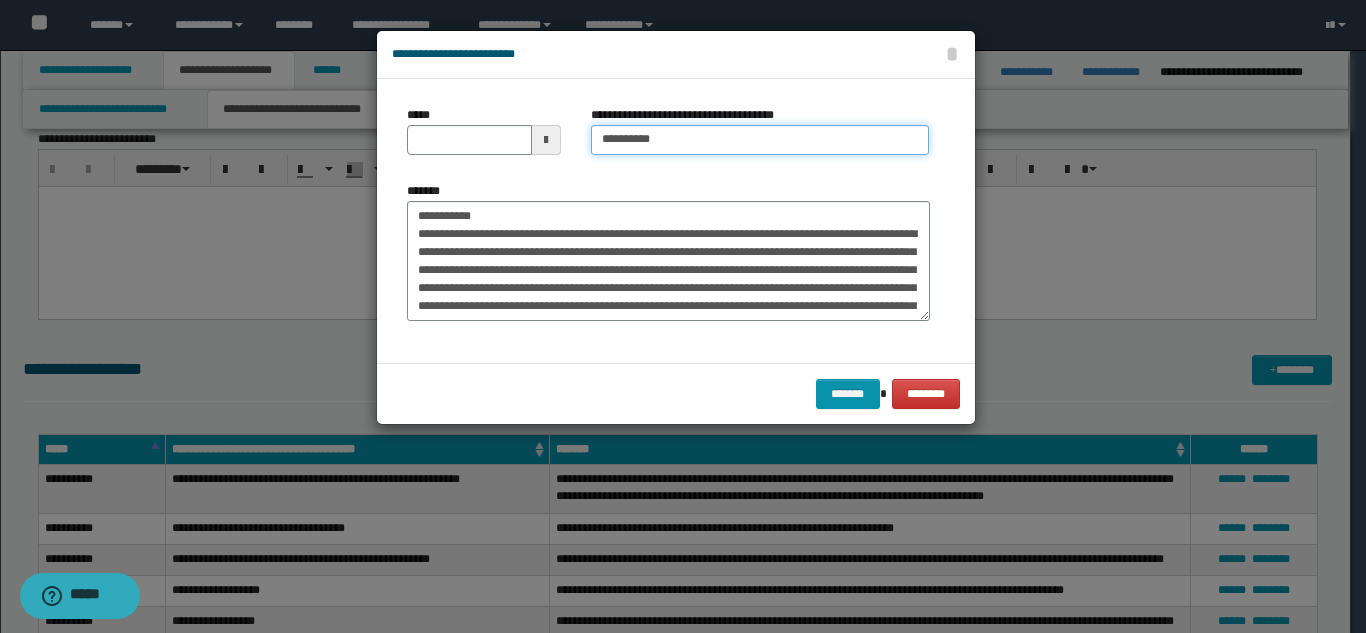 type on "*********" 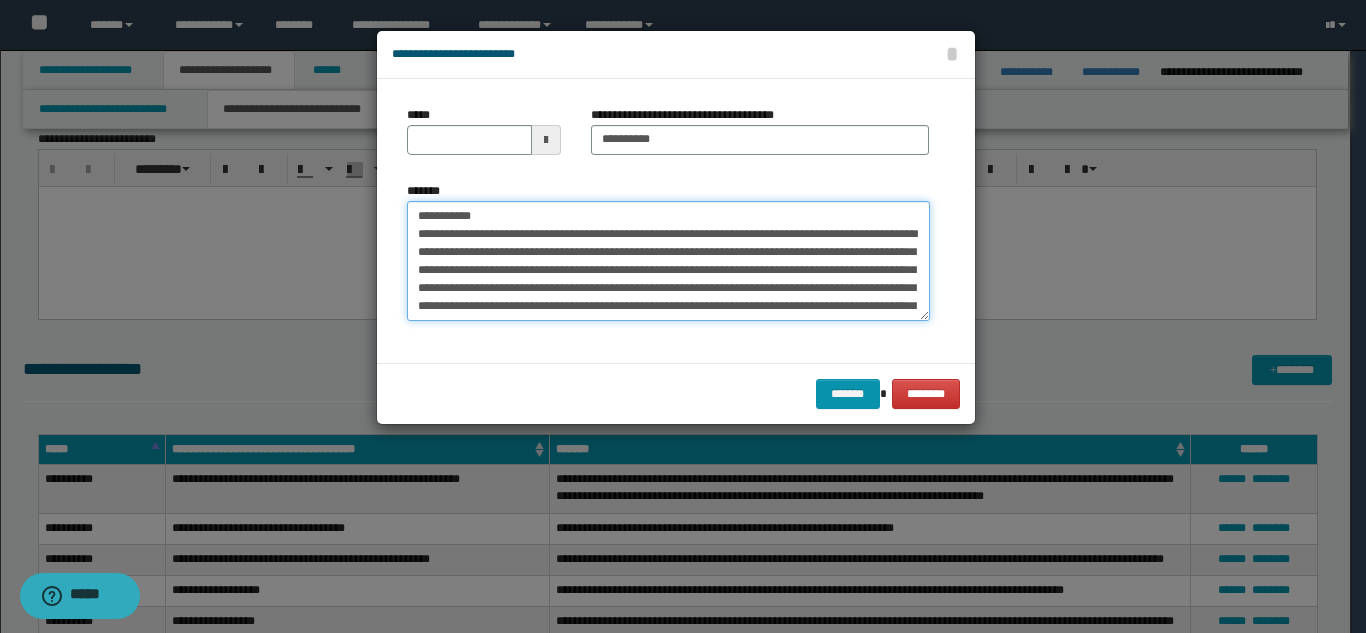 drag, startPoint x: 496, startPoint y: 217, endPoint x: 389, endPoint y: 210, distance: 107.22873 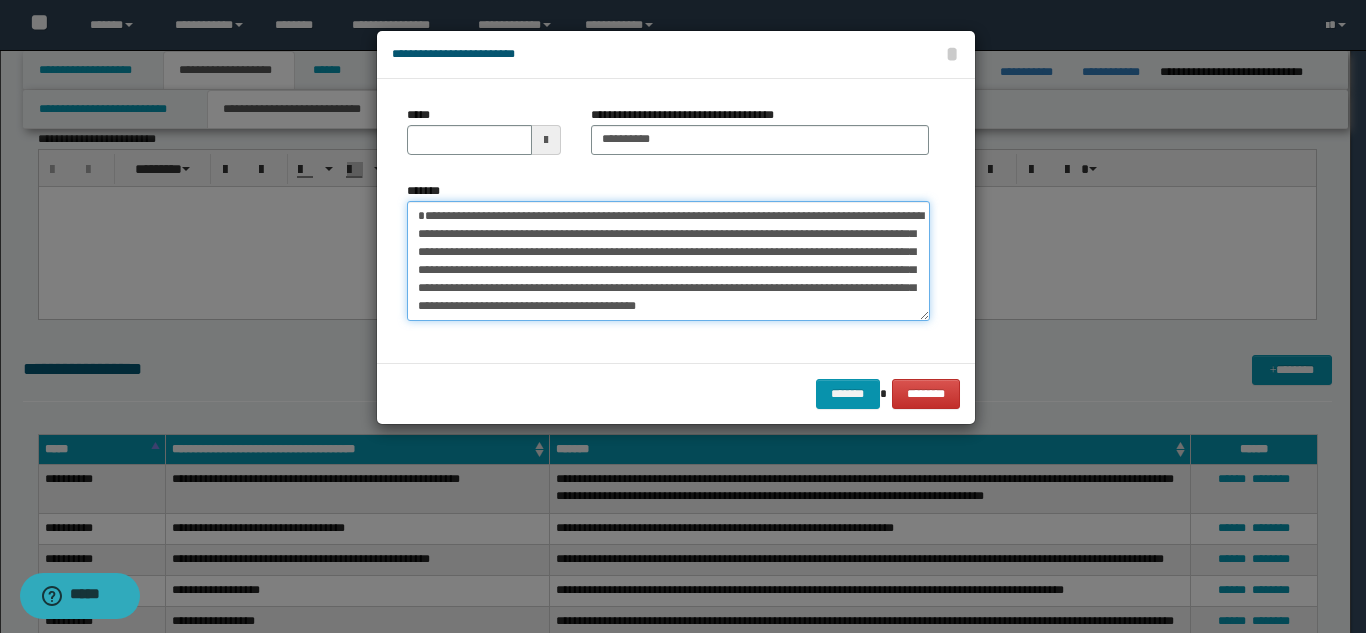 type 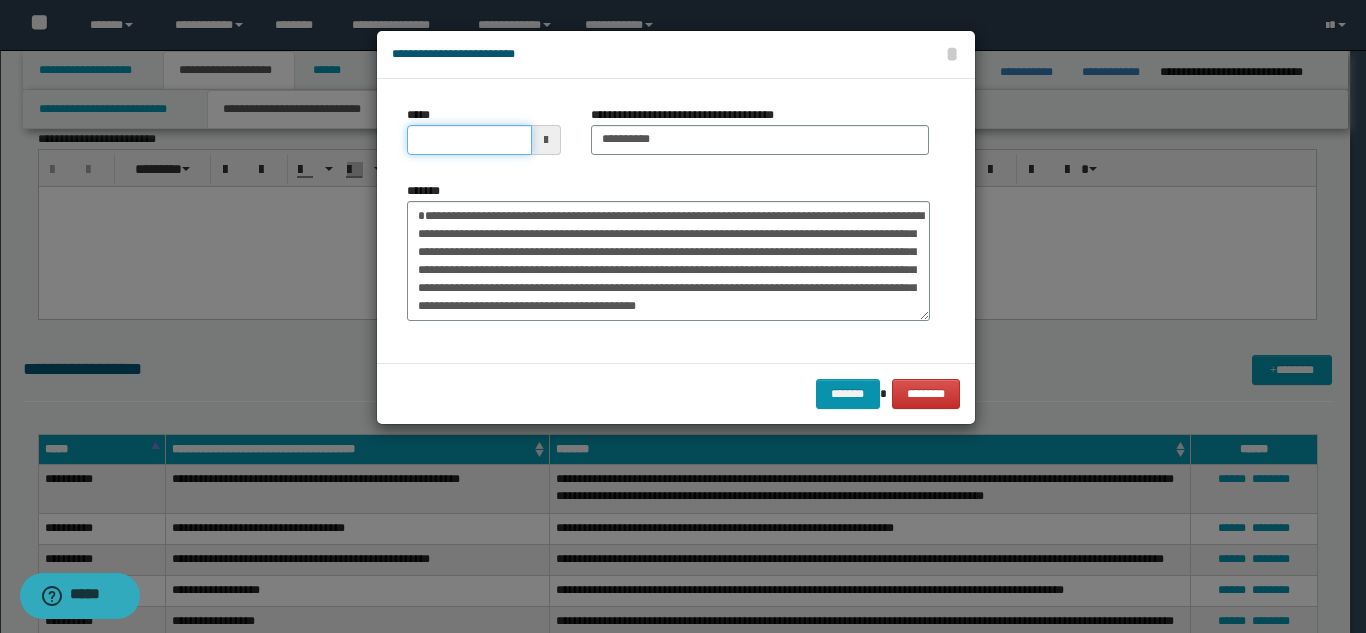 click on "*****" at bounding box center (469, 140) 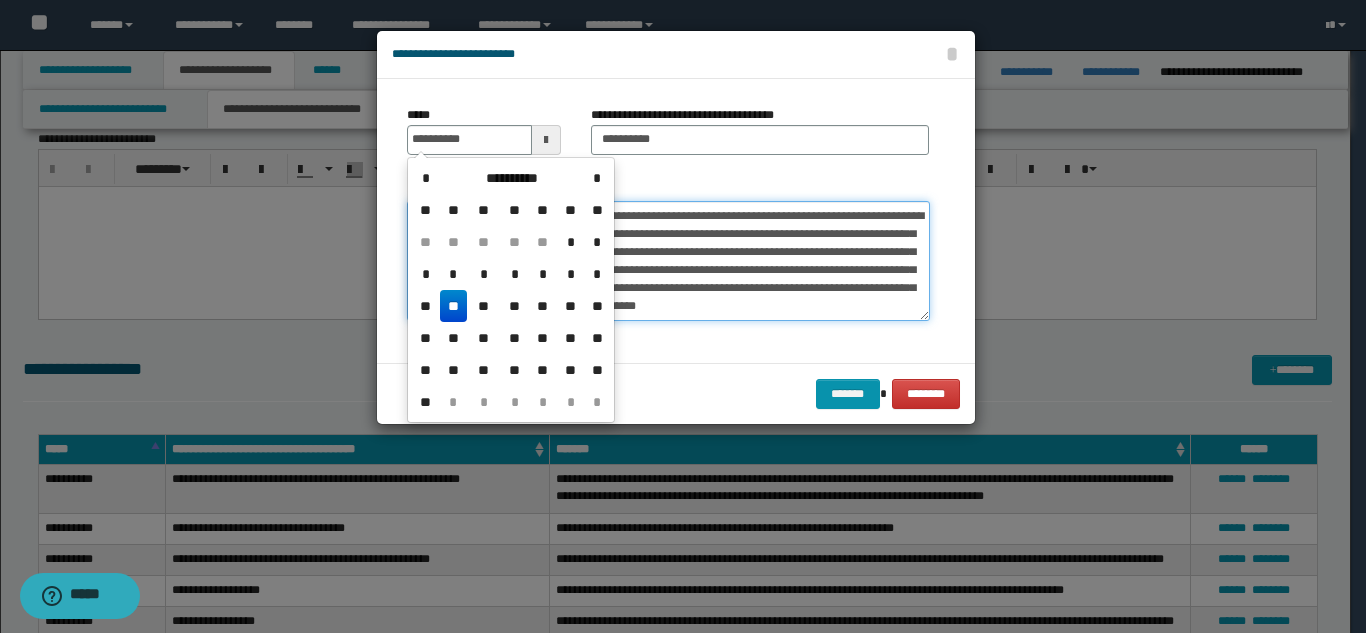 type on "**********" 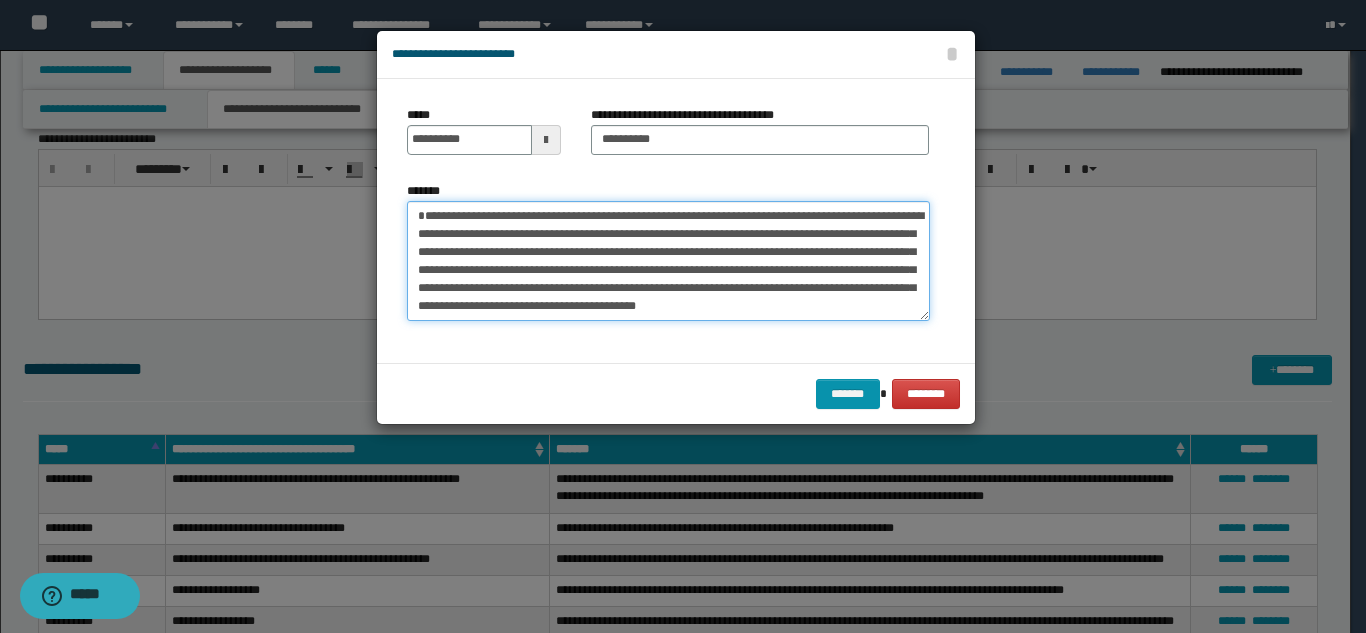 click on "**********" at bounding box center [668, 261] 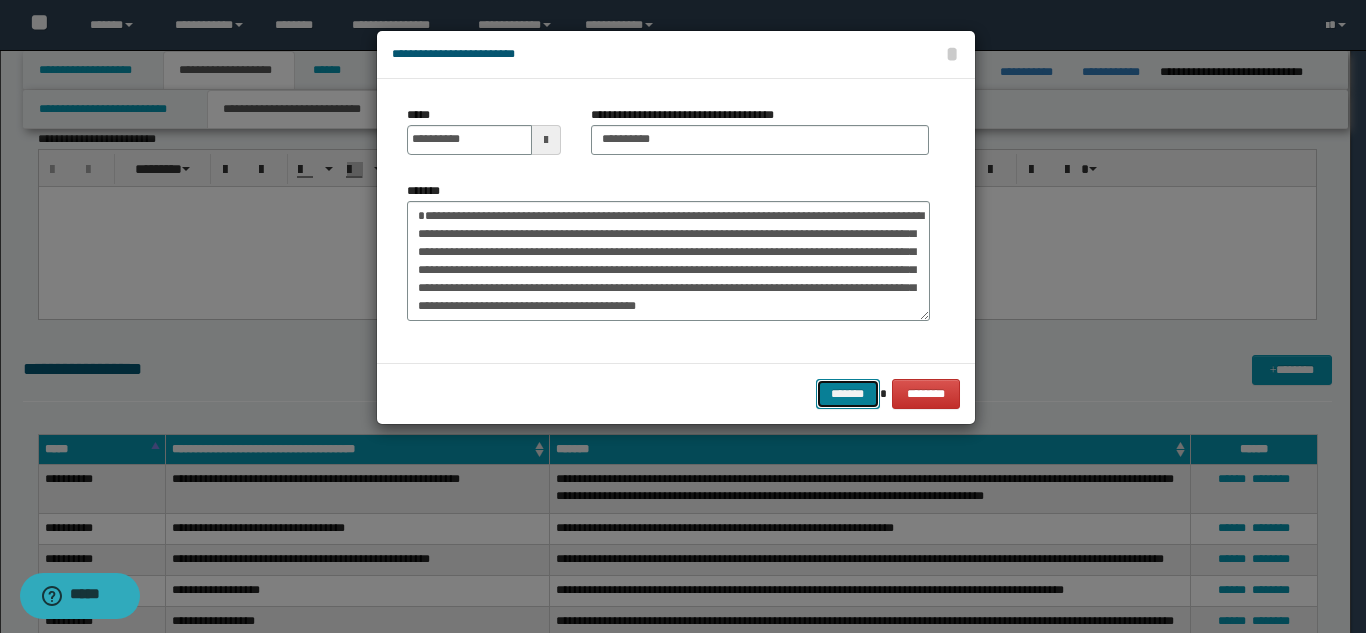 click on "*******" at bounding box center (848, 394) 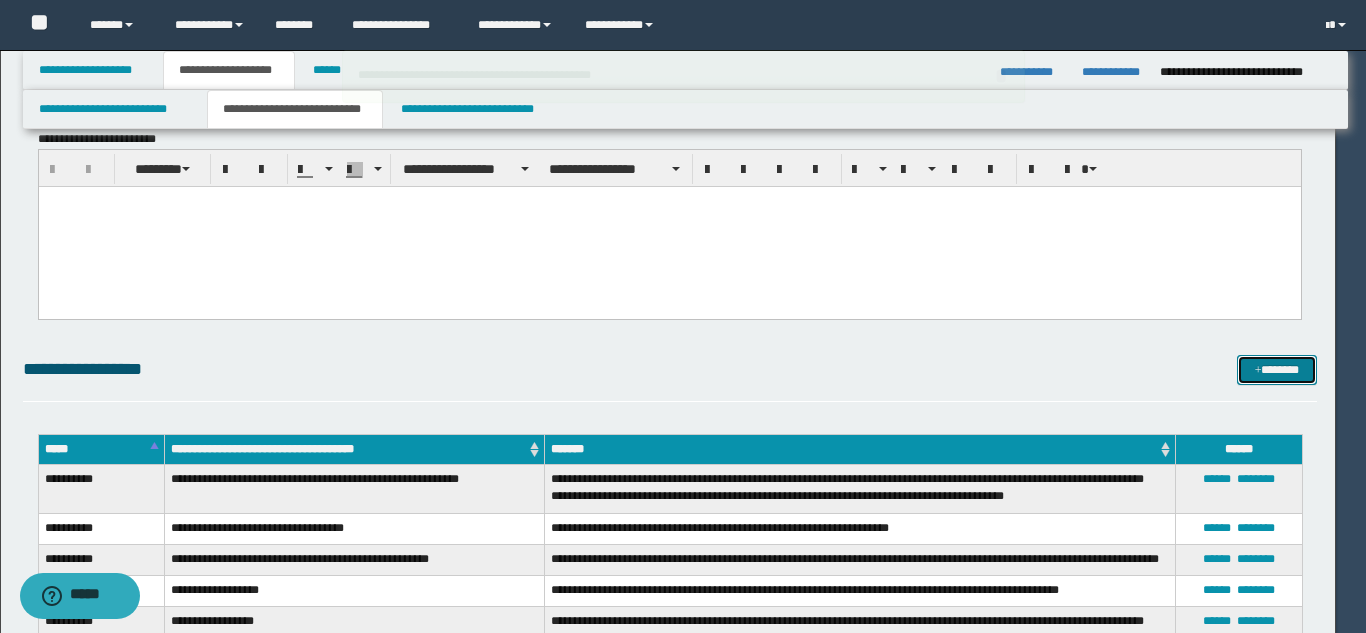 type 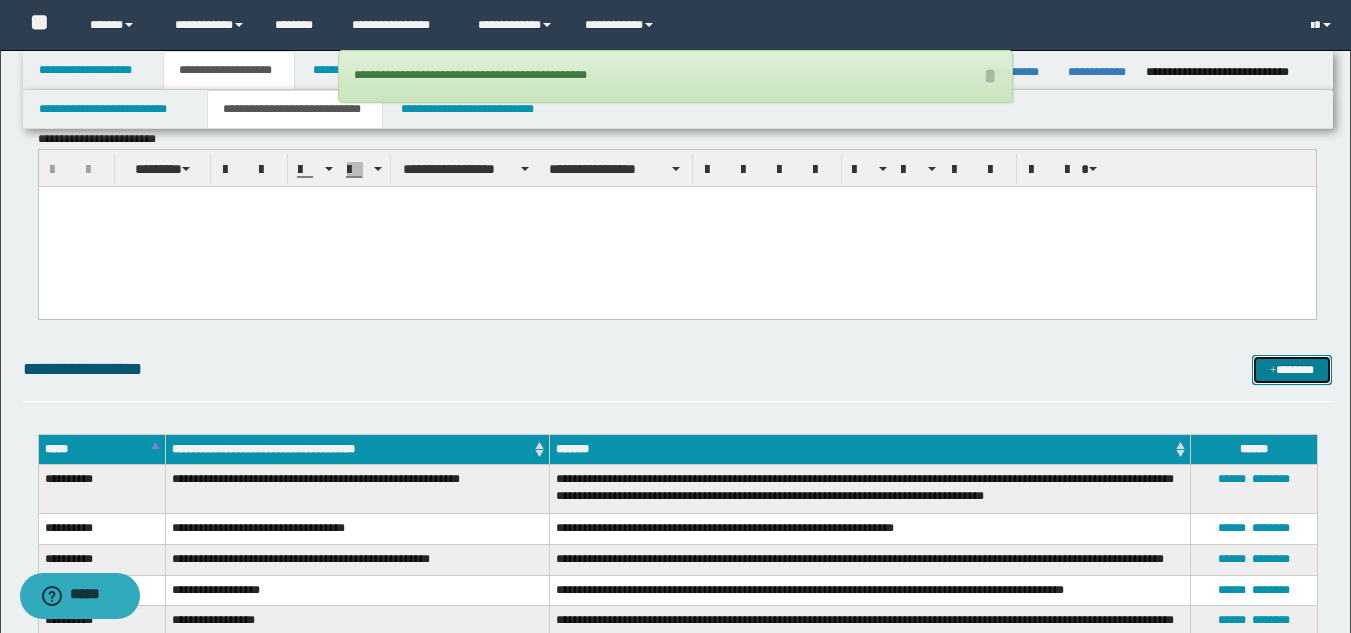 click at bounding box center (1273, 371) 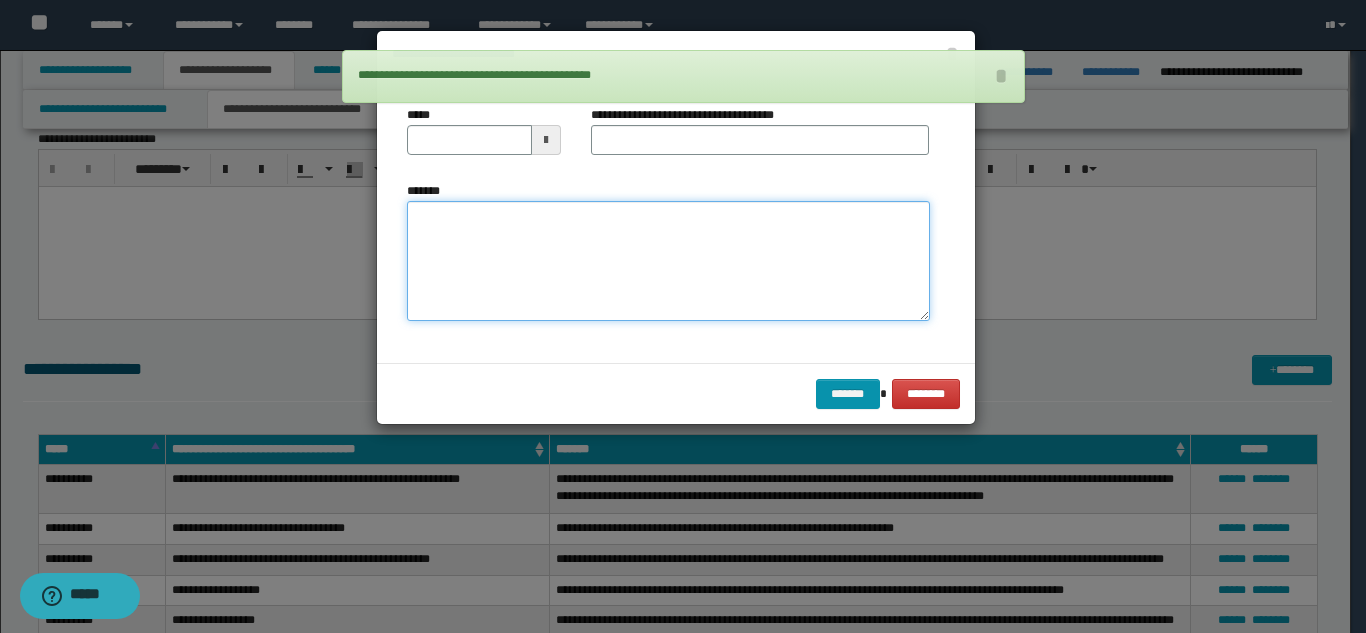 click on "*******" at bounding box center [668, 261] 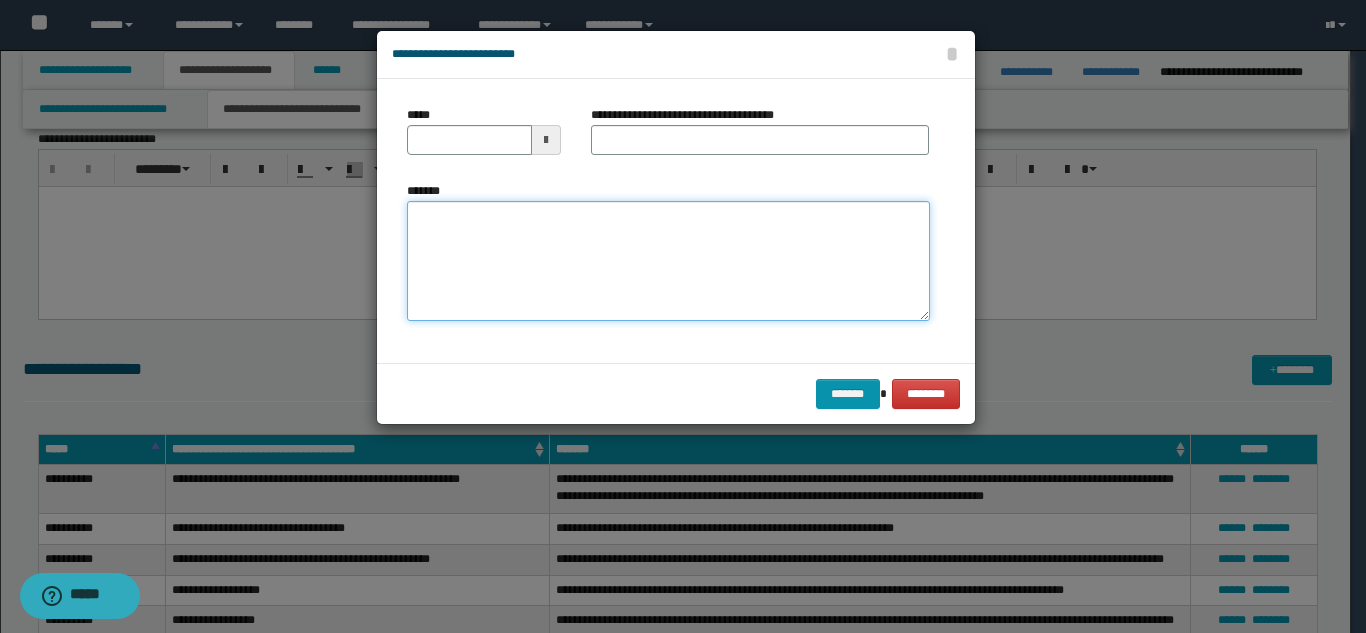 paste on "**********" 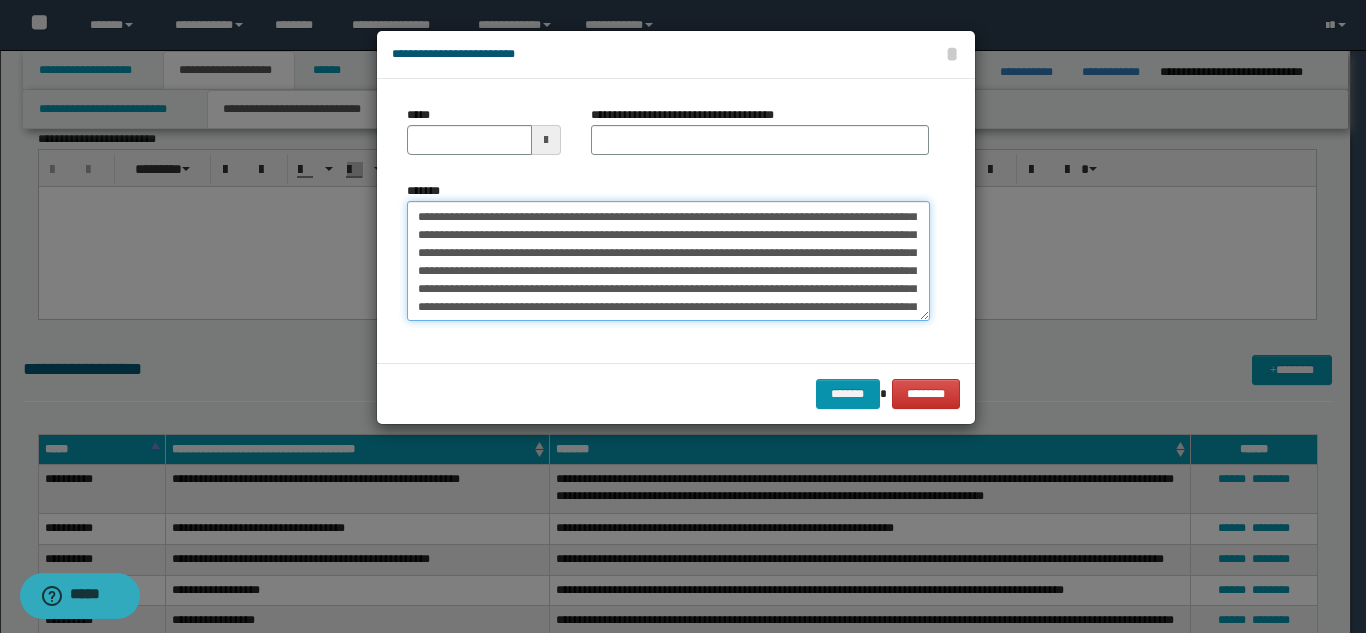 scroll, scrollTop: 0, scrollLeft: 0, axis: both 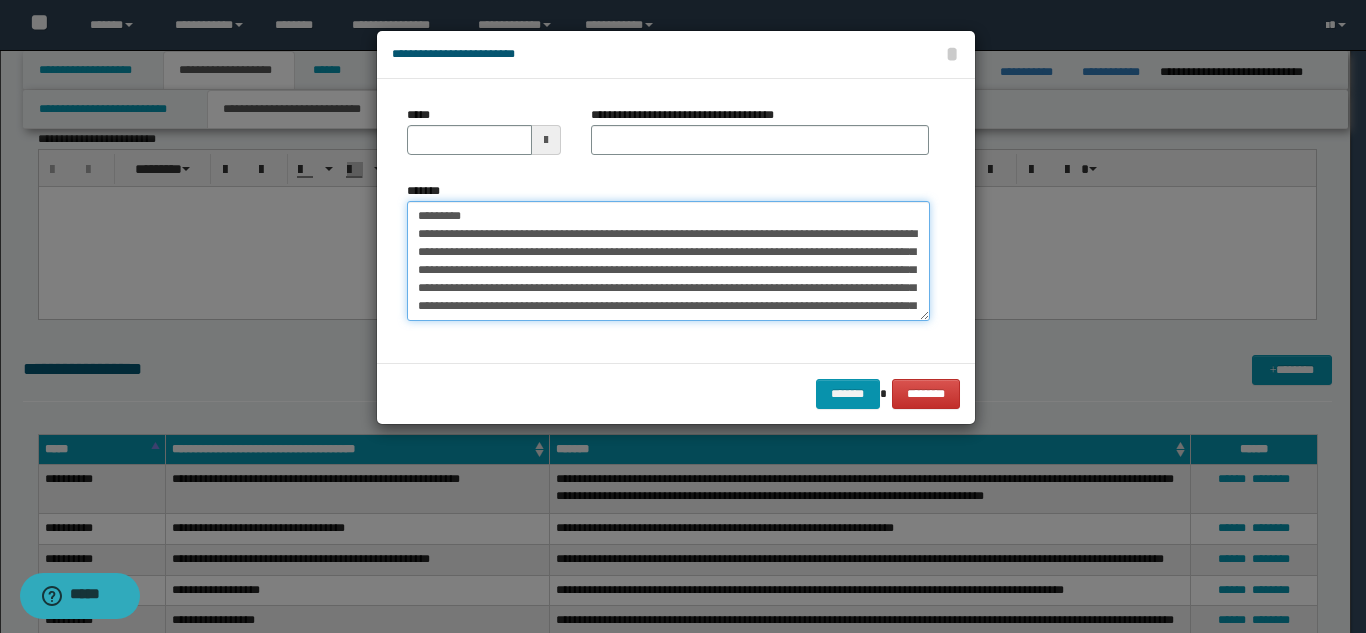 click on "*******" at bounding box center (668, 261) 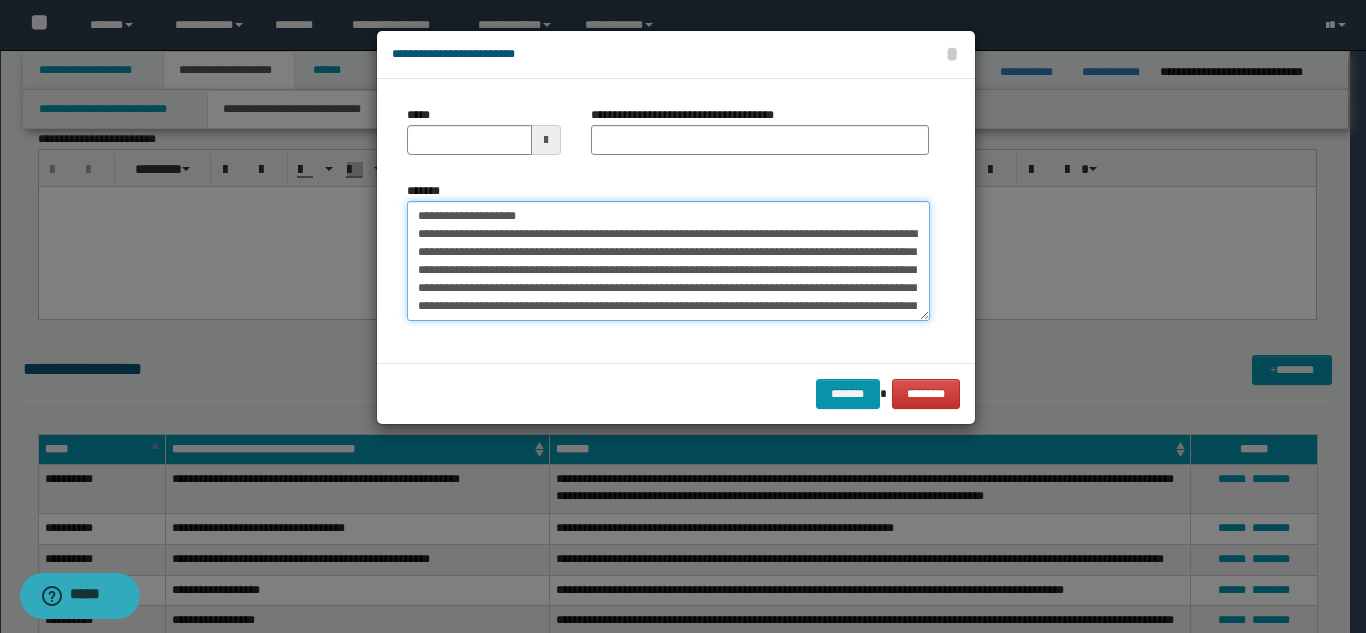 click on "*******" at bounding box center [668, 261] 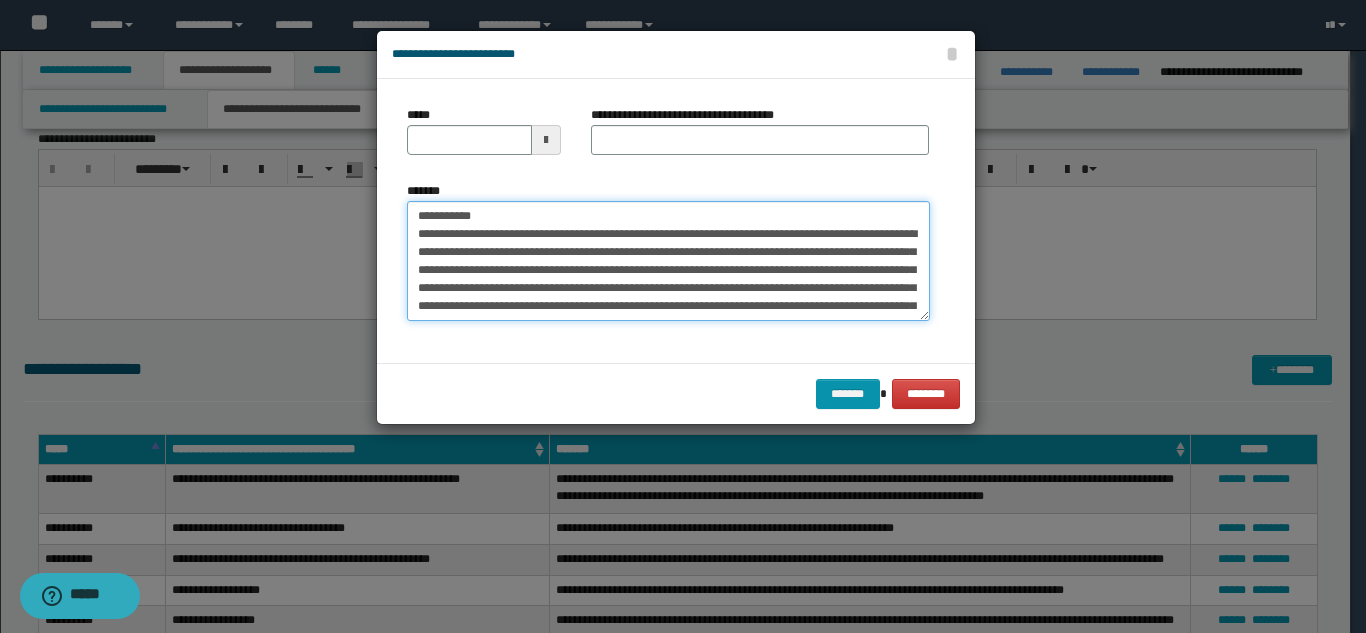 type on "**********" 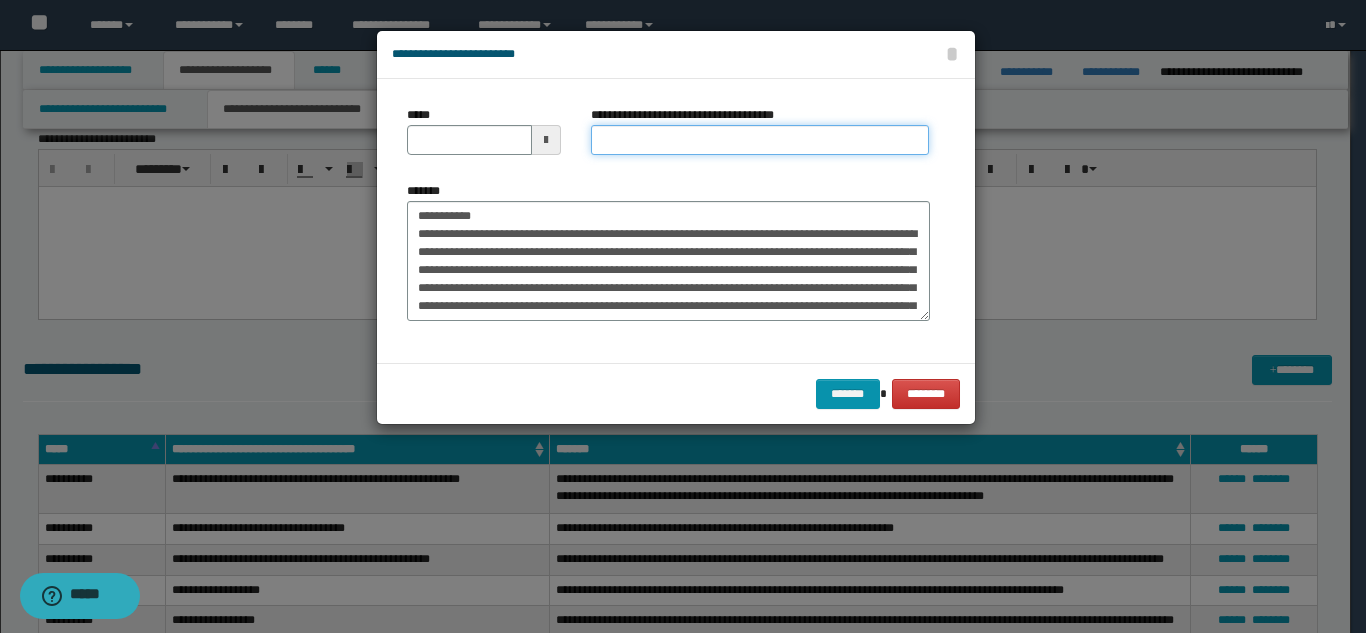 drag, startPoint x: 622, startPoint y: 134, endPoint x: 593, endPoint y: 165, distance: 42.44997 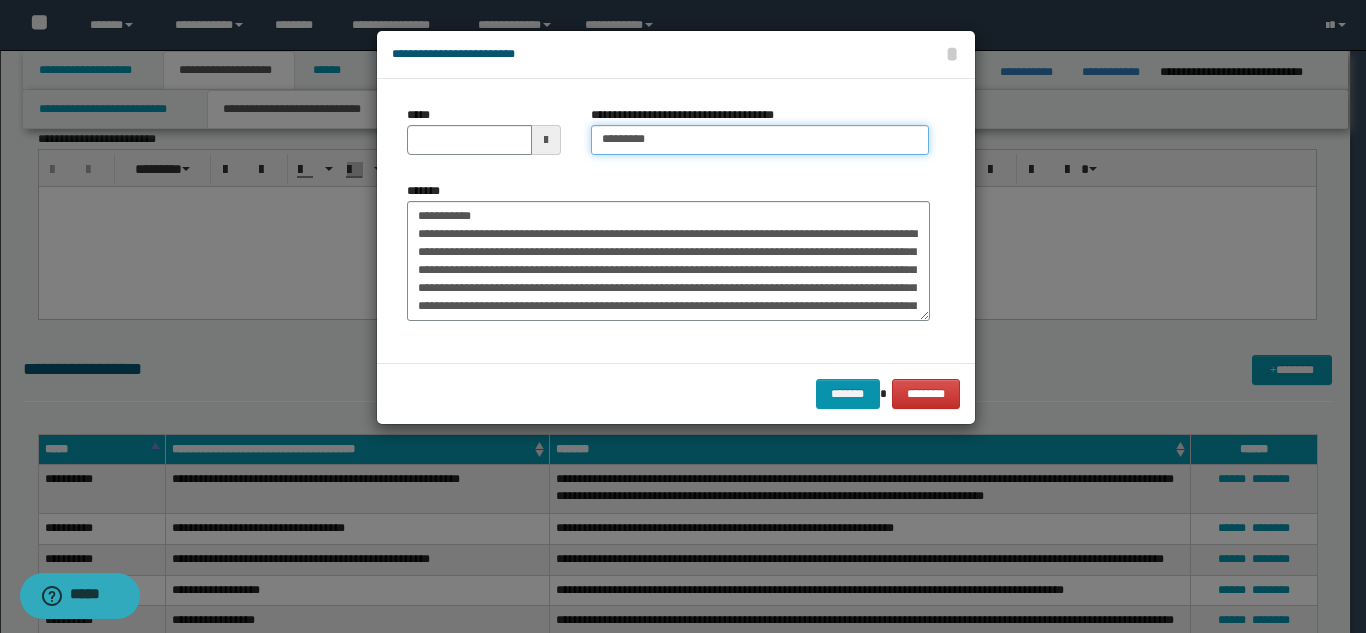 type on "*********" 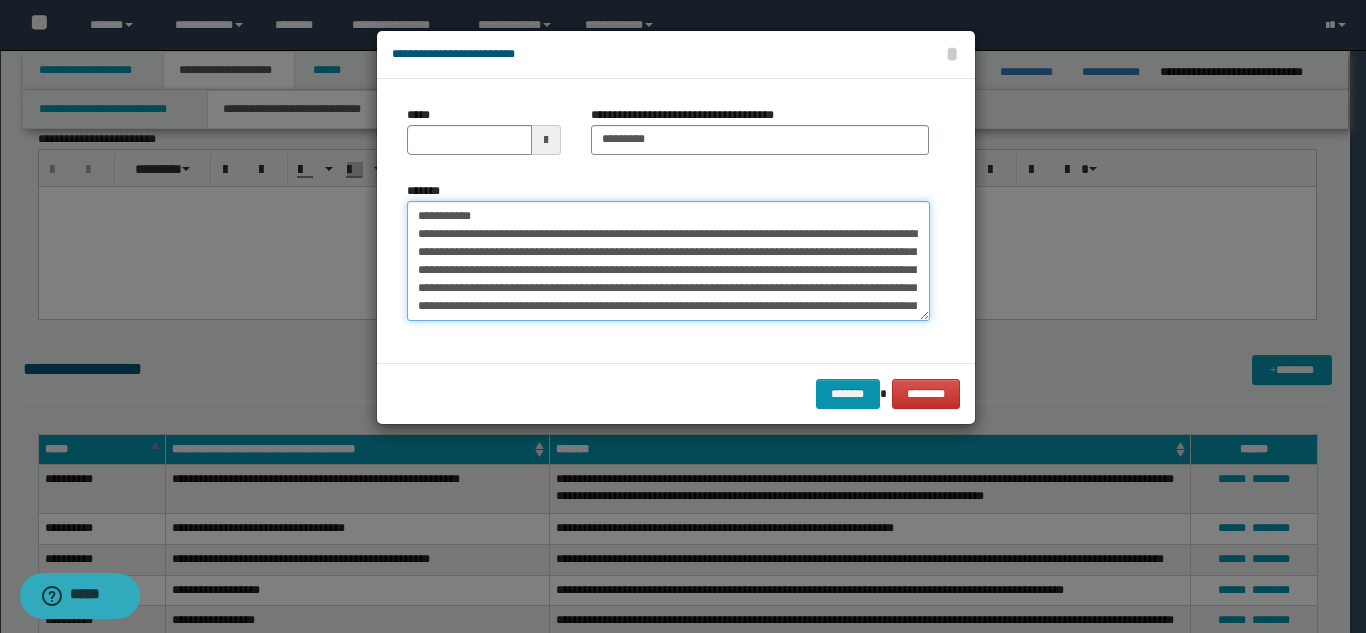 drag, startPoint x: 488, startPoint y: 215, endPoint x: 422, endPoint y: 180, distance: 74.70609 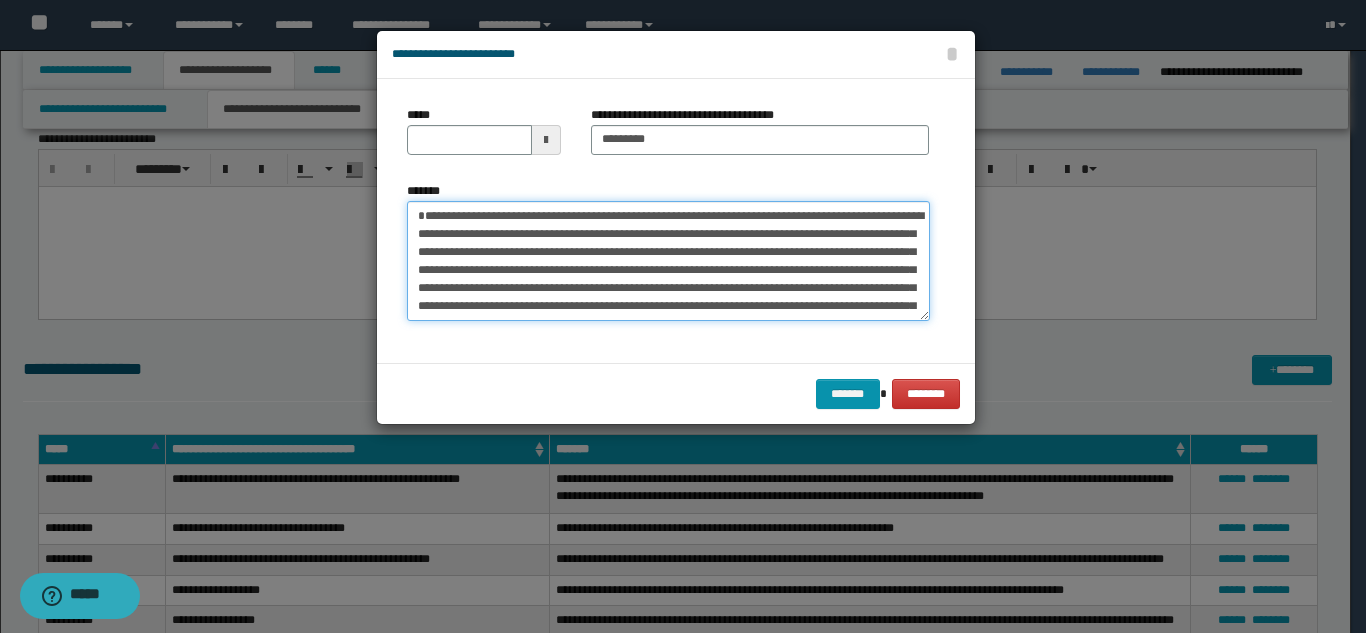 type 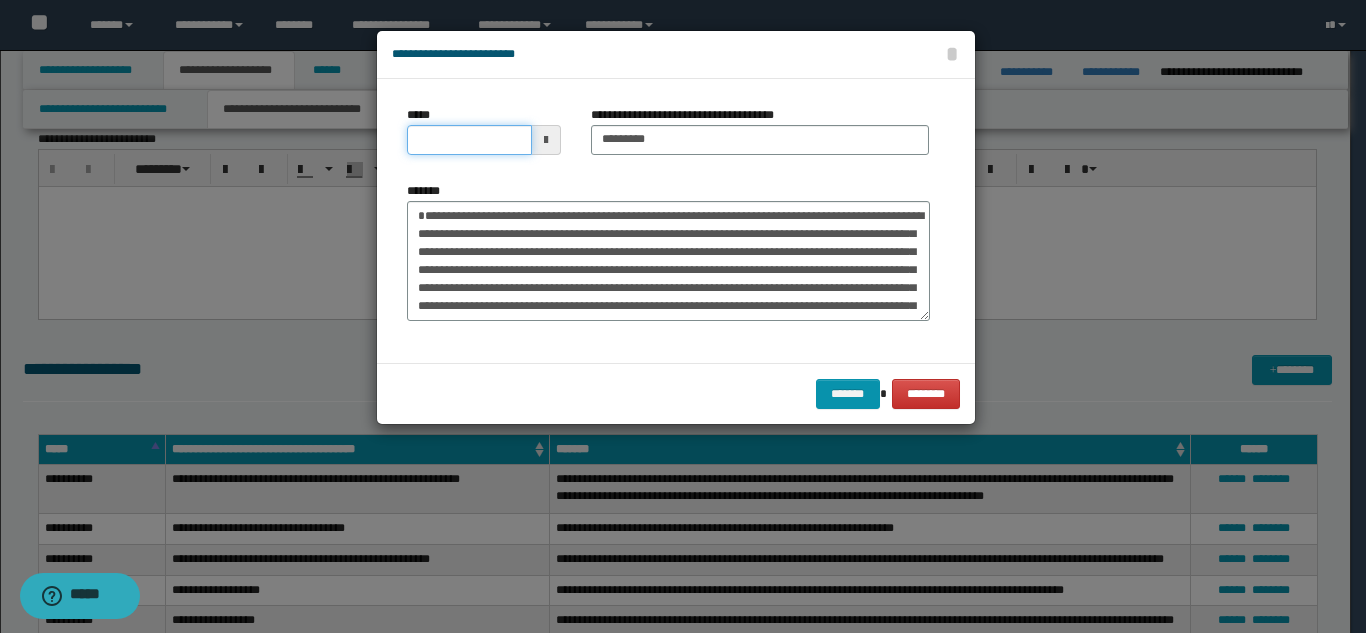 click on "*****" at bounding box center (469, 140) 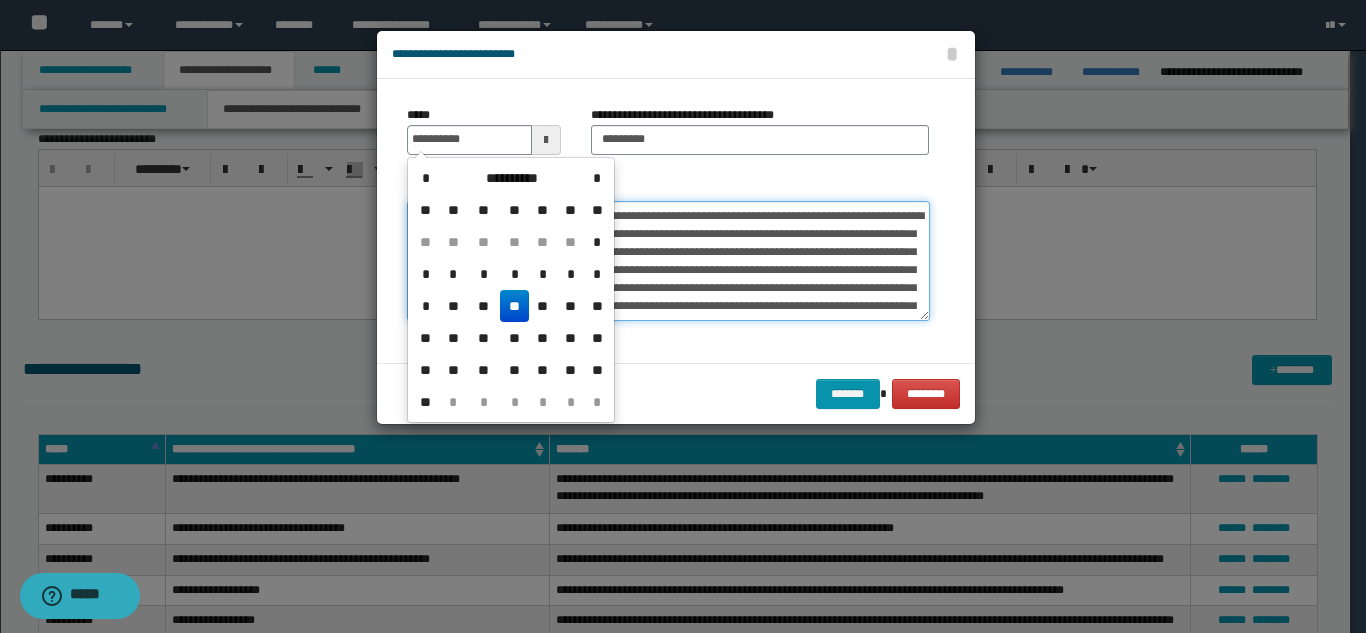 type on "**********" 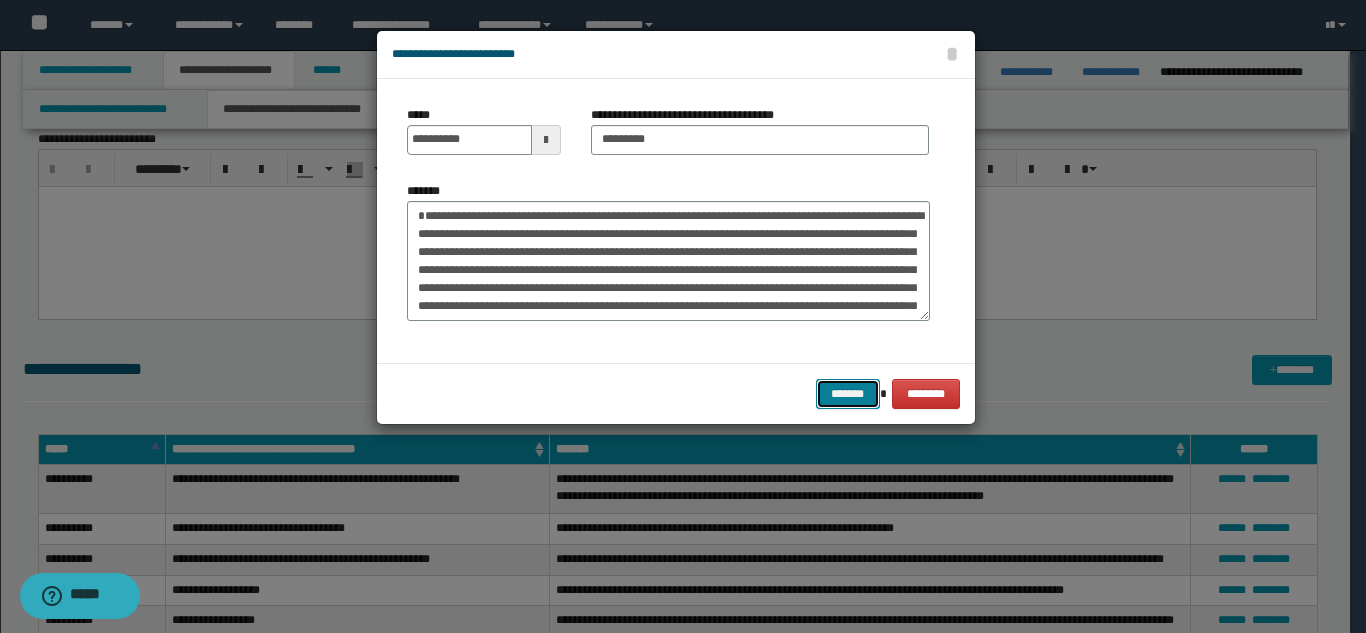 click on "*******" at bounding box center (848, 394) 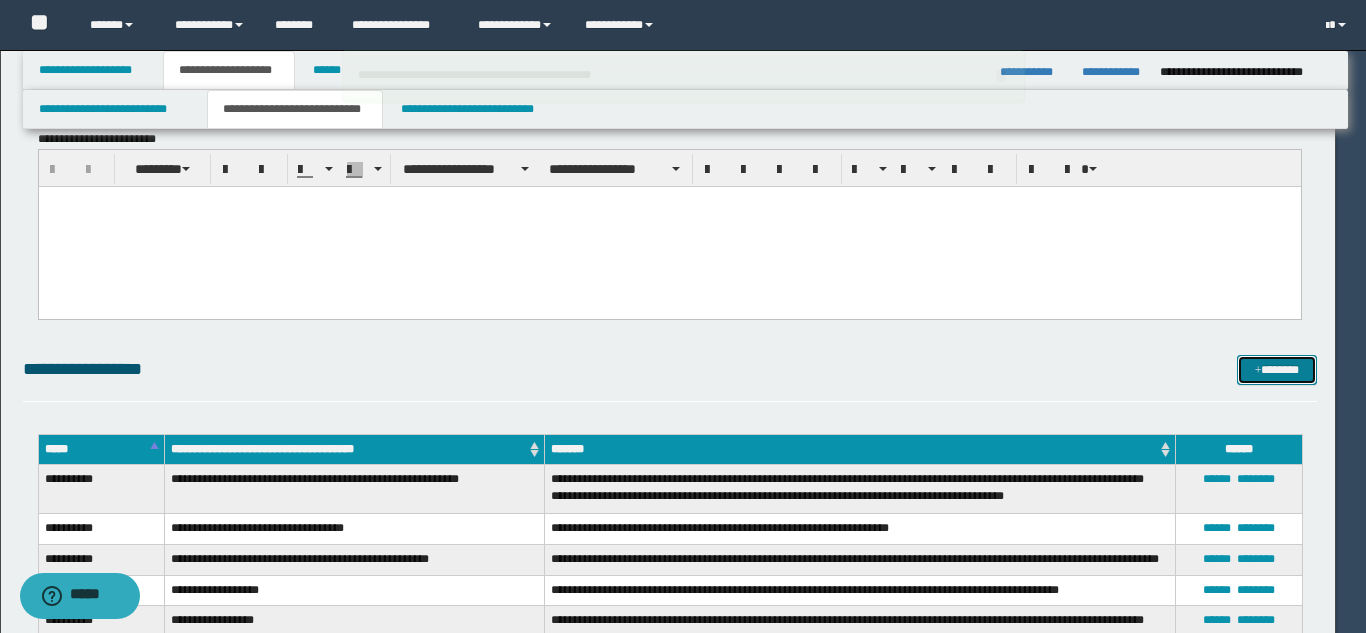 type 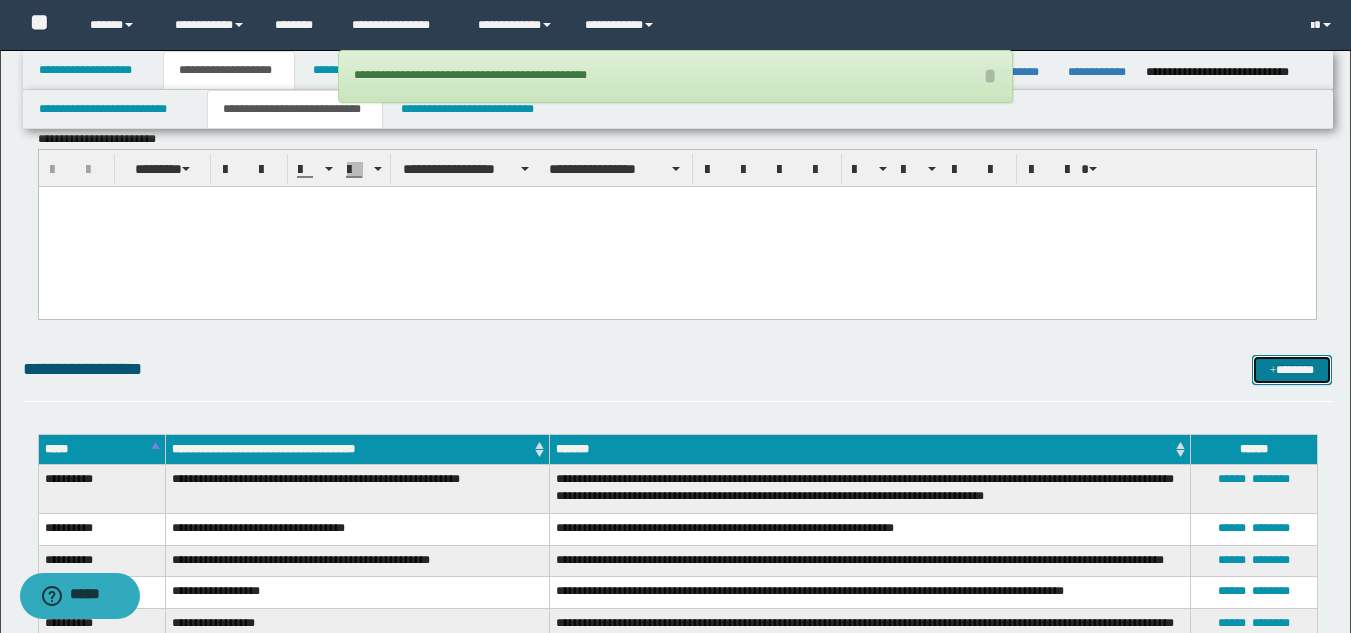 click on "*******" at bounding box center [1292, 370] 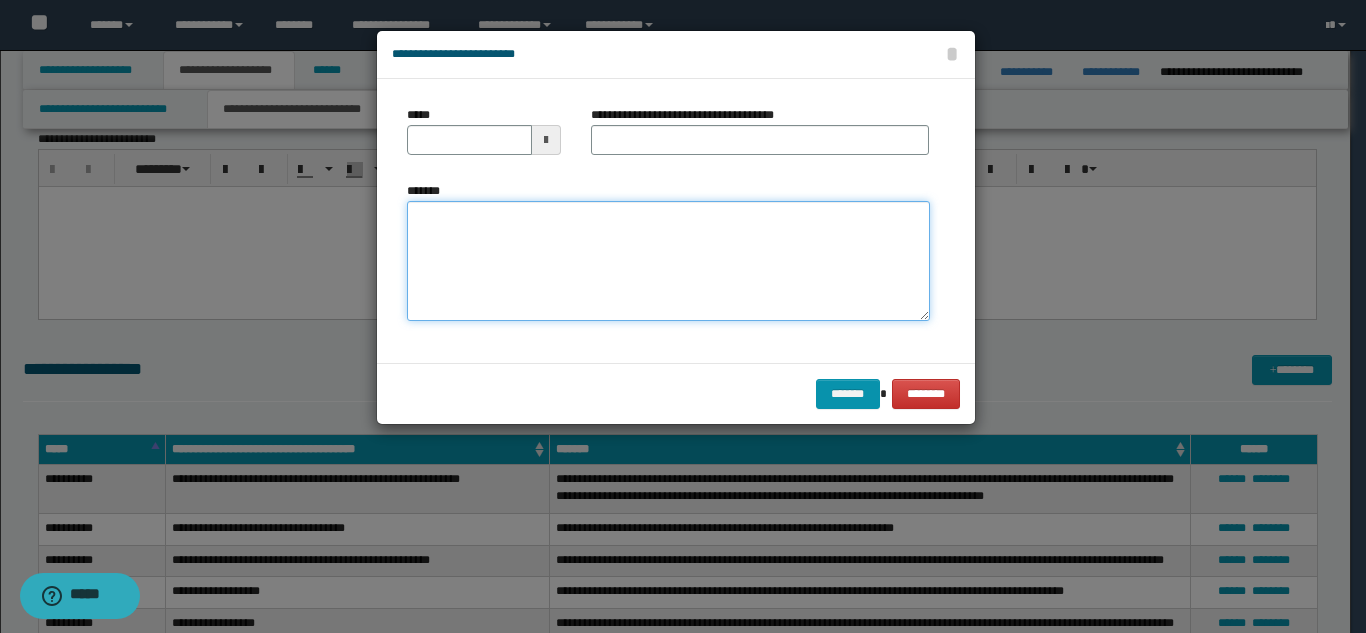 click on "*******" at bounding box center (668, 261) 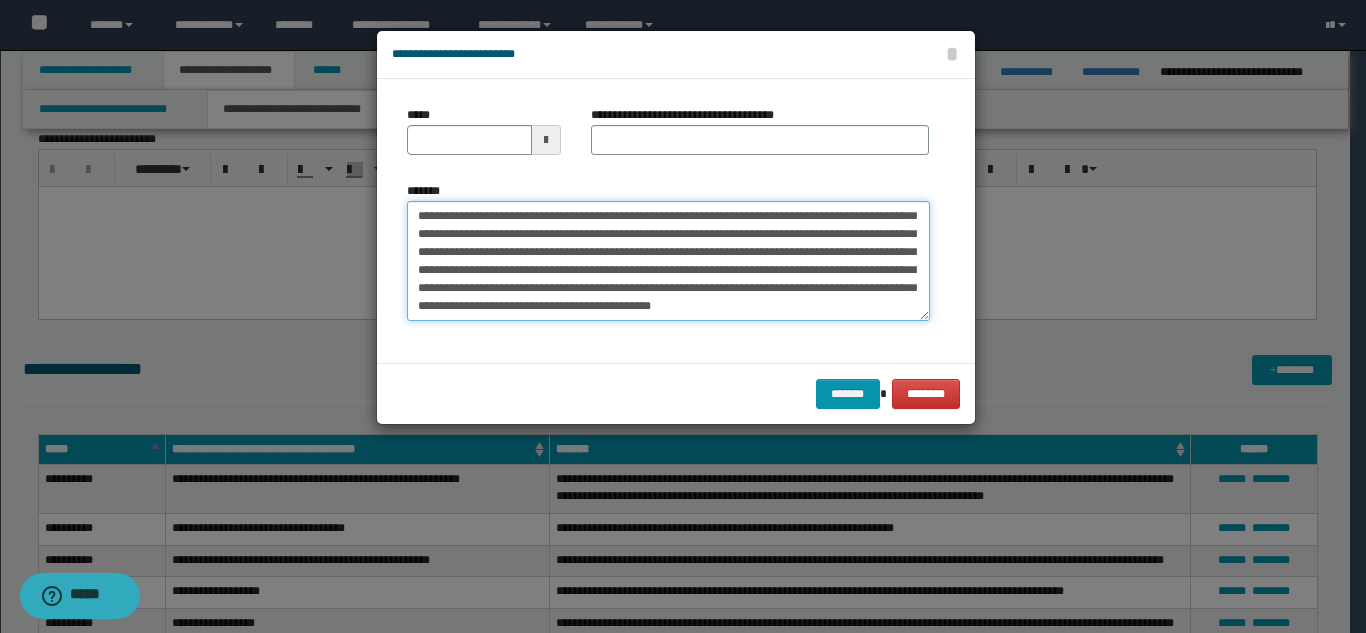scroll, scrollTop: 0, scrollLeft: 0, axis: both 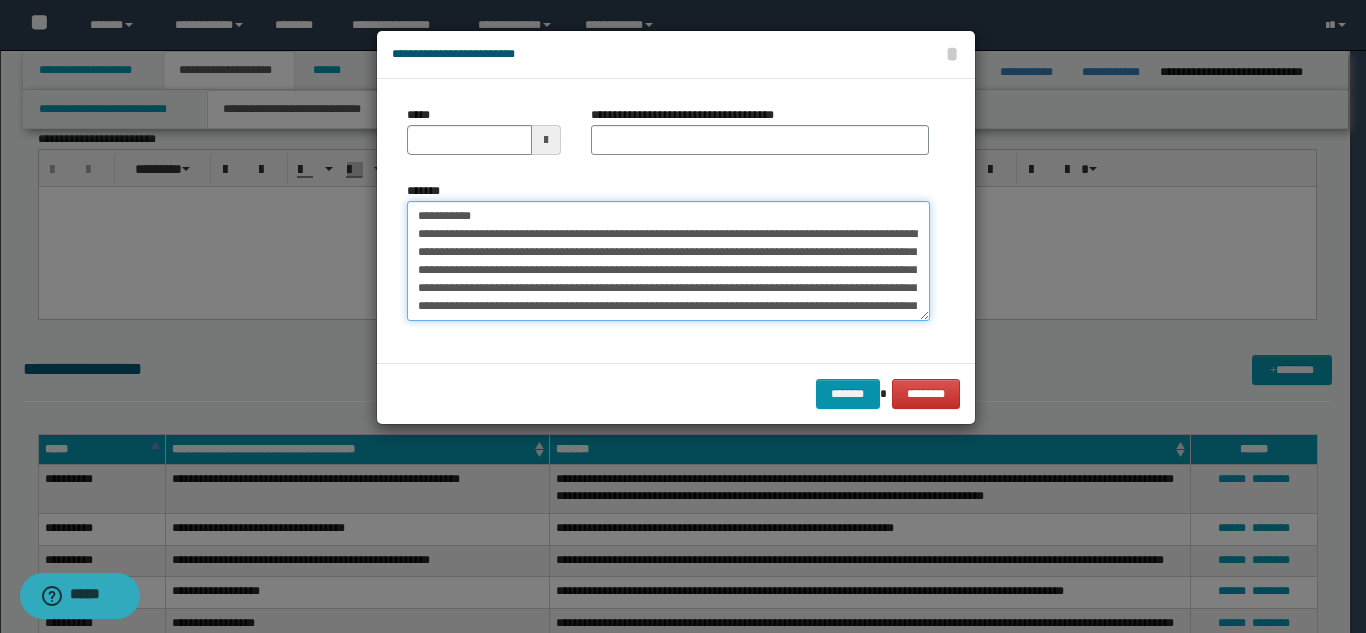drag, startPoint x: 579, startPoint y: 222, endPoint x: 482, endPoint y: 214, distance: 97.32934 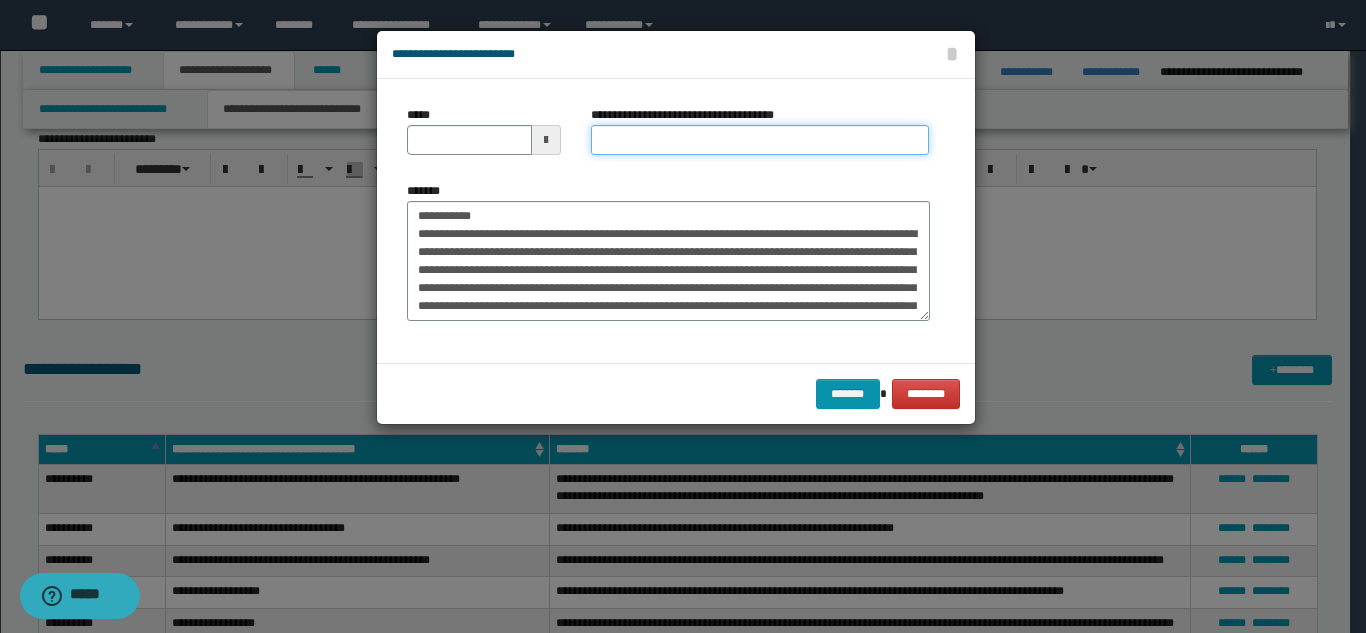 click on "**********" at bounding box center (760, 140) 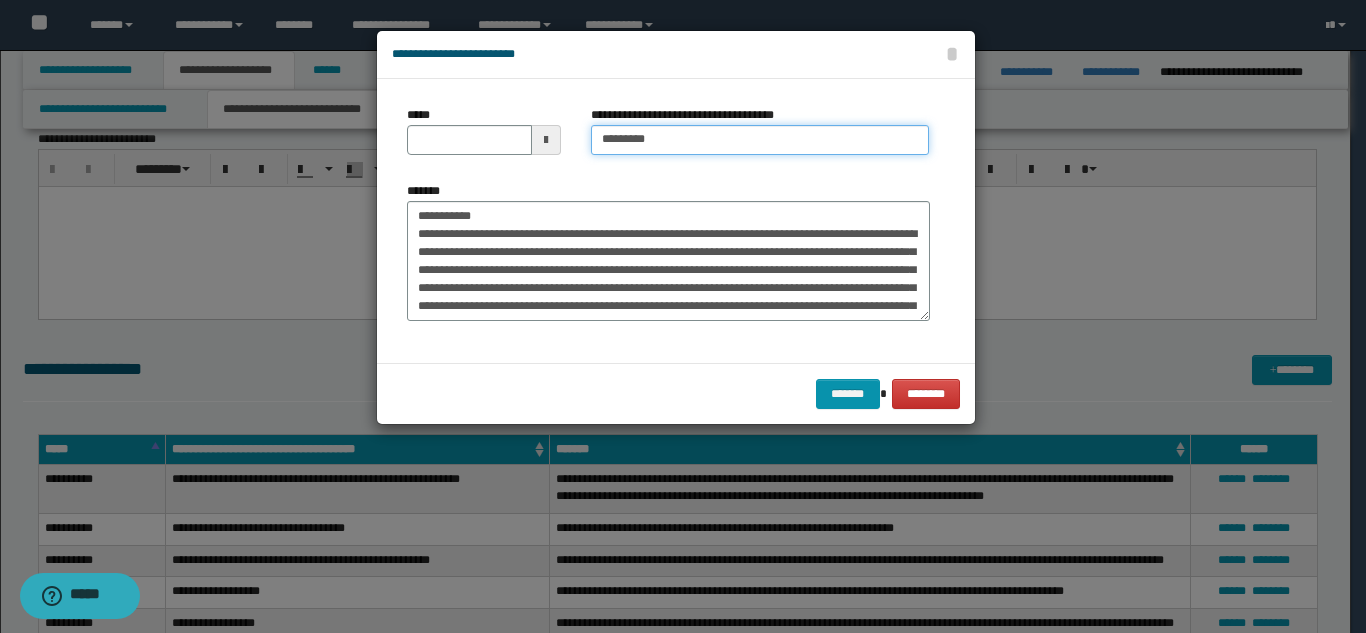 type on "*********" 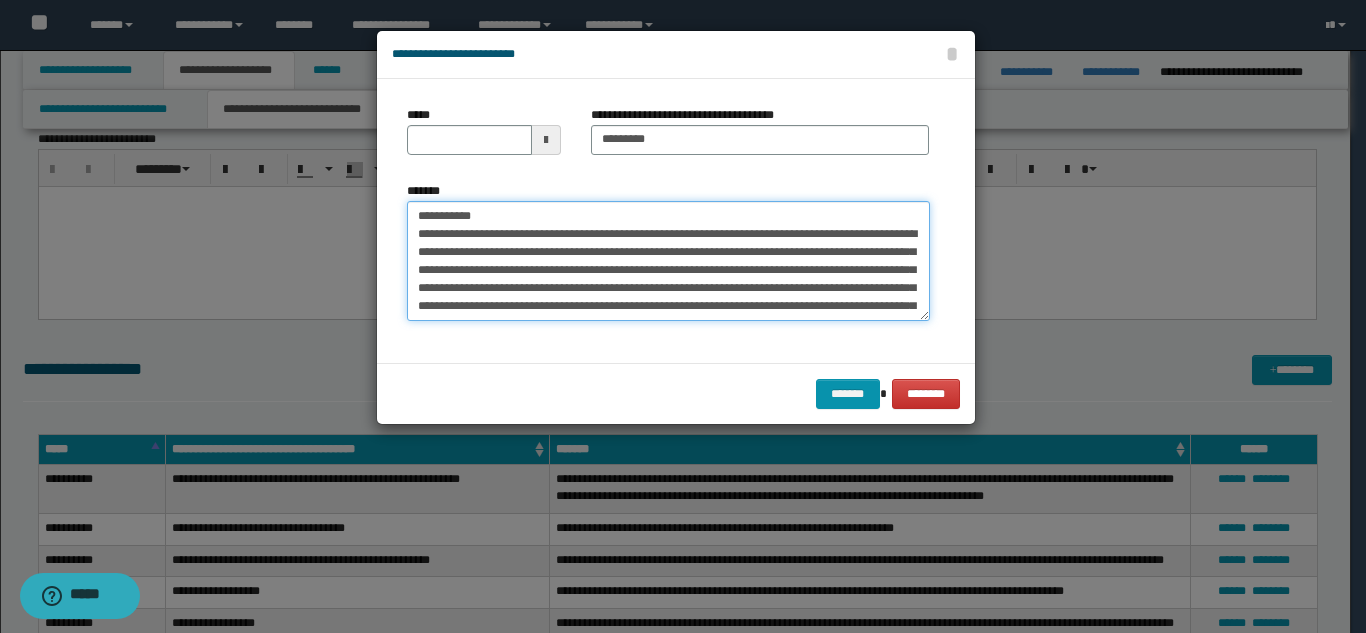 type on "**********" 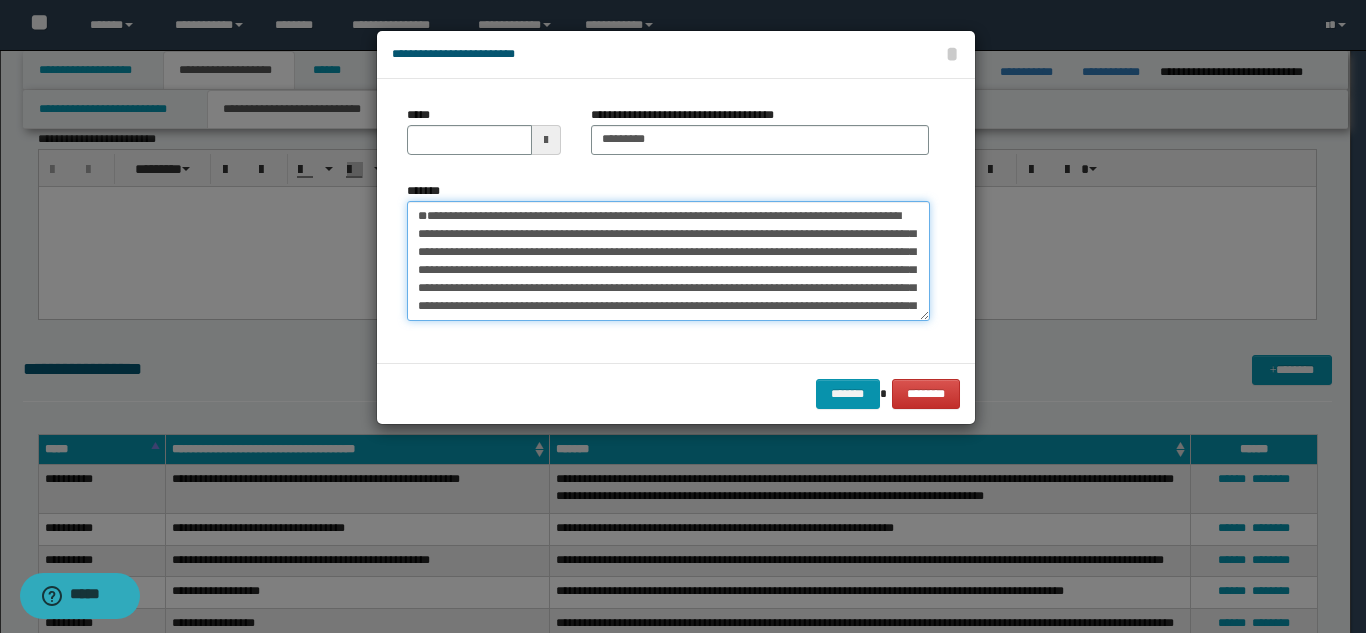 drag, startPoint x: 480, startPoint y: 213, endPoint x: 407, endPoint y: 198, distance: 74.52516 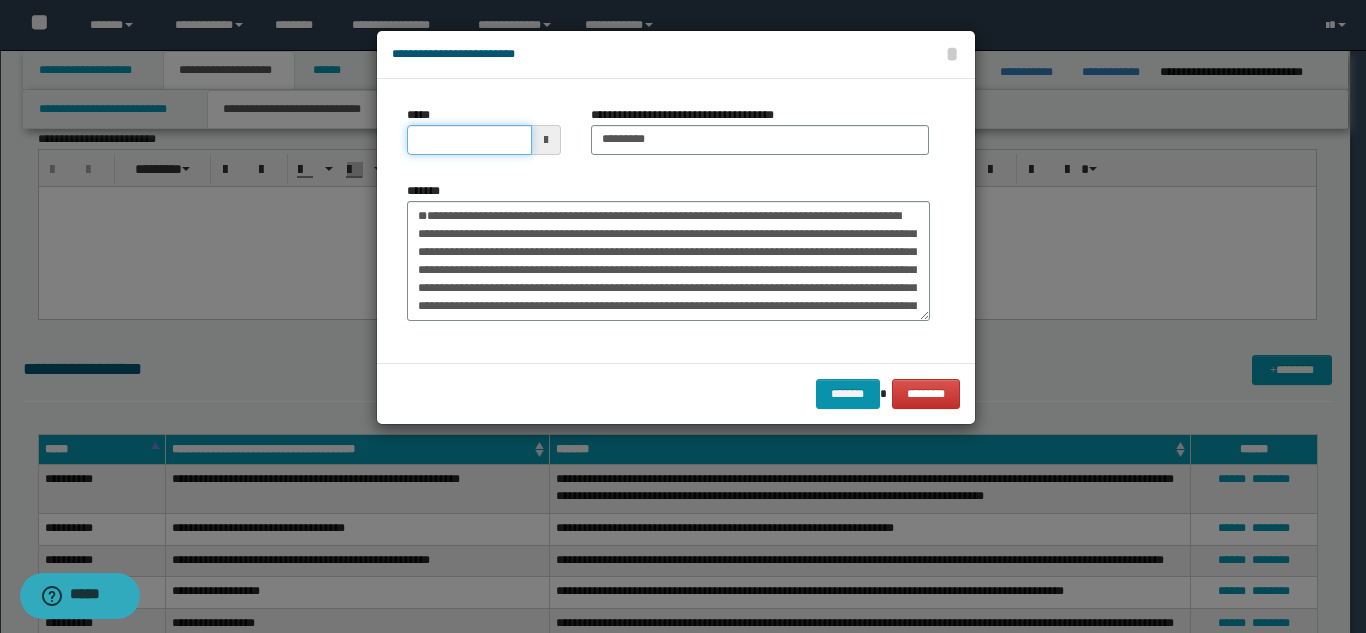 click on "*****" at bounding box center (469, 140) 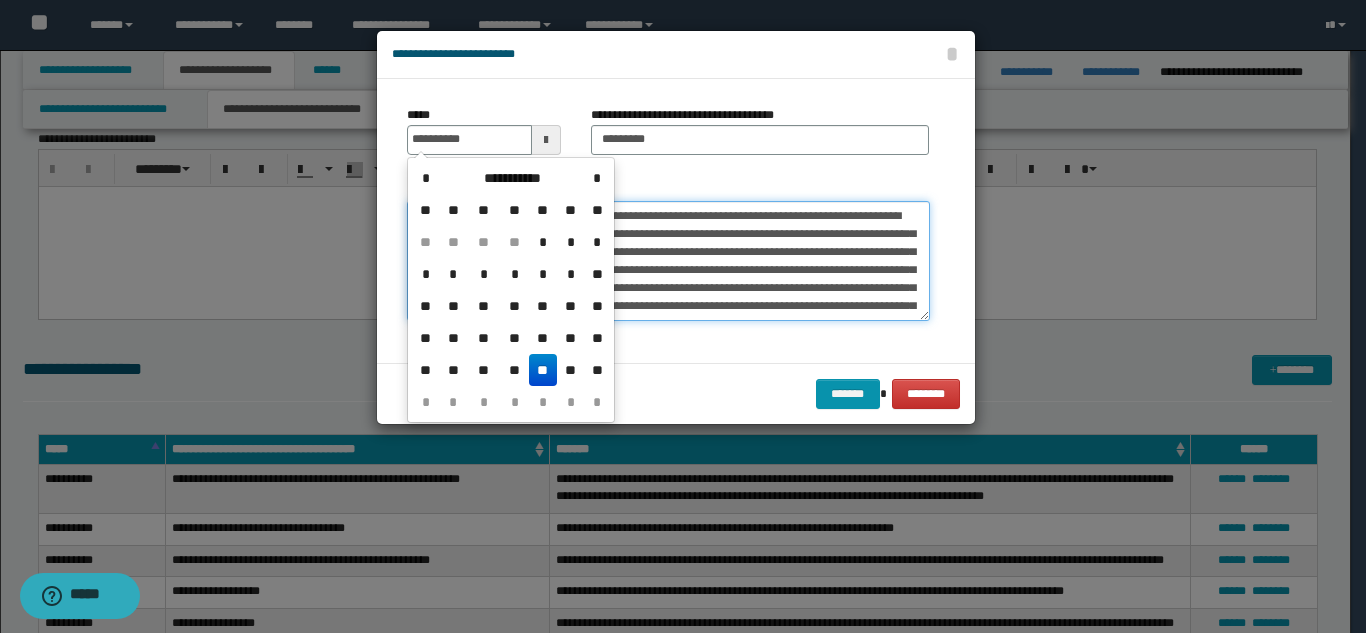 type on "**********" 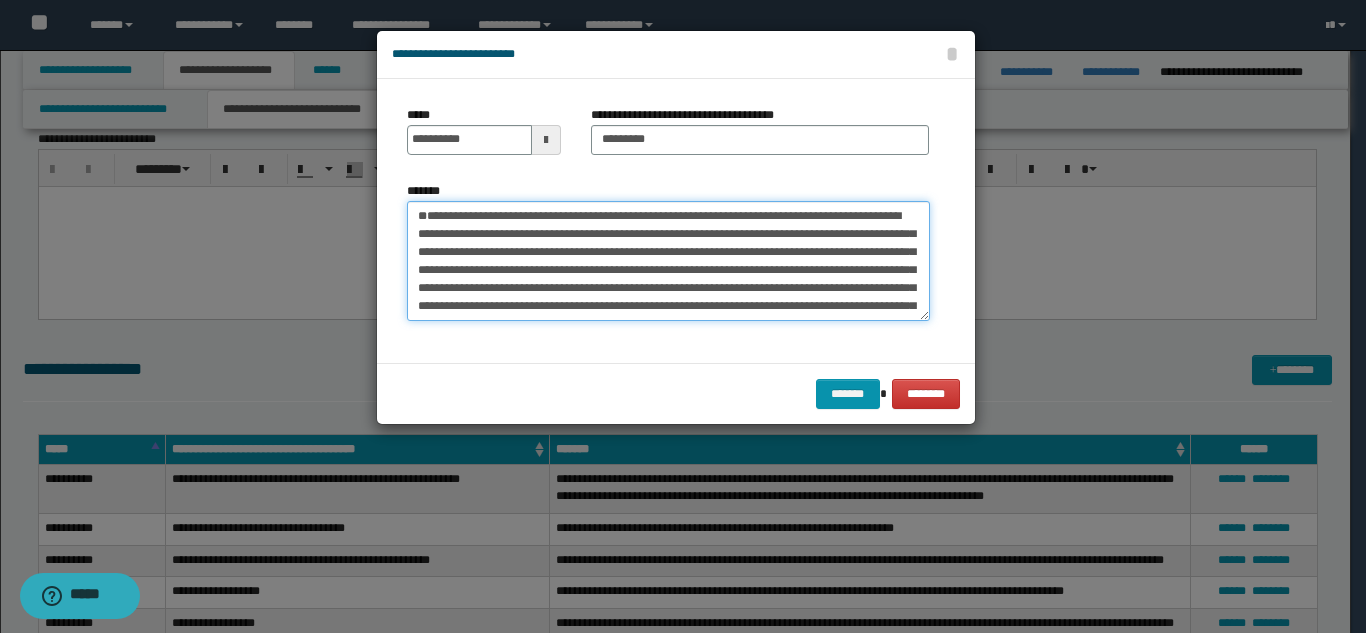 click on "**********" at bounding box center (668, 261) 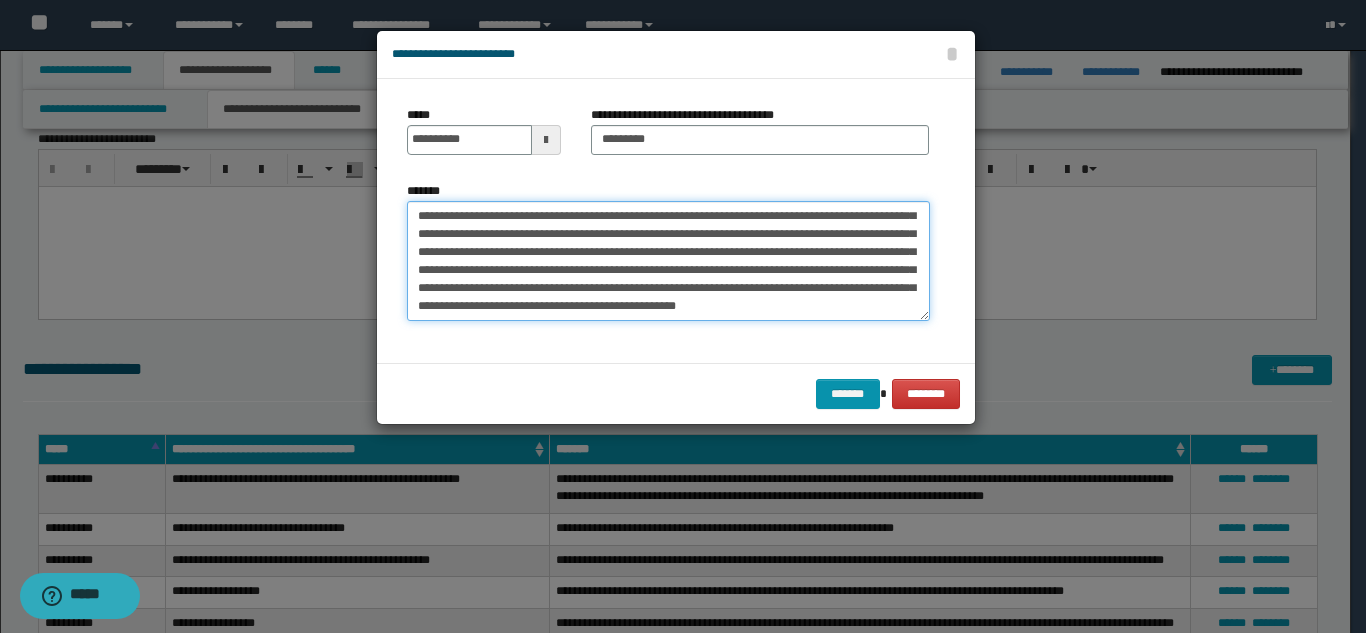 scroll, scrollTop: 72, scrollLeft: 0, axis: vertical 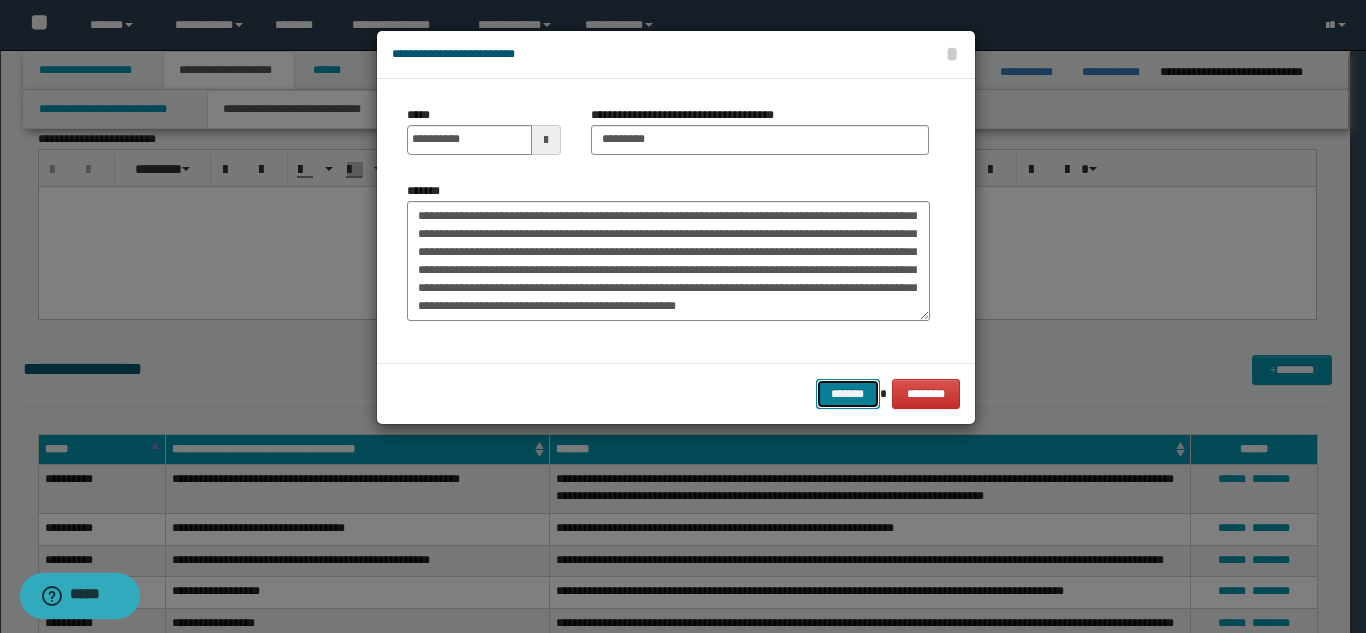 click on "*******" at bounding box center [848, 394] 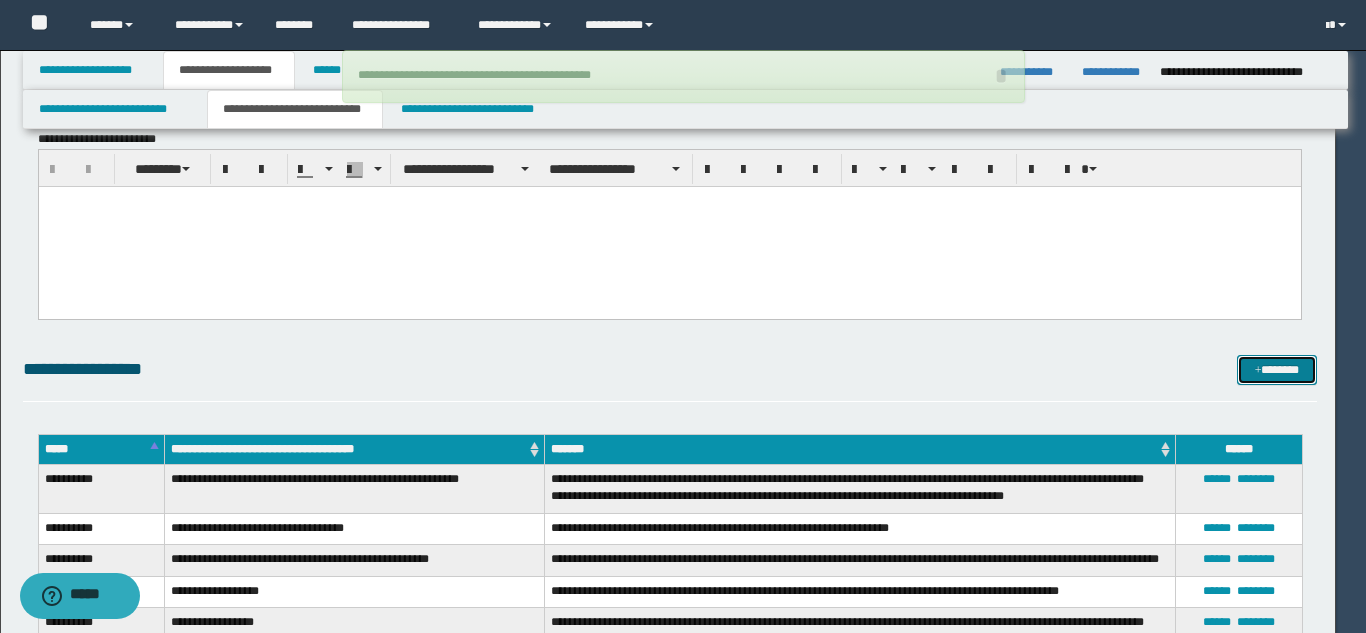 type 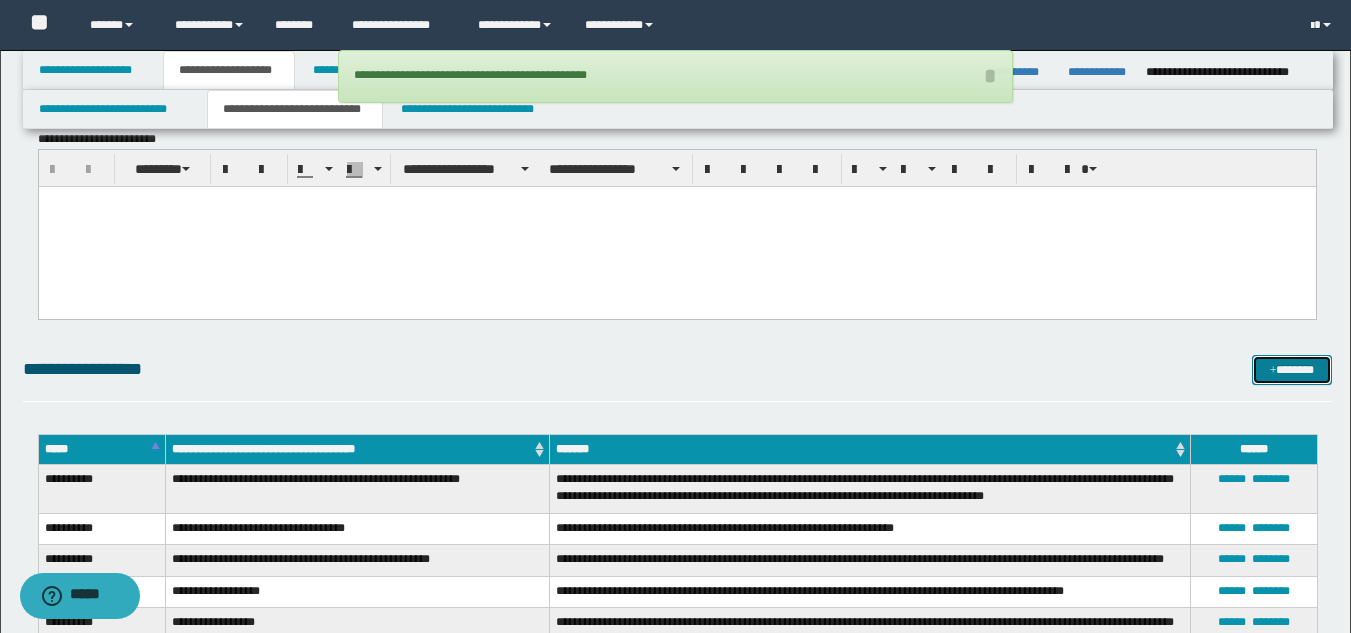 click on "*******" at bounding box center (1292, 370) 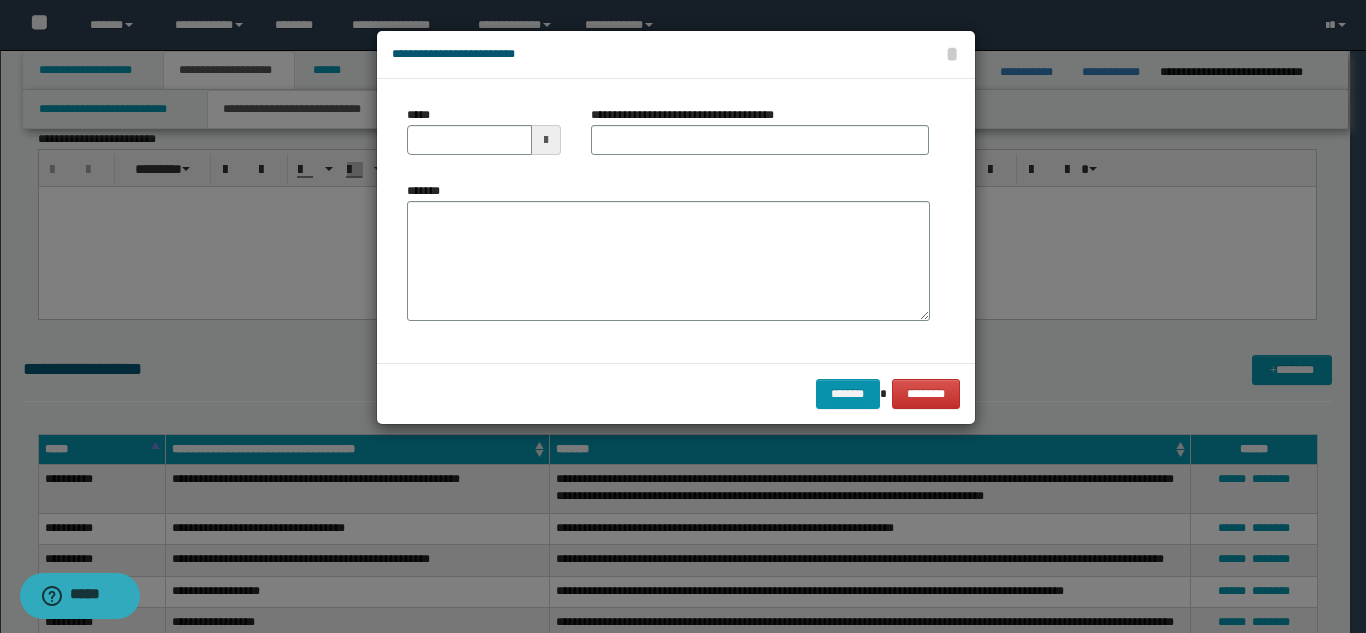 scroll, scrollTop: 0, scrollLeft: 0, axis: both 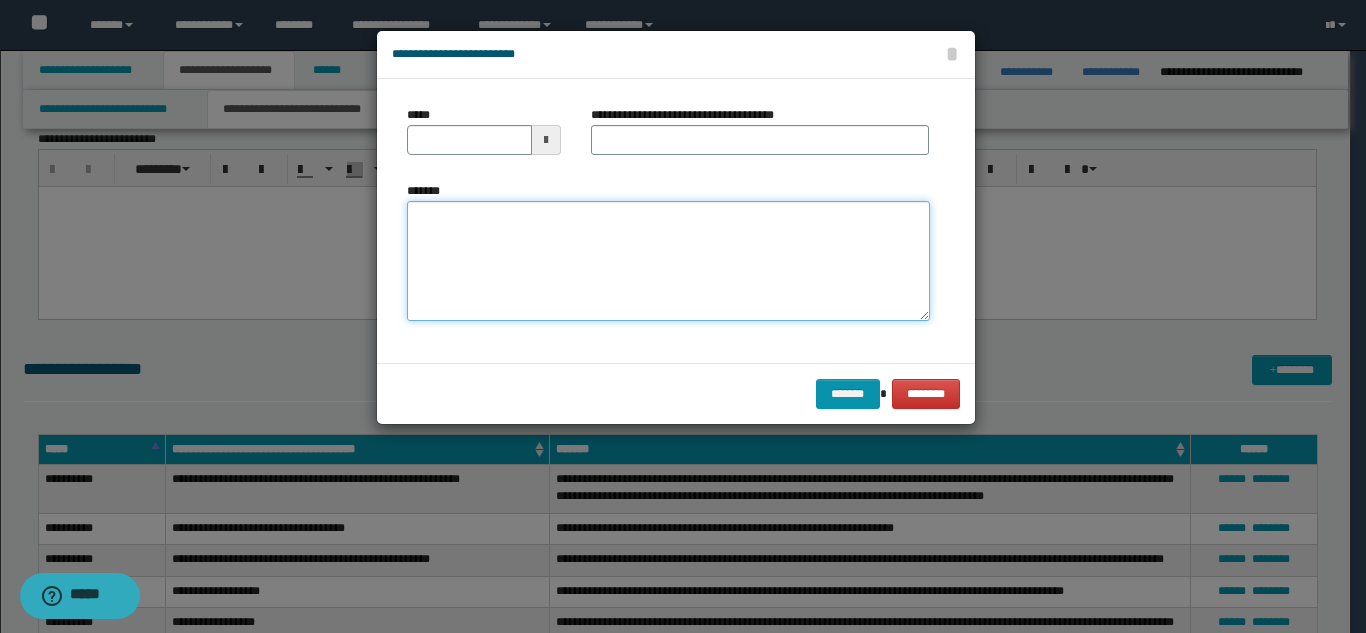 click on "*******" at bounding box center [668, 261] 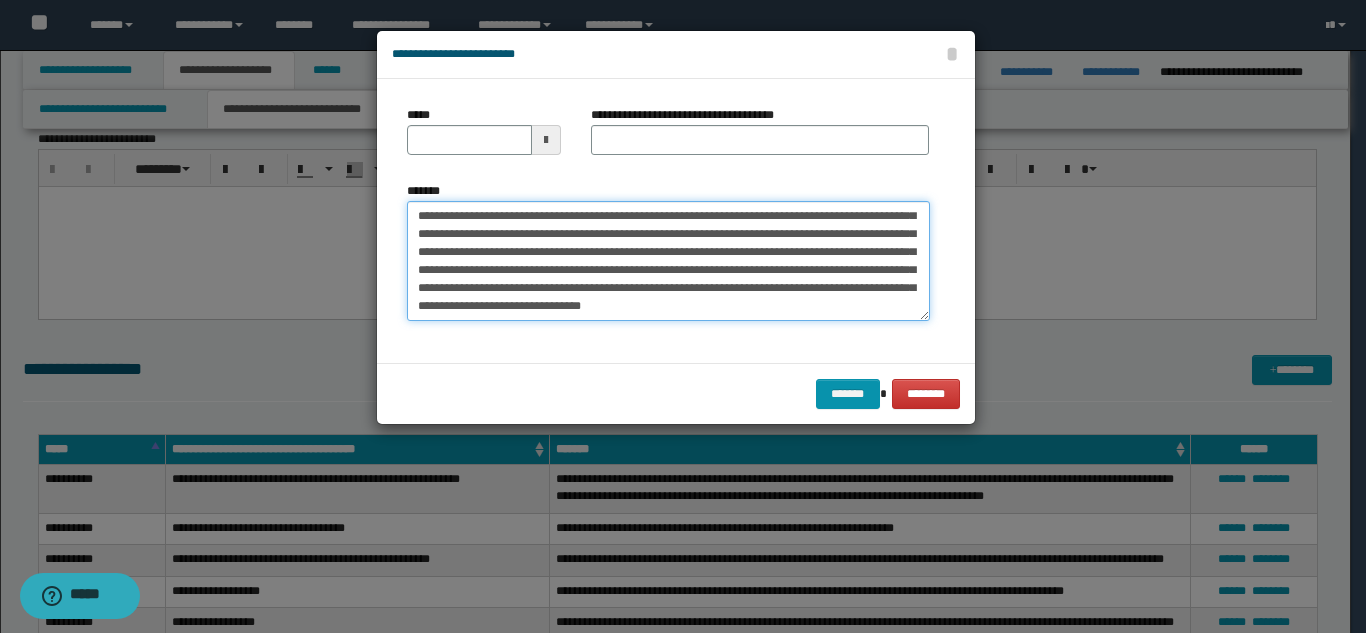 scroll, scrollTop: 0, scrollLeft: 0, axis: both 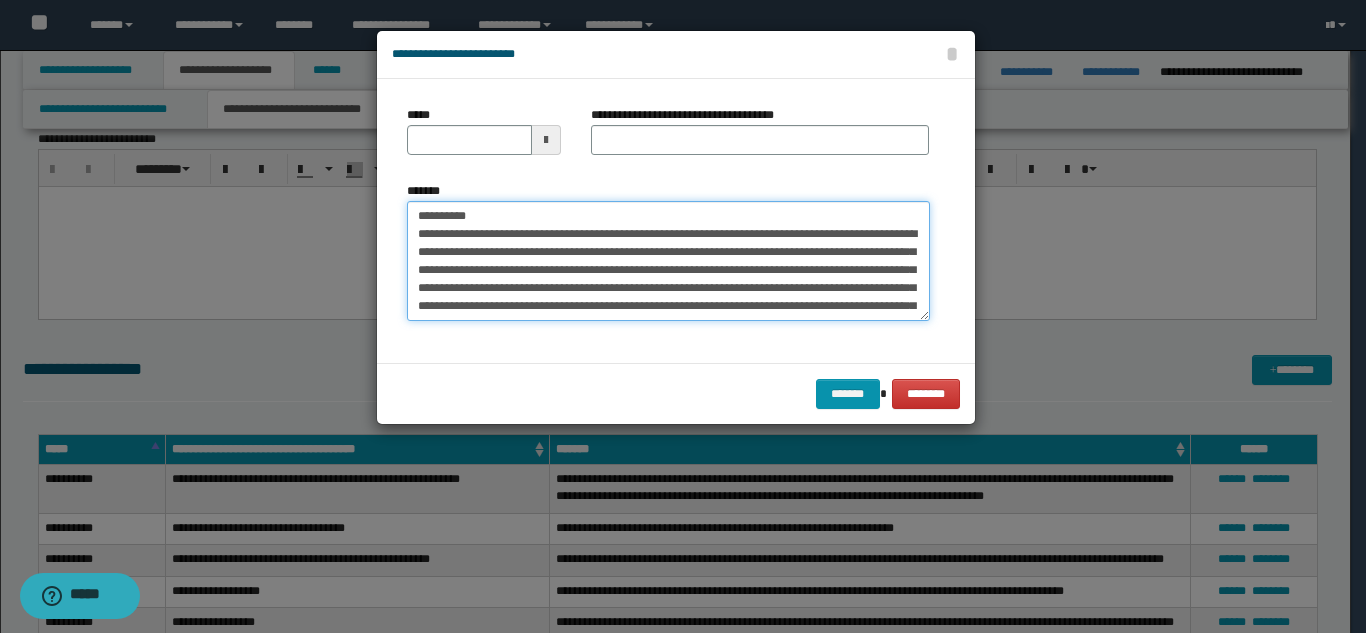drag, startPoint x: 547, startPoint y: 223, endPoint x: 479, endPoint y: 213, distance: 68.73136 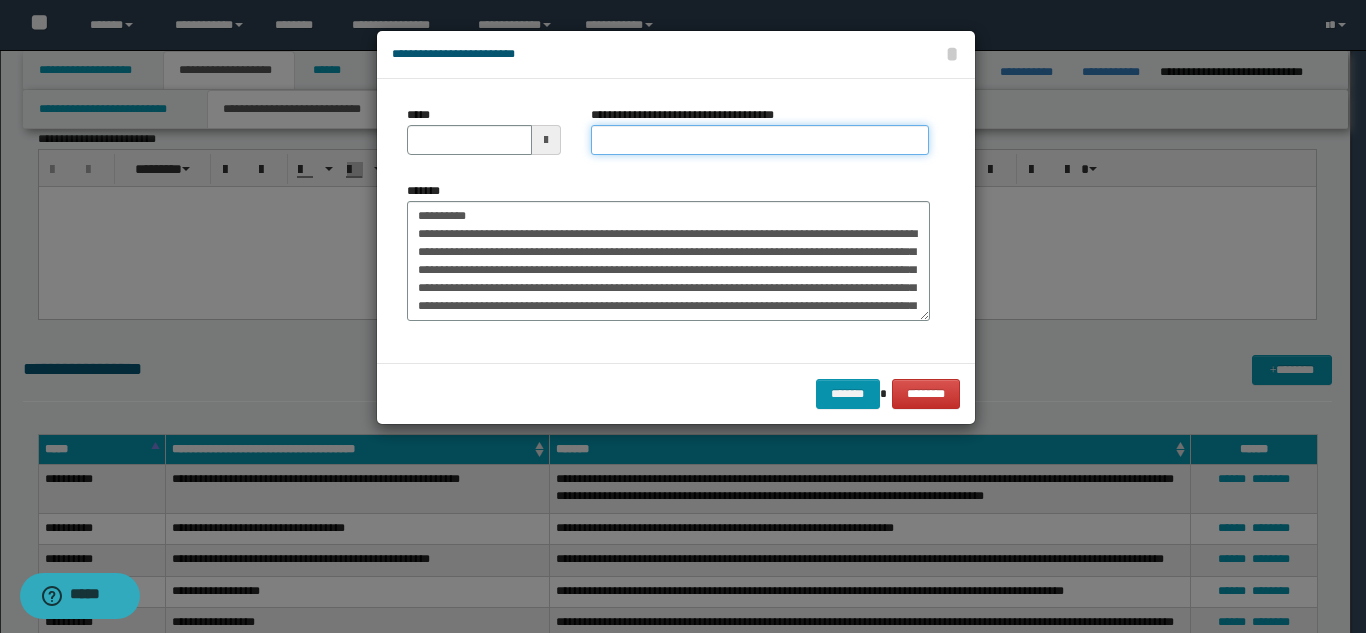 drag, startPoint x: 621, startPoint y: 142, endPoint x: 571, endPoint y: 158, distance: 52.49762 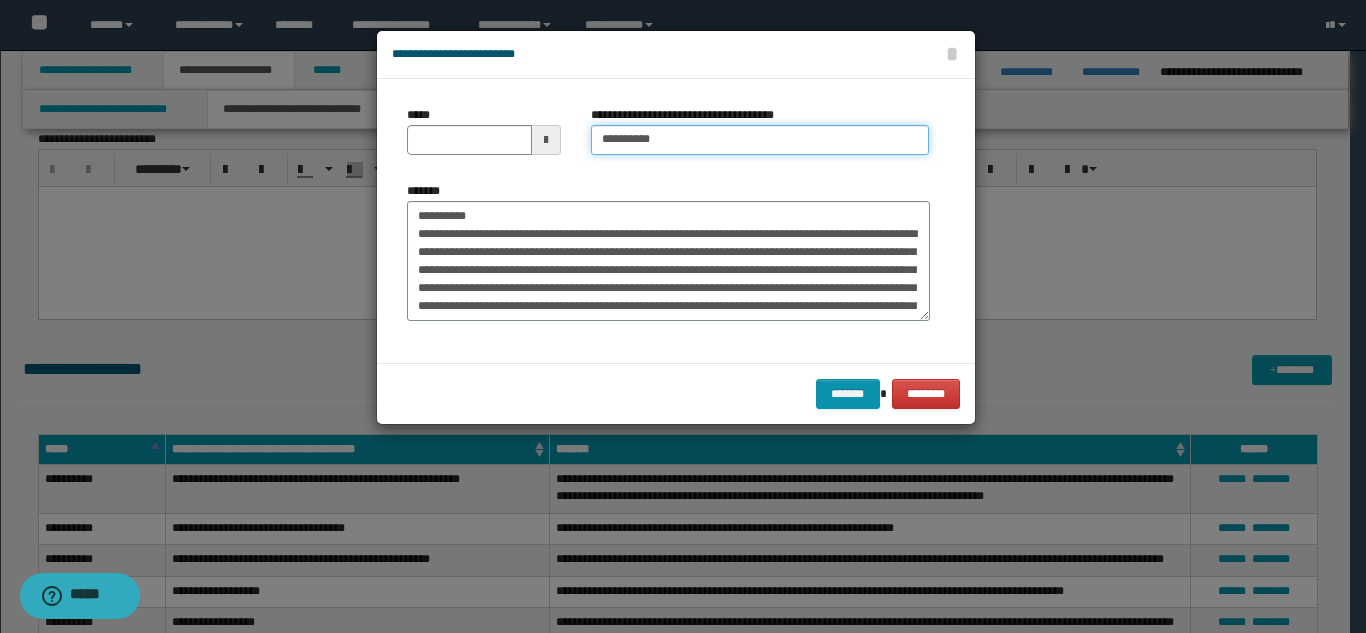 type on "*********" 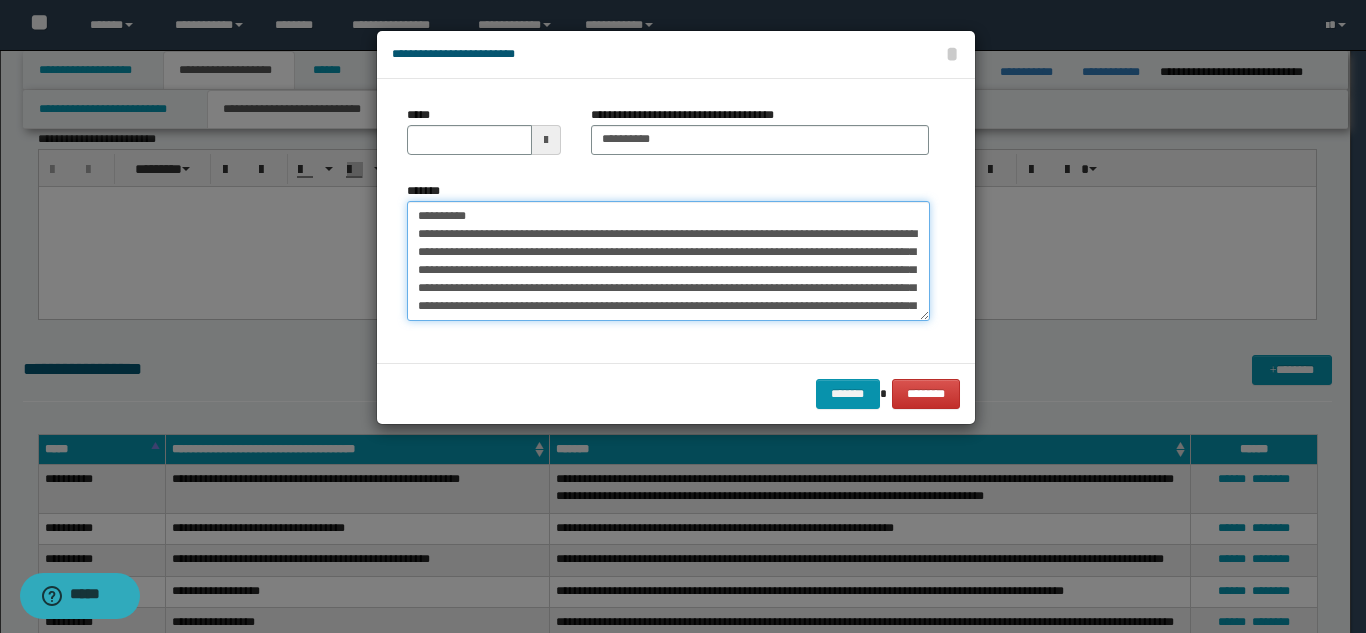 drag, startPoint x: 483, startPoint y: 216, endPoint x: 398, endPoint y: 201, distance: 86.313385 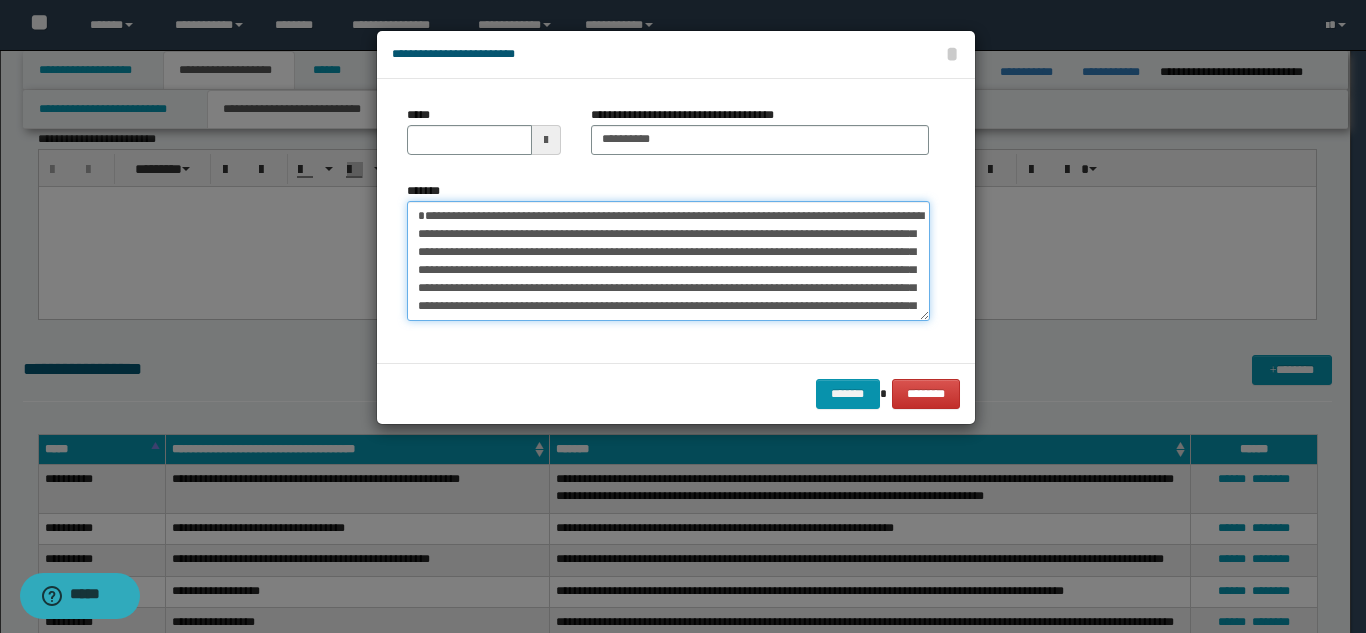 type 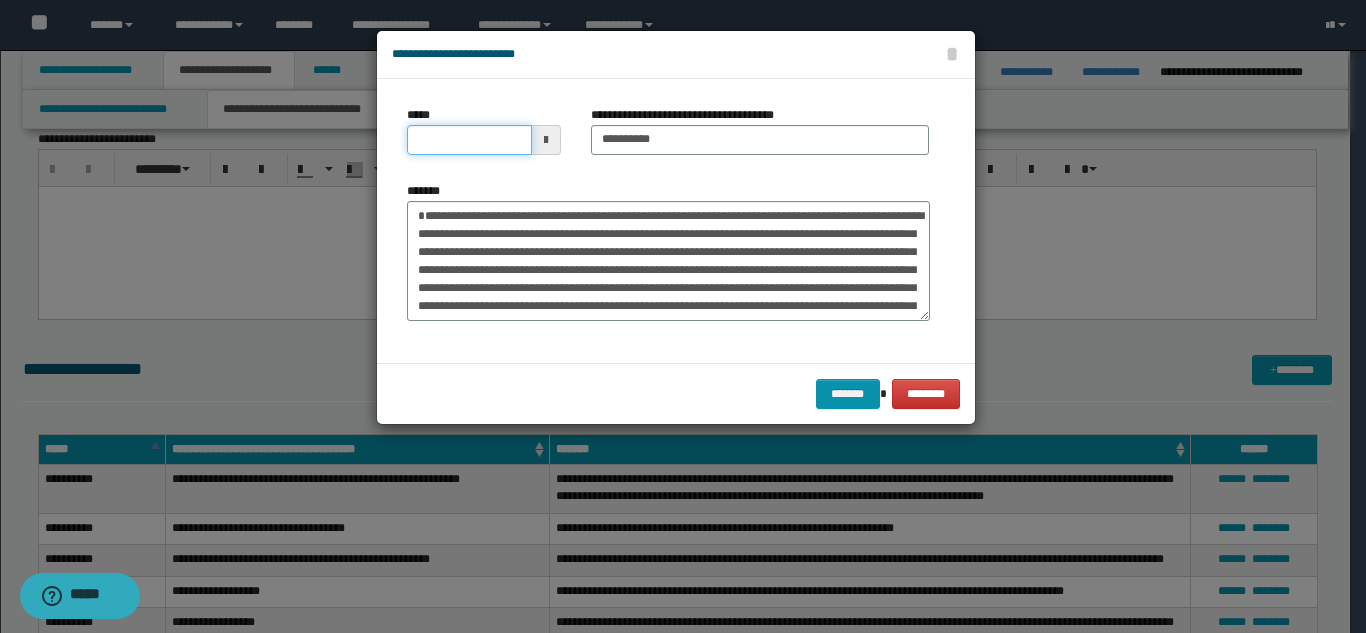 click on "*****" at bounding box center (469, 140) 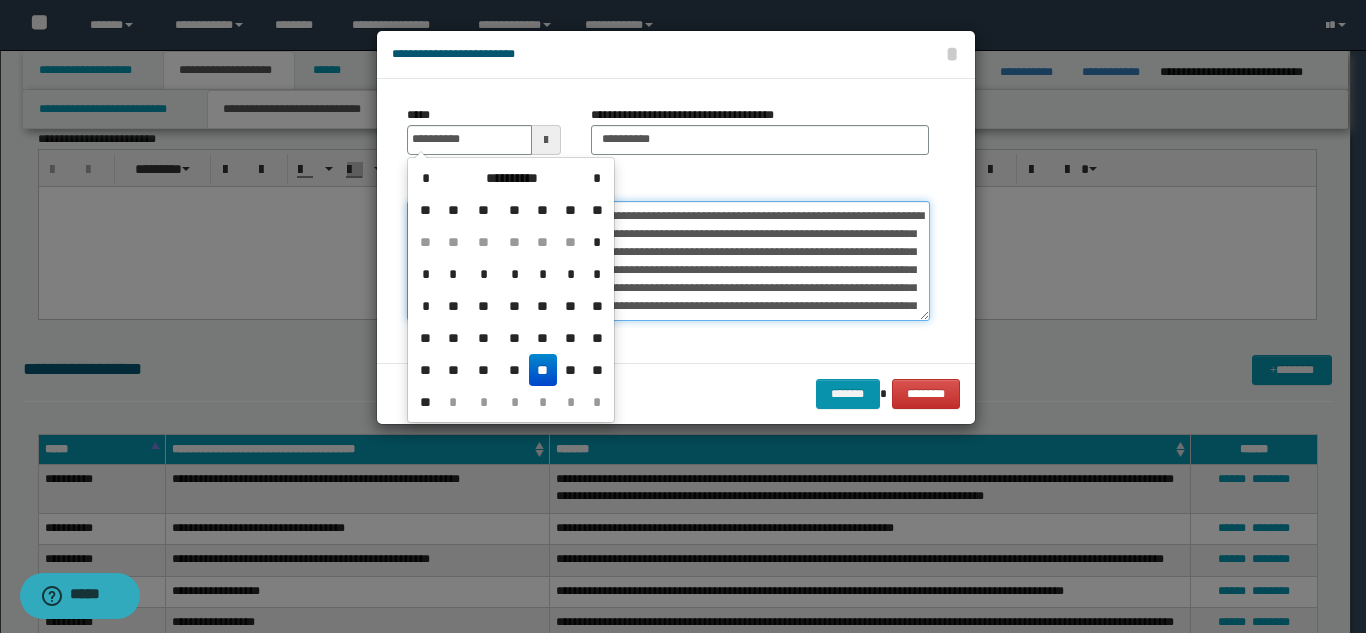 type on "**********" 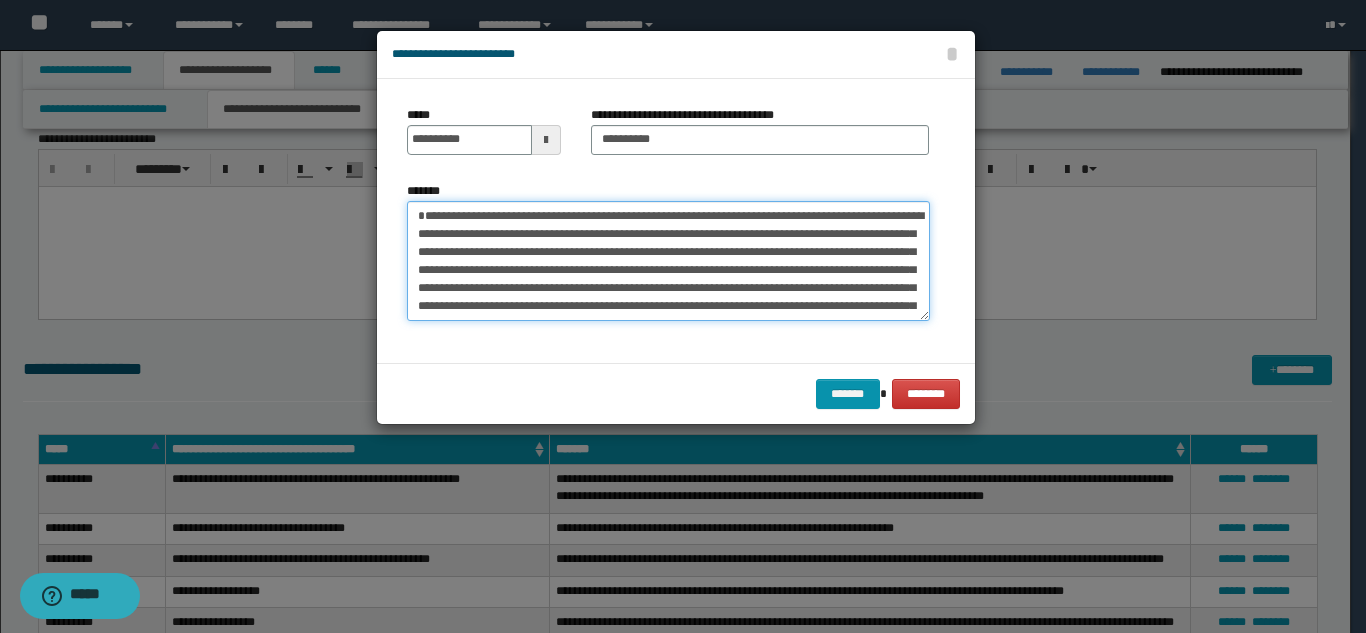 click on "*******" at bounding box center (668, 261) 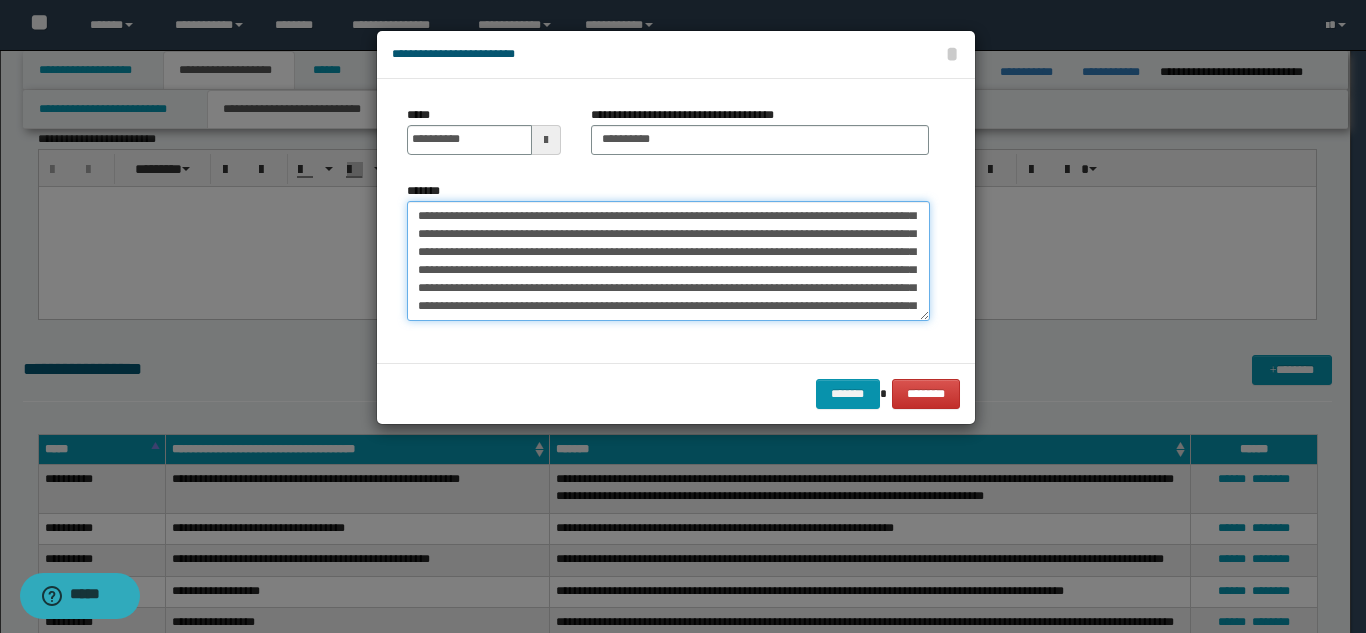 scroll, scrollTop: 180, scrollLeft: 0, axis: vertical 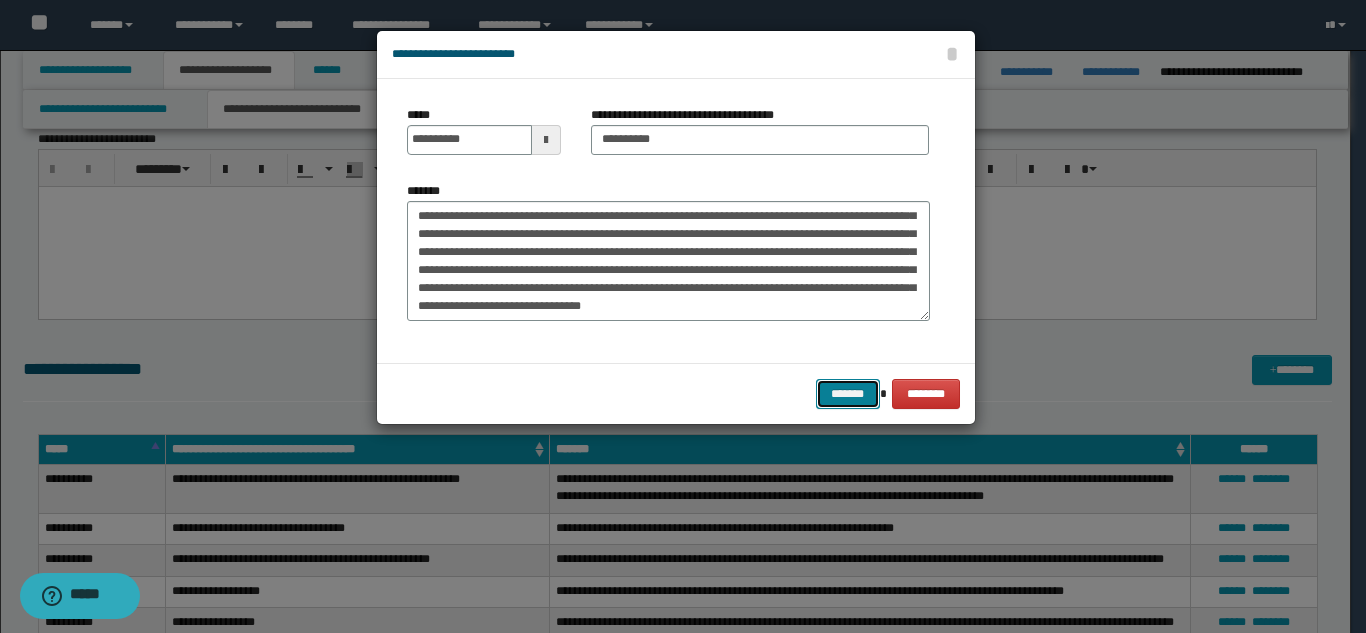 click on "*******" at bounding box center (848, 394) 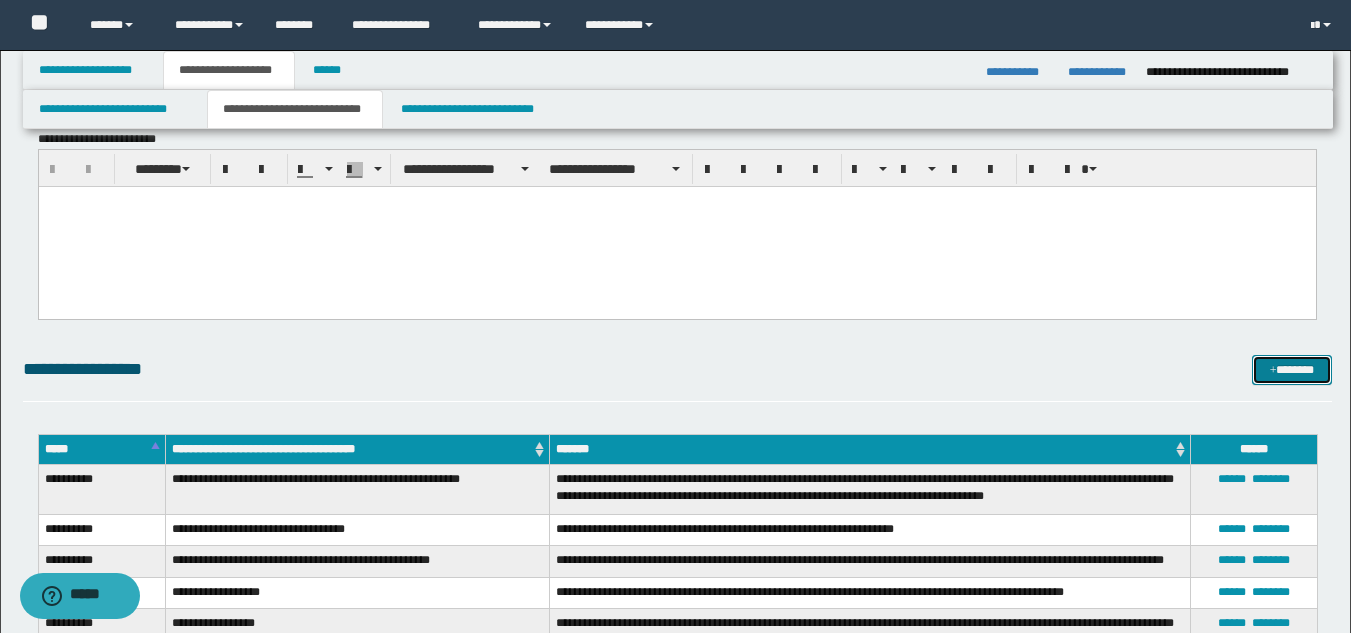 click on "*******" at bounding box center [1292, 370] 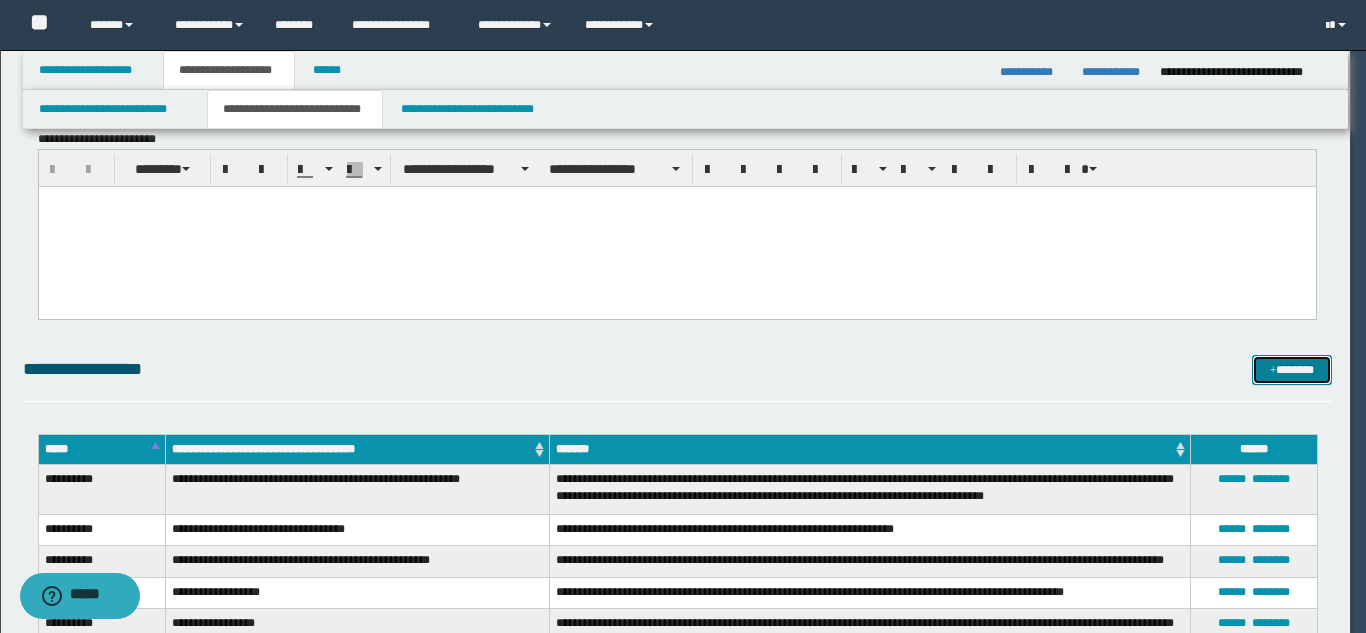 scroll, scrollTop: 0, scrollLeft: 0, axis: both 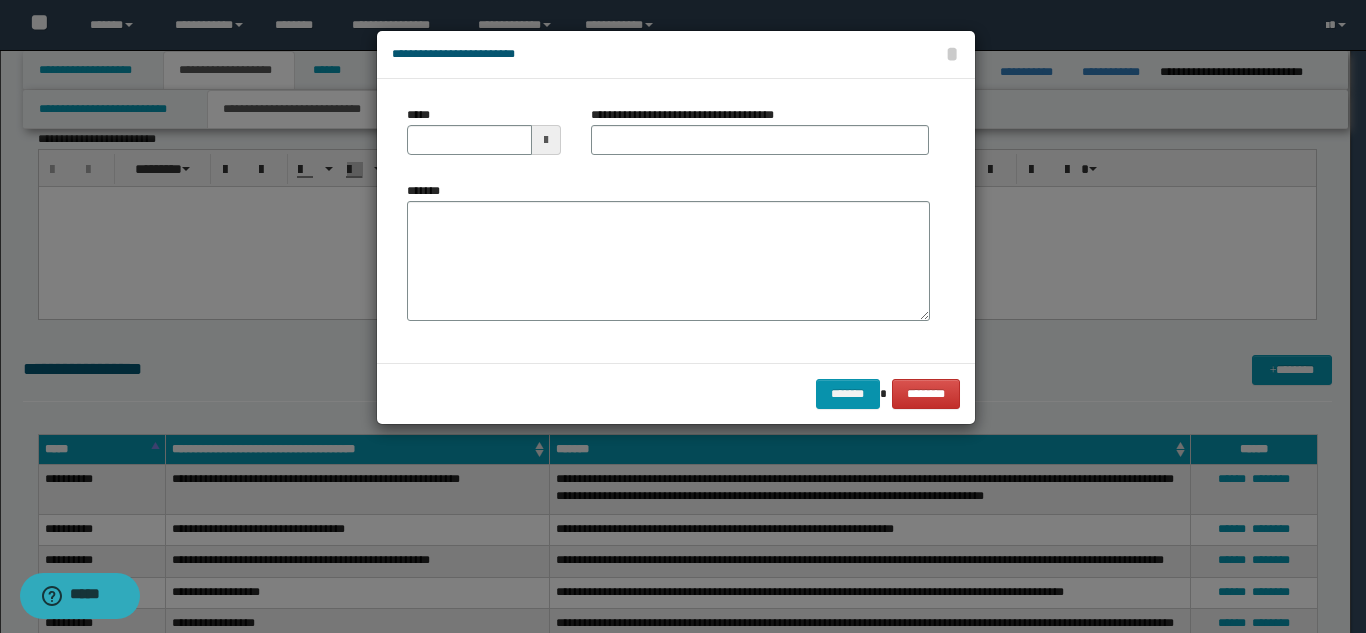 click on "*******" at bounding box center (668, 261) 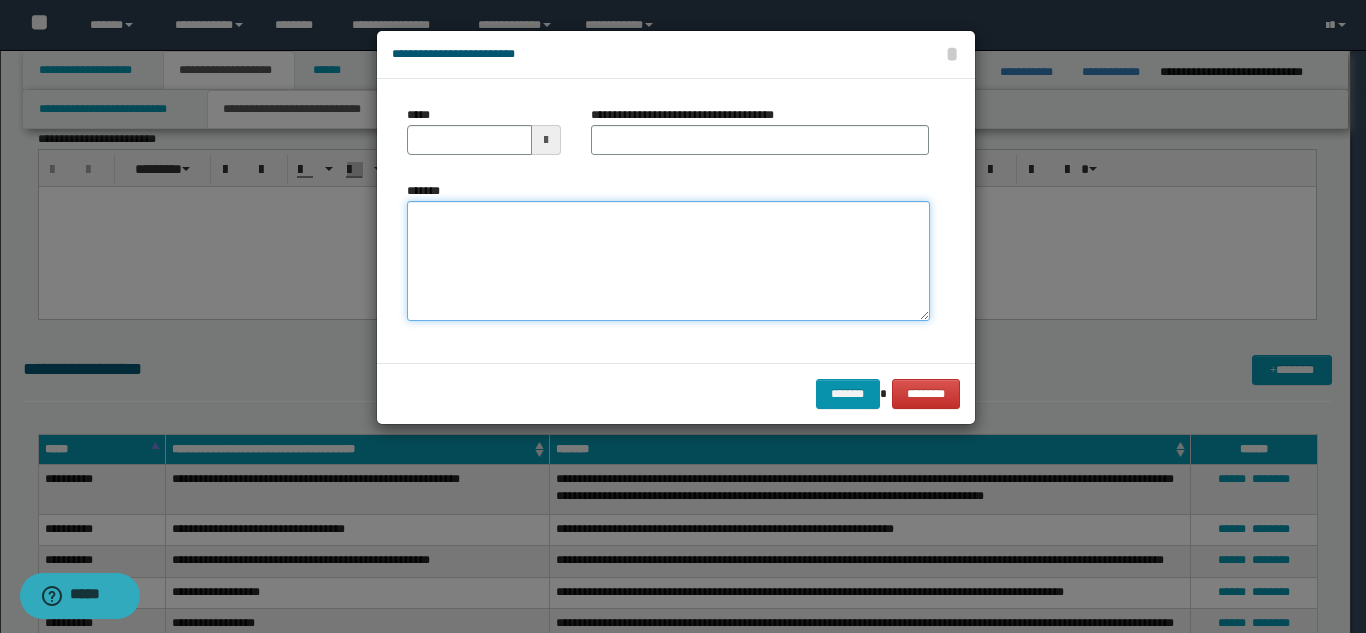 click on "*******" at bounding box center [668, 261] 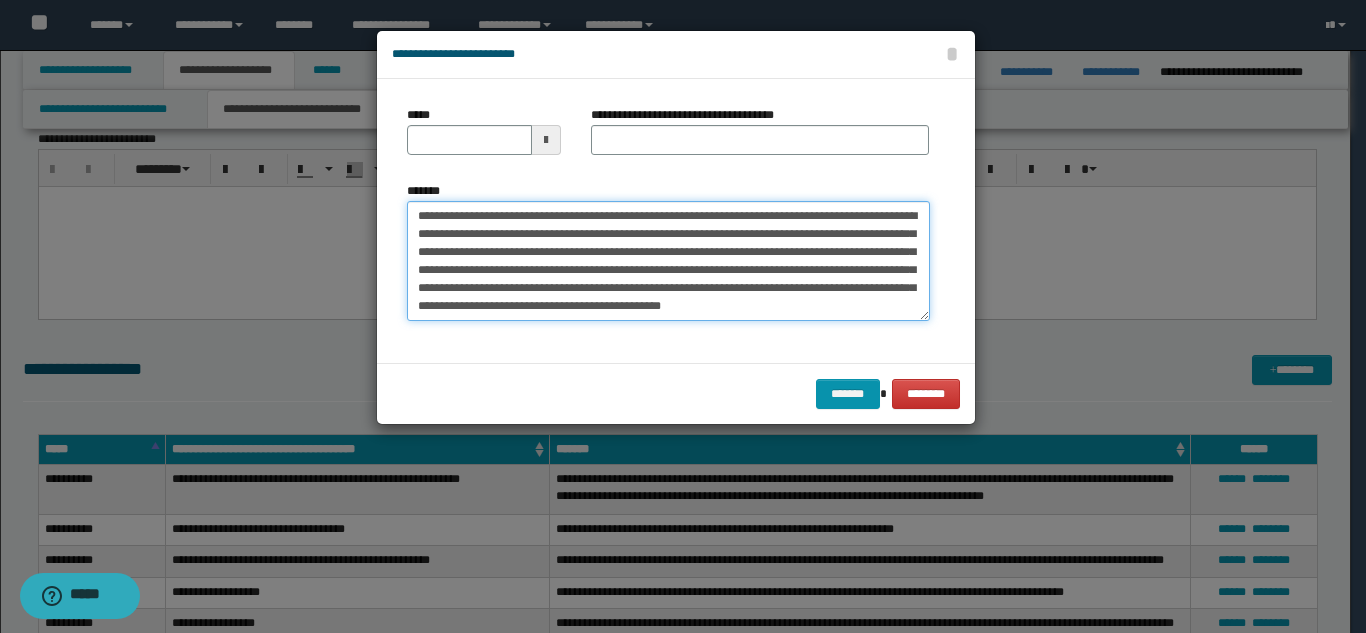 scroll, scrollTop: 0, scrollLeft: 0, axis: both 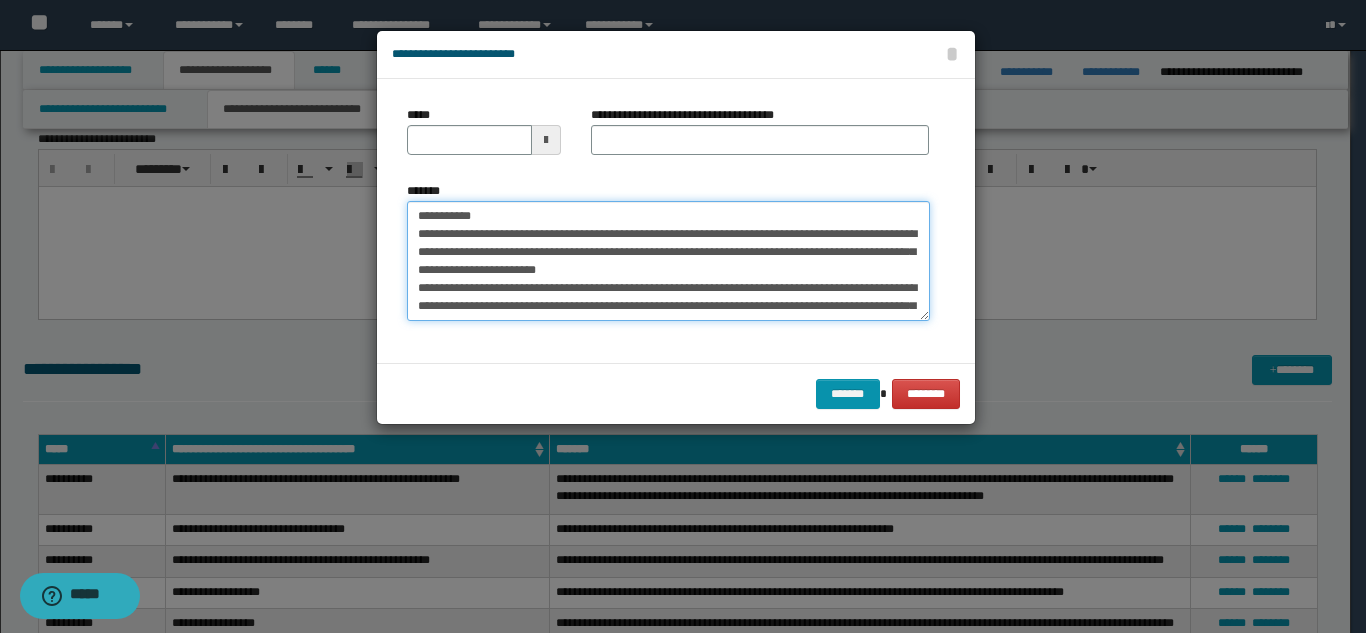 drag, startPoint x: 549, startPoint y: 217, endPoint x: 596, endPoint y: 152, distance: 80.21222 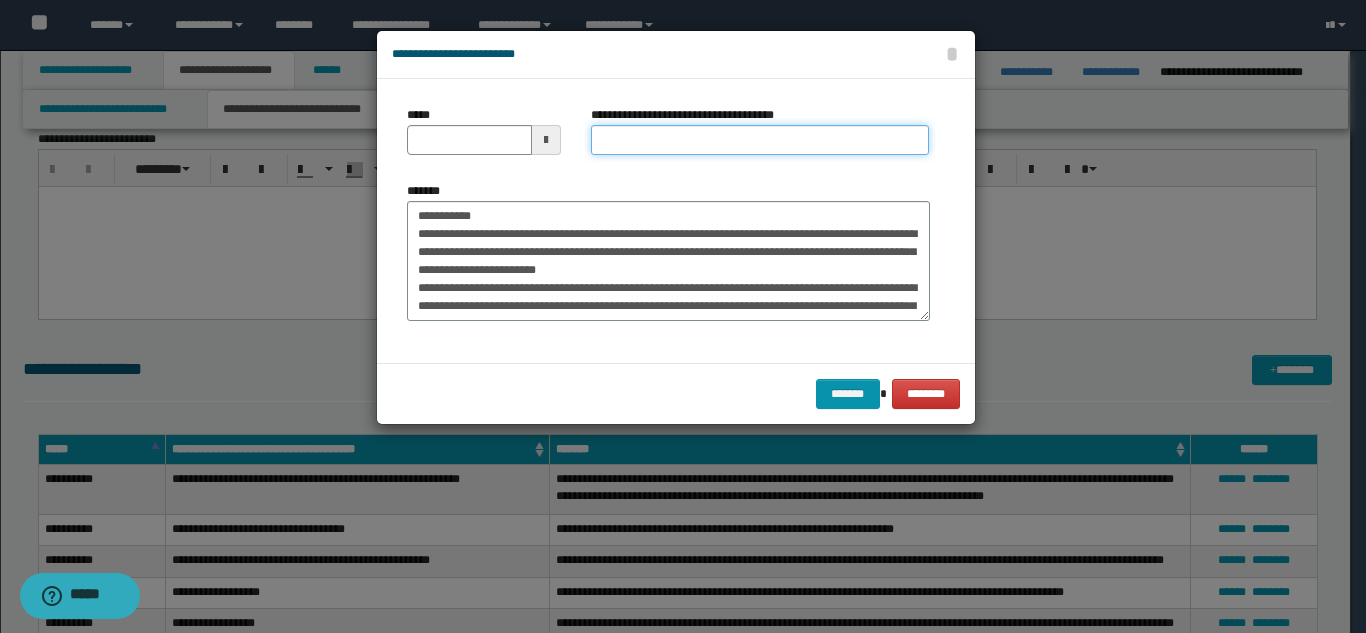 click on "**********" at bounding box center [760, 140] 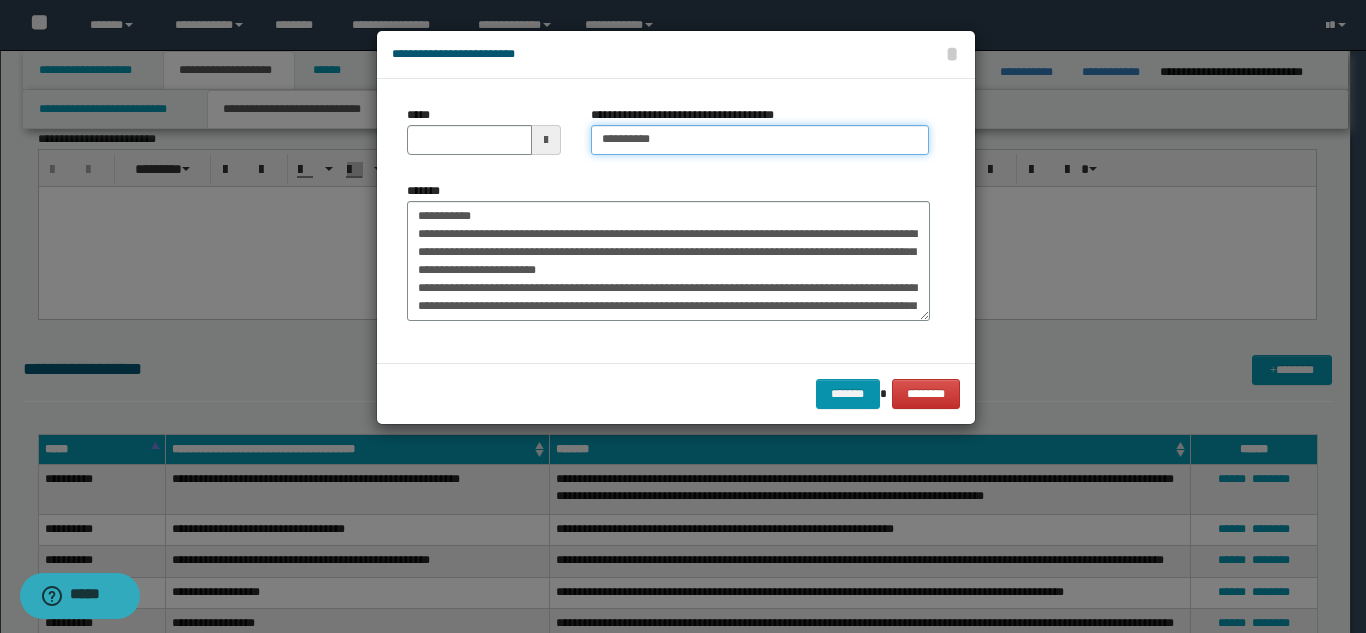 type on "*********" 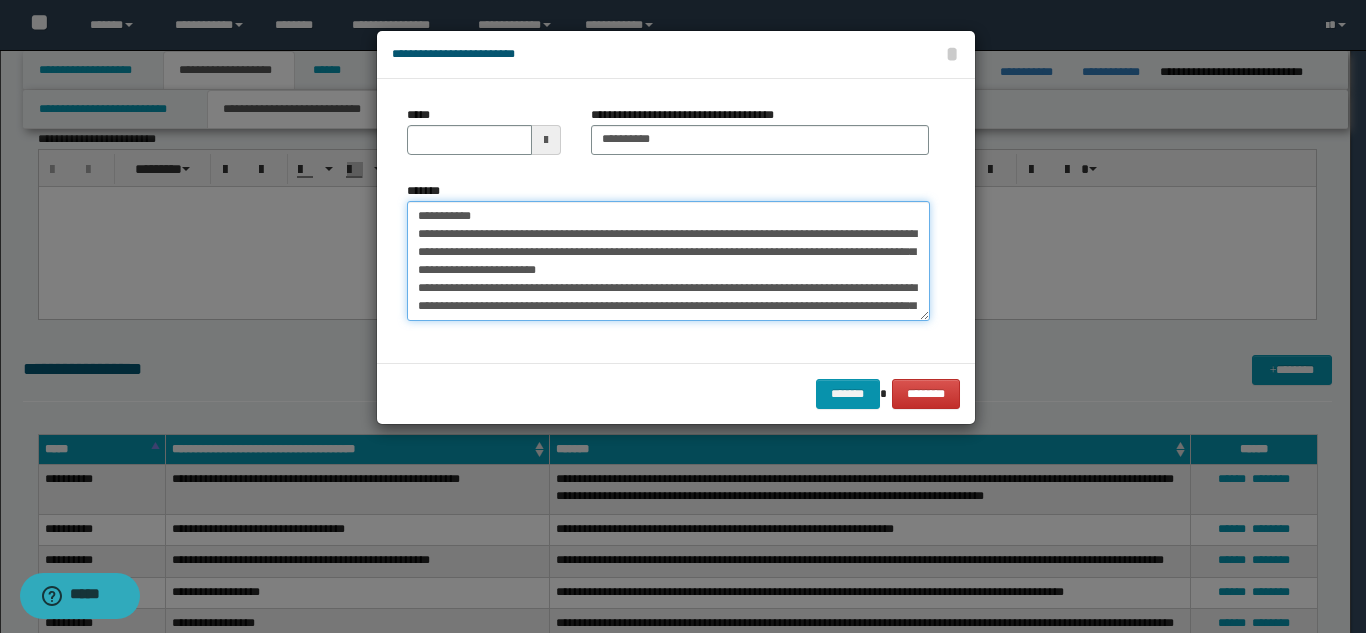 drag, startPoint x: 482, startPoint y: 216, endPoint x: 397, endPoint y: 198, distance: 86.88498 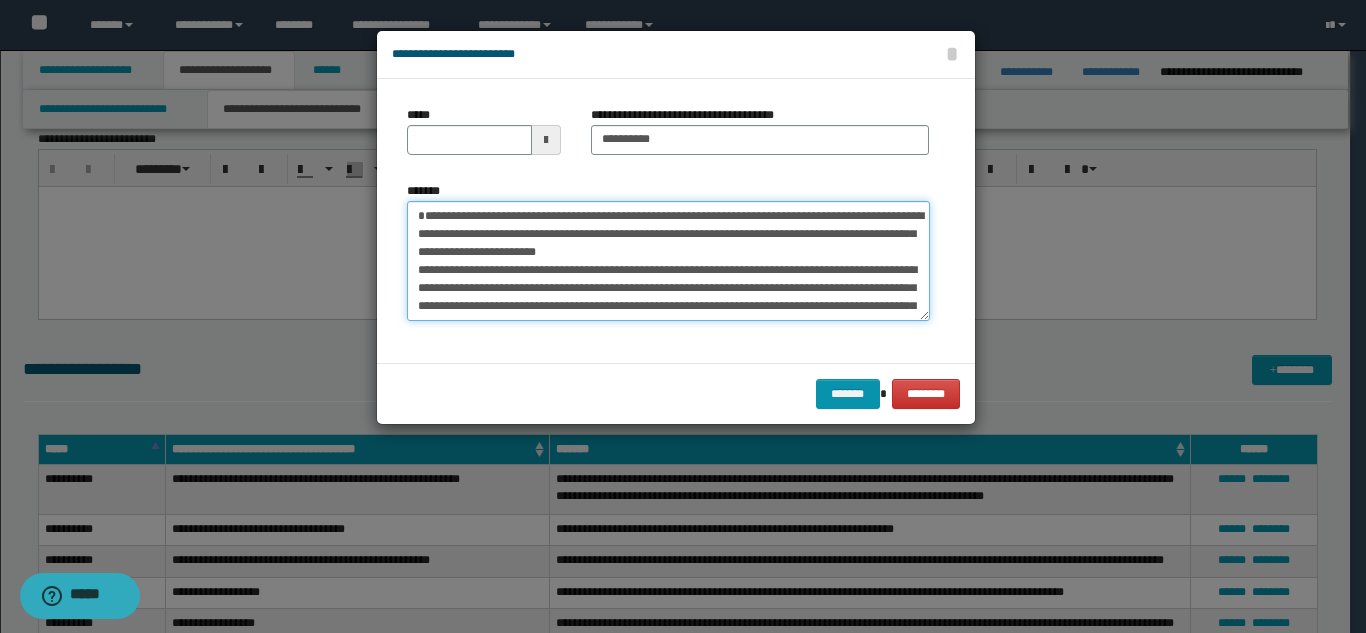 type 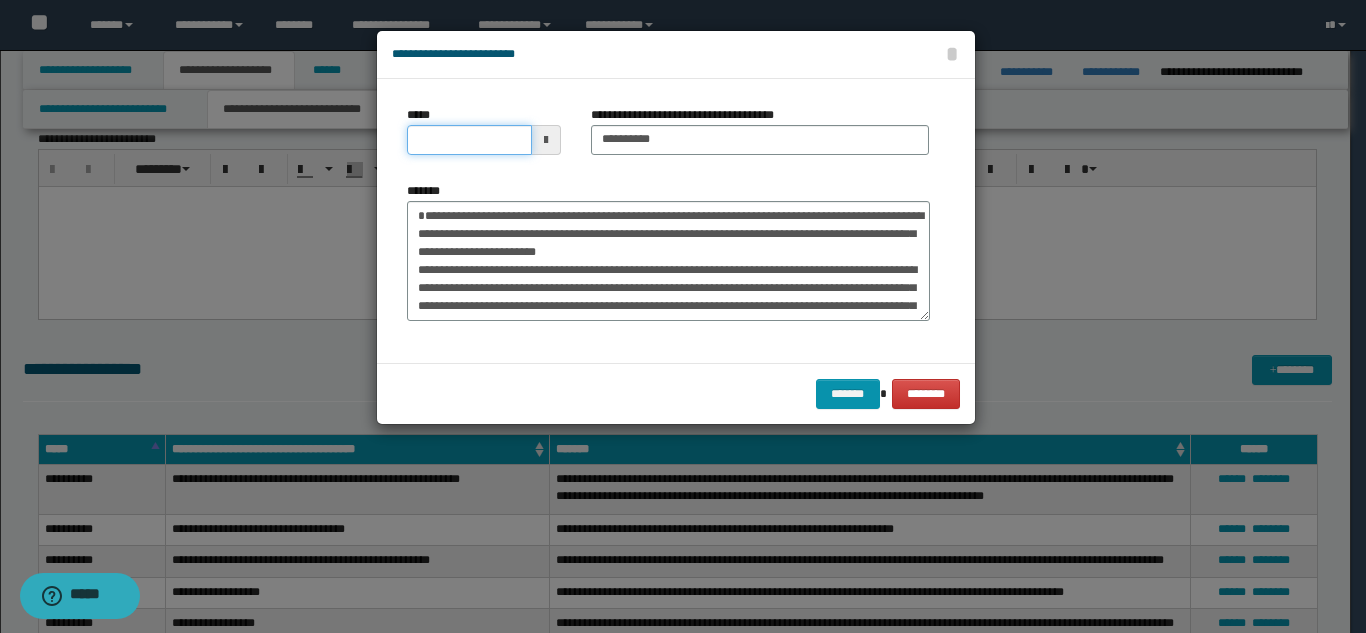 click on "*****" at bounding box center [469, 140] 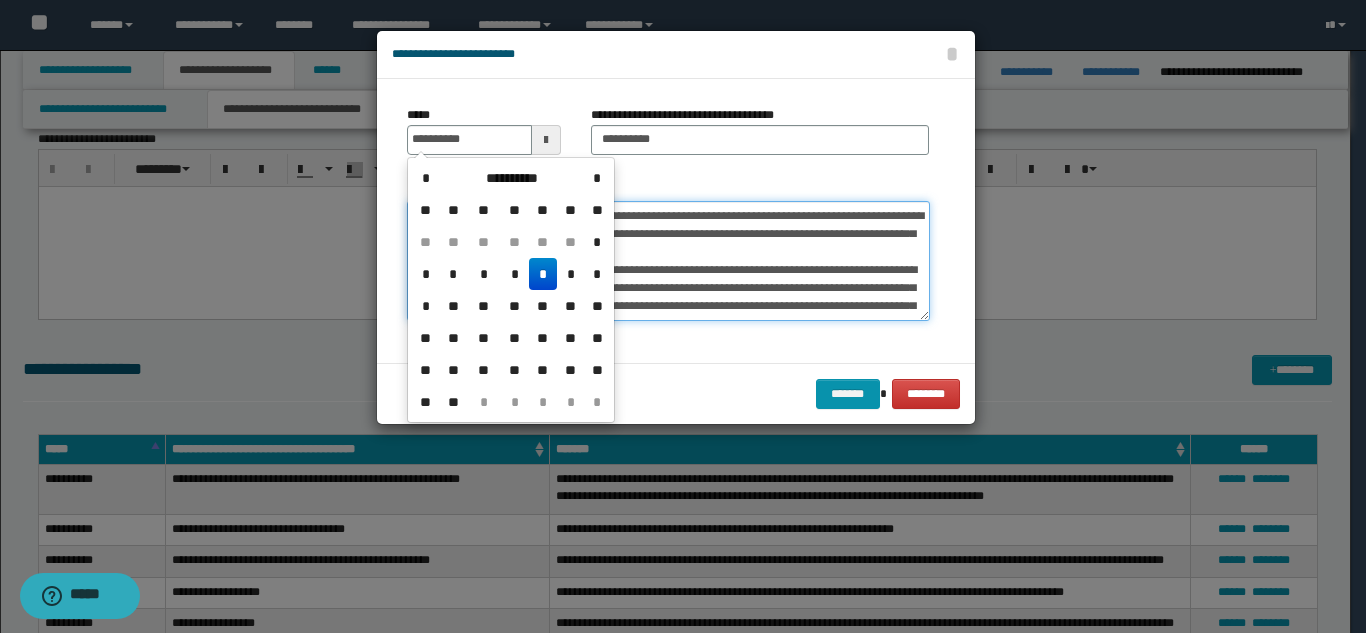 type on "**********" 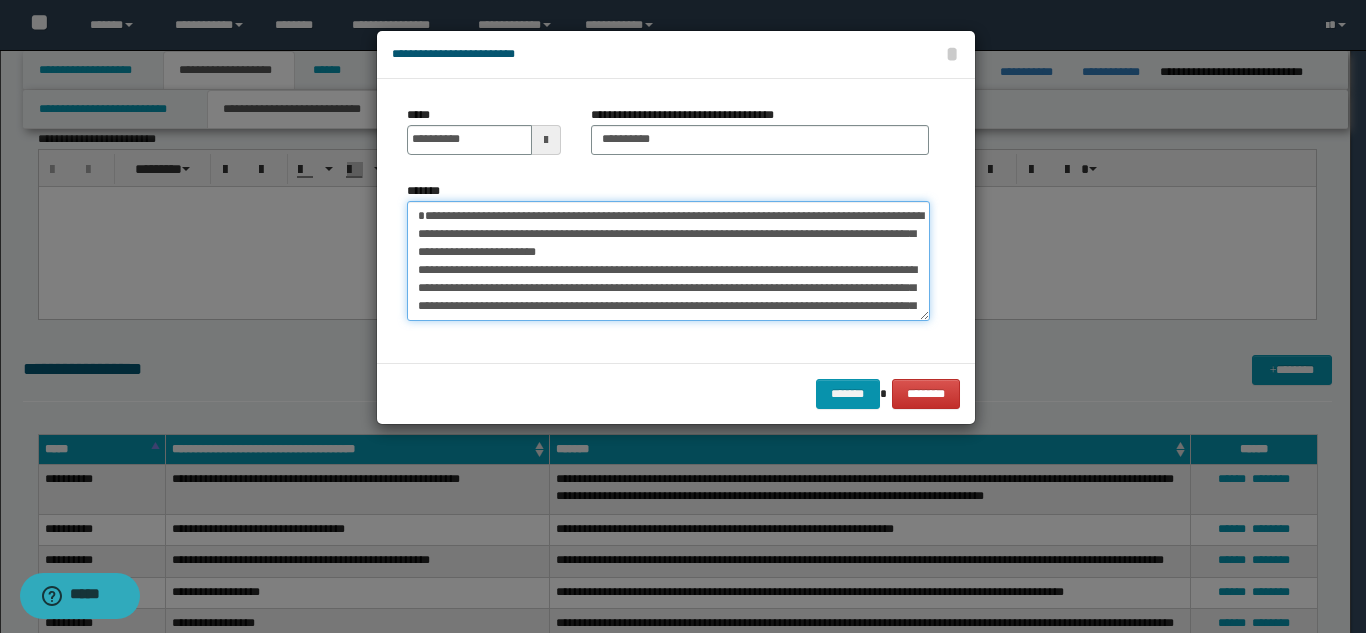 click on "**********" at bounding box center [668, 261] 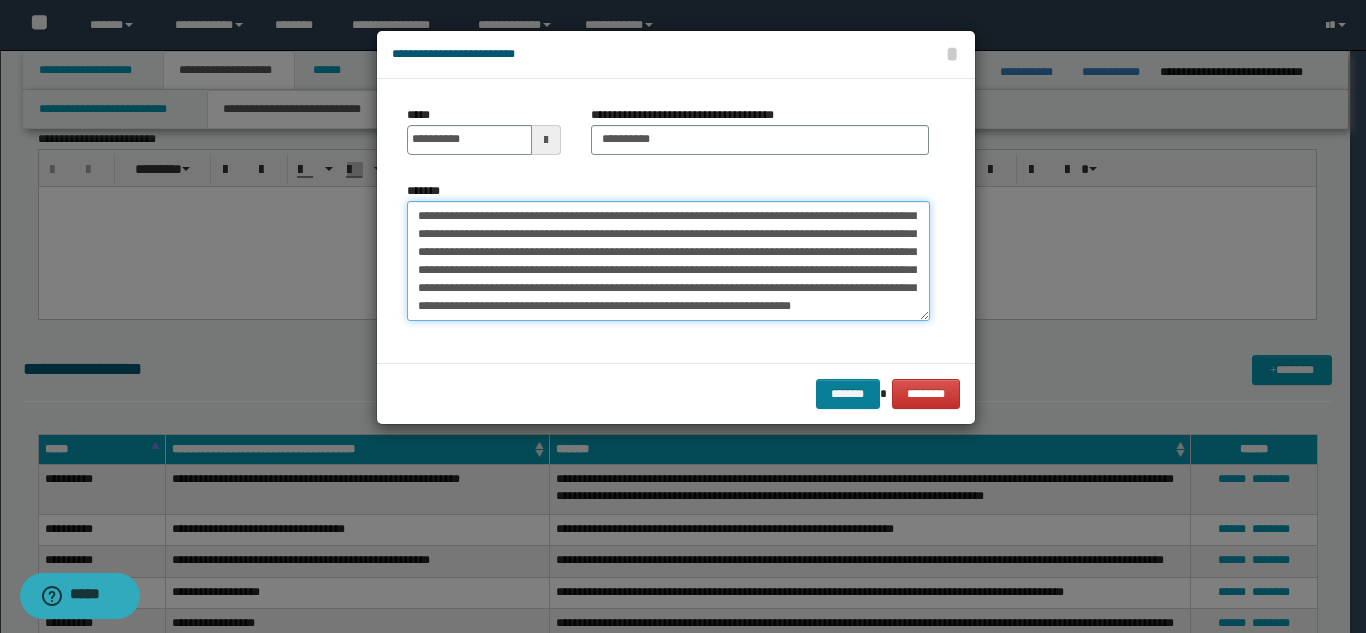 scroll, scrollTop: 90, scrollLeft: 0, axis: vertical 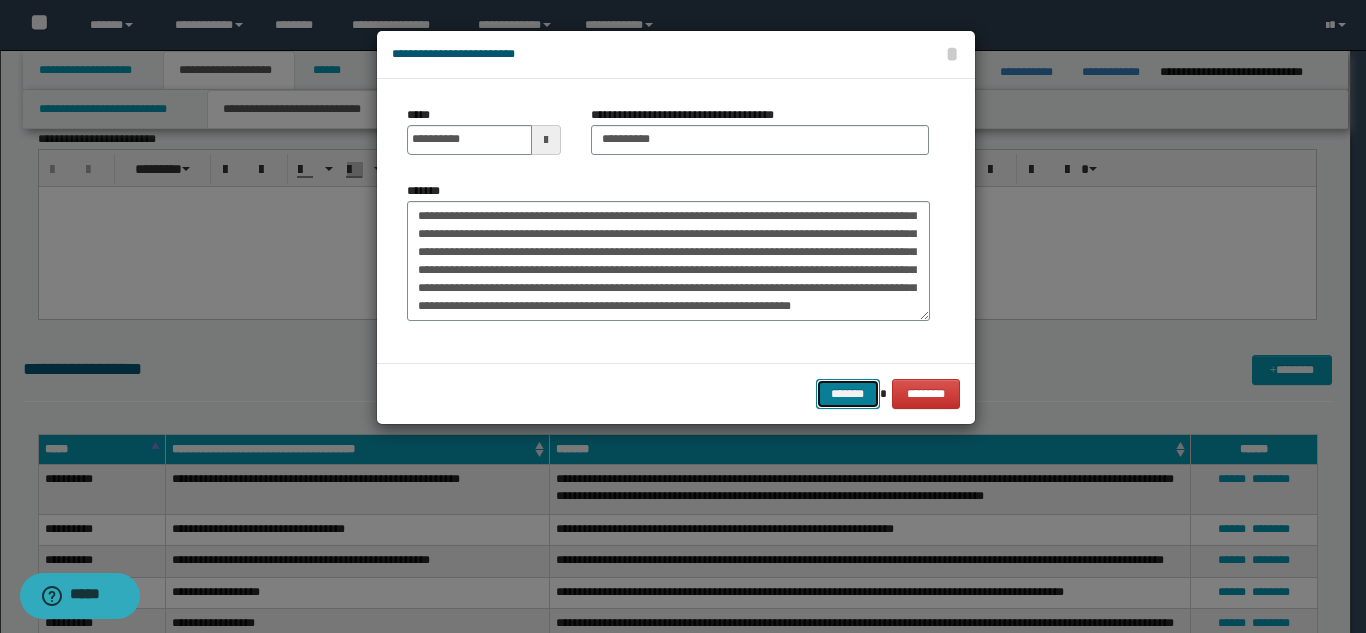 click on "*******" at bounding box center [848, 394] 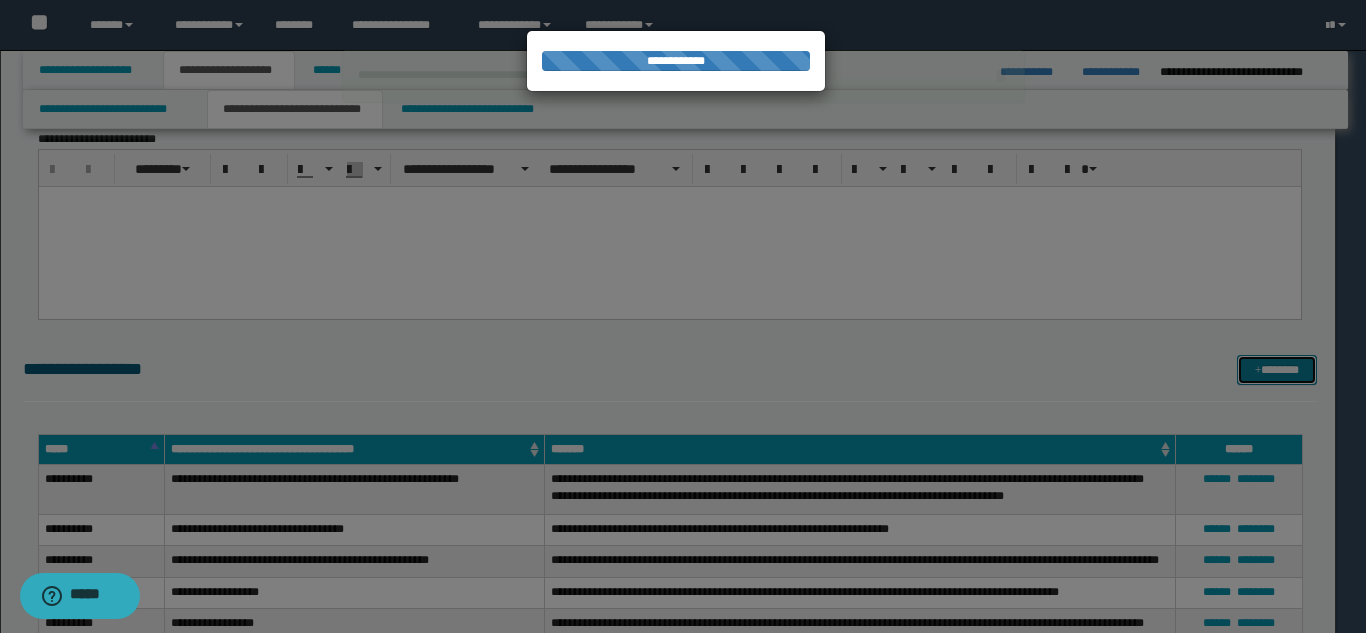 type 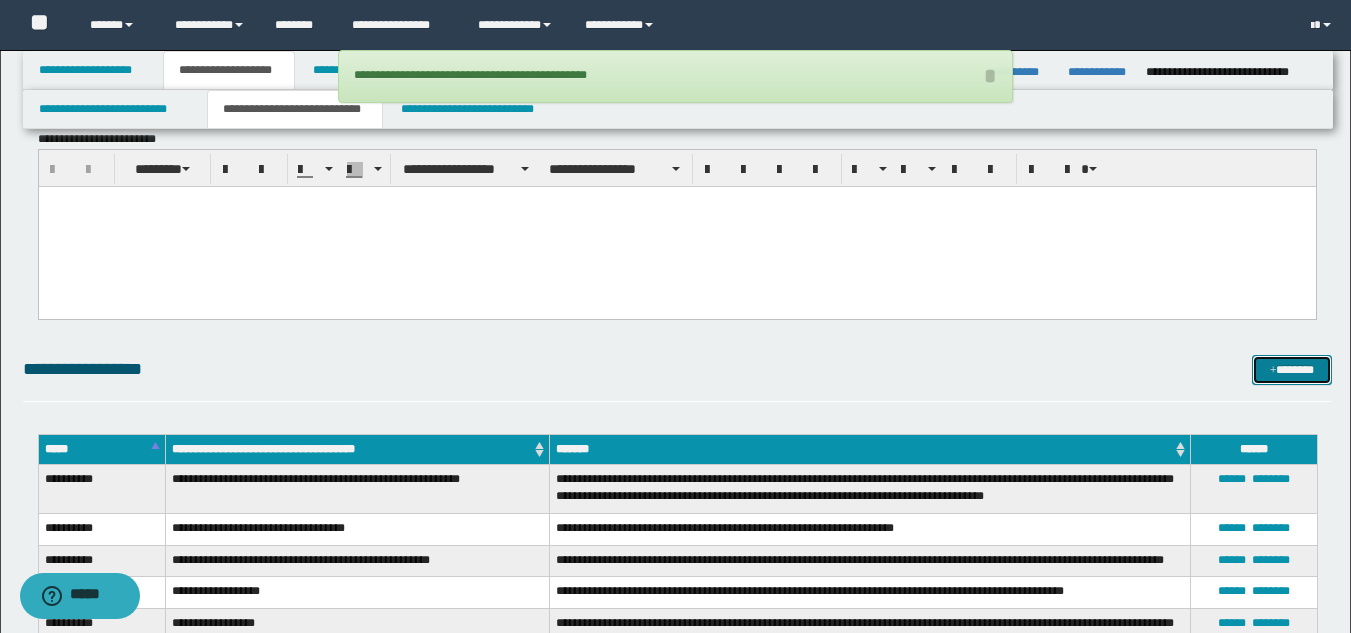 click on "*******" at bounding box center (1292, 370) 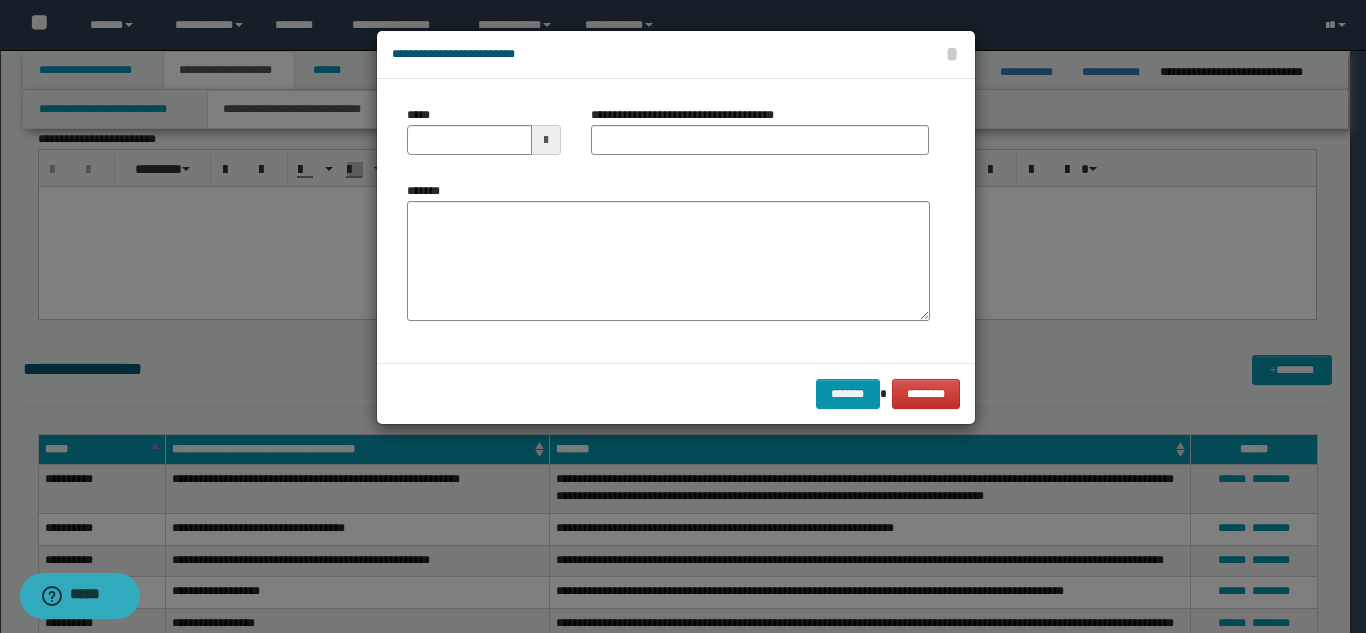 scroll, scrollTop: 0, scrollLeft: 0, axis: both 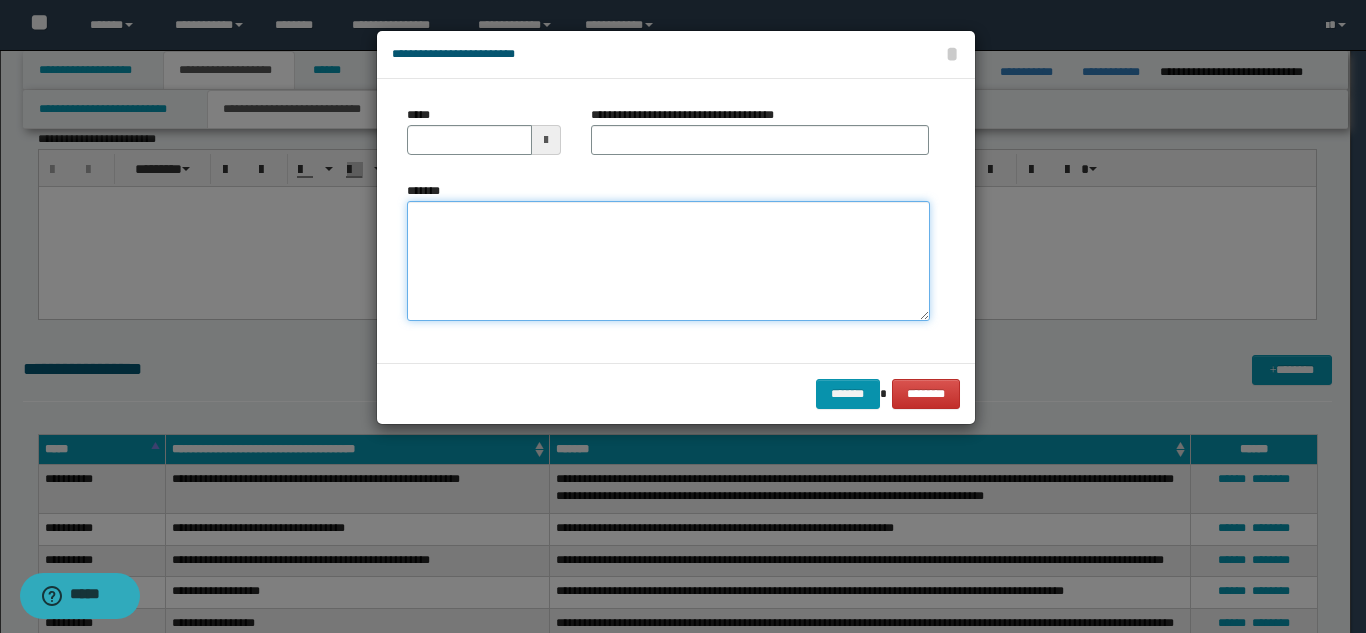 click on "*******" at bounding box center (668, 261) 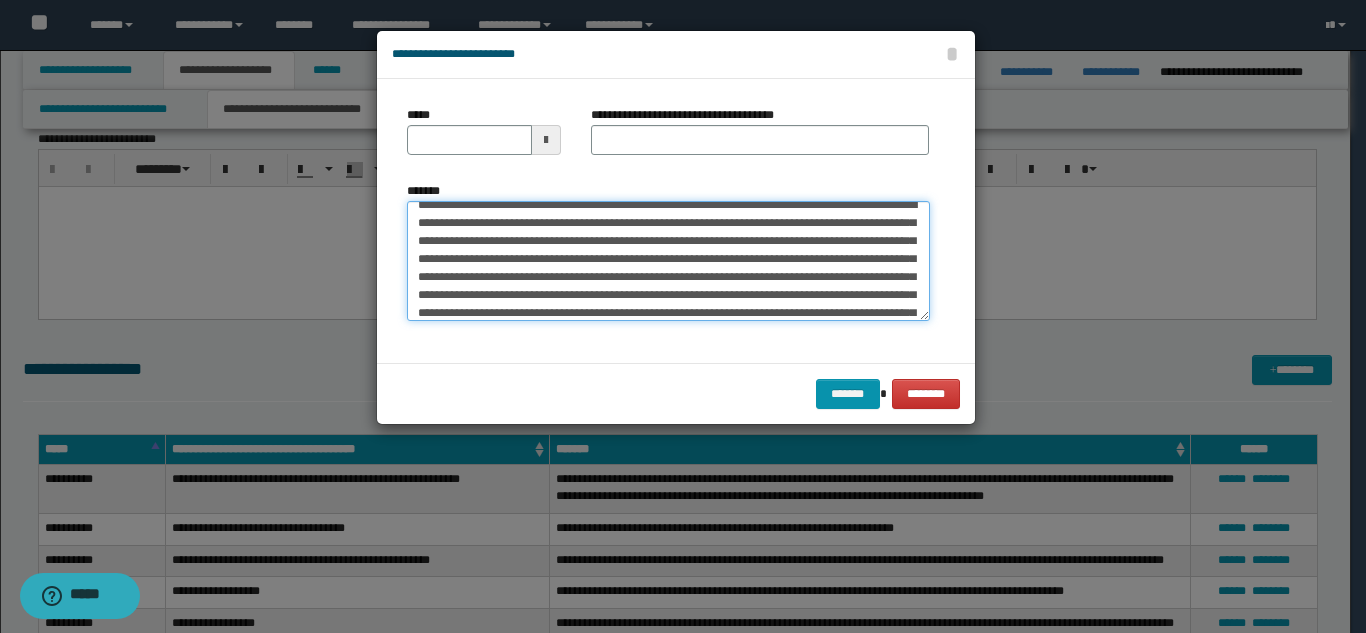 scroll, scrollTop: 0, scrollLeft: 0, axis: both 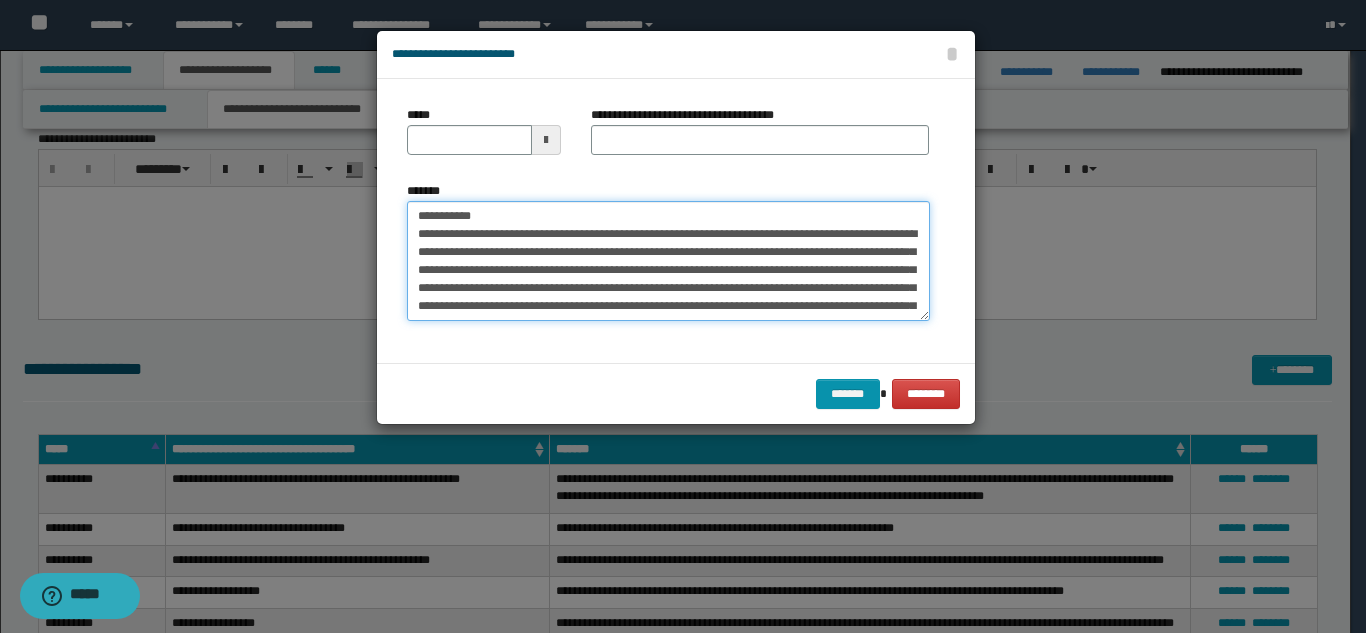 drag, startPoint x: 556, startPoint y: 218, endPoint x: 483, endPoint y: 213, distance: 73.171036 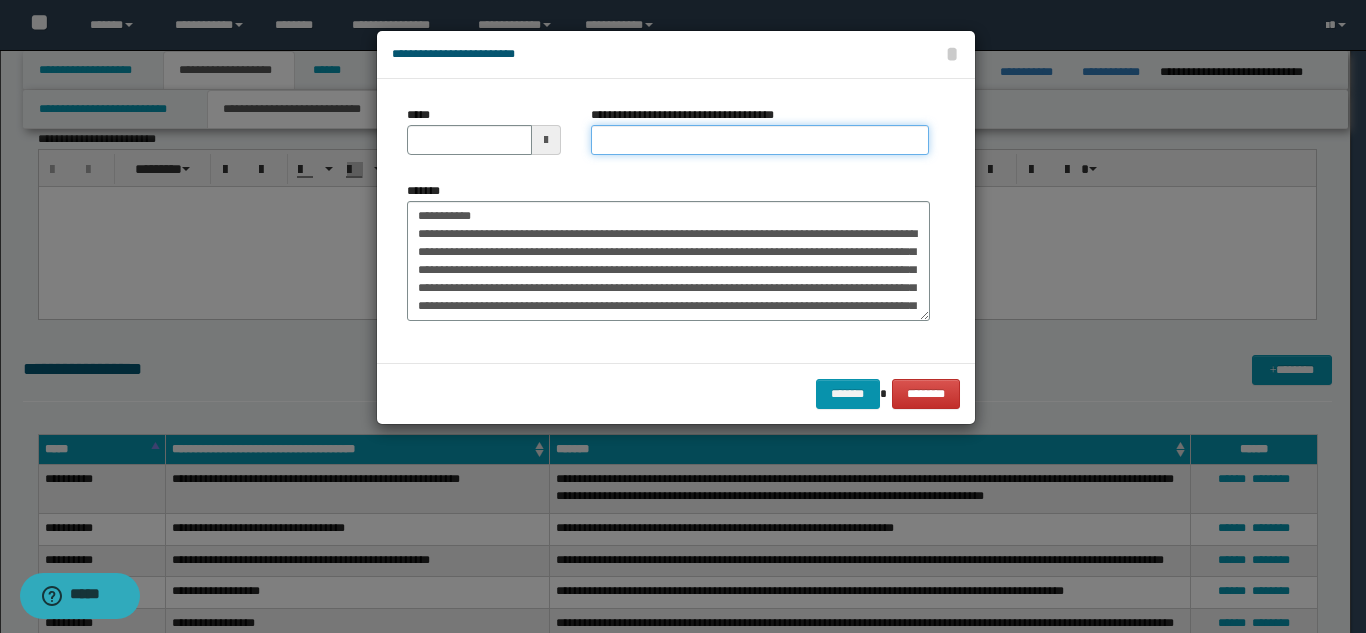 click on "**********" at bounding box center [760, 140] 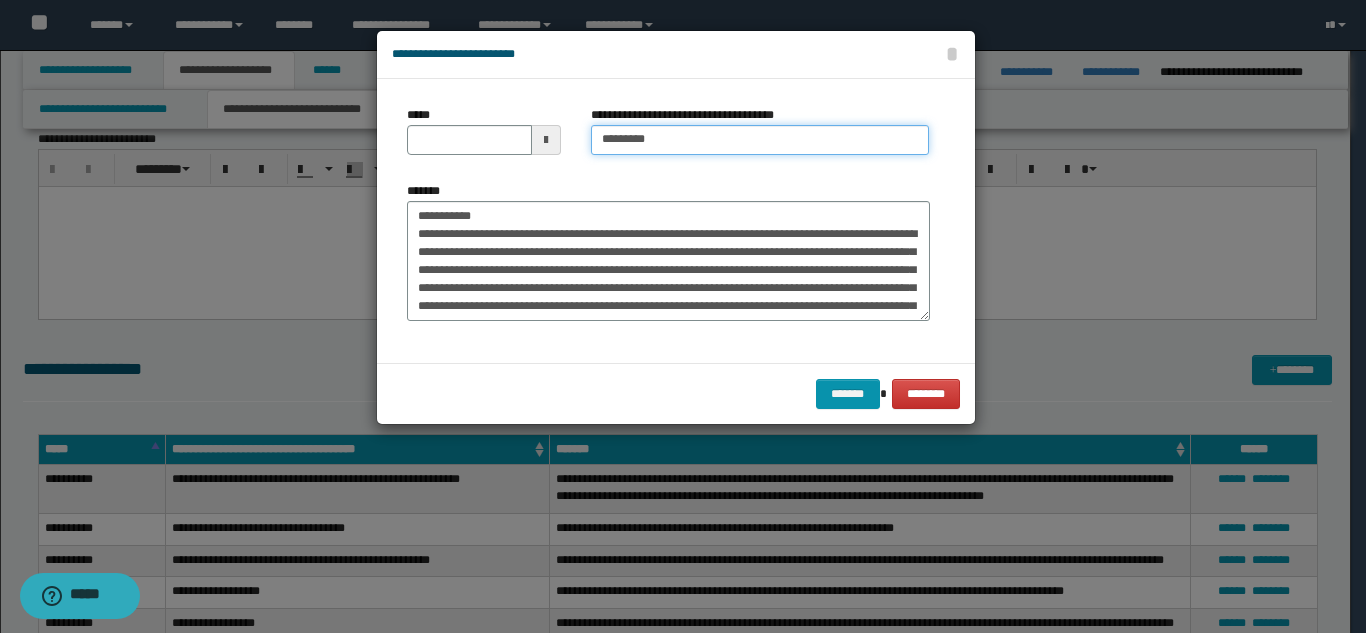 type on "*********" 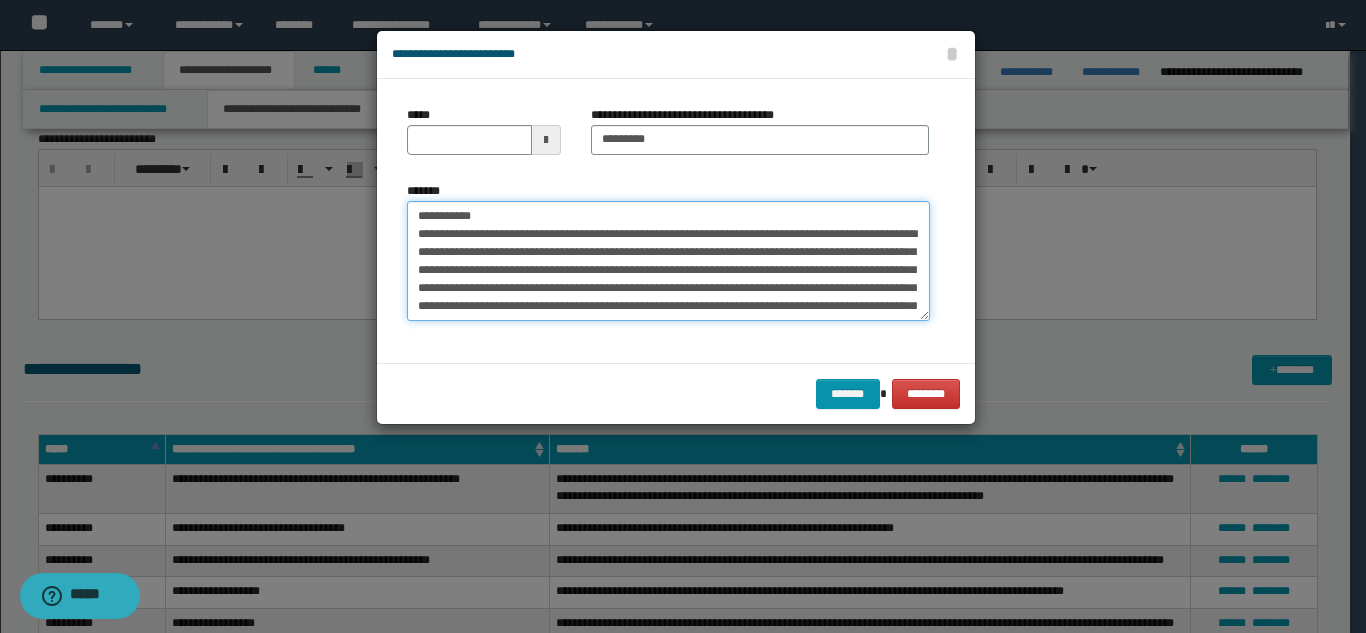 drag, startPoint x: 449, startPoint y: 208, endPoint x: 383, endPoint y: 203, distance: 66.189125 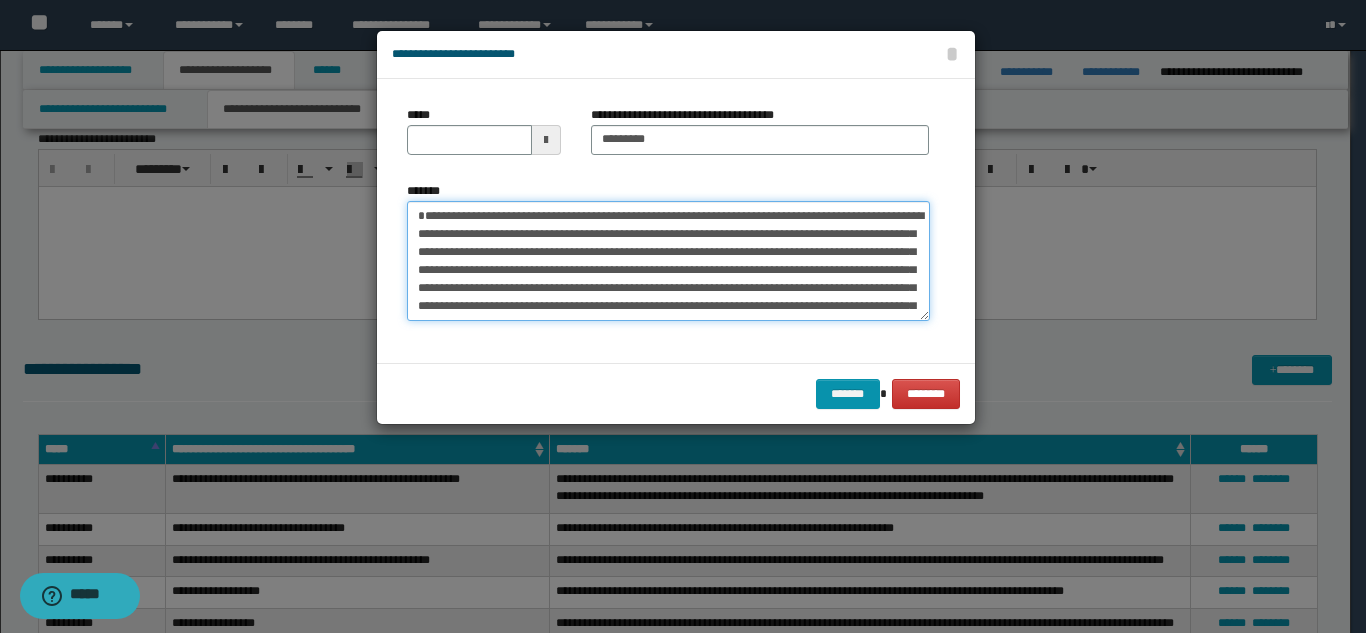 type 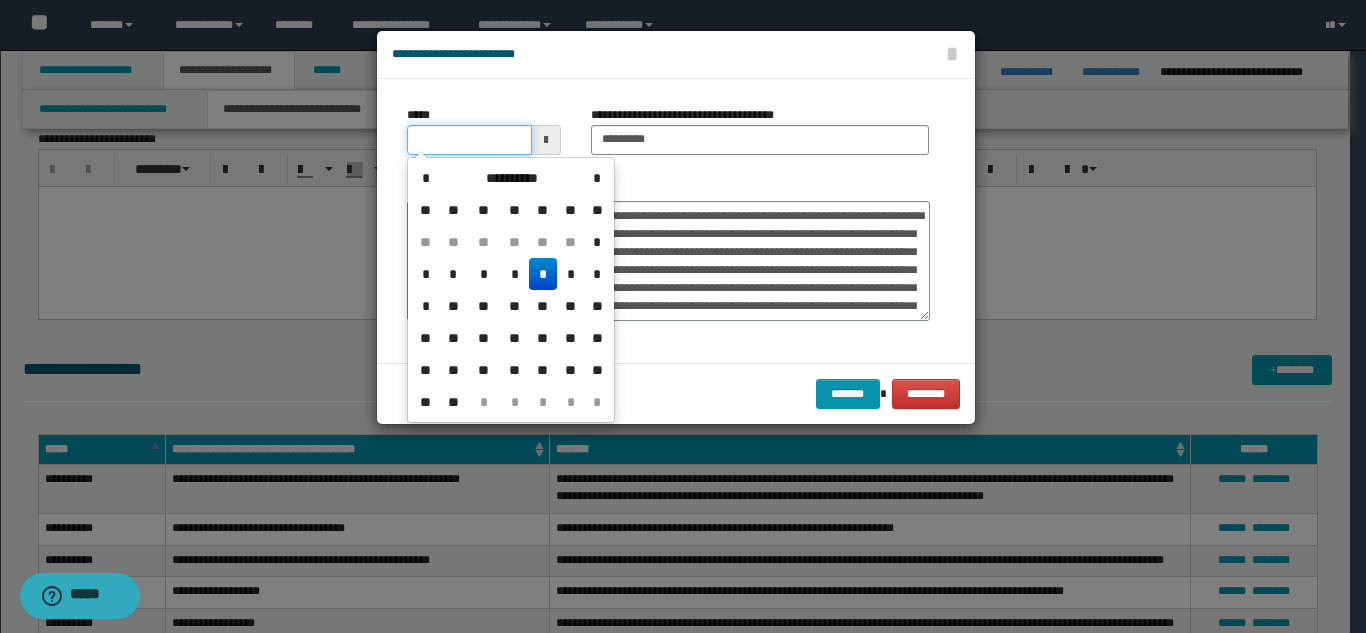click on "*****" at bounding box center [469, 140] 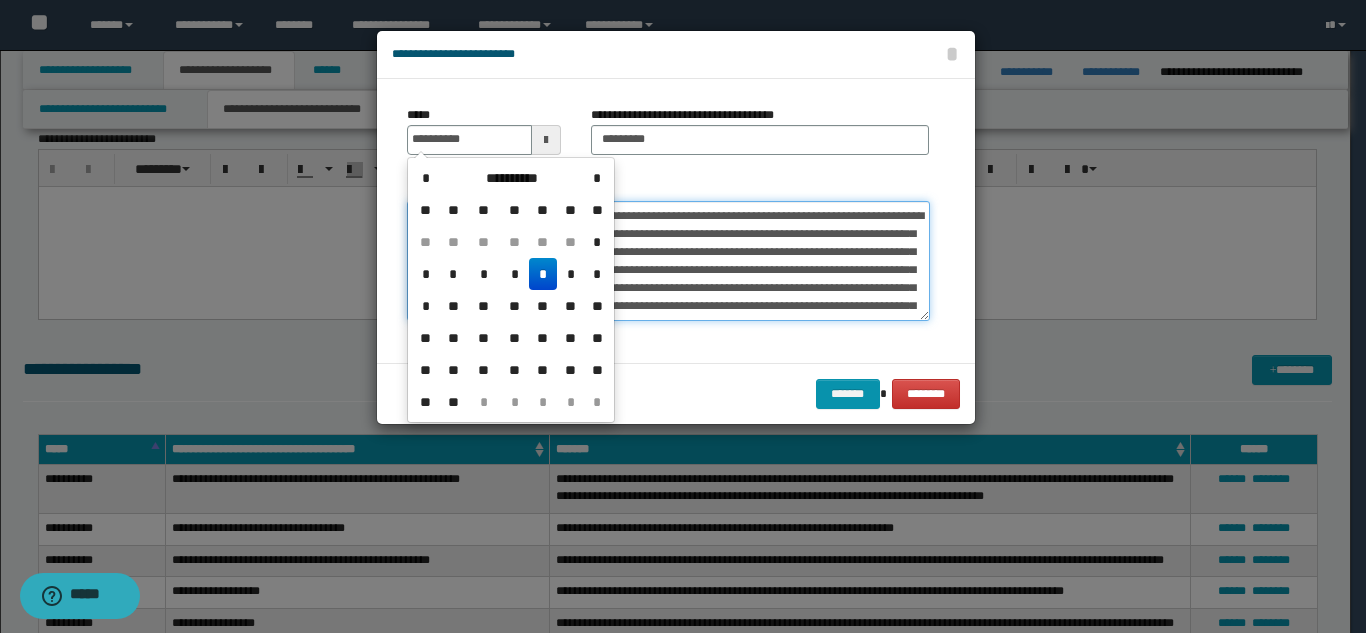 type on "**********" 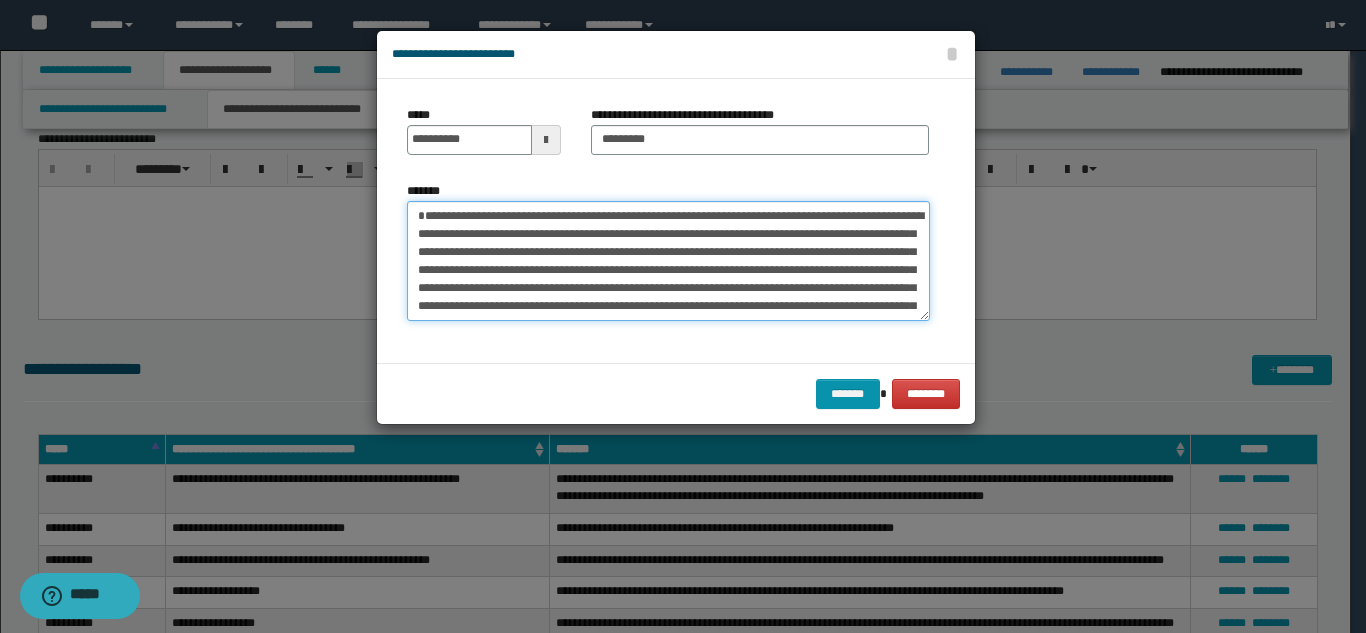 click on "**********" at bounding box center [668, 261] 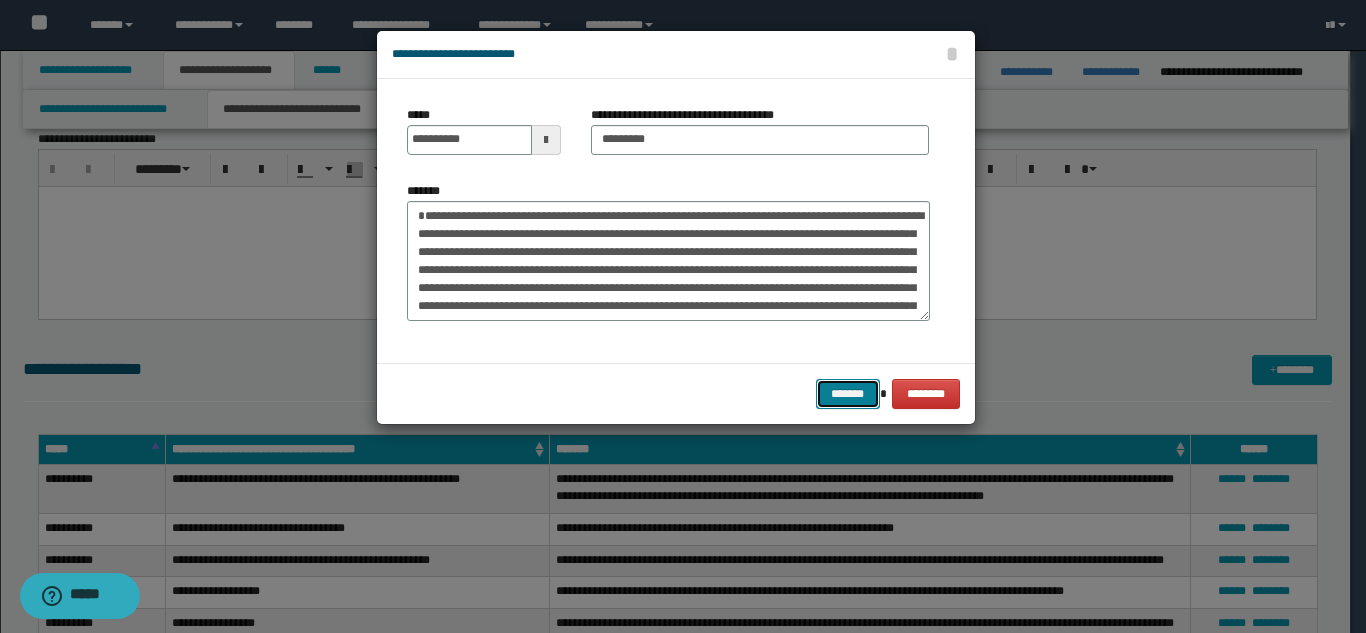 click on "*******" at bounding box center [848, 394] 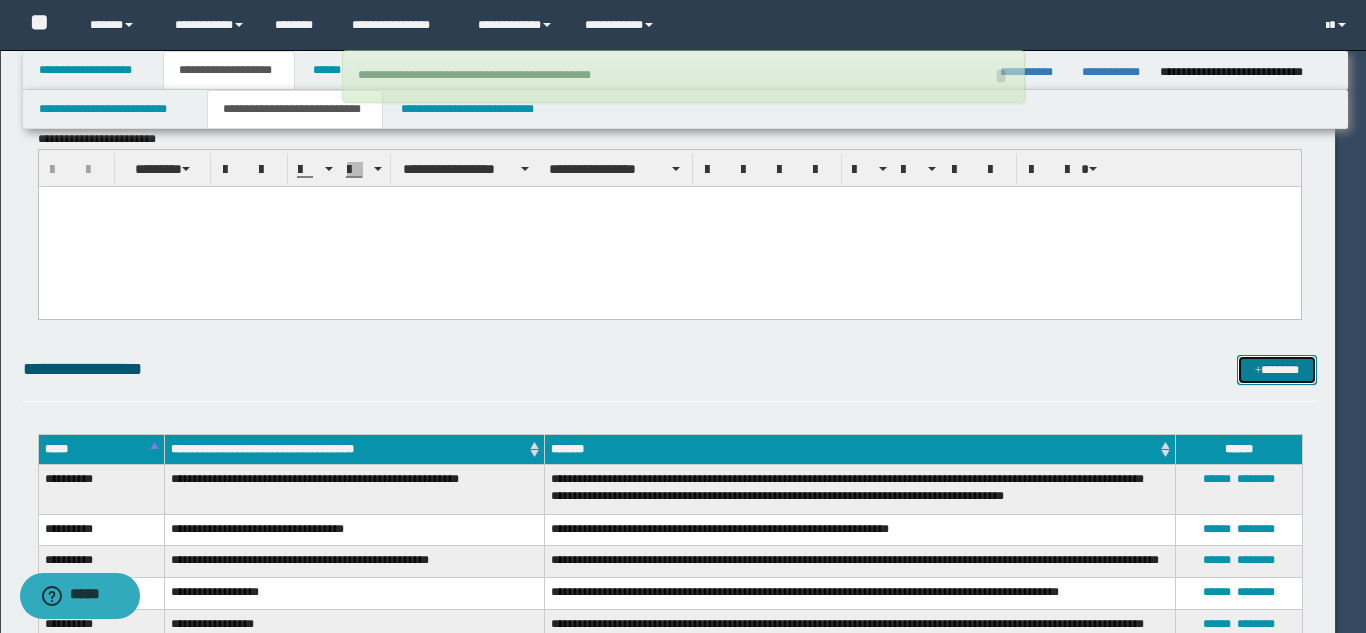 type 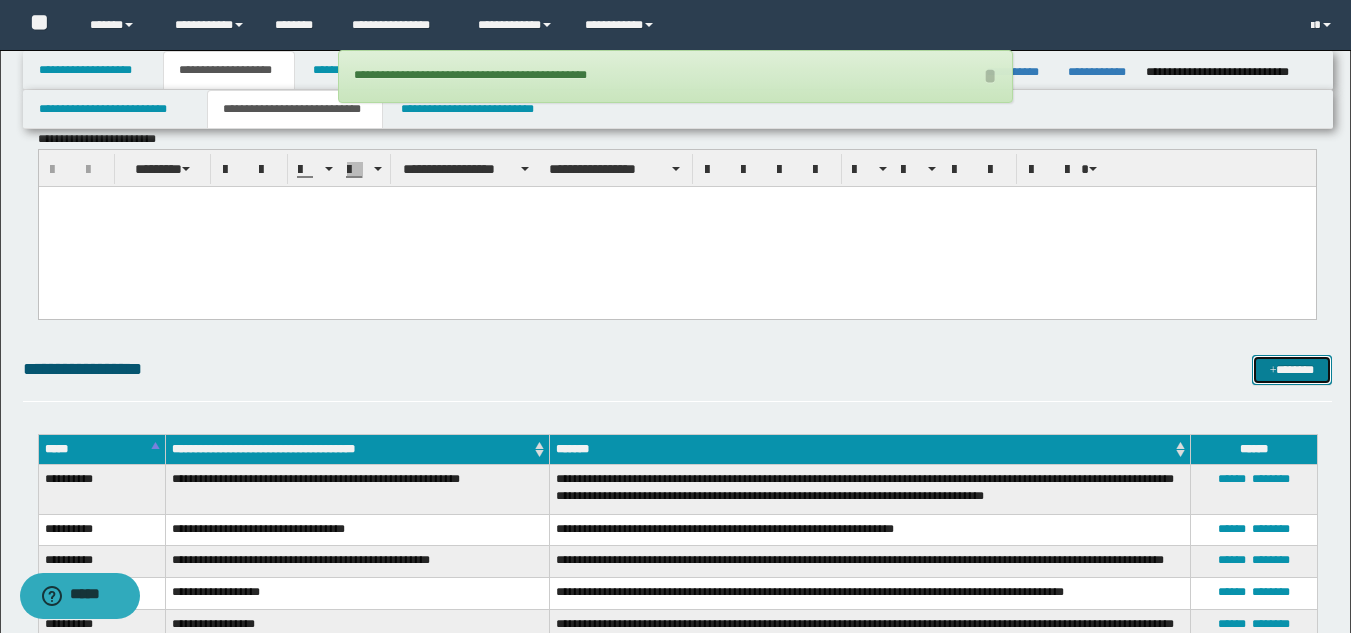 click on "*******" at bounding box center (1292, 370) 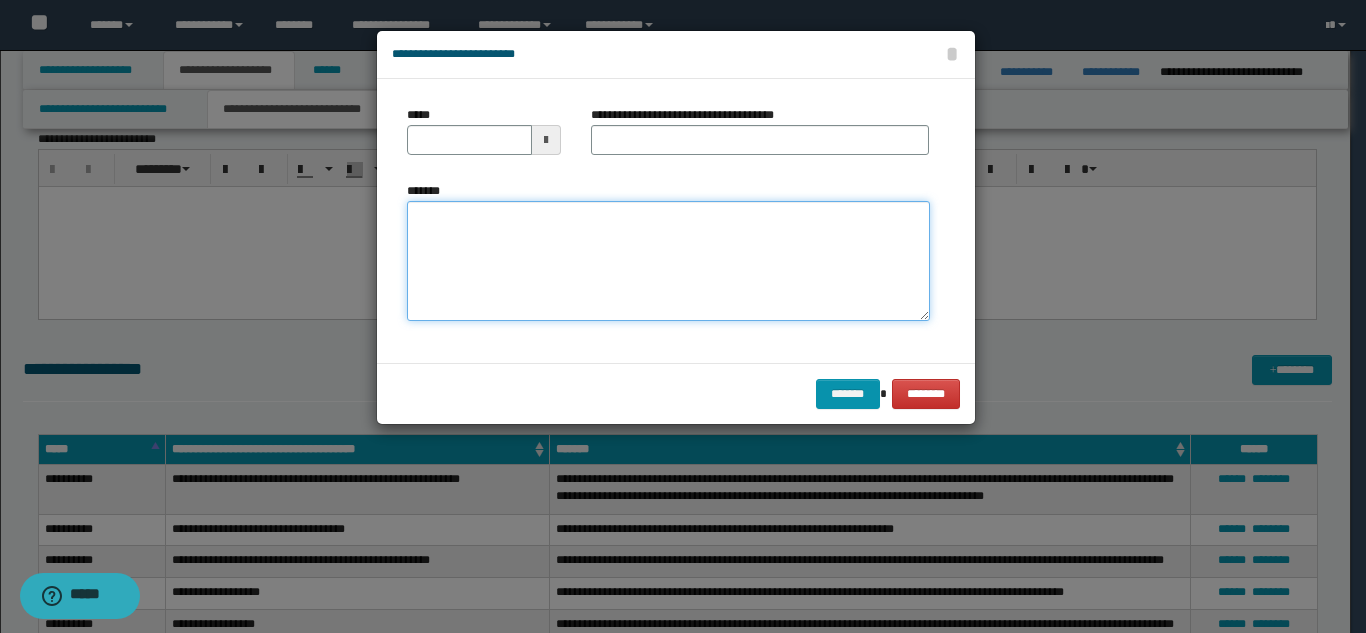 click on "*******" at bounding box center (668, 261) 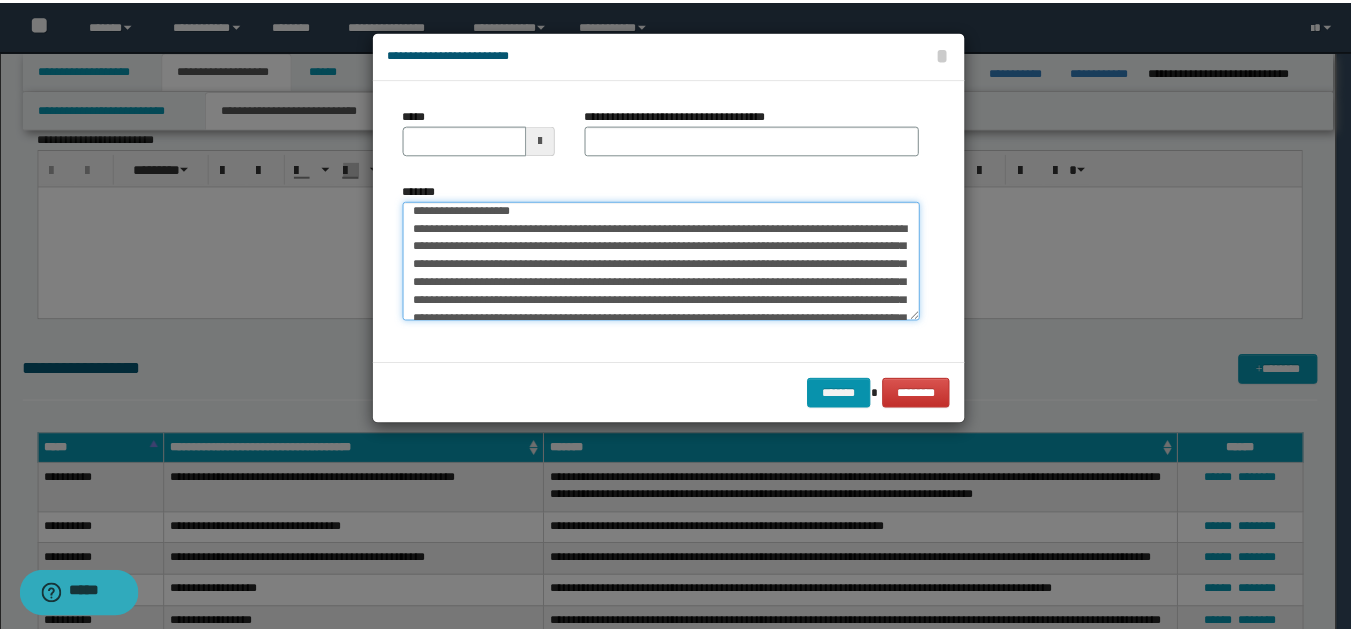 scroll, scrollTop: 0, scrollLeft: 0, axis: both 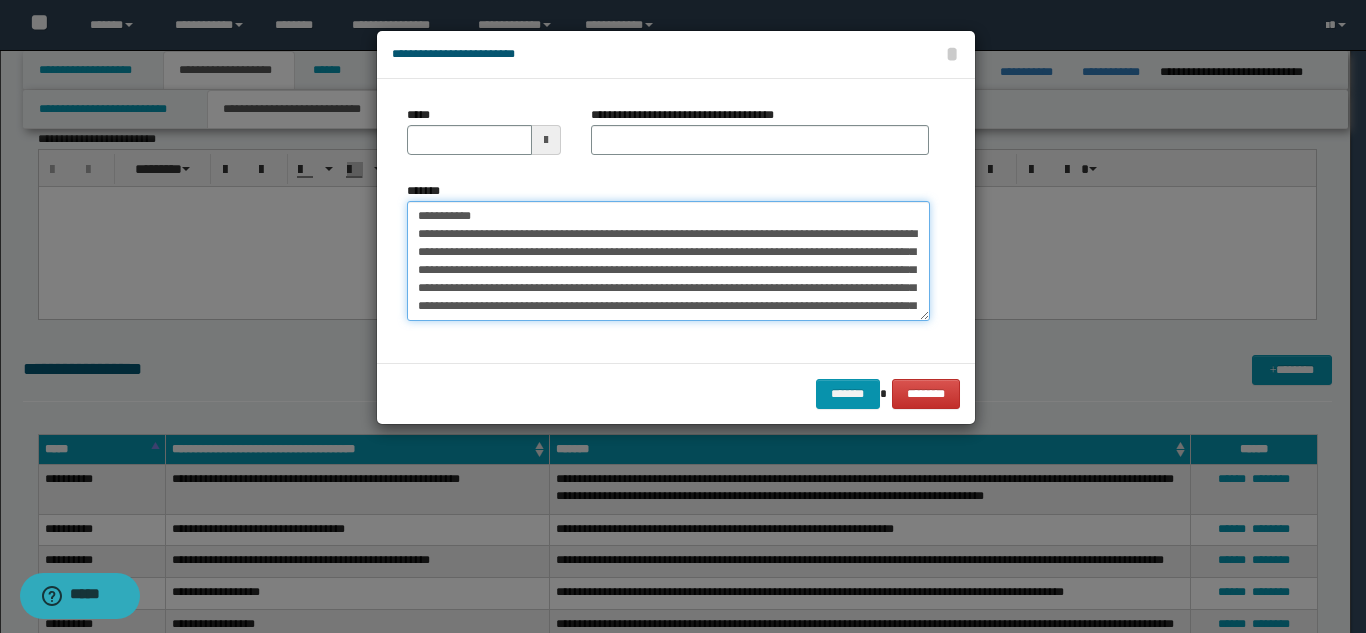 drag, startPoint x: 516, startPoint y: 218, endPoint x: 482, endPoint y: 218, distance: 34 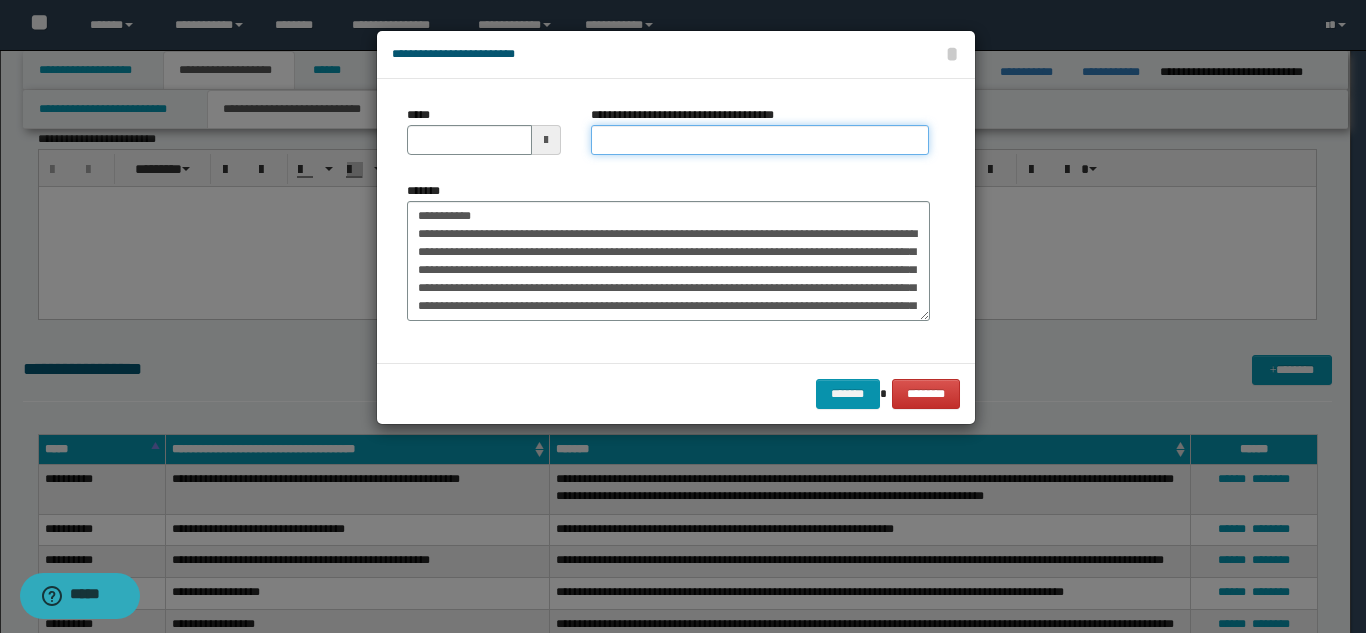 drag, startPoint x: 622, startPoint y: 141, endPoint x: 542, endPoint y: 168, distance: 84.4334 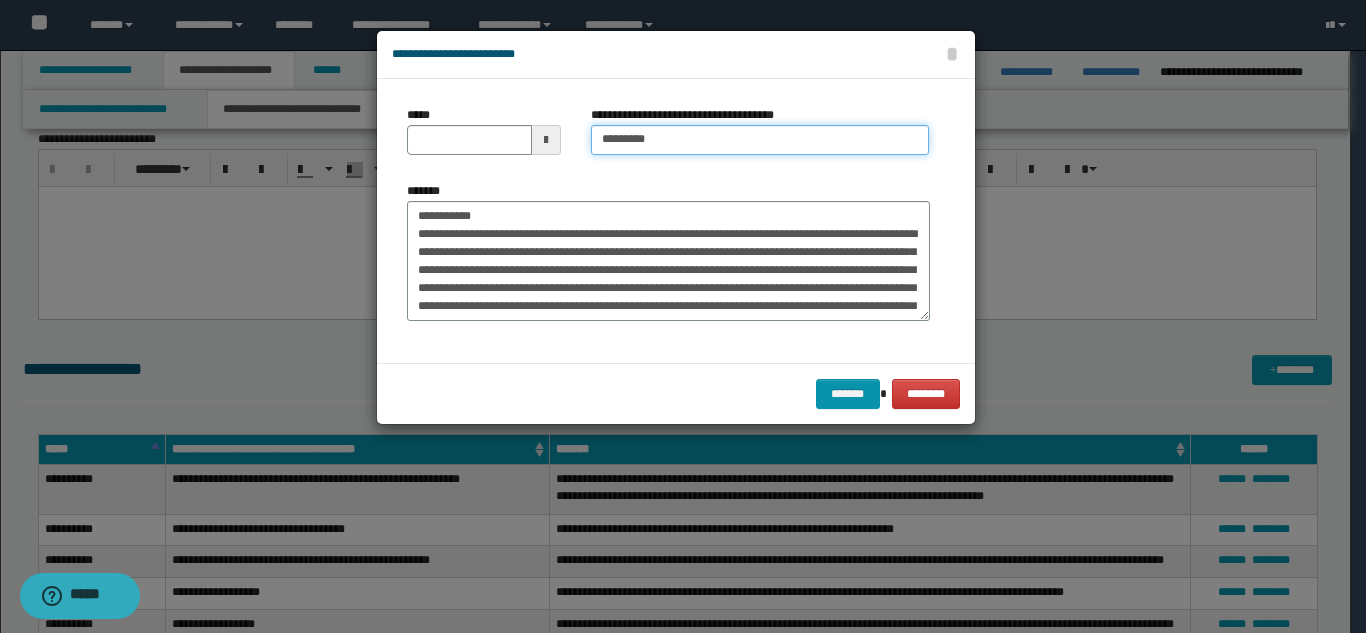 type on "*********" 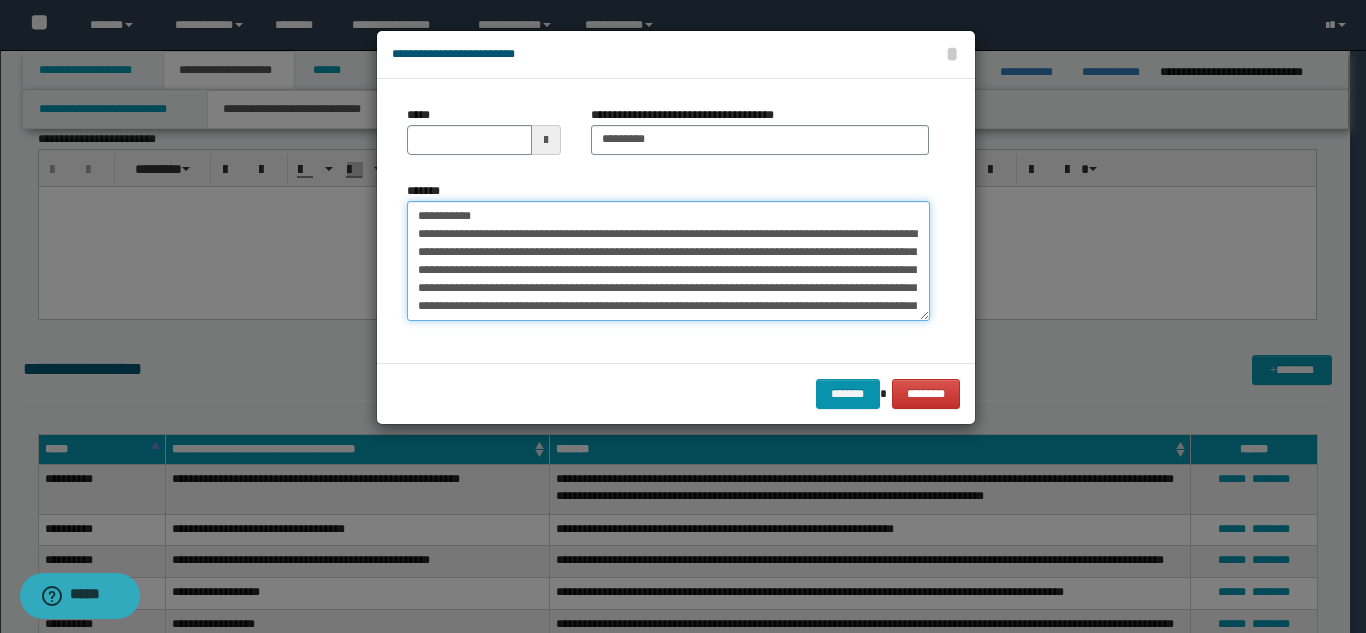 drag, startPoint x: 417, startPoint y: 227, endPoint x: 385, endPoint y: 212, distance: 35.341194 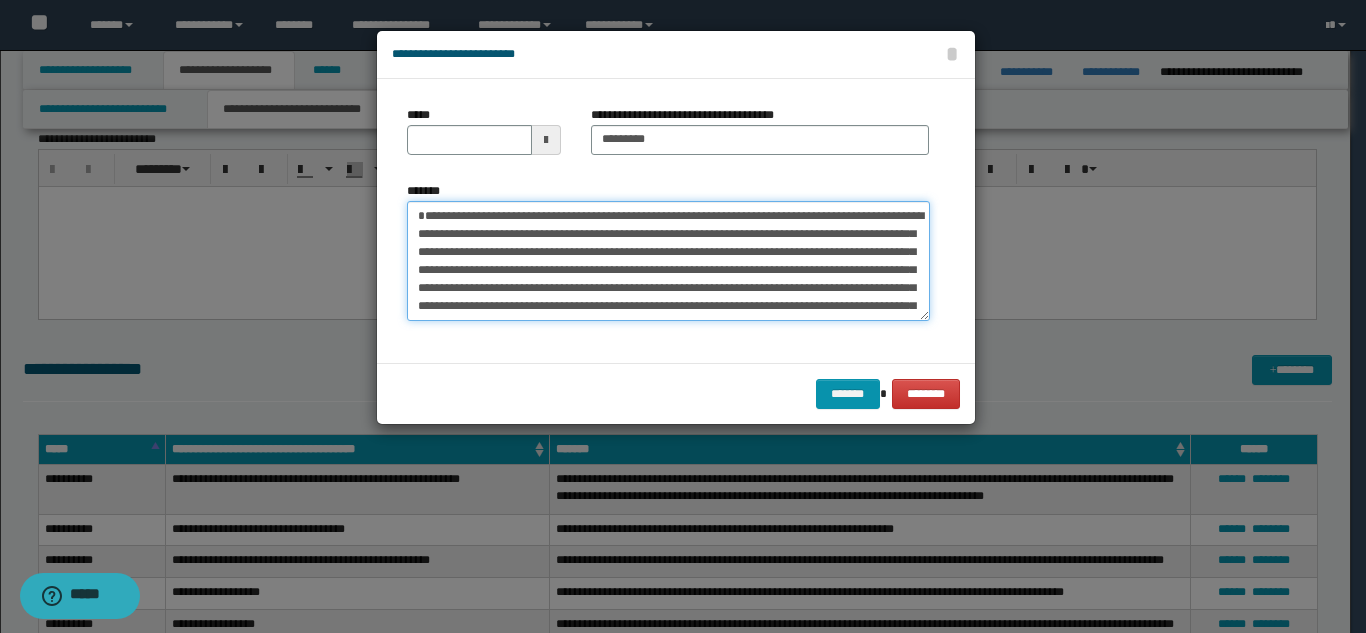 type 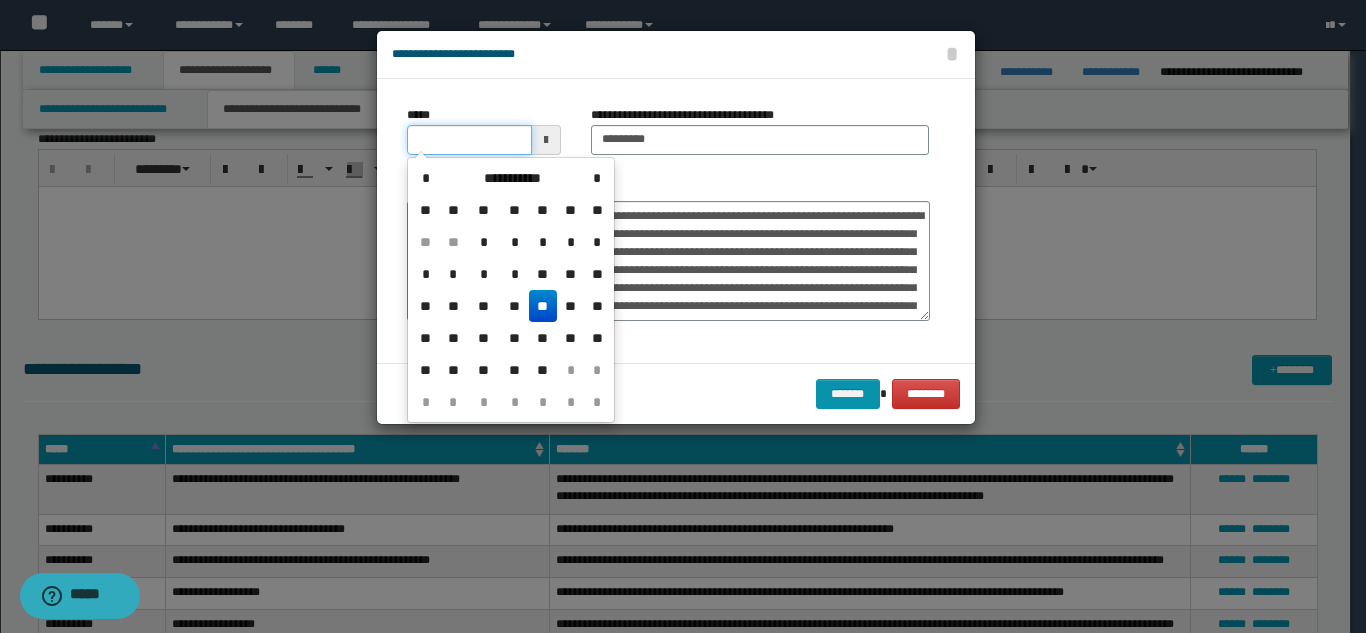 click on "*****" at bounding box center [469, 140] 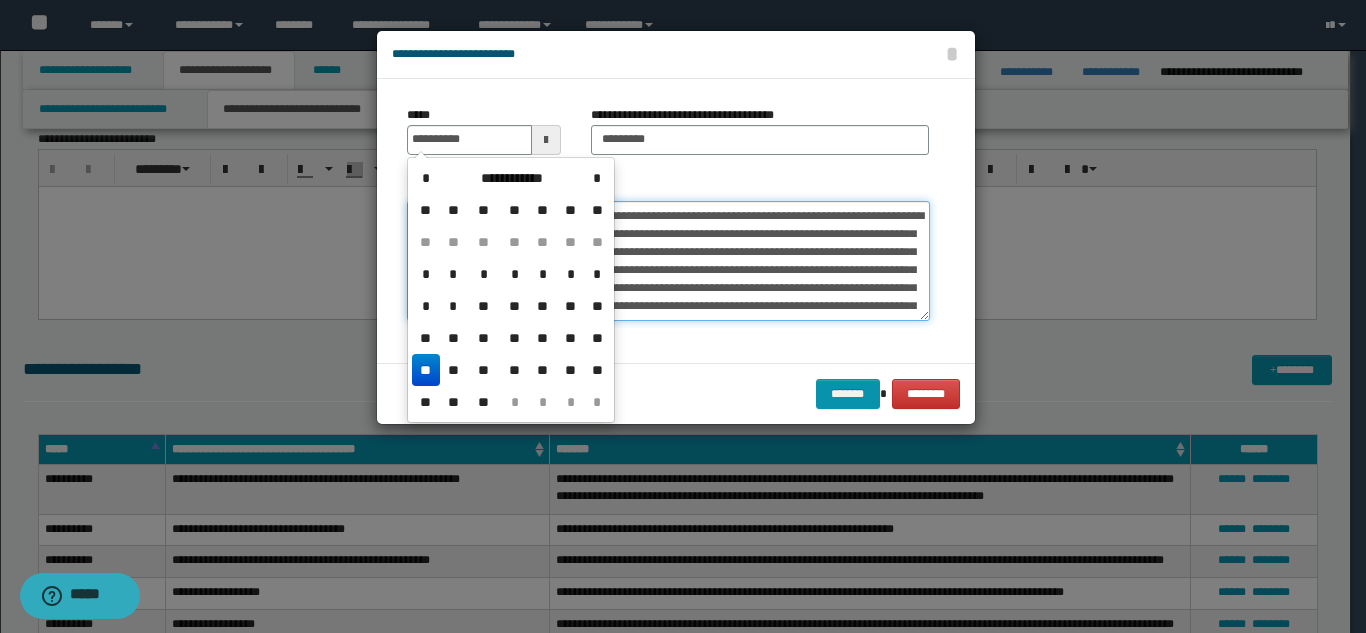 type on "**********" 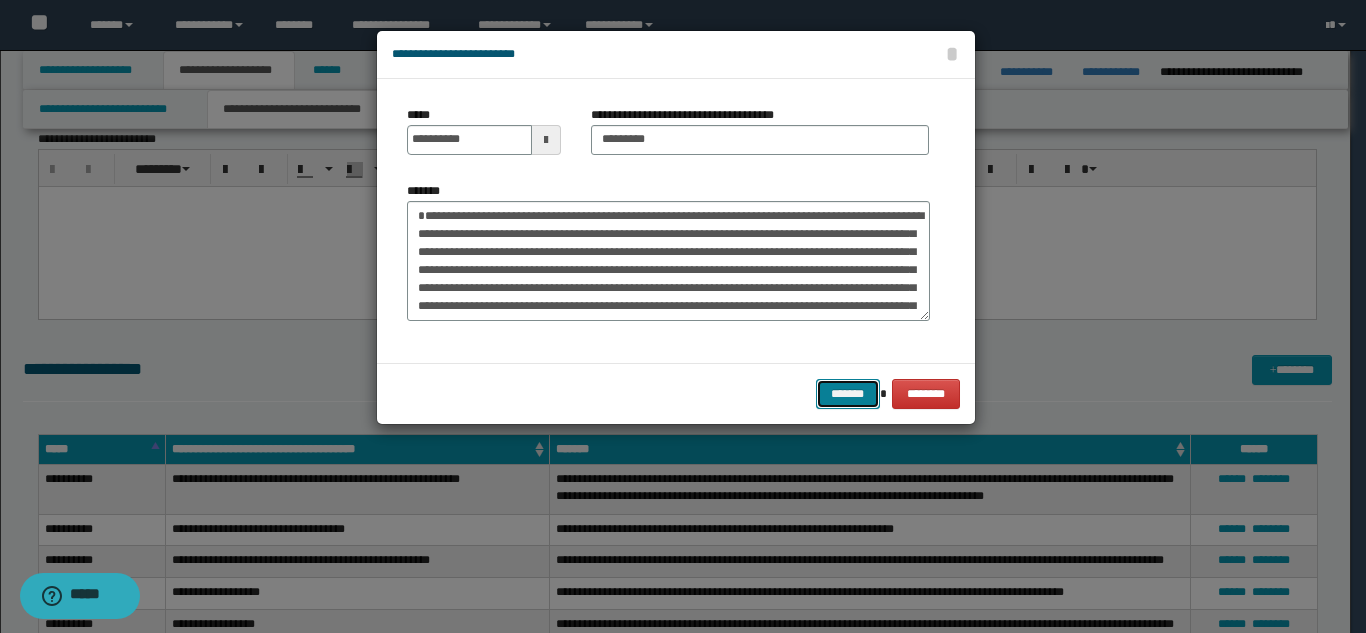 click on "*******" at bounding box center (848, 394) 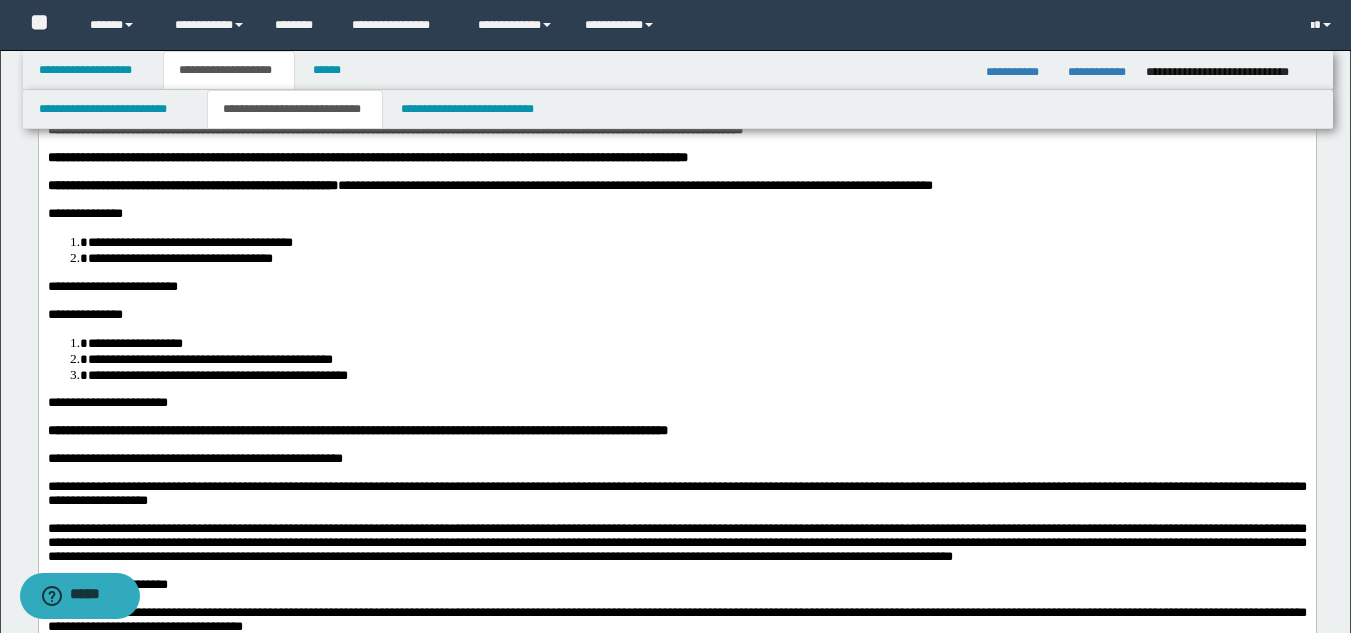 scroll, scrollTop: 0, scrollLeft: 0, axis: both 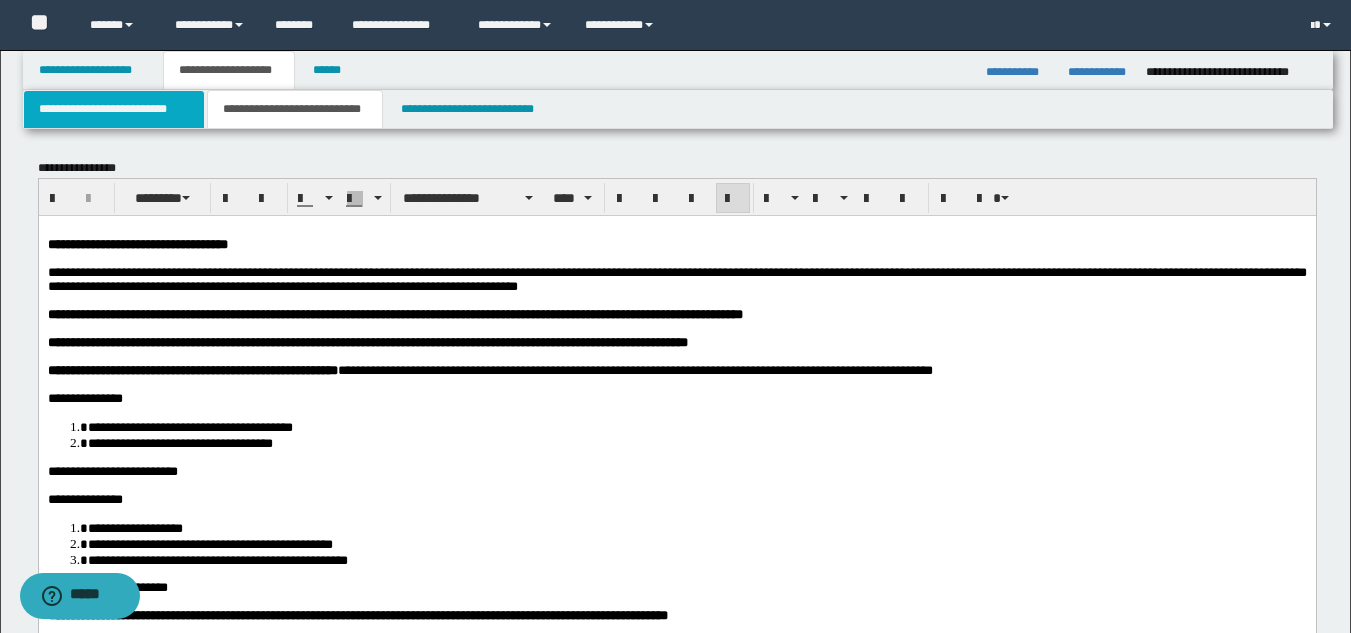 click on "**********" at bounding box center (114, 109) 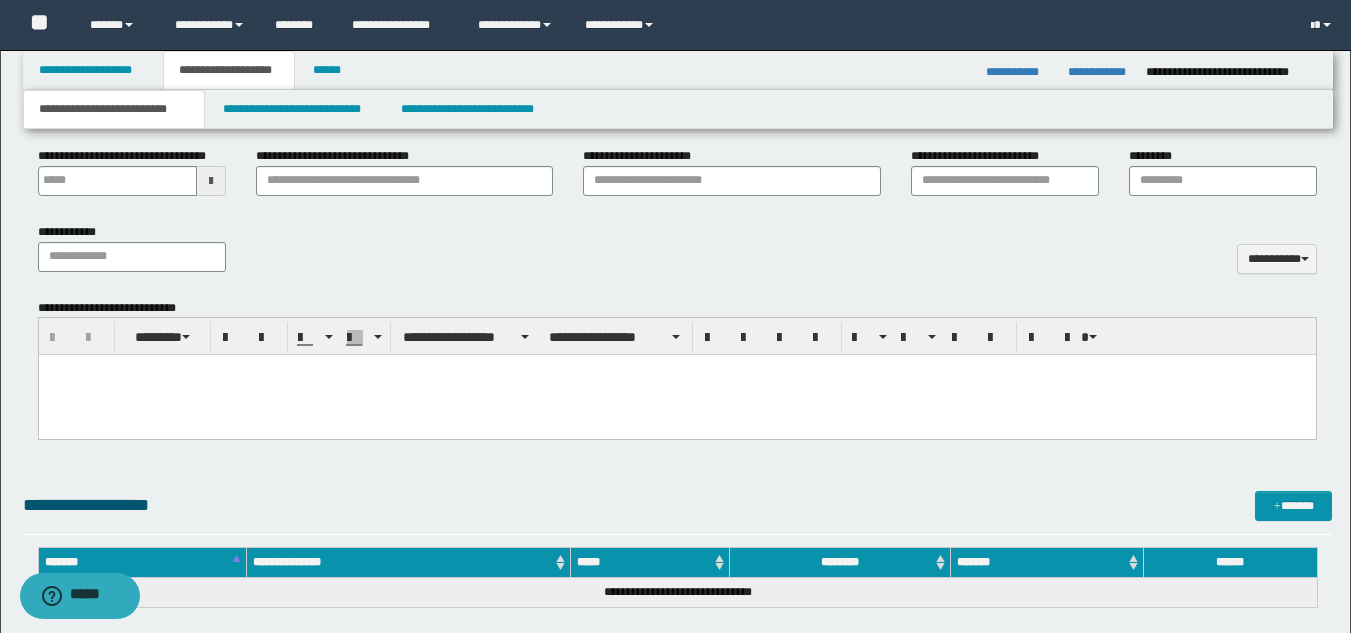 scroll, scrollTop: 900, scrollLeft: 0, axis: vertical 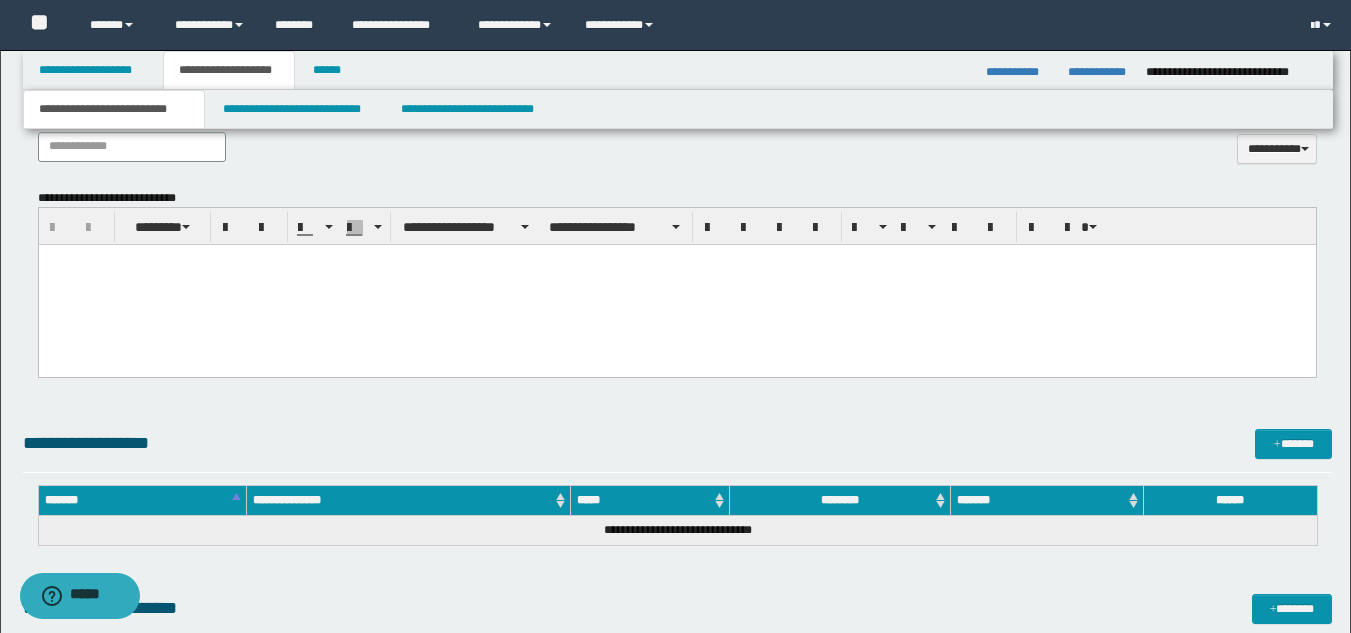 click at bounding box center (676, 285) 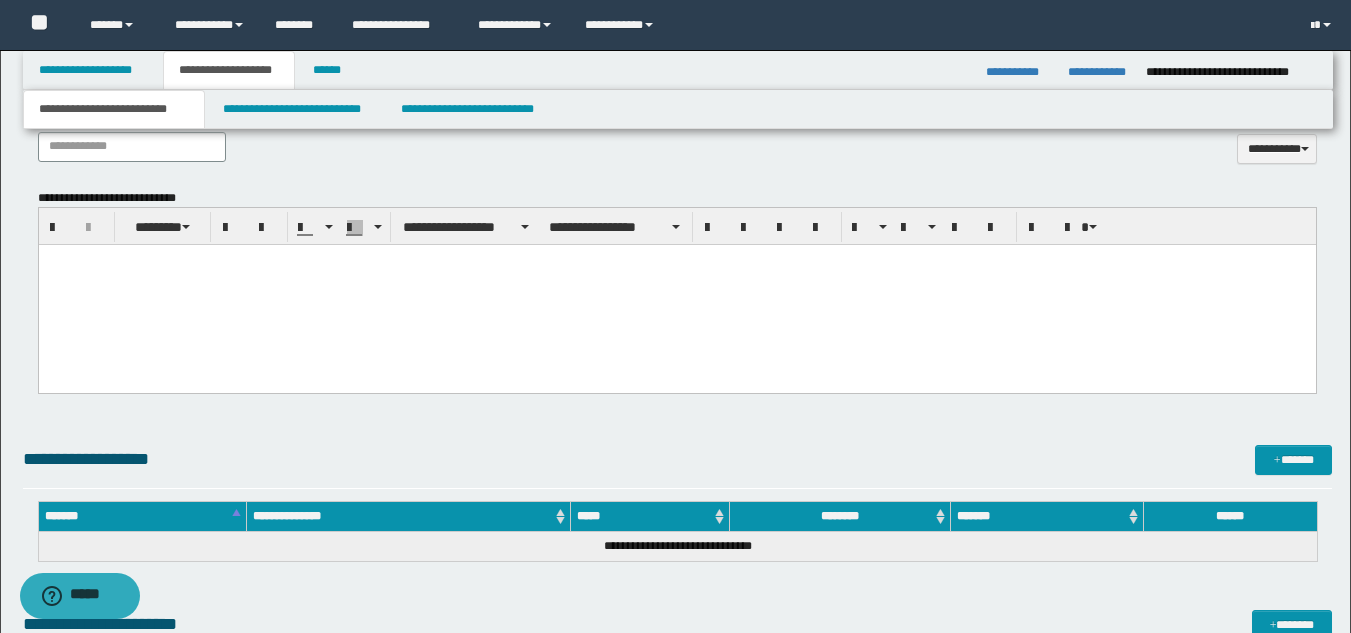 paste 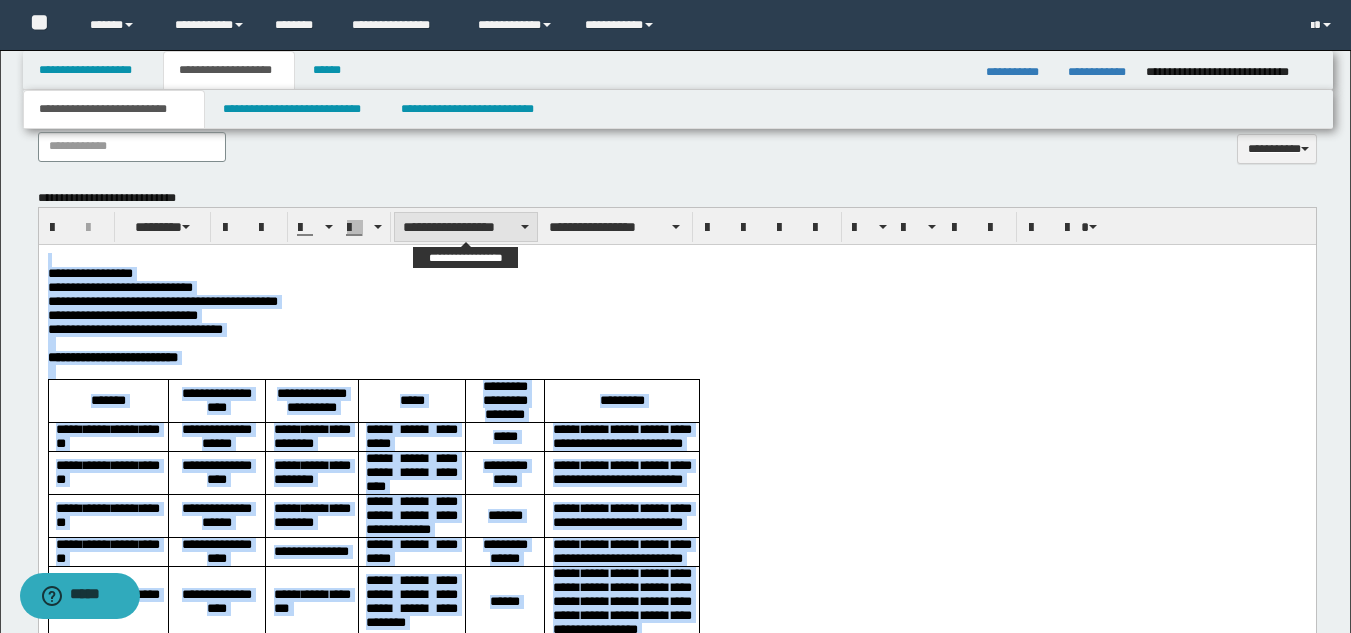 click on "**********" at bounding box center [466, 227] 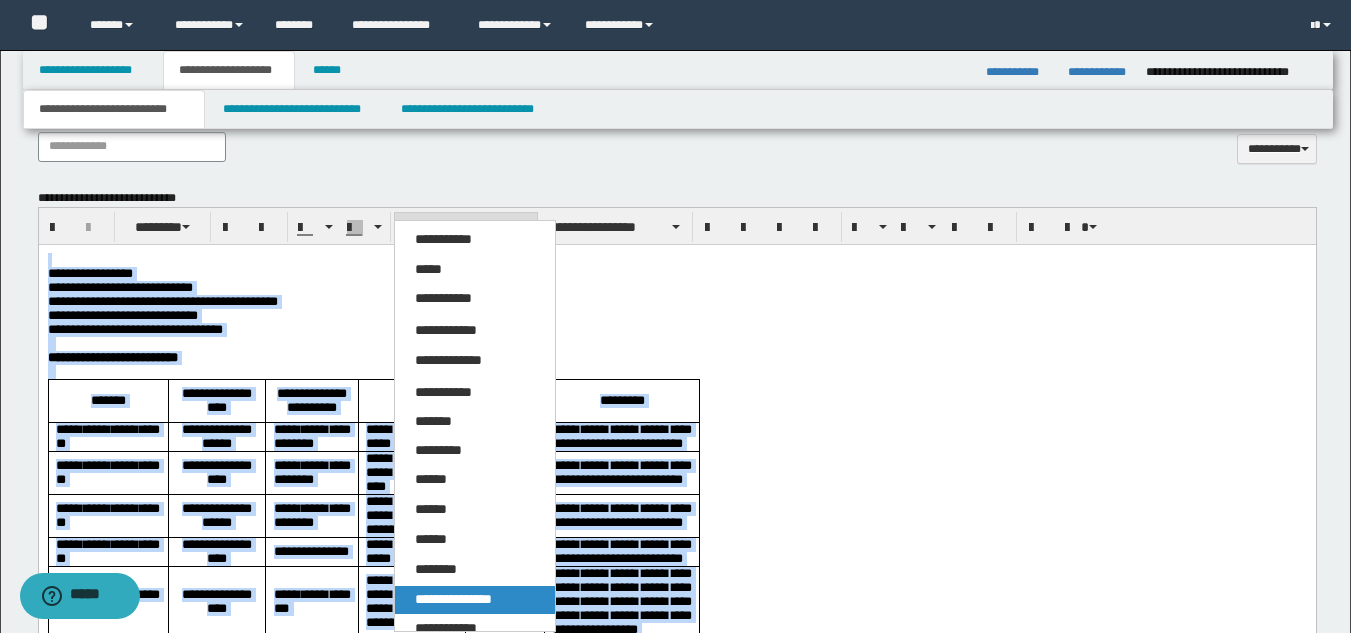 drag, startPoint x: 514, startPoint y: 607, endPoint x: 472, endPoint y: 345, distance: 265.34506 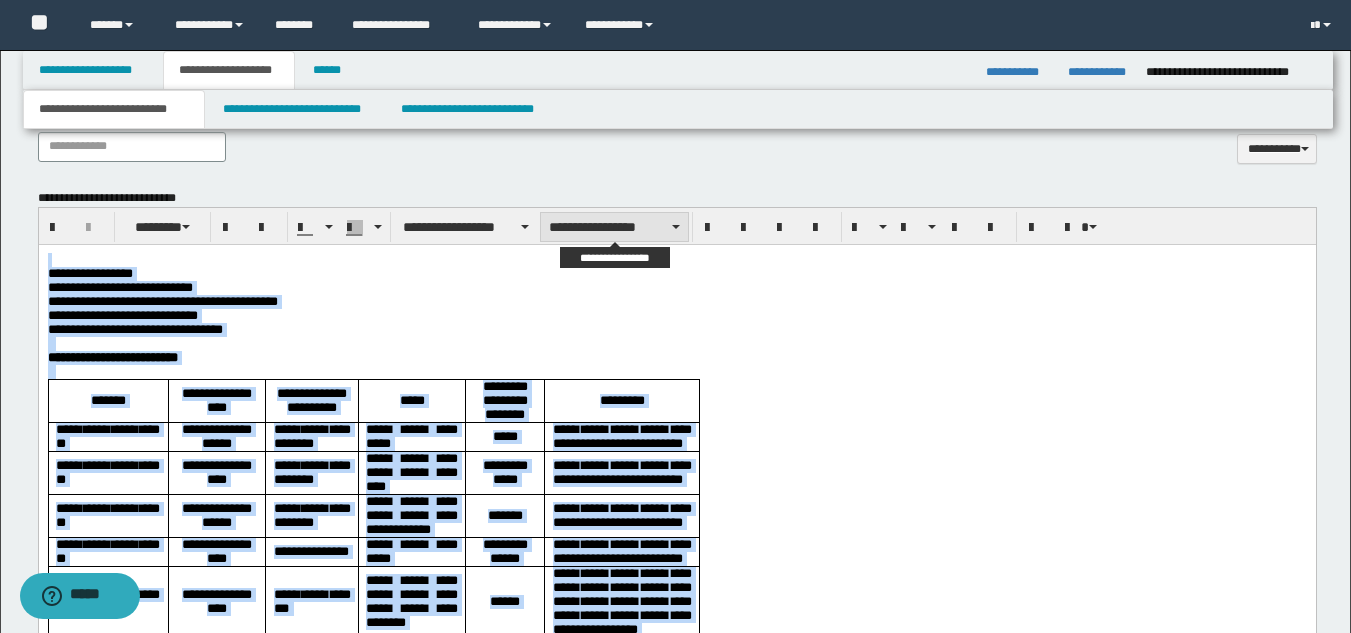 click on "**********" at bounding box center [614, 227] 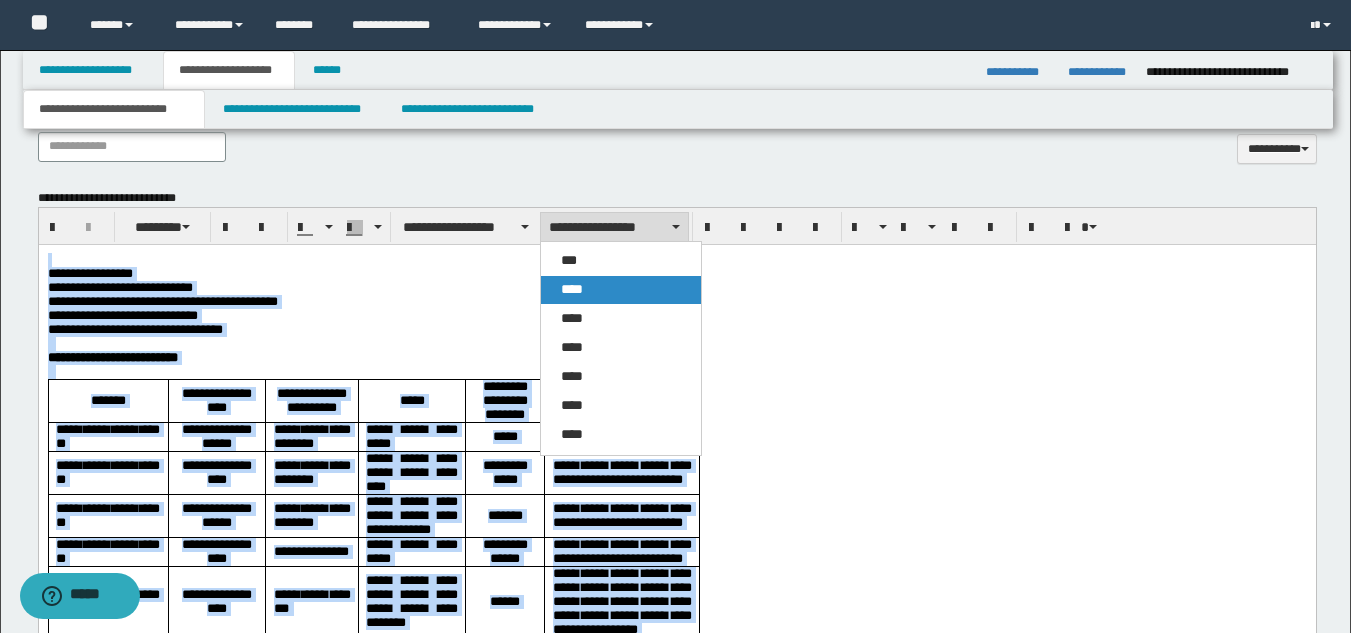 drag, startPoint x: 626, startPoint y: 287, endPoint x: 701, endPoint y: 10, distance: 286.97388 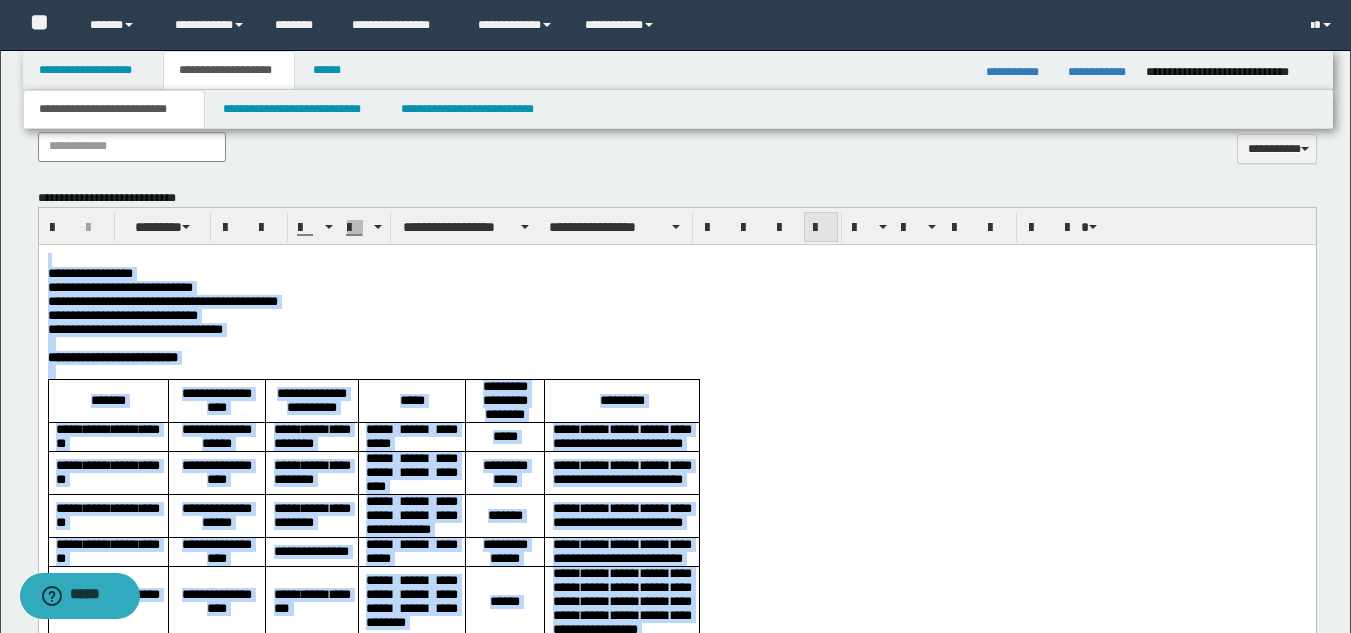 click at bounding box center [821, 228] 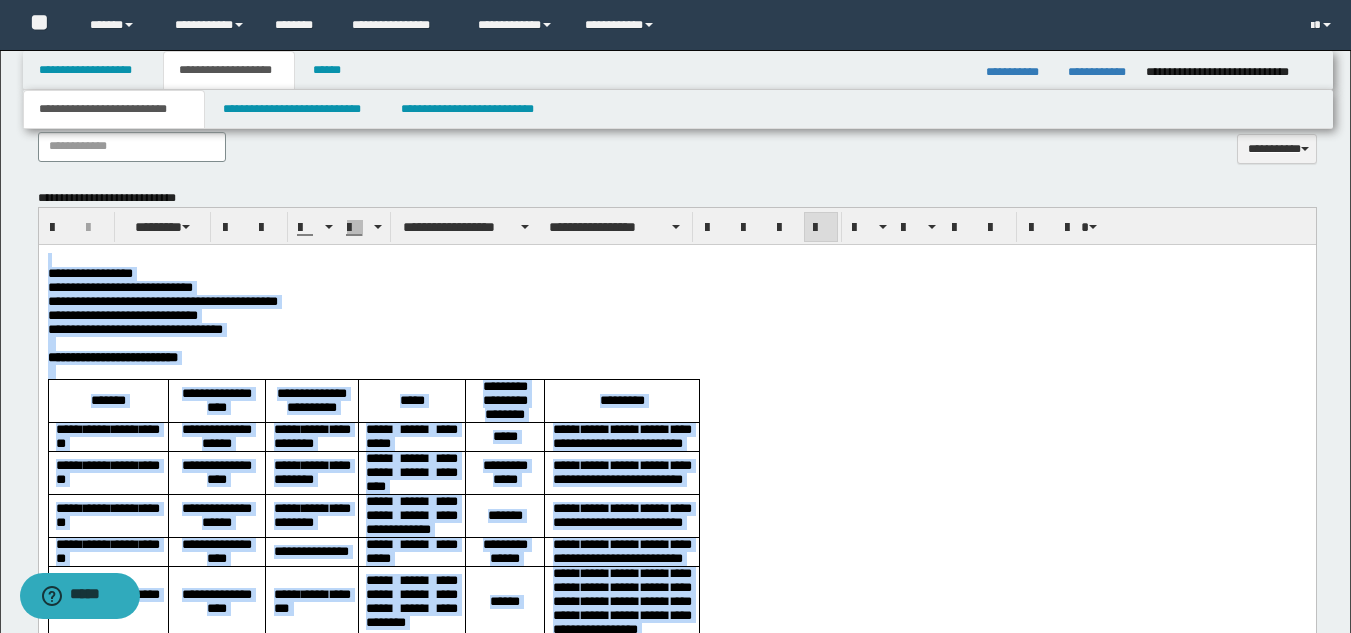 click on "**********" at bounding box center (676, 330) 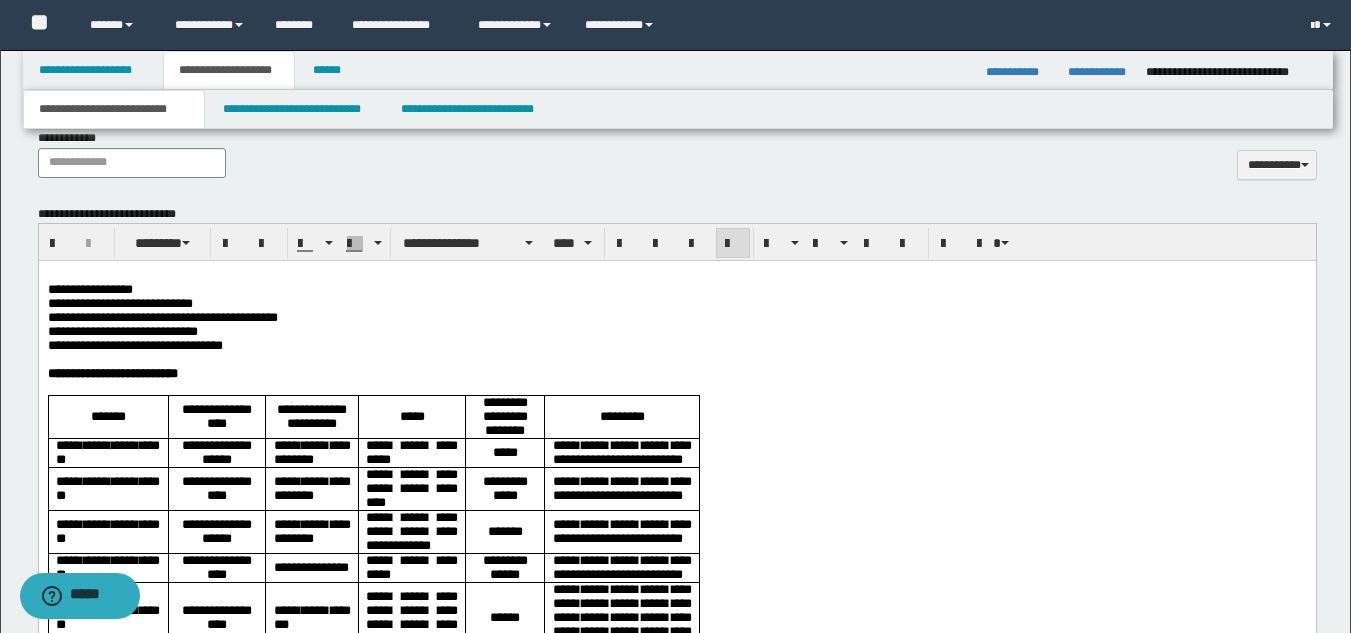 scroll, scrollTop: 900, scrollLeft: 0, axis: vertical 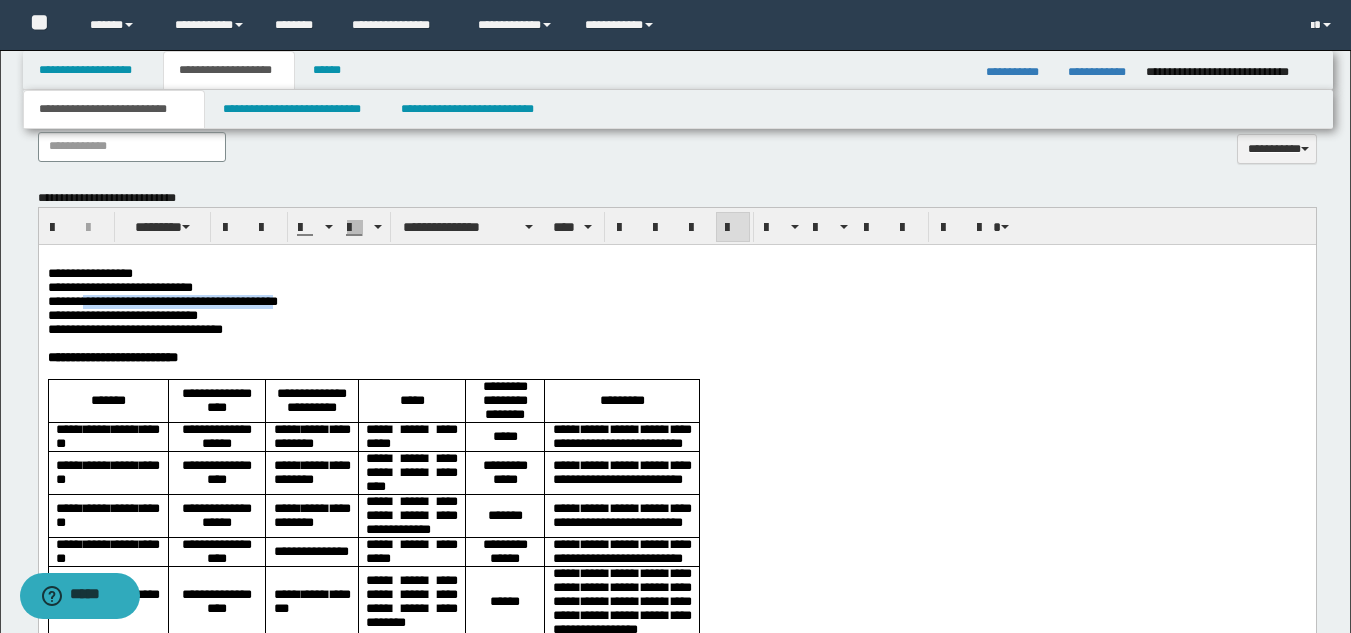 drag, startPoint x: 88, startPoint y: 306, endPoint x: 296, endPoint y: 307, distance: 208.00241 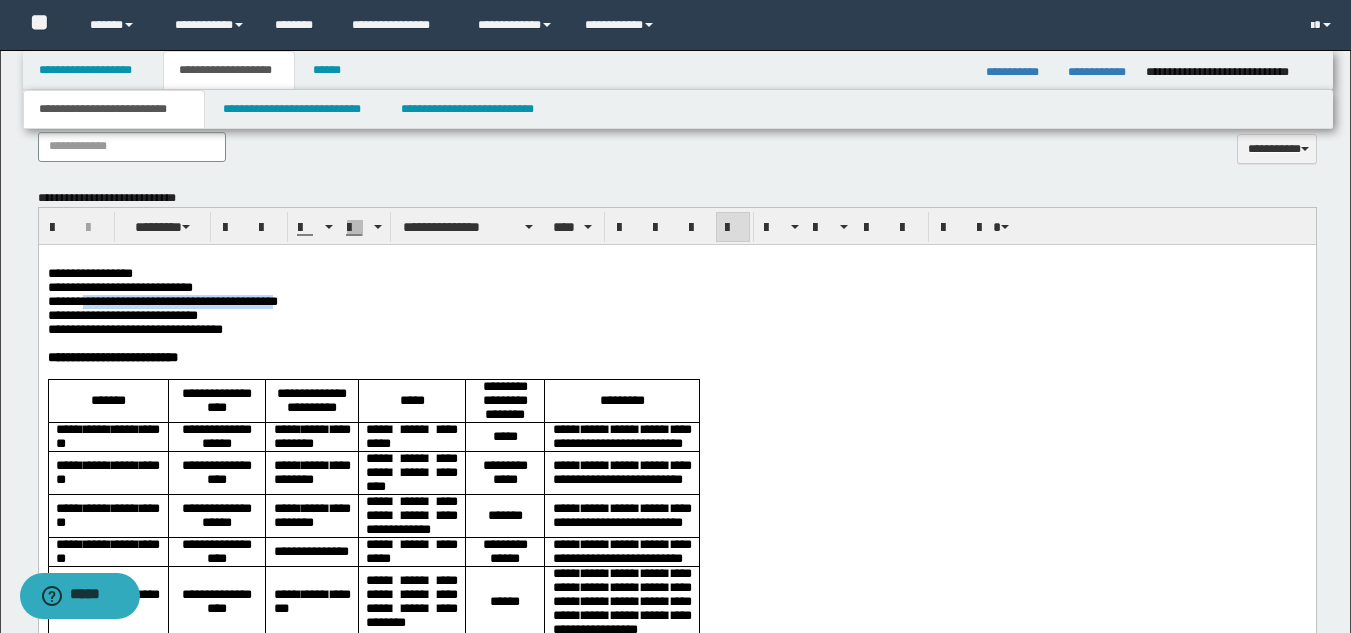 click on "**********" at bounding box center [162, 301] 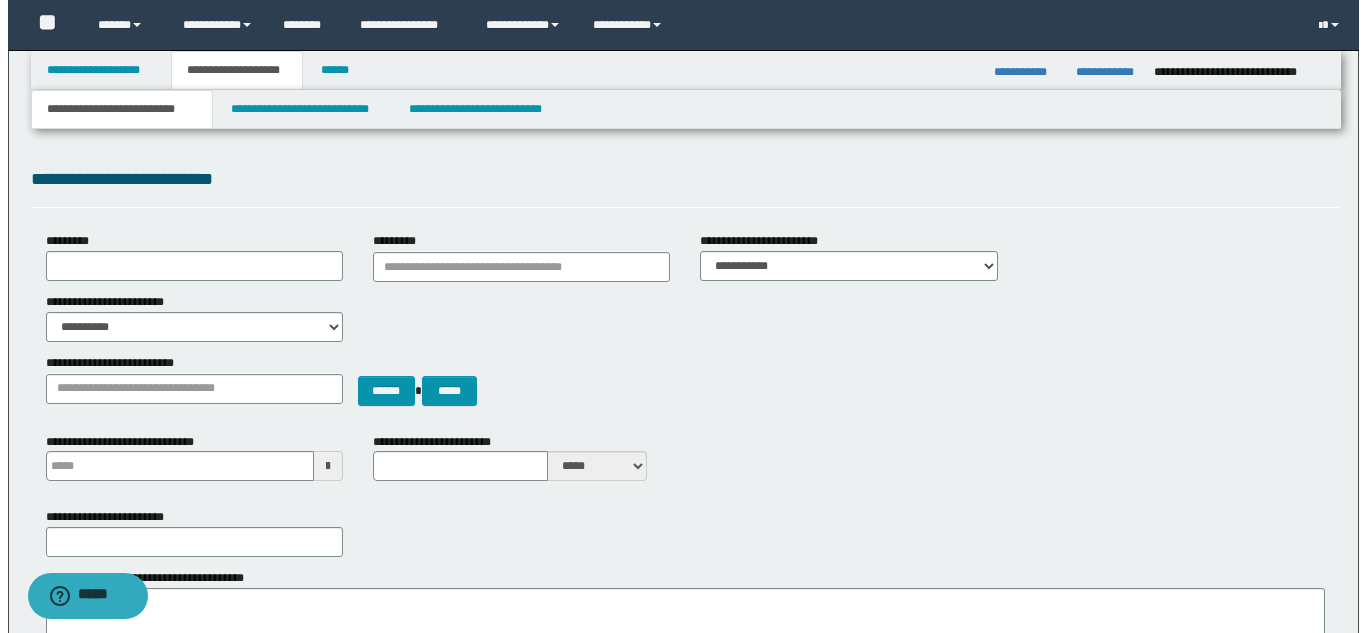 scroll, scrollTop: 0, scrollLeft: 0, axis: both 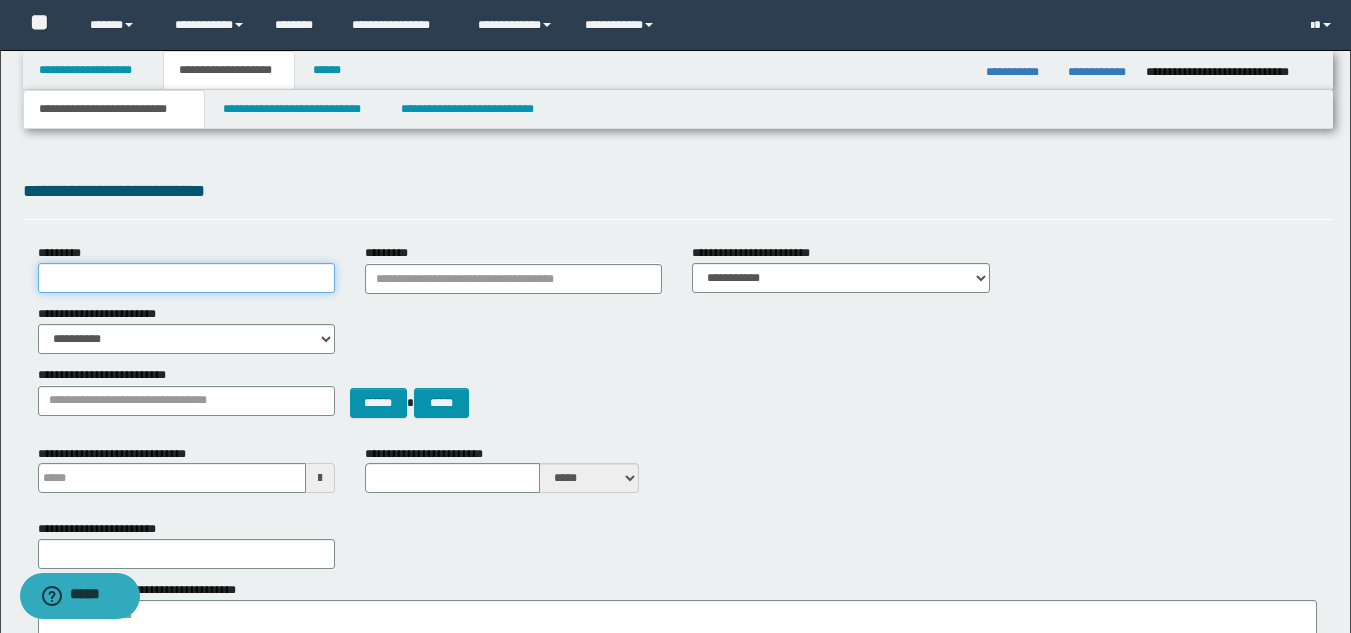 click on "*********" at bounding box center [186, 278] 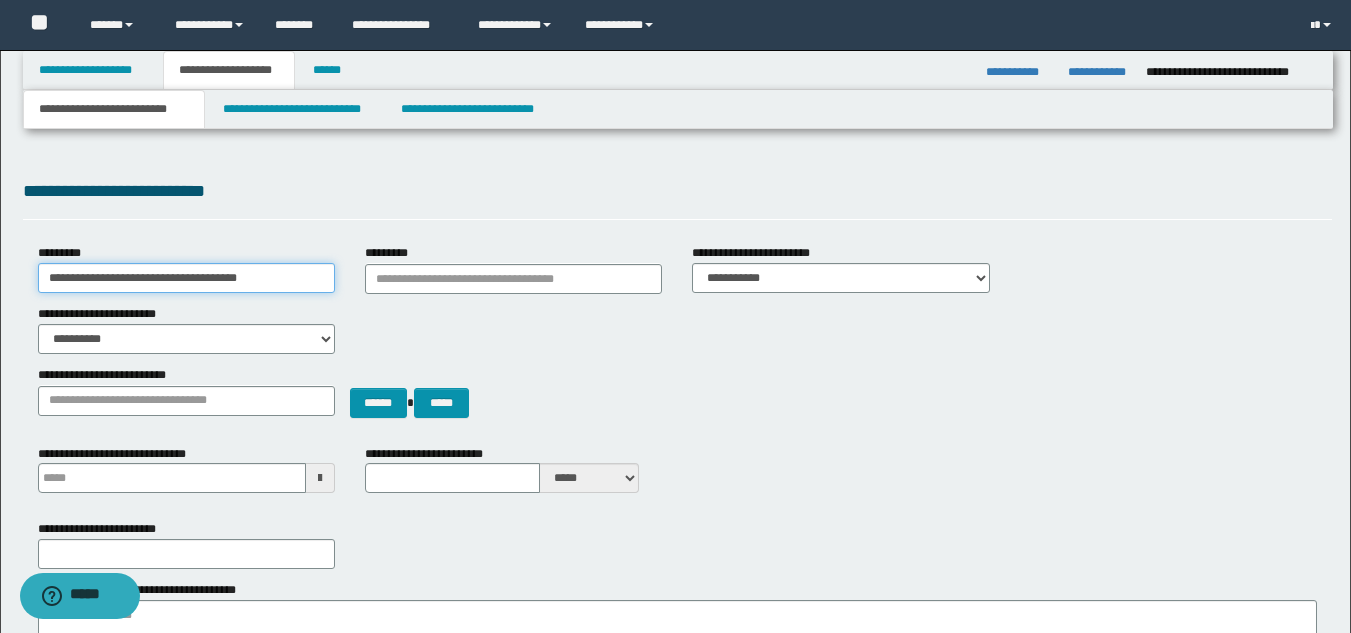 type on "**********" 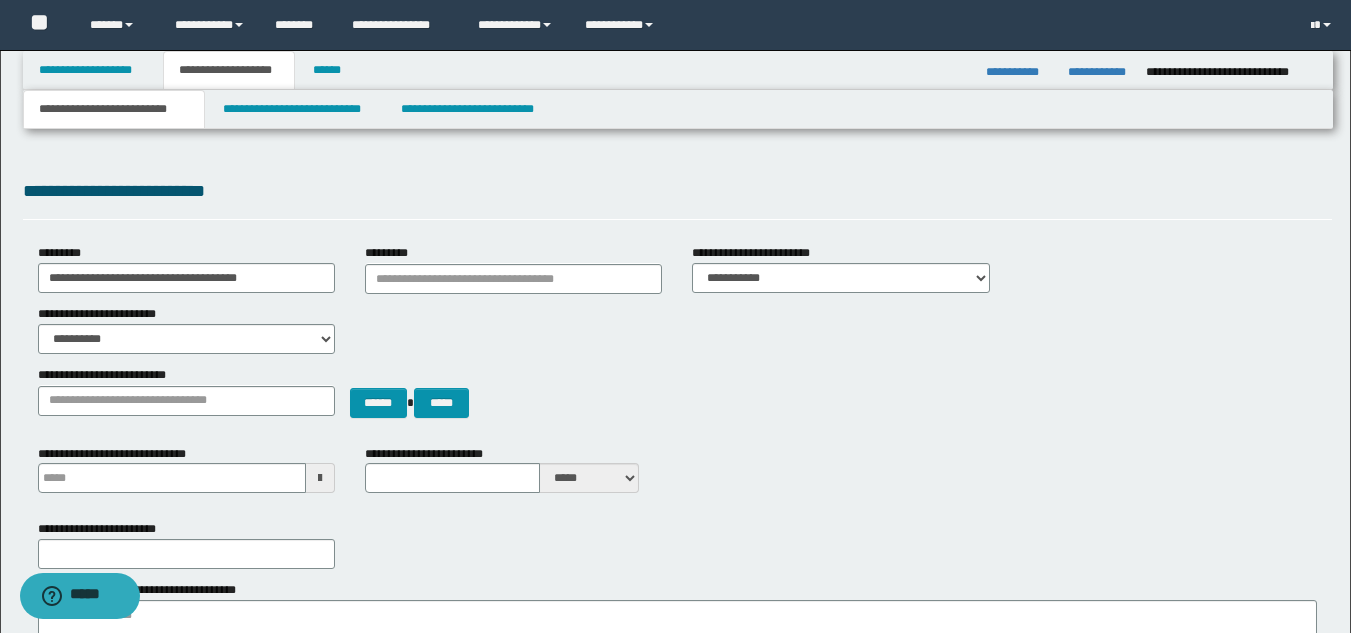click on "**********" at bounding box center (677, 191) 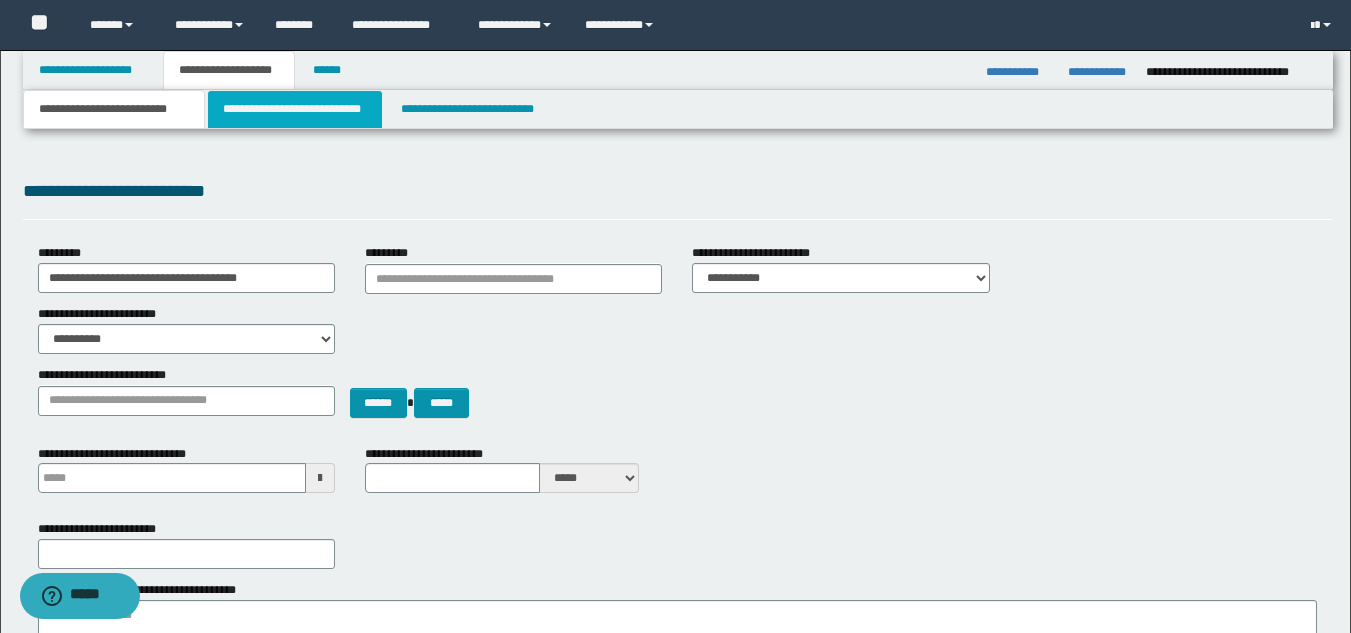 click on "**********" at bounding box center [295, 109] 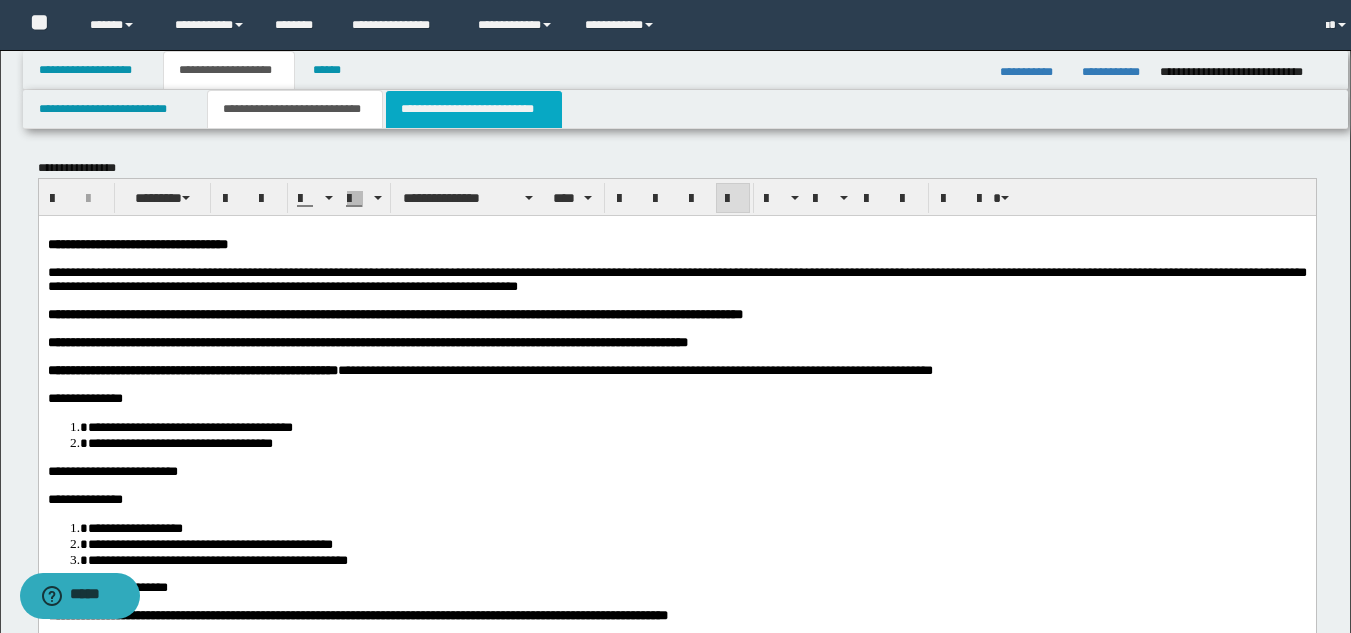 click on "**********" at bounding box center (474, 109) 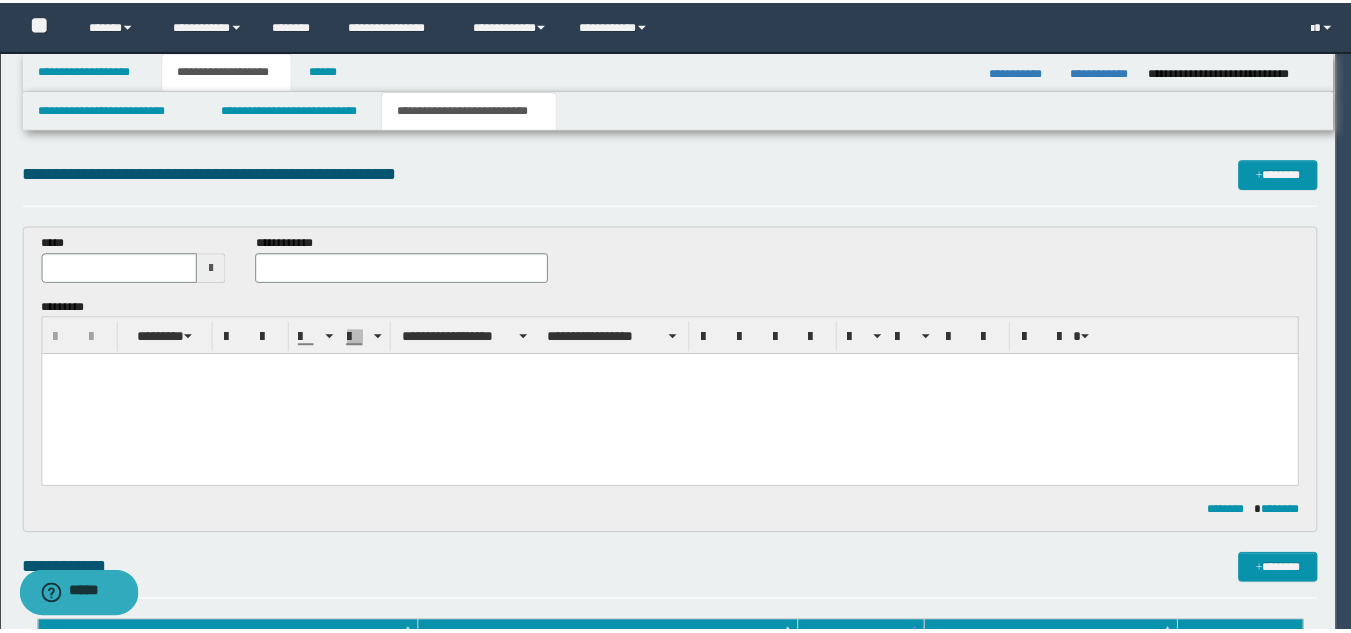 scroll, scrollTop: 0, scrollLeft: 0, axis: both 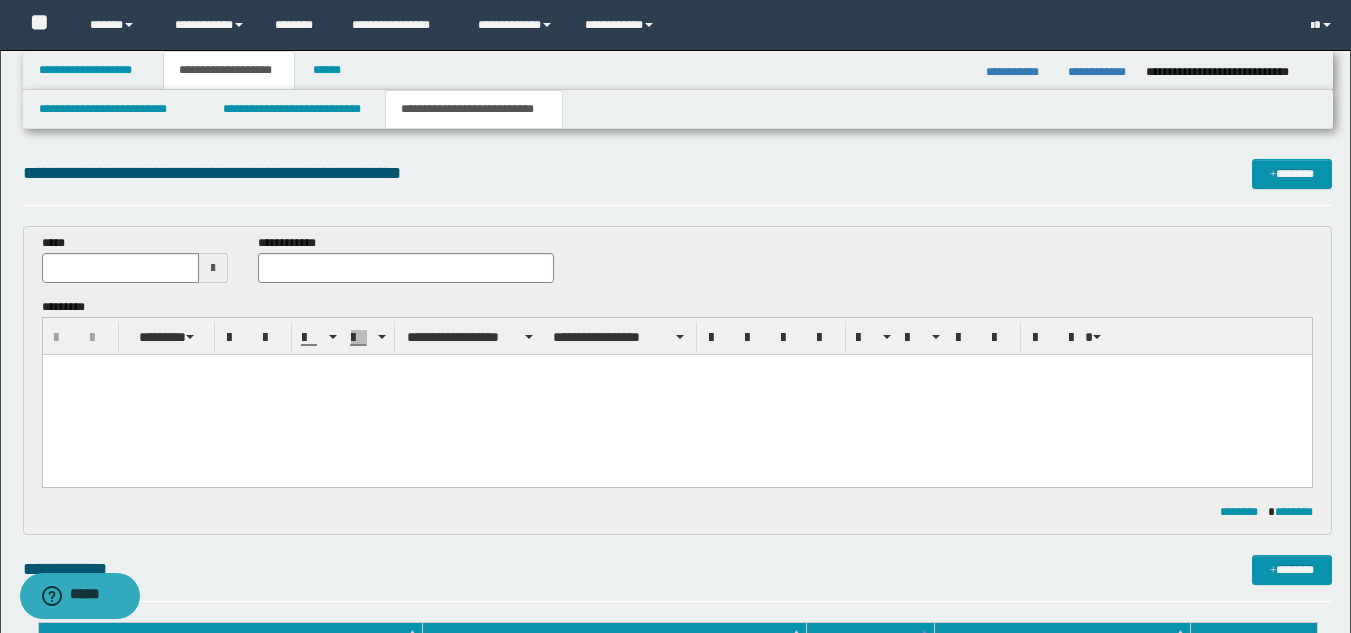 click at bounding box center [213, 268] 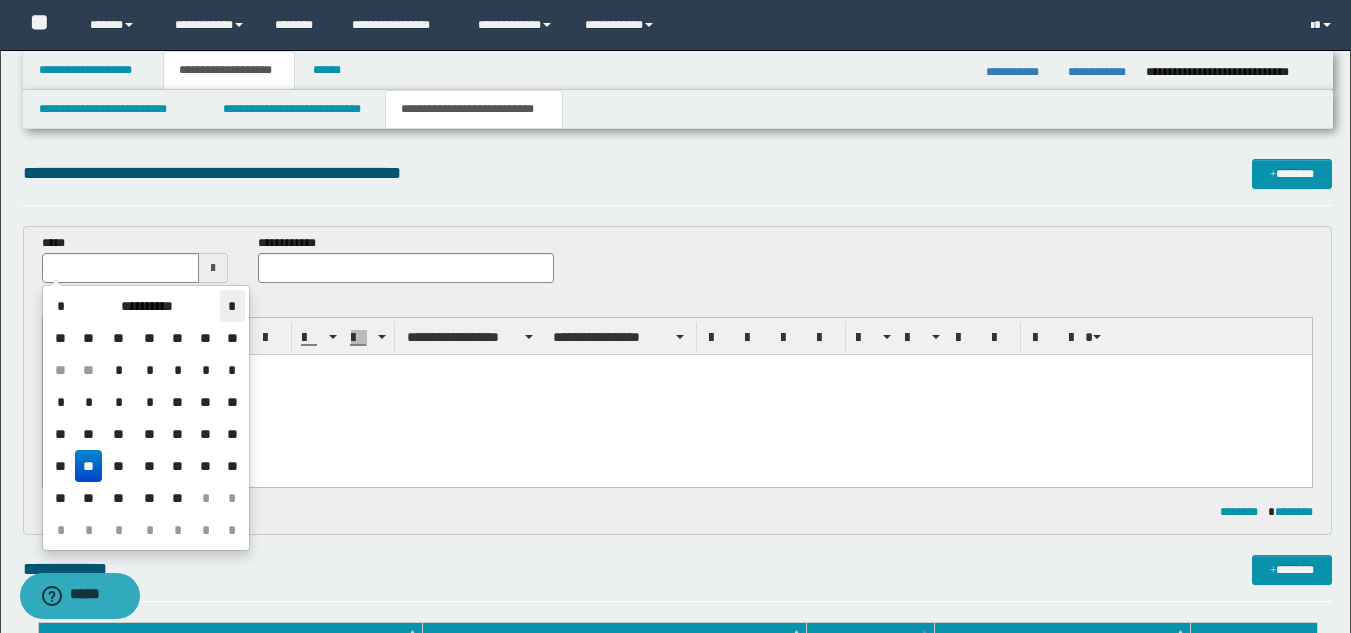 click on "*" at bounding box center (232, 306) 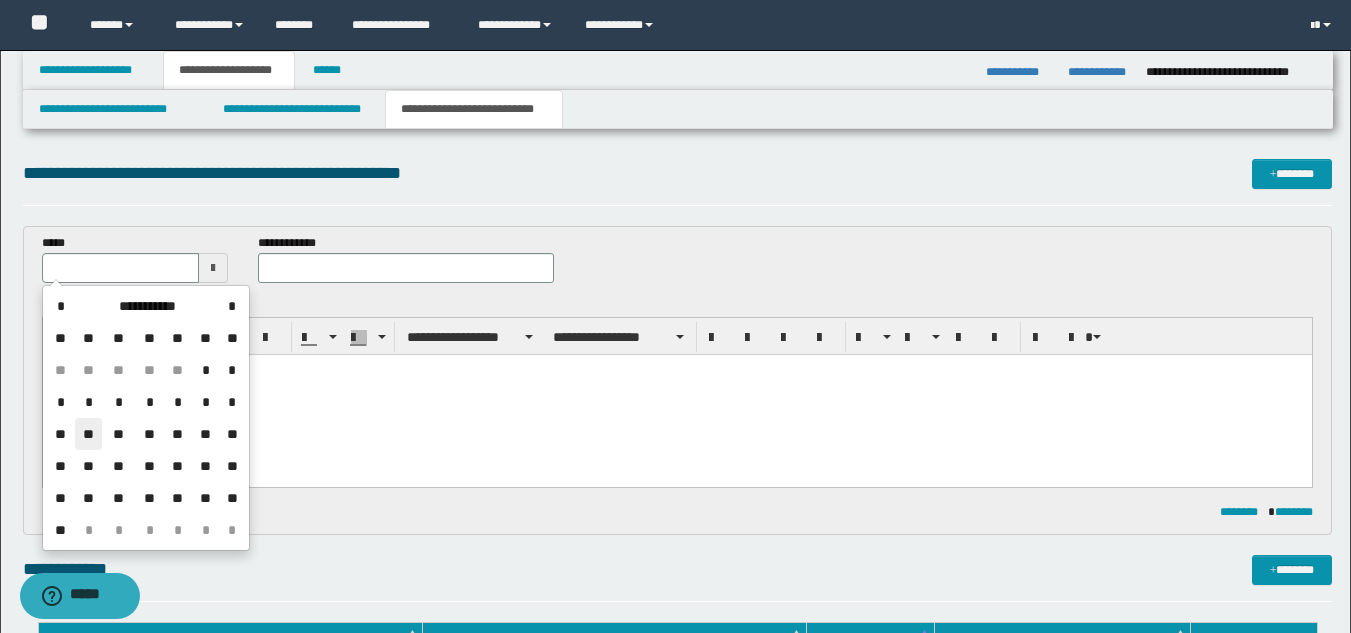 drag, startPoint x: 96, startPoint y: 431, endPoint x: 158, endPoint y: 4, distance: 431.4777 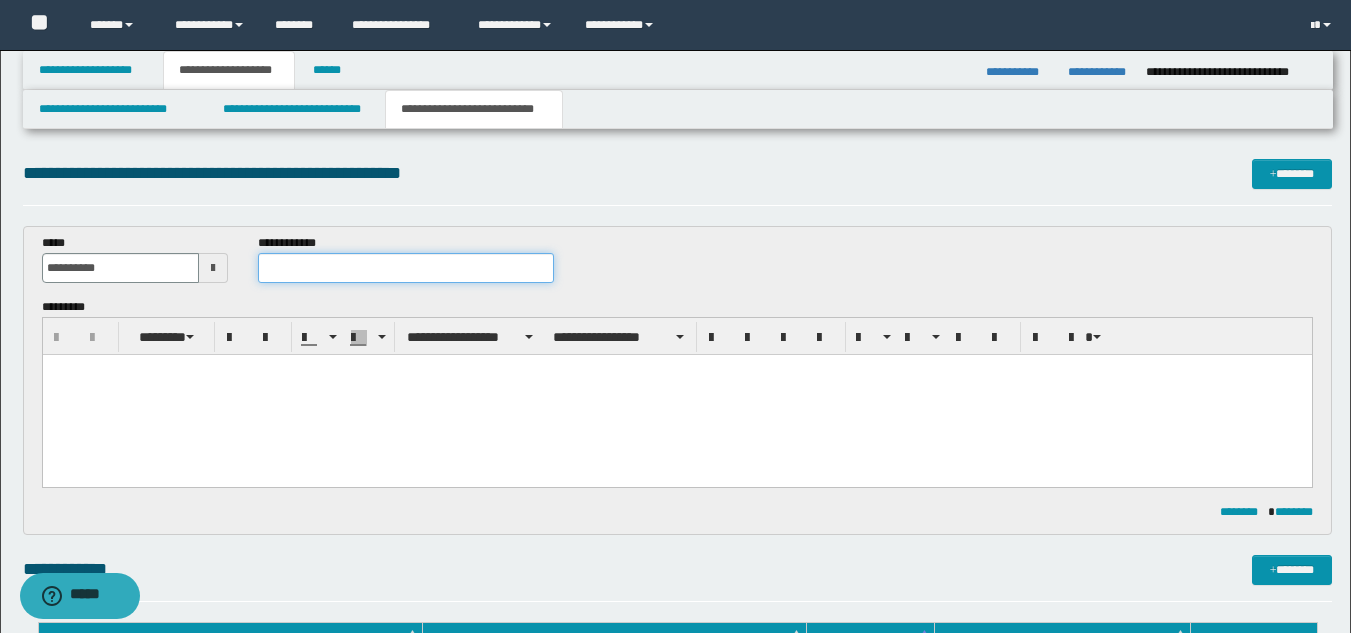 click at bounding box center (405, 268) 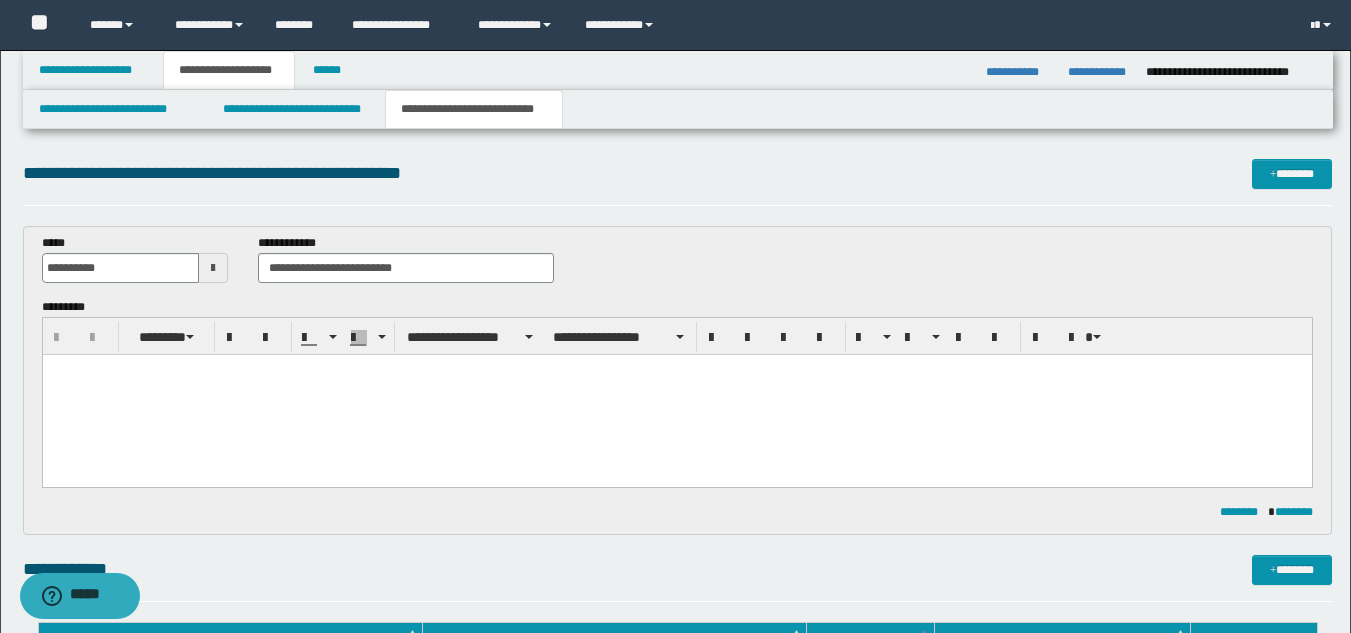 click at bounding box center [676, 370] 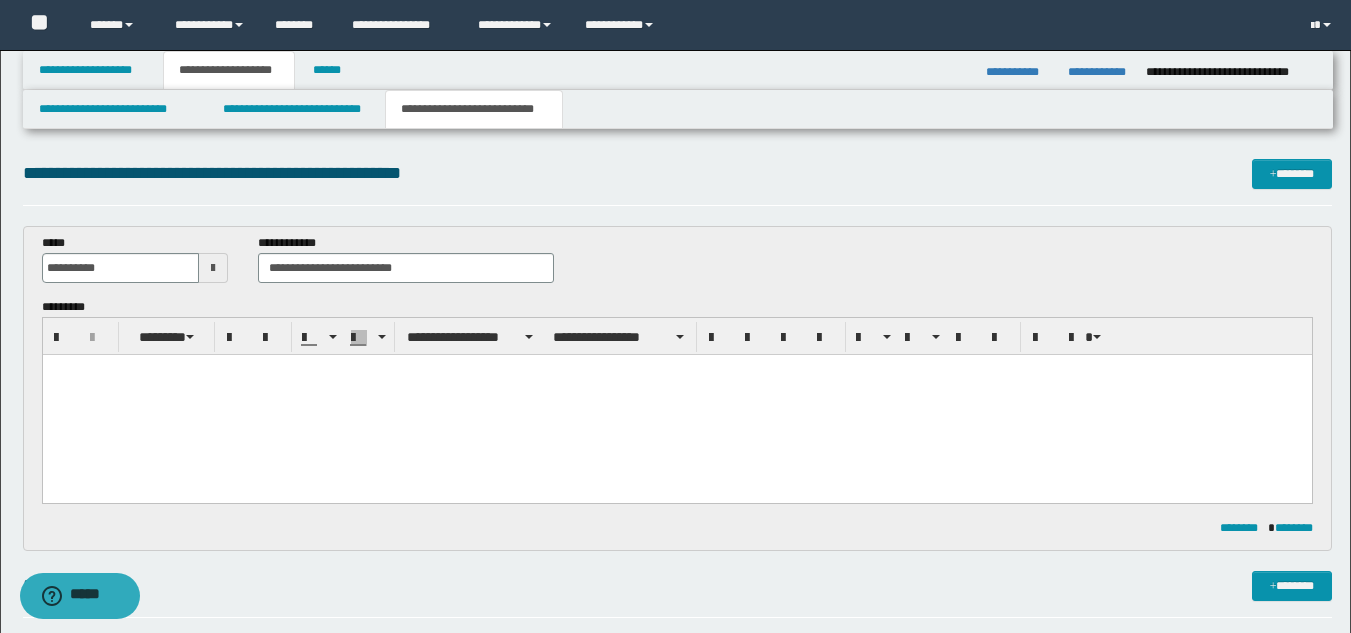 paste 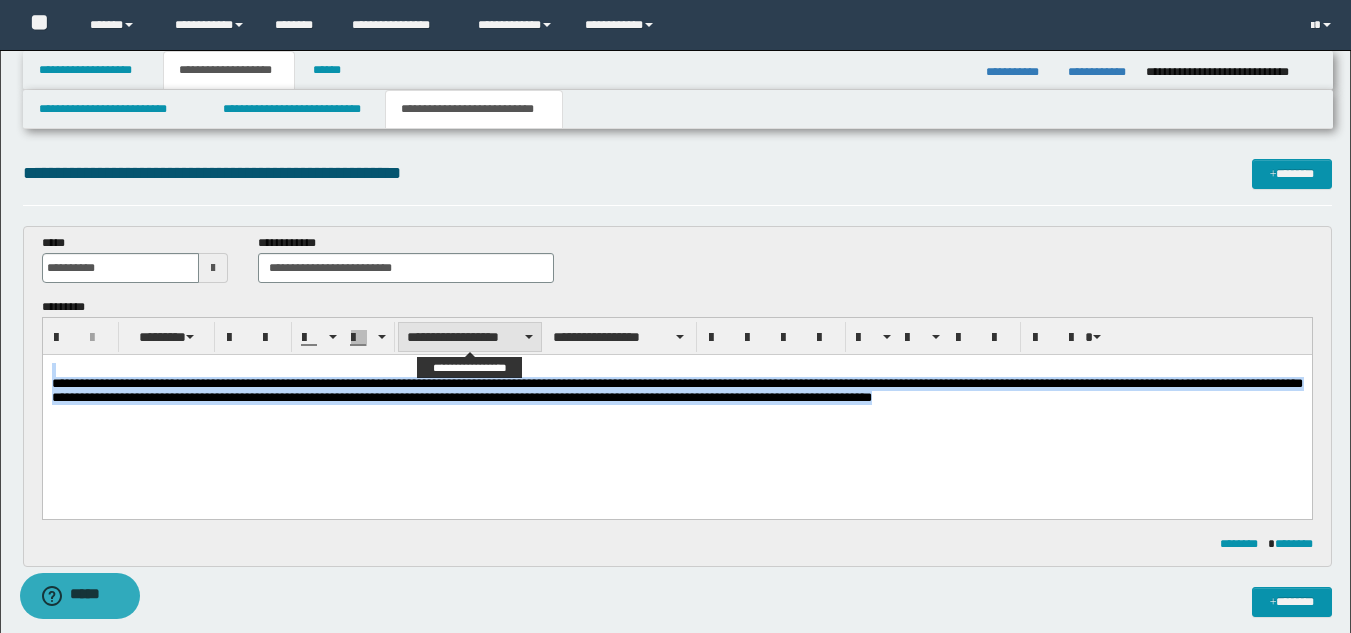 click on "**********" at bounding box center [470, 337] 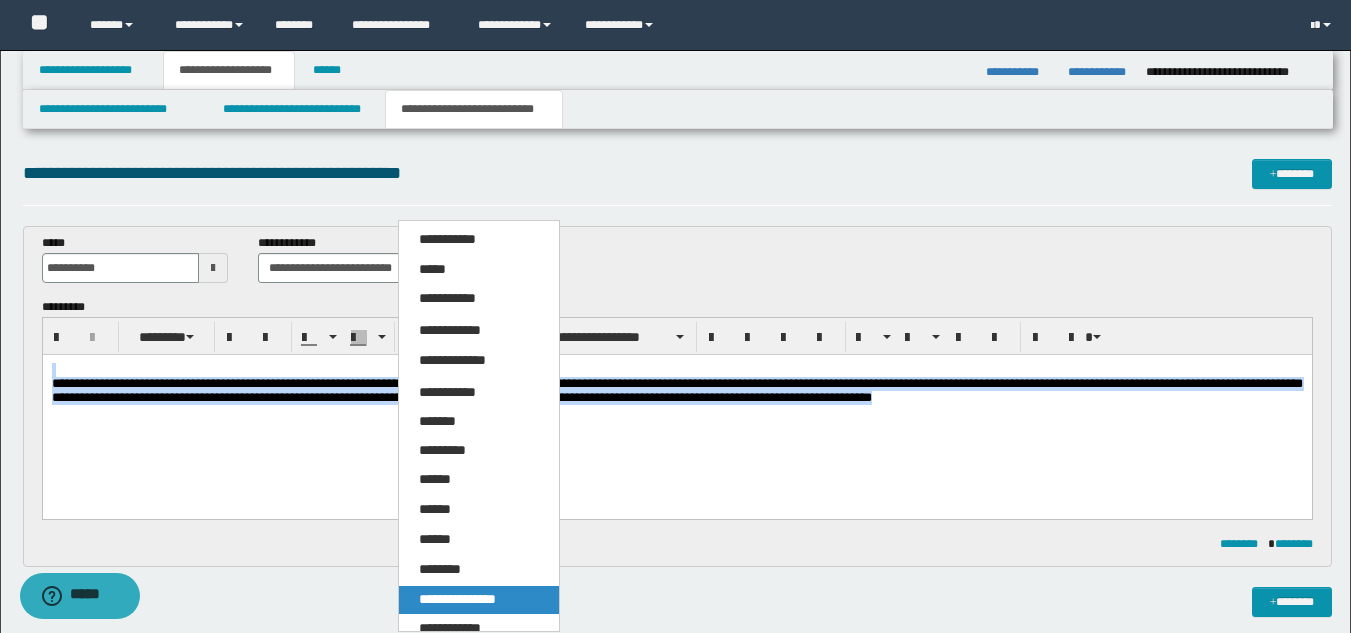 click on "**********" at bounding box center (457, 599) 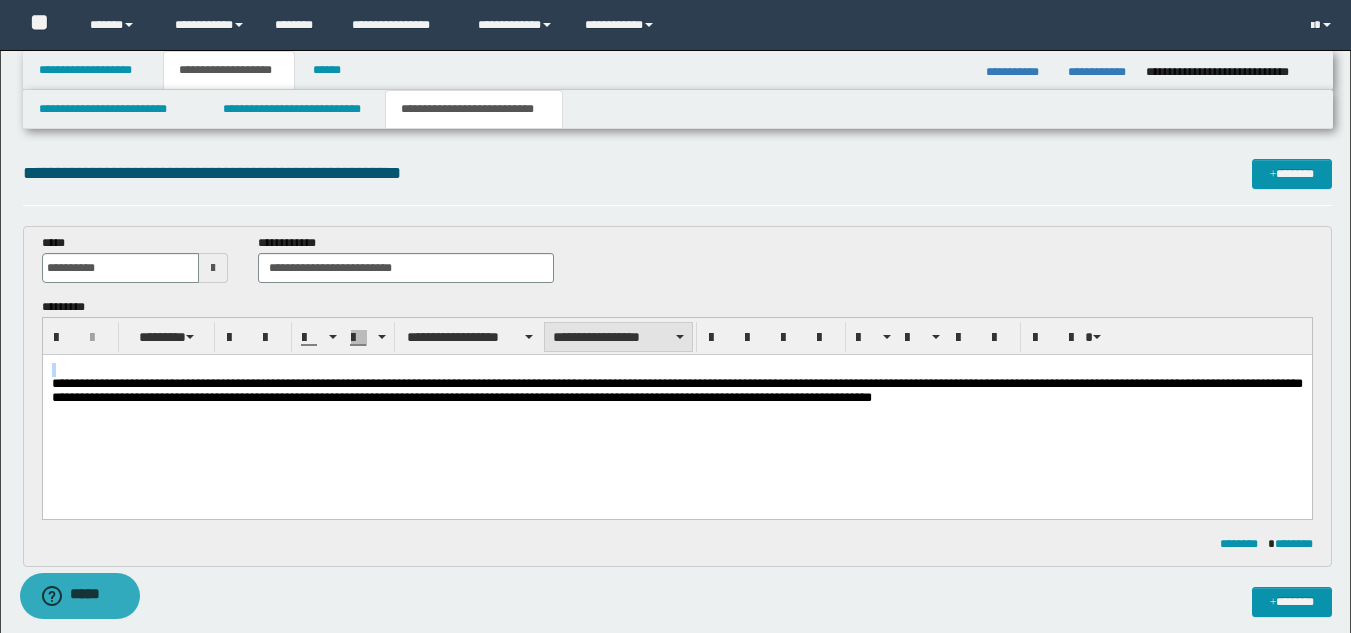 click on "**********" at bounding box center (618, 337) 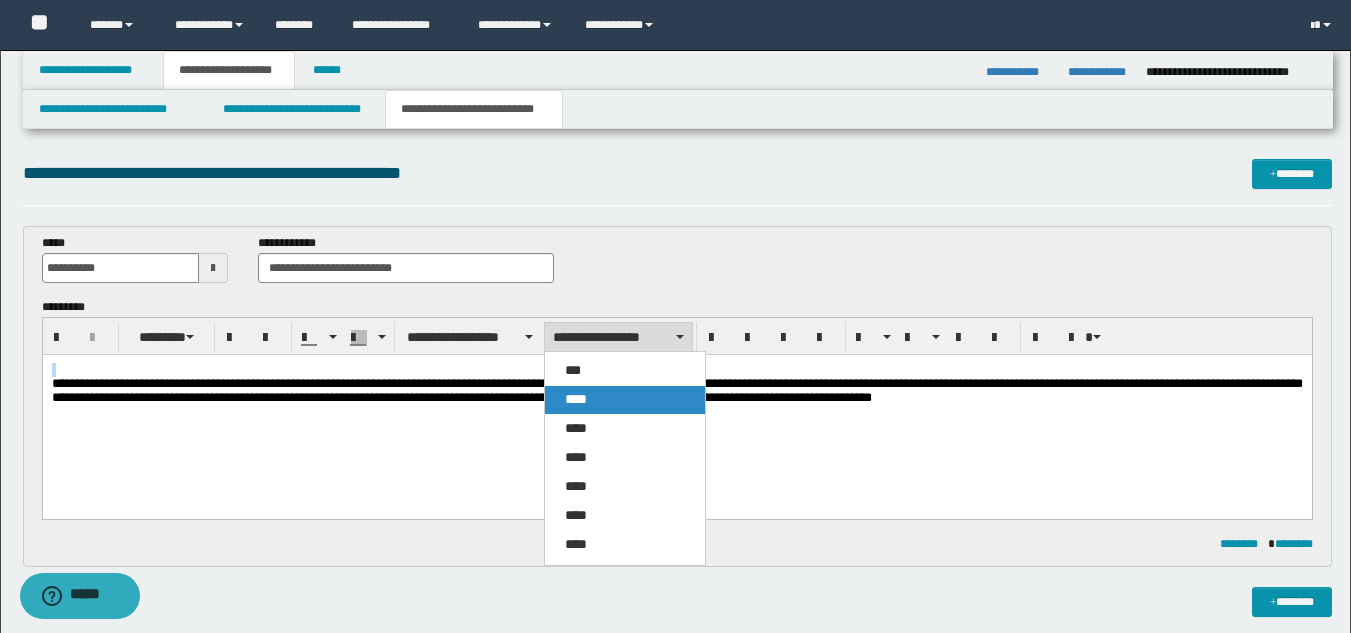 click on "****" at bounding box center (625, 400) 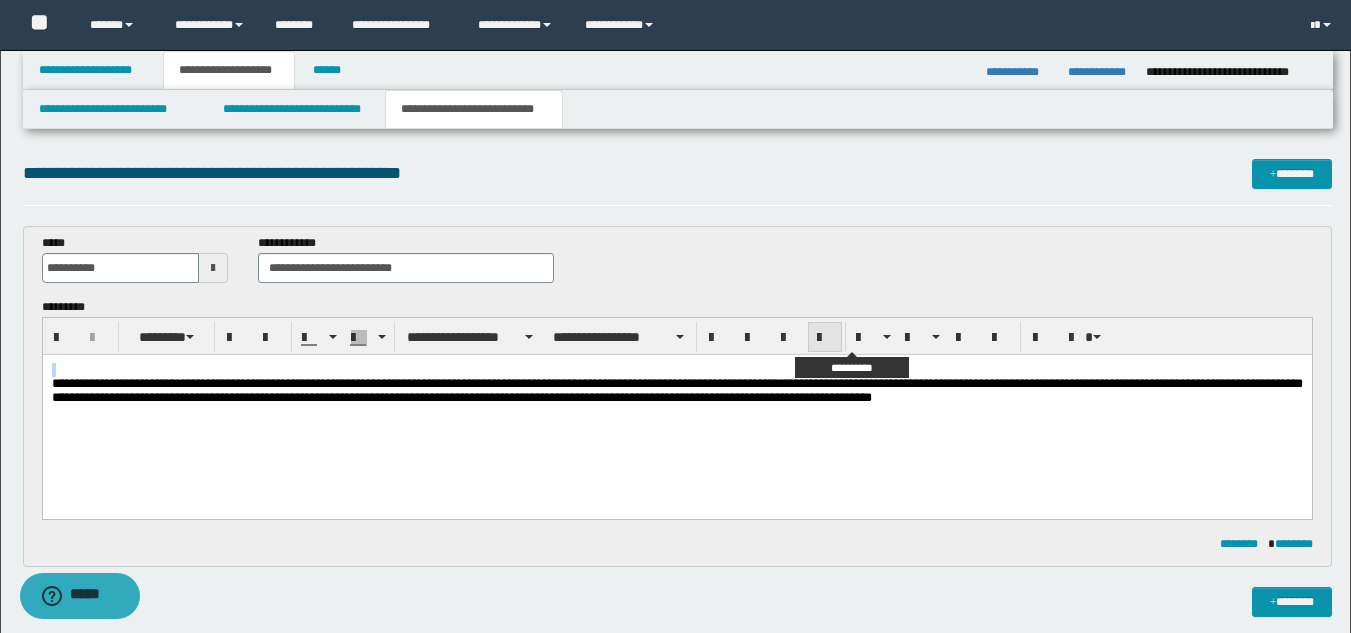 click at bounding box center [825, 338] 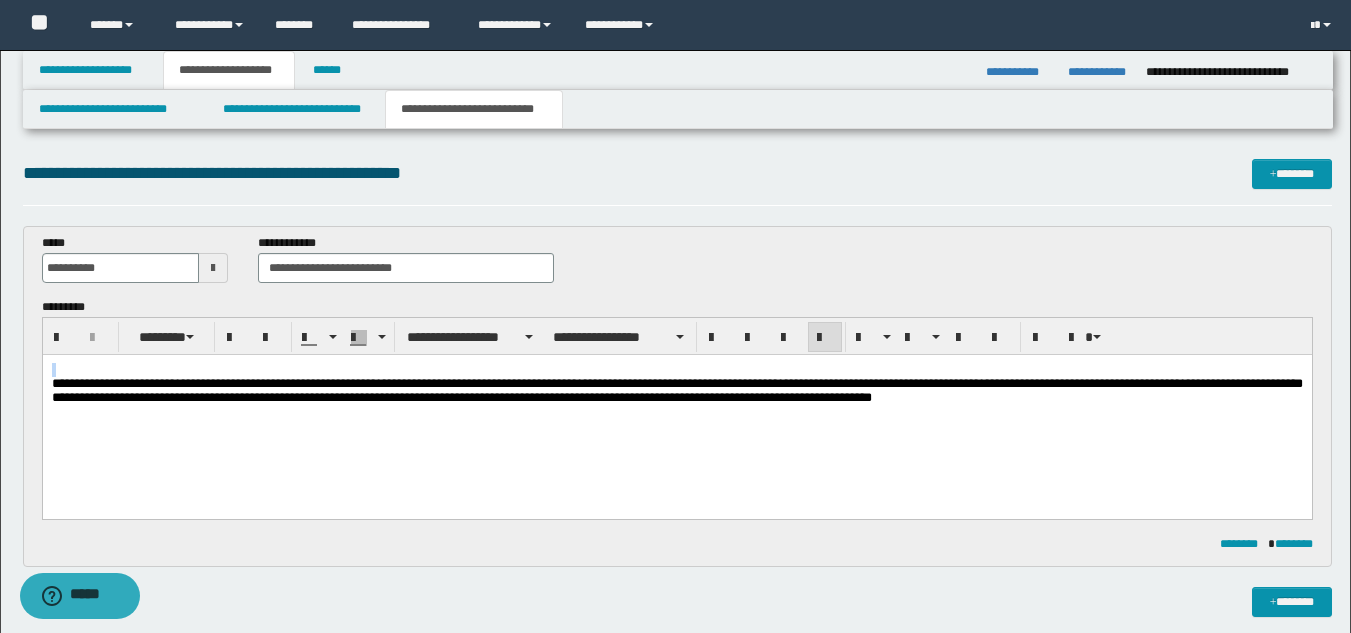 click on "**********" at bounding box center [676, 409] 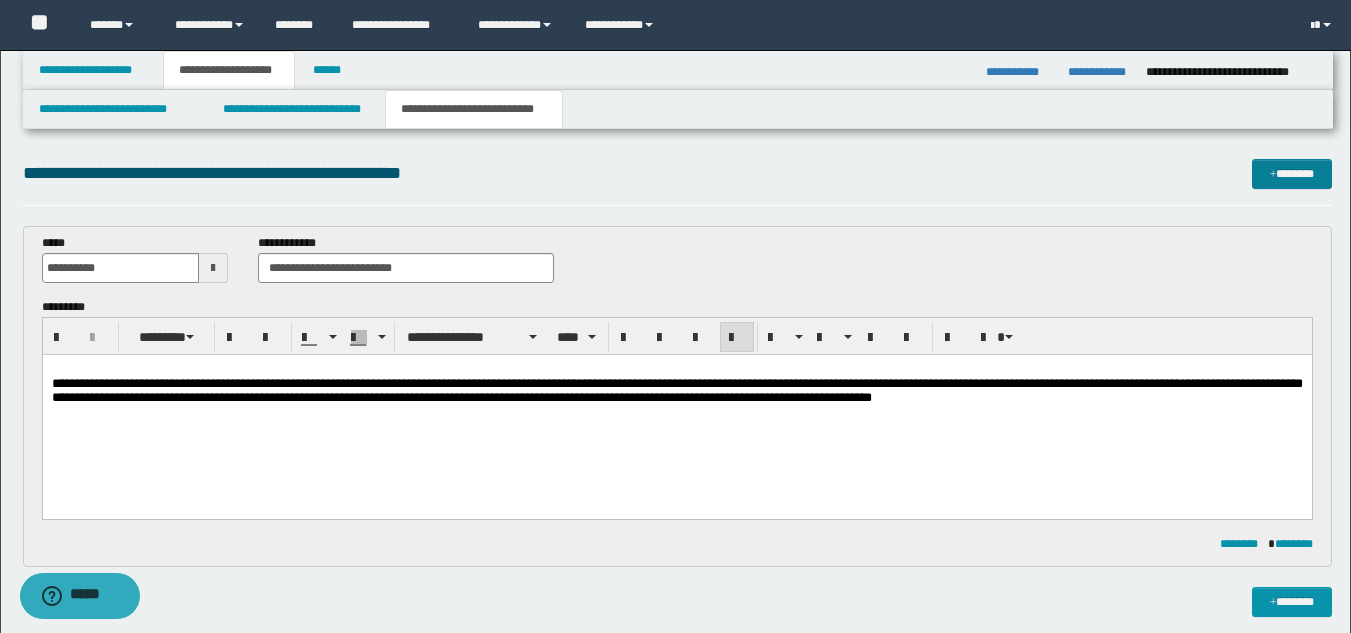 click on "*******" at bounding box center [1292, 174] 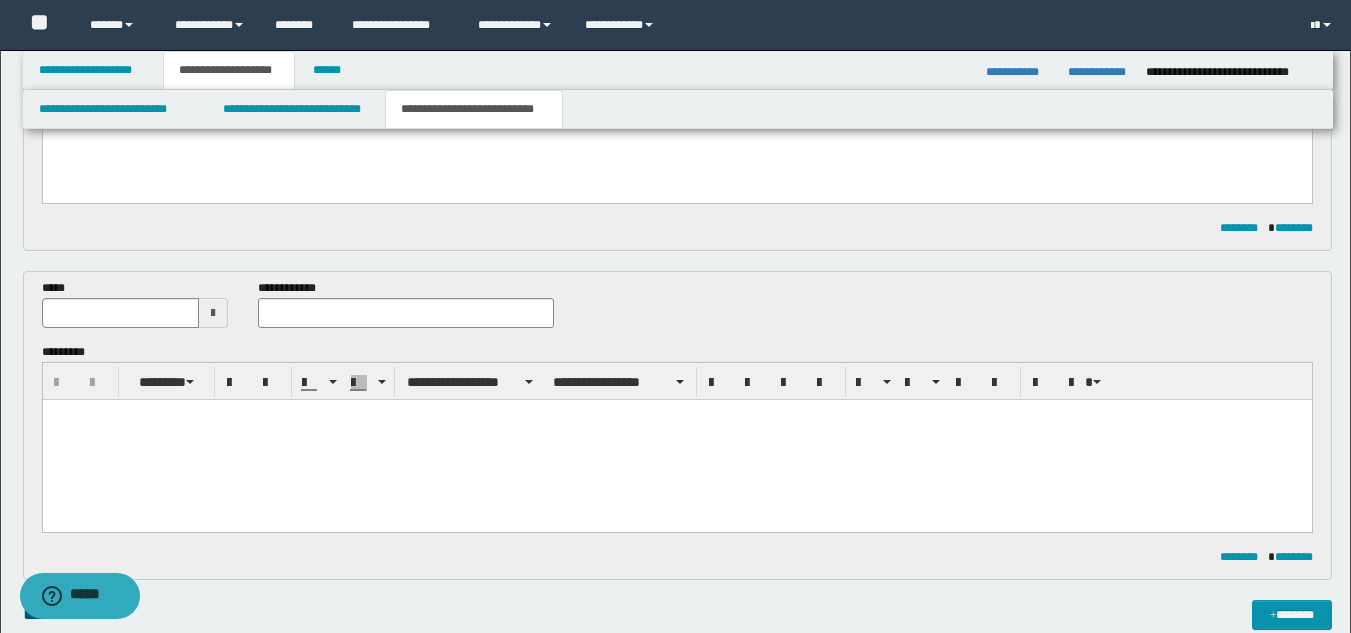 scroll, scrollTop: 314, scrollLeft: 0, axis: vertical 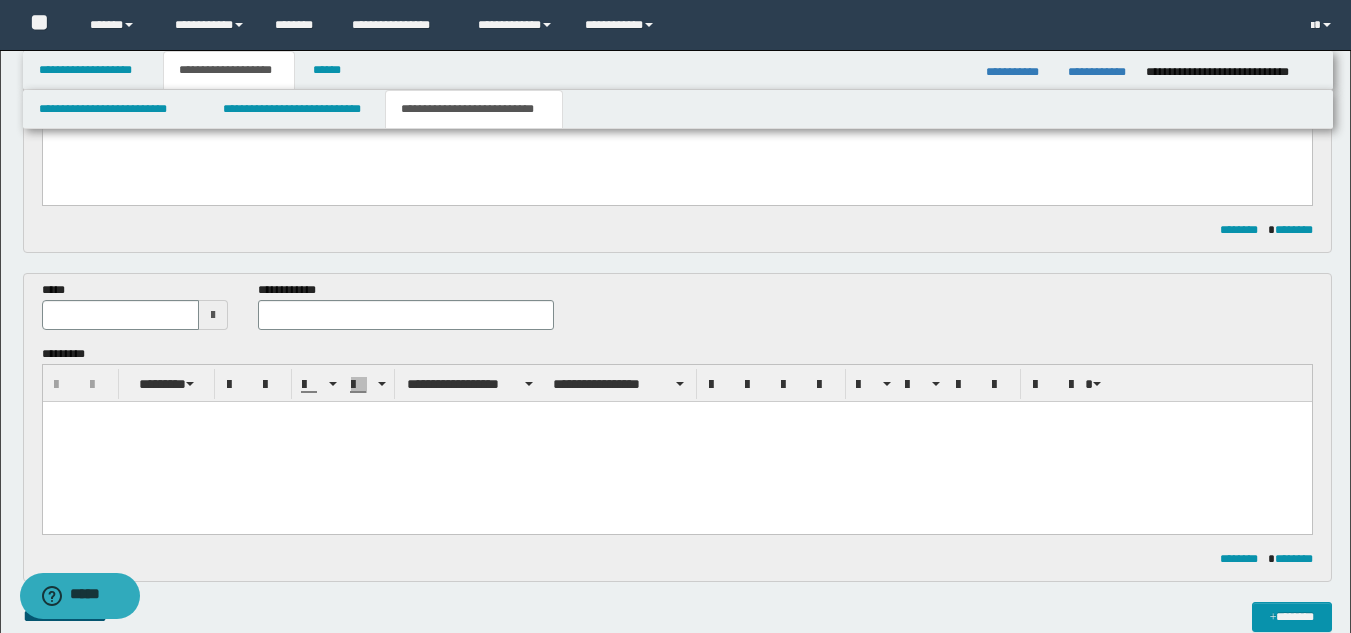 click at bounding box center [213, 315] 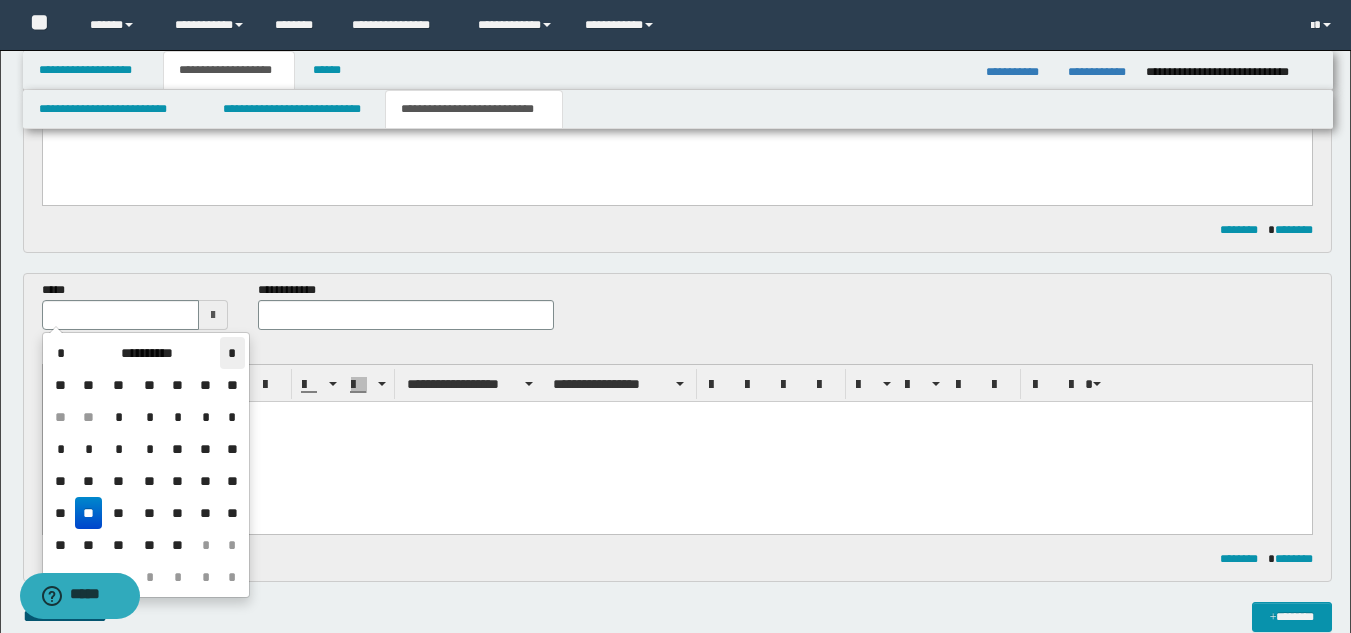 click on "*" at bounding box center (232, 353) 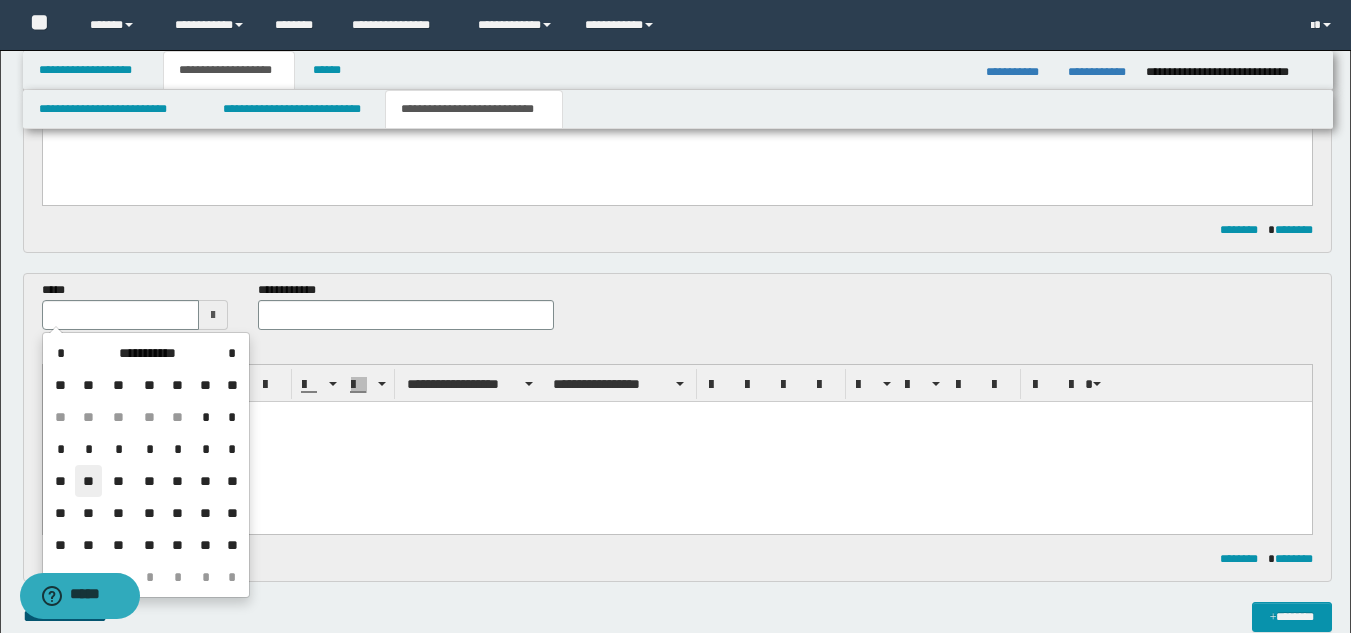 click on "**" at bounding box center (89, 481) 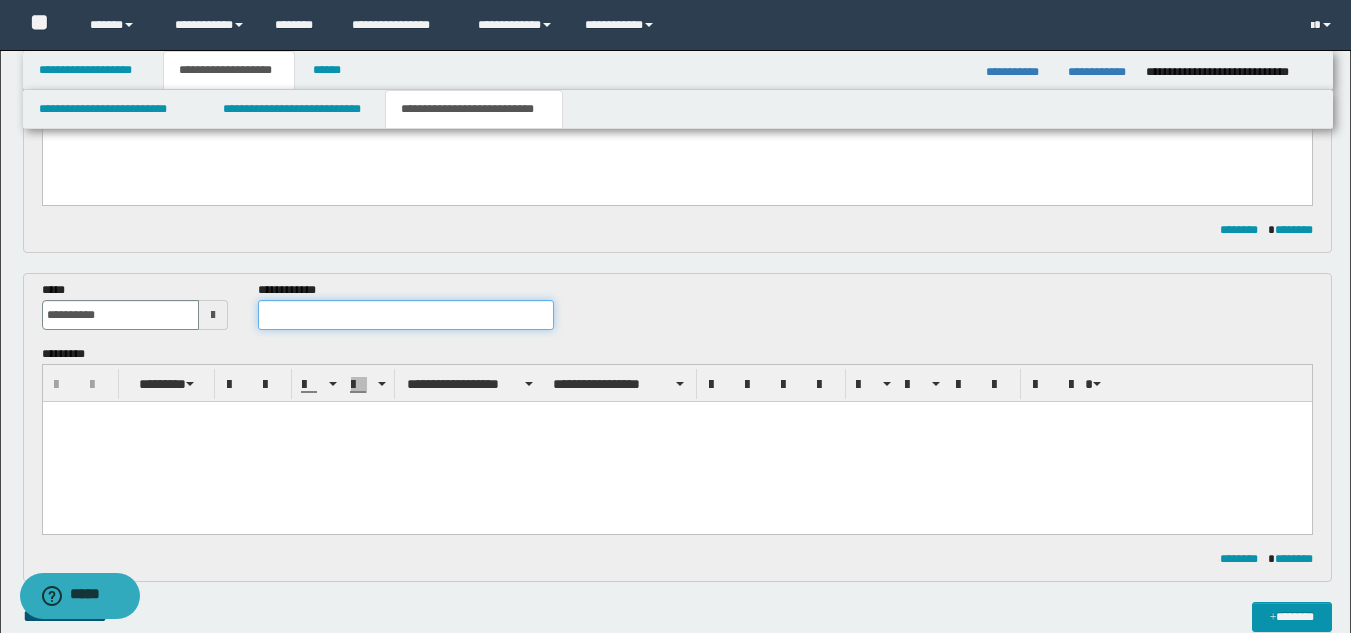 click at bounding box center (405, 315) 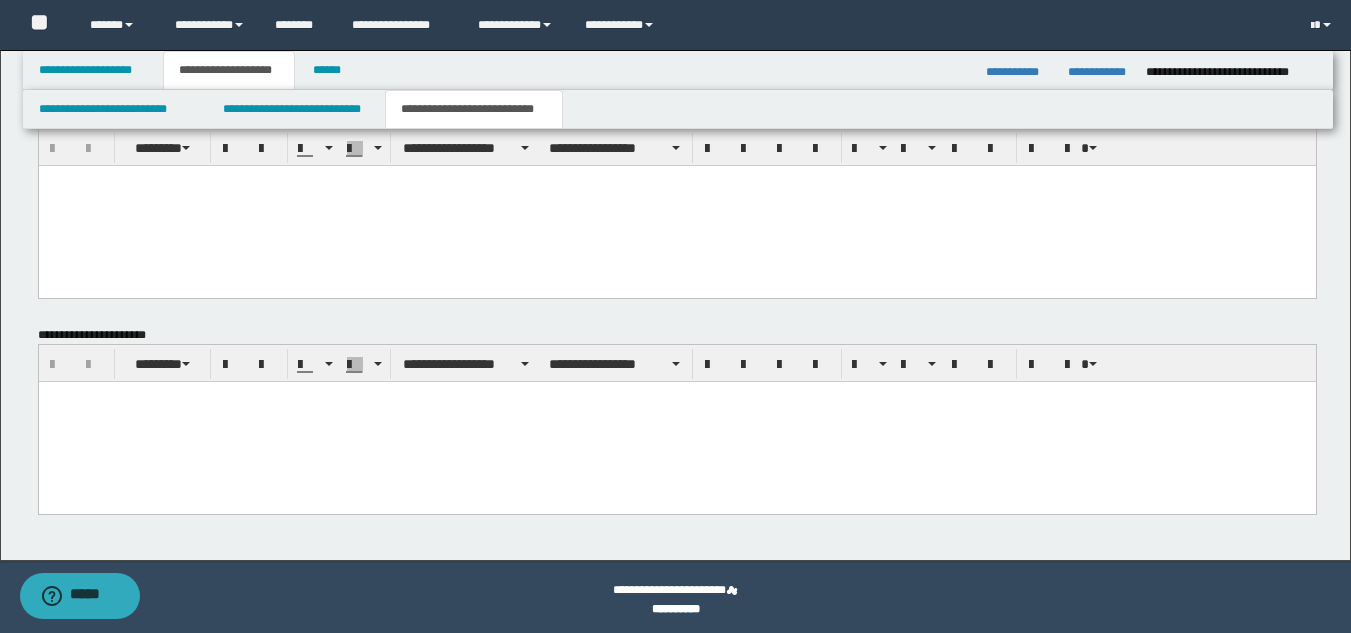 scroll, scrollTop: 1246, scrollLeft: 0, axis: vertical 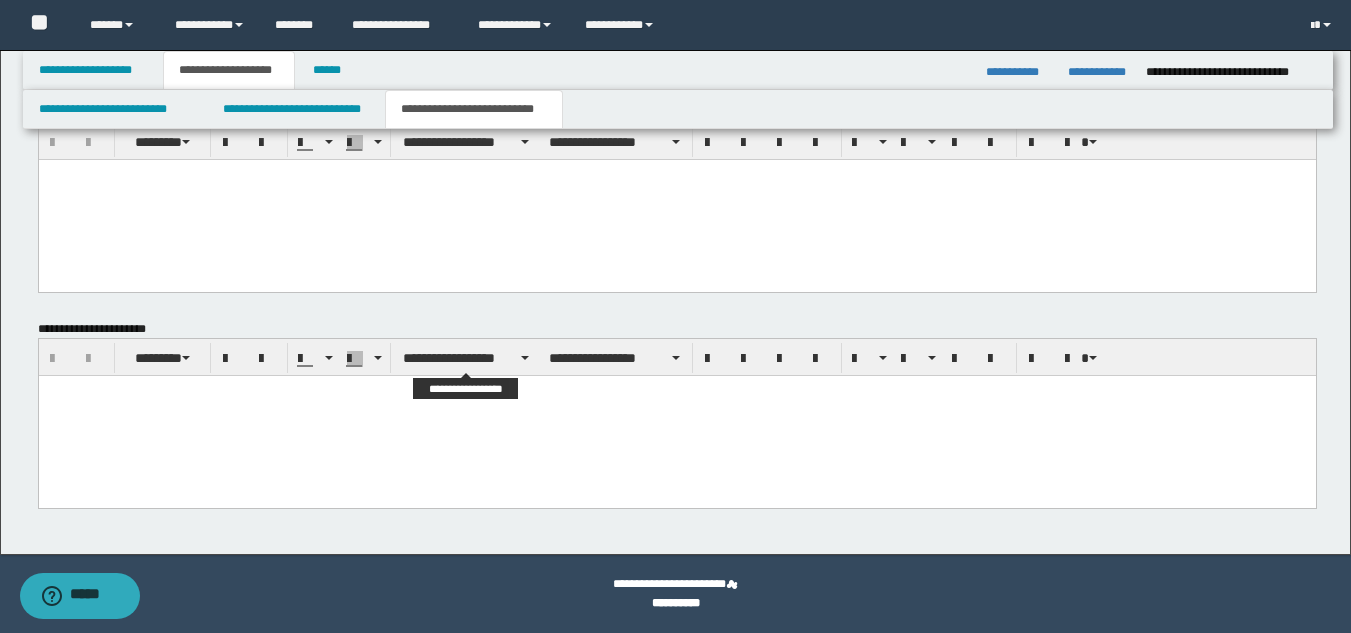 click at bounding box center [676, 391] 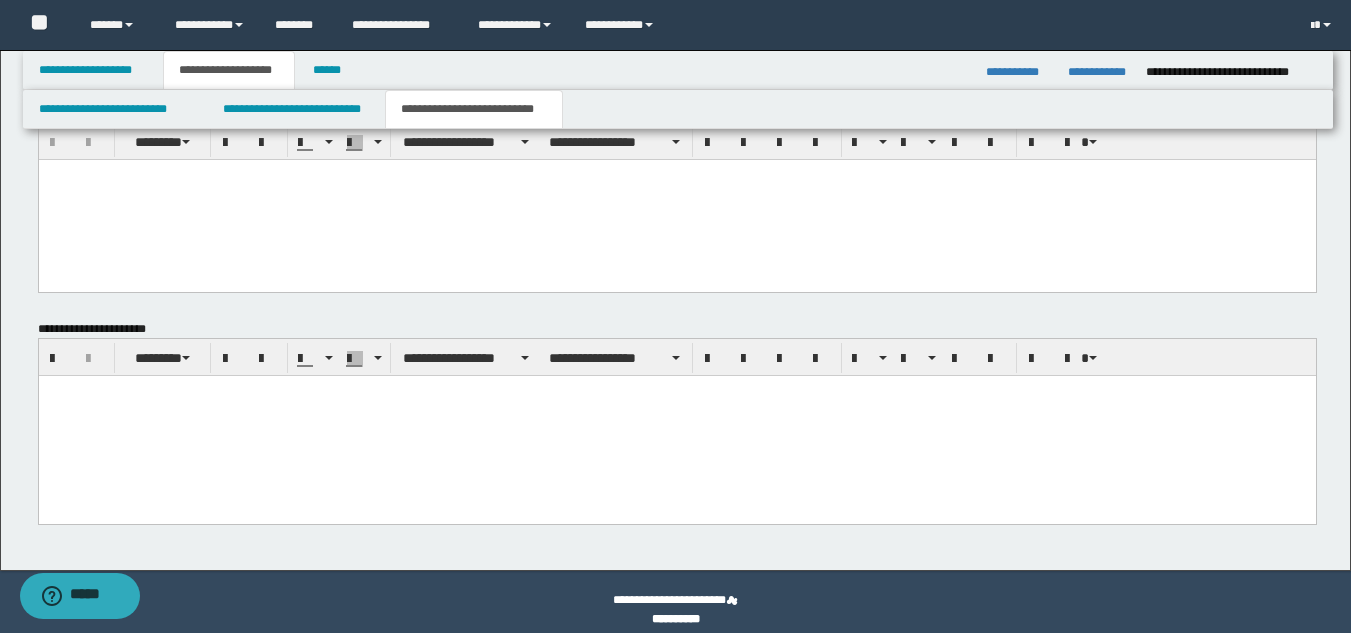 paste 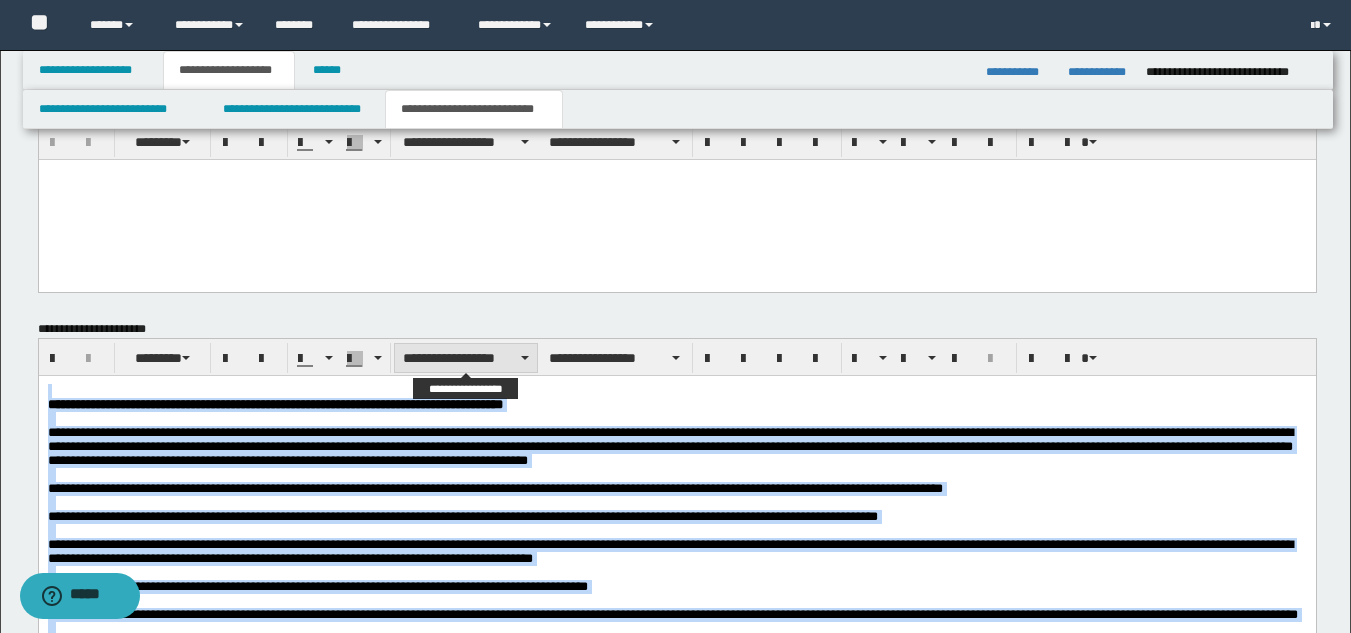 click on "**********" at bounding box center (466, 358) 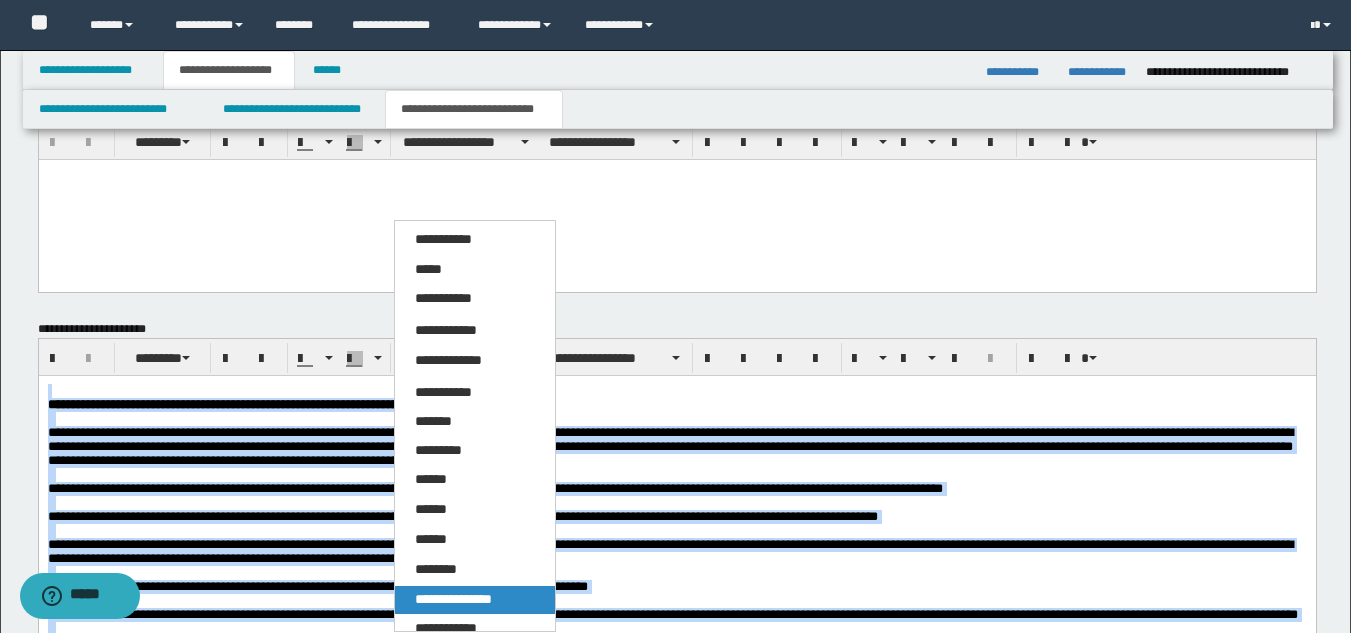 click on "**********" at bounding box center [475, 600] 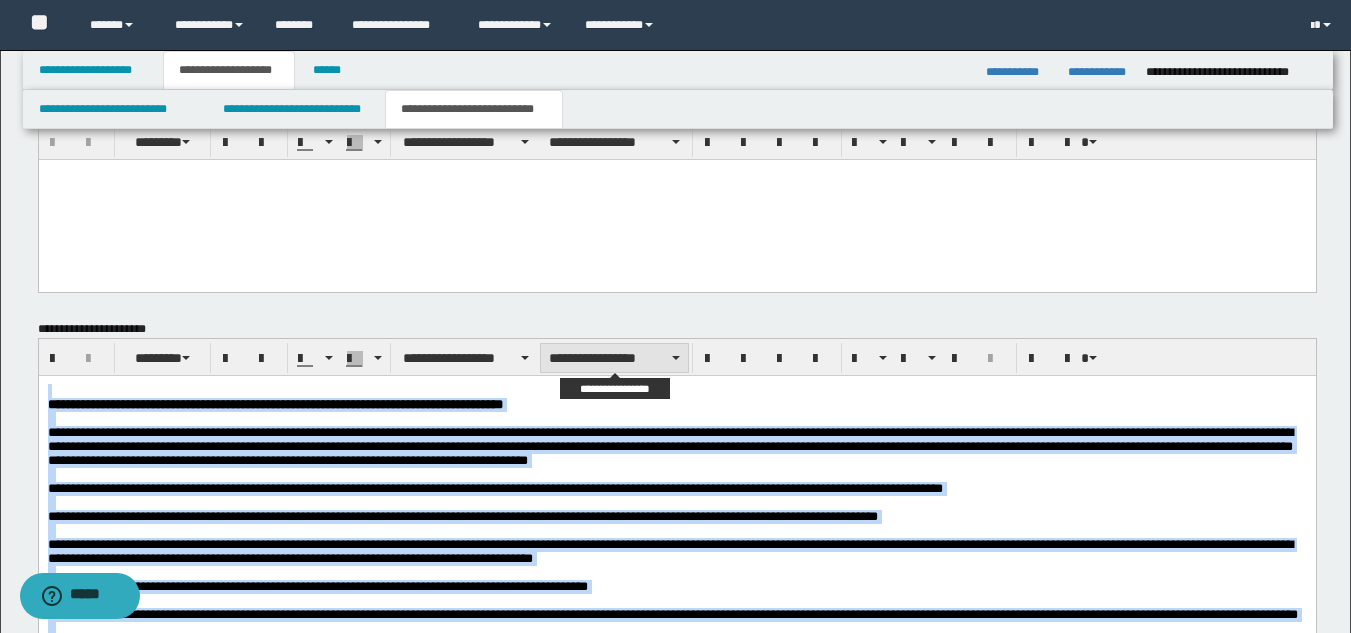 click on "**********" at bounding box center [614, 358] 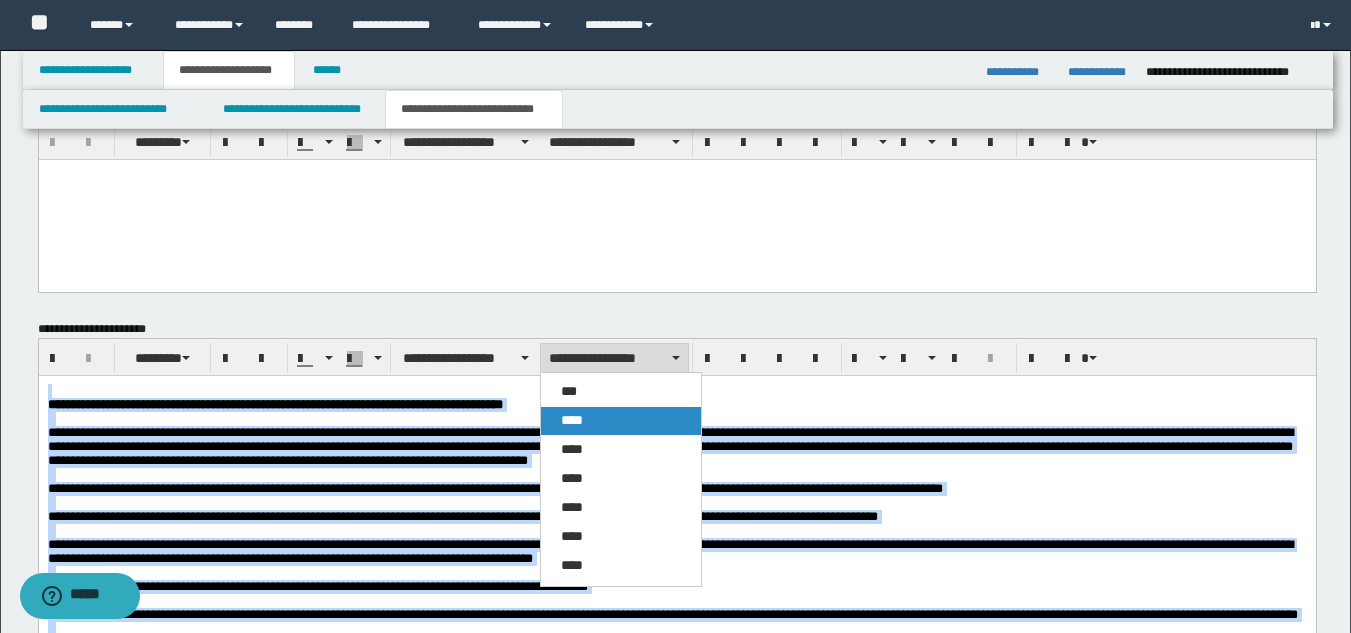 drag, startPoint x: 615, startPoint y: 411, endPoint x: 582, endPoint y: 16, distance: 396.3761 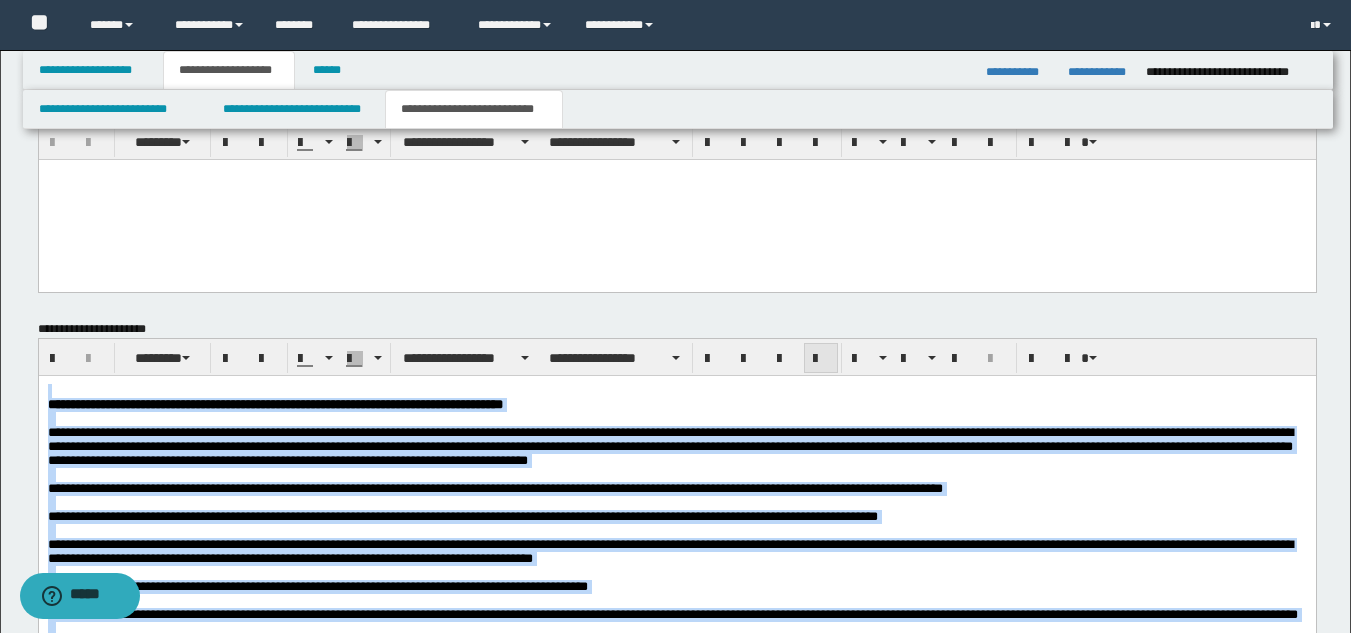 click at bounding box center (821, 358) 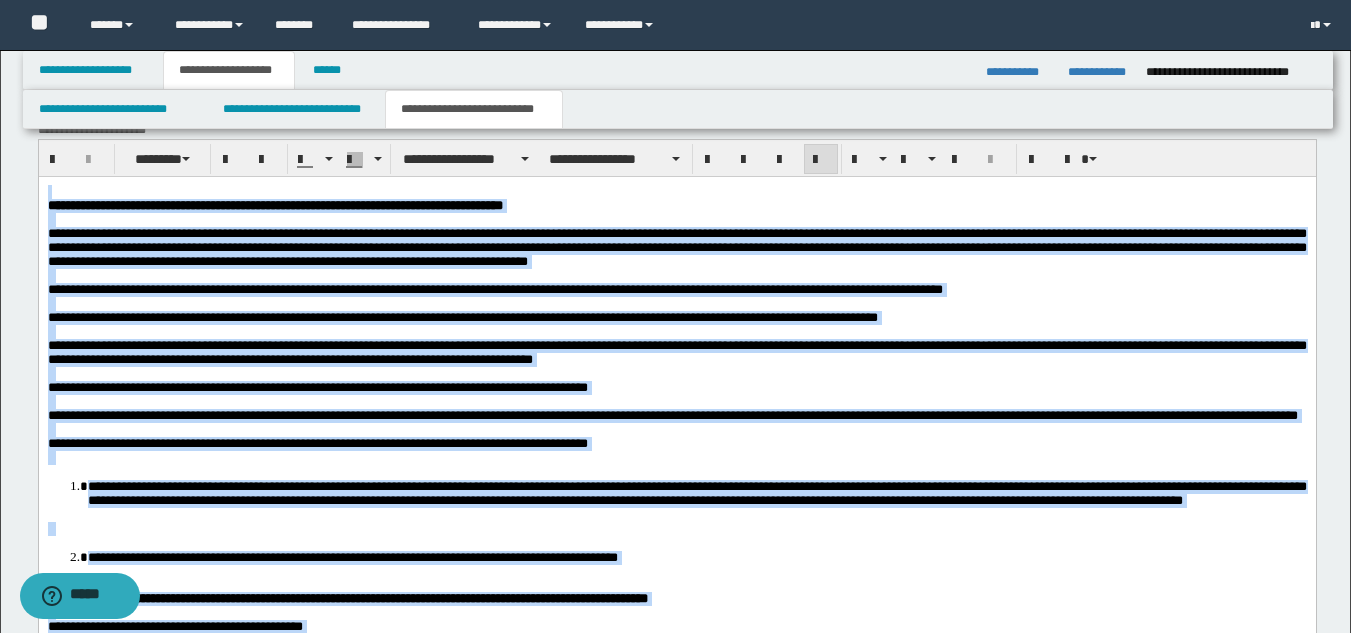 scroll, scrollTop: 1446, scrollLeft: 0, axis: vertical 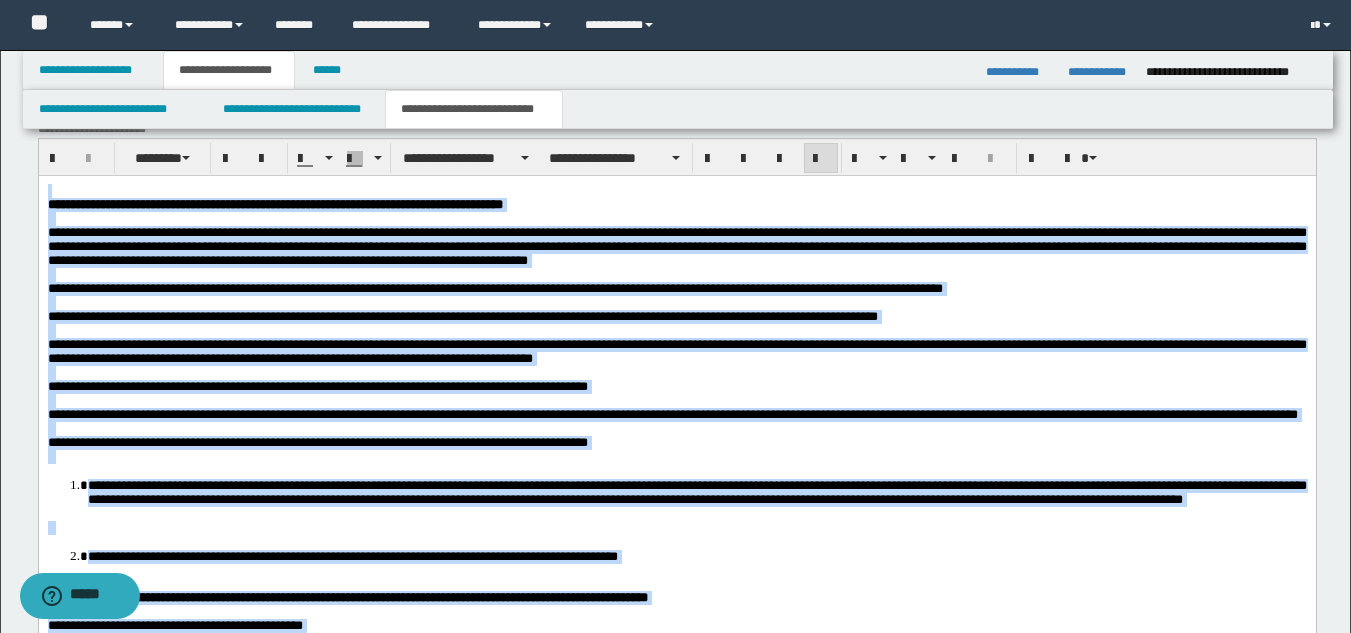 click at bounding box center [676, 457] 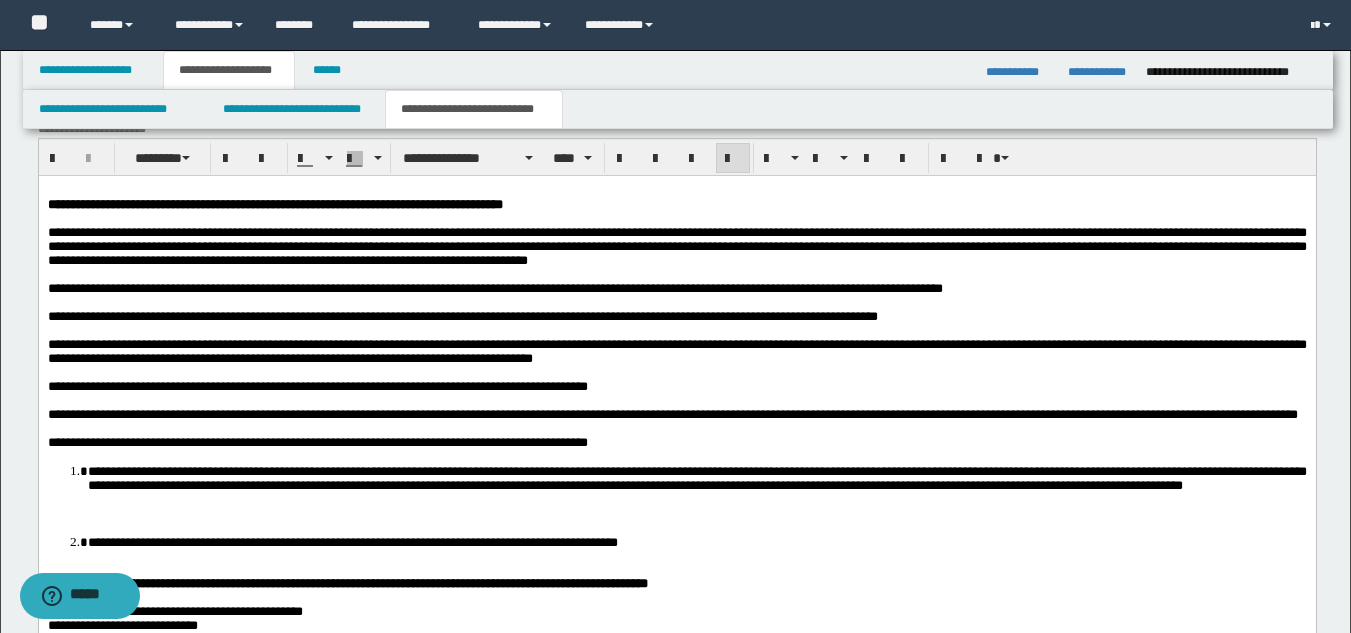 click at bounding box center [676, 514] 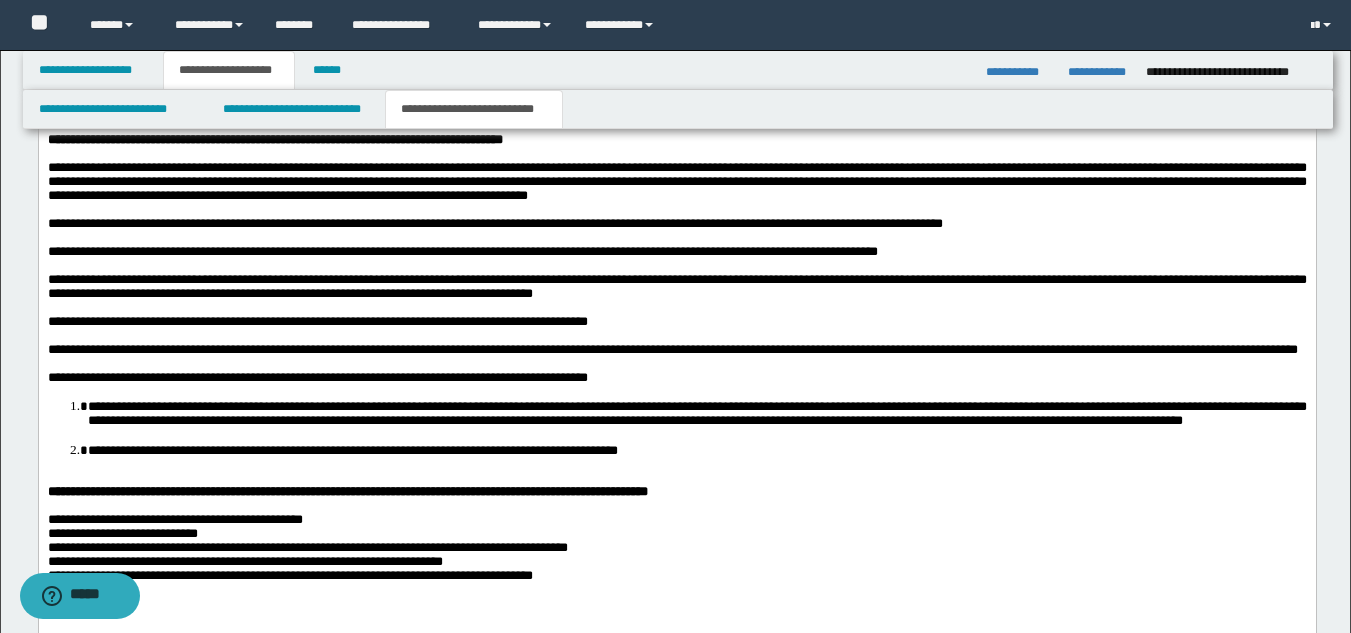 scroll, scrollTop: 1546, scrollLeft: 0, axis: vertical 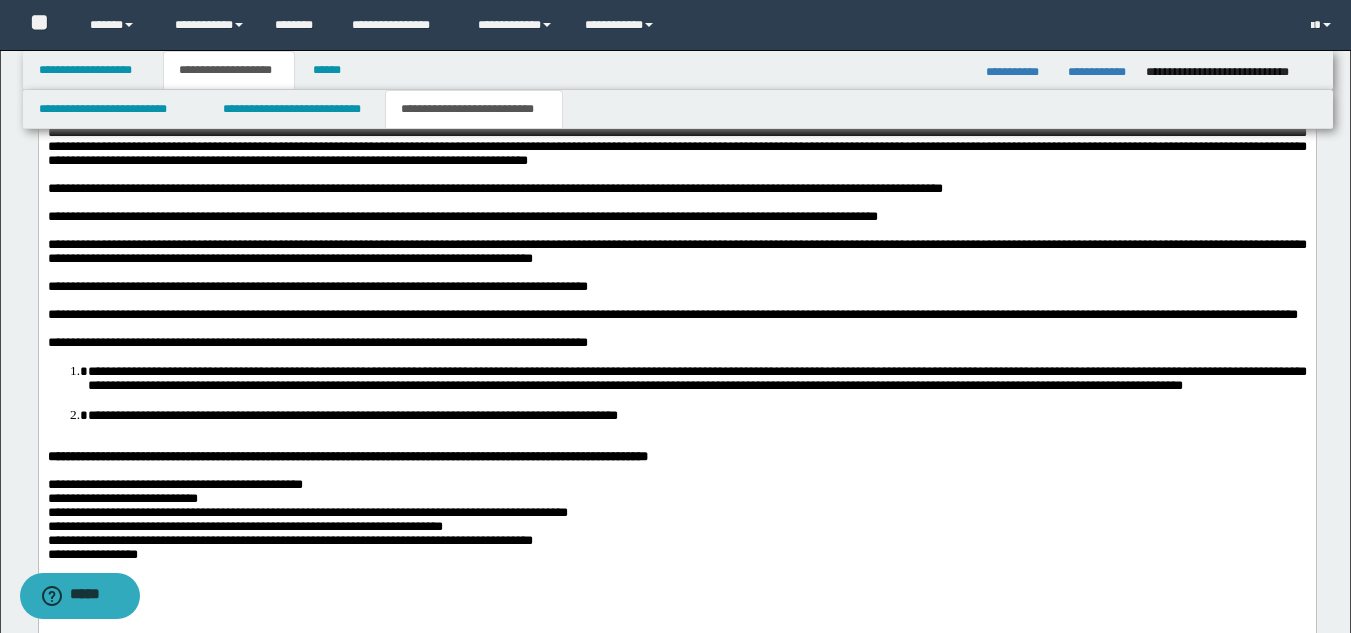 click on "**********" at bounding box center [676, 348] 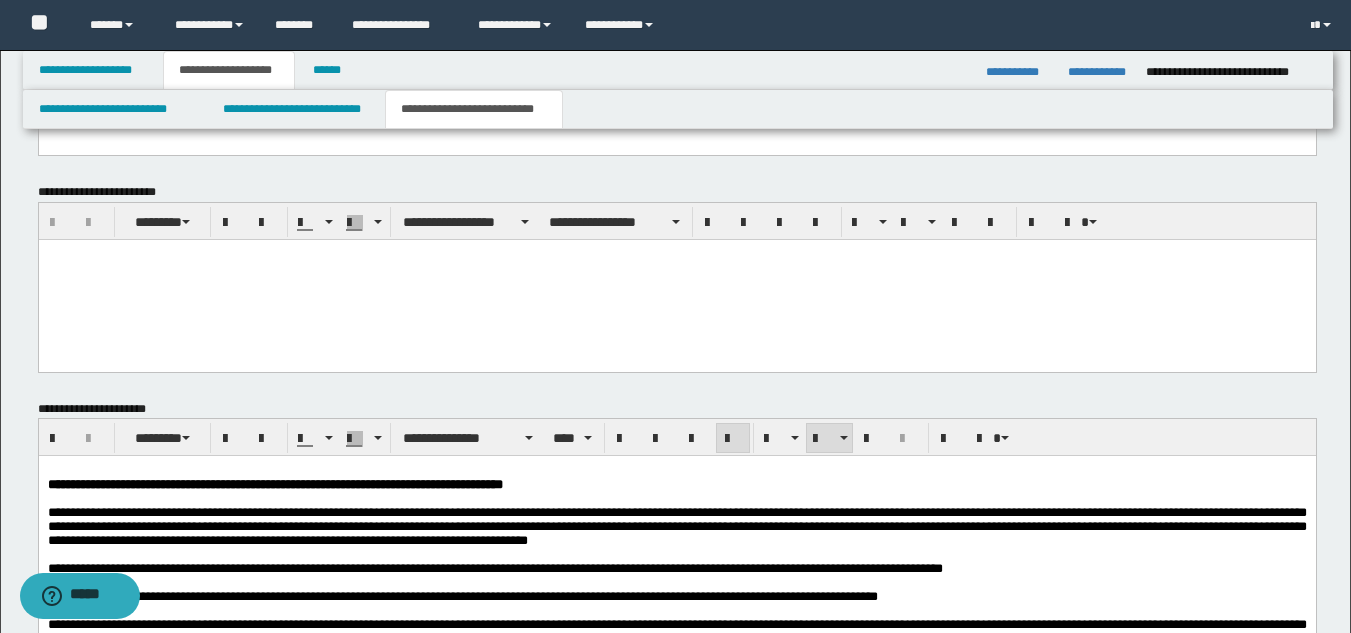 scroll, scrollTop: 766, scrollLeft: 0, axis: vertical 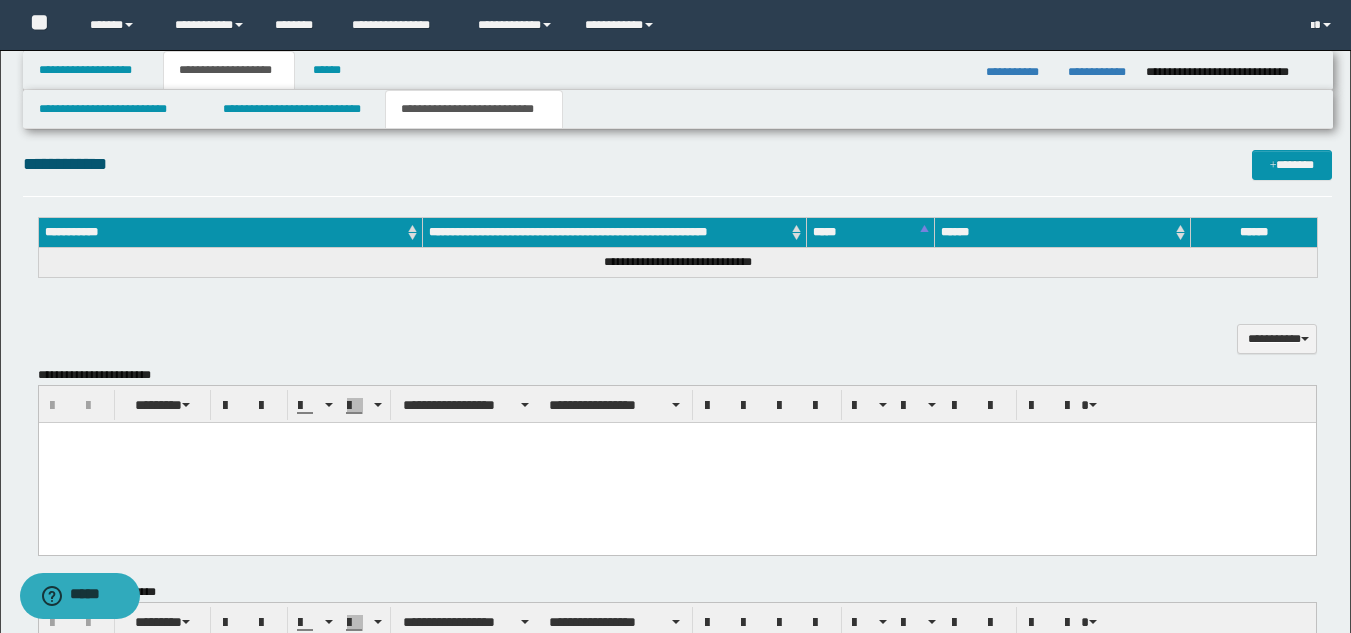 click at bounding box center [676, 462] 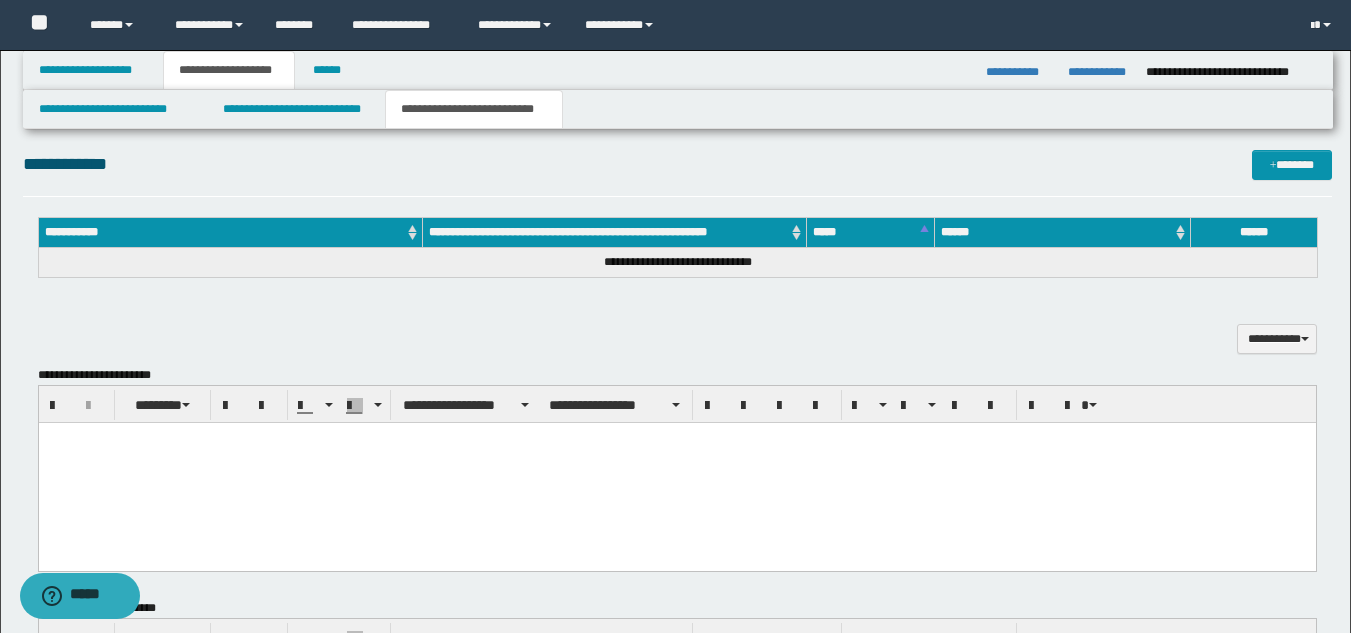 paste 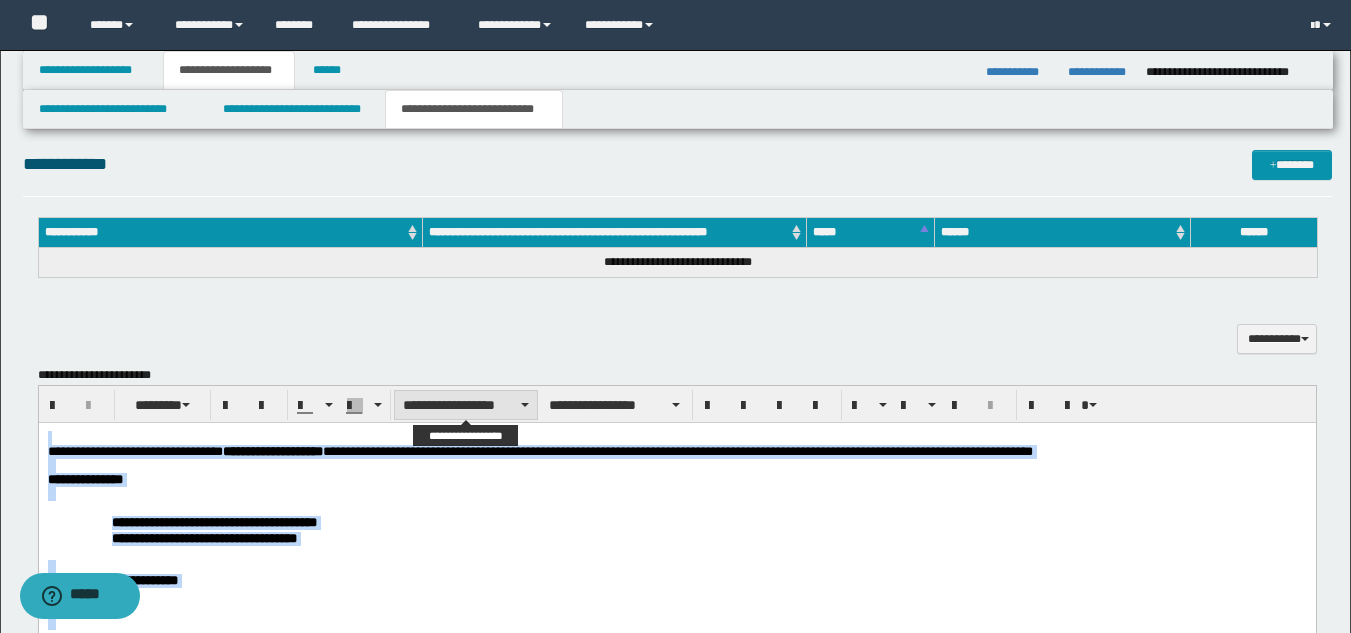 click on "**********" at bounding box center (466, 405) 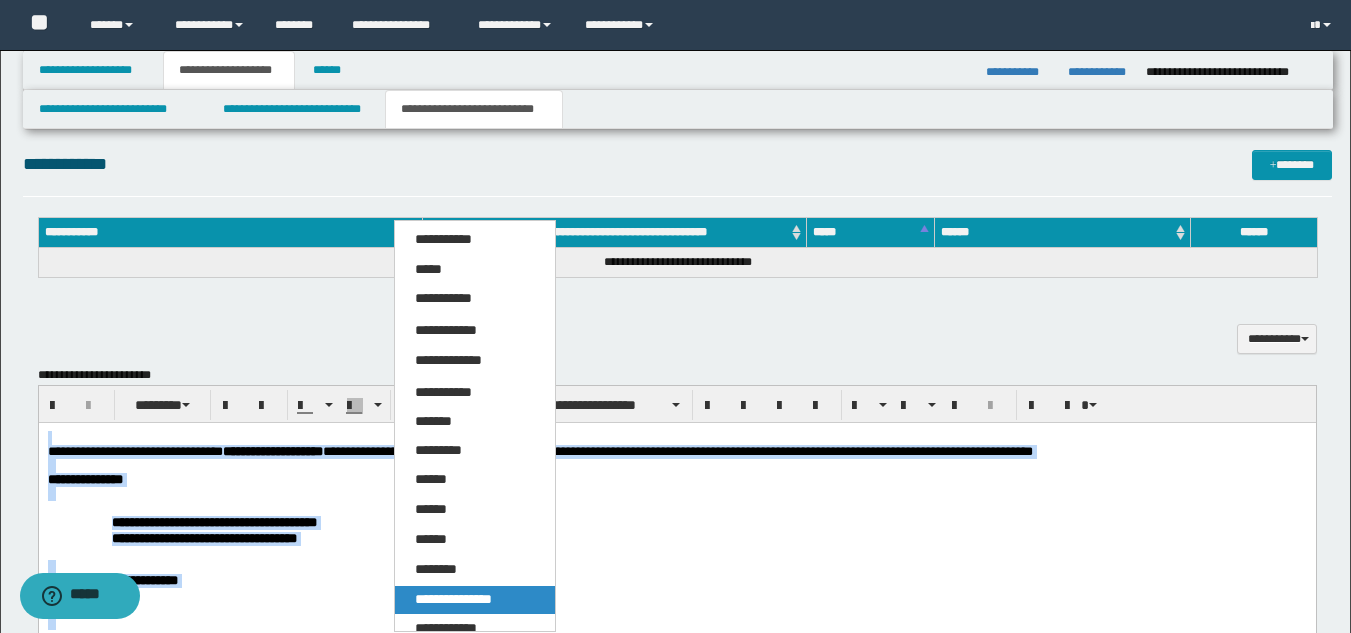 click on "**********" at bounding box center (475, 478) 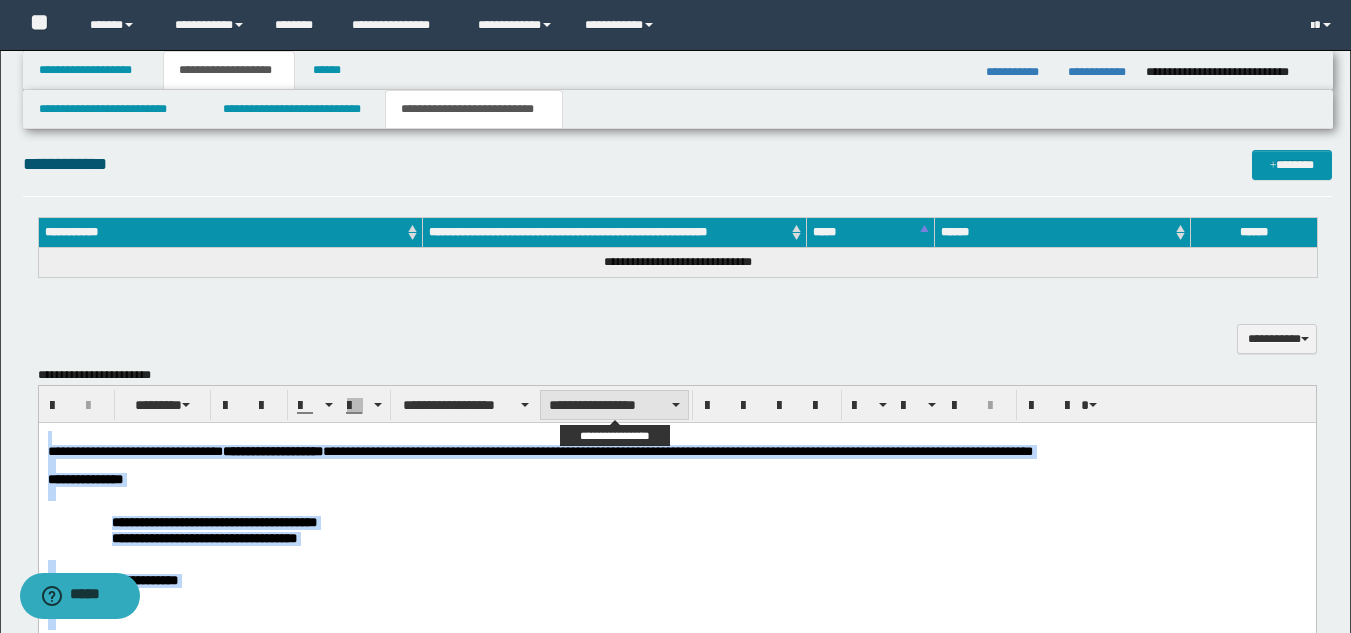 click on "**********" at bounding box center (614, 405) 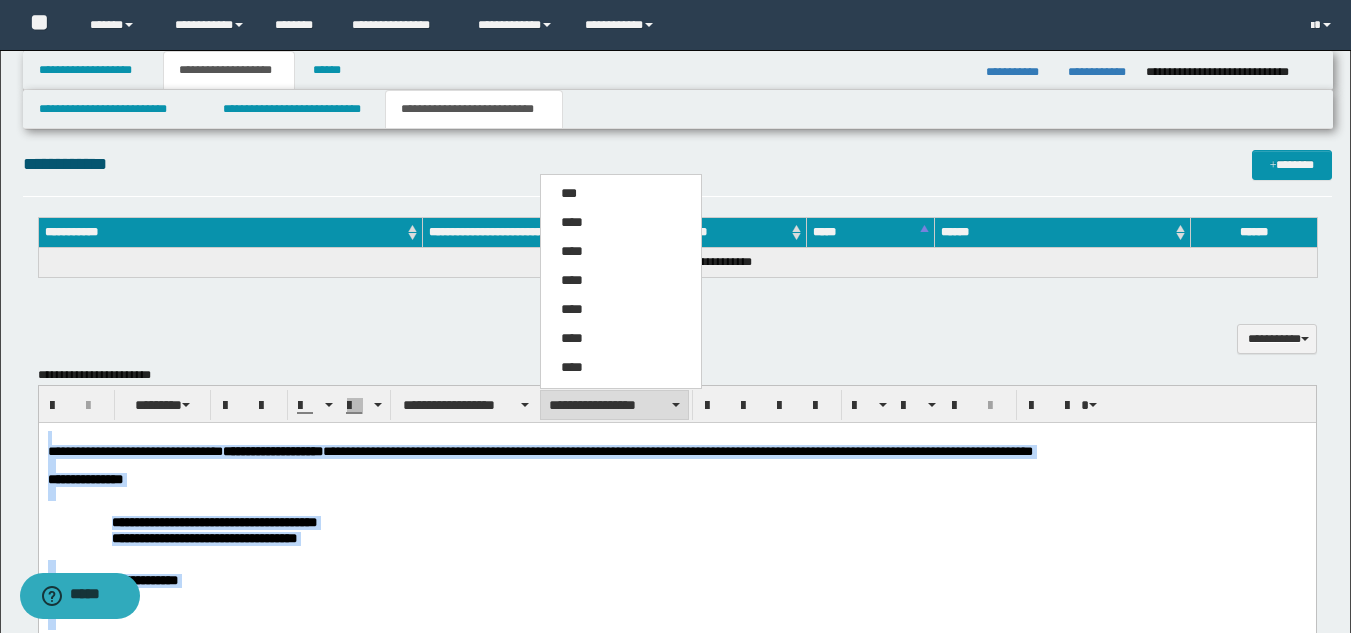 click on "****" at bounding box center (621, 223) 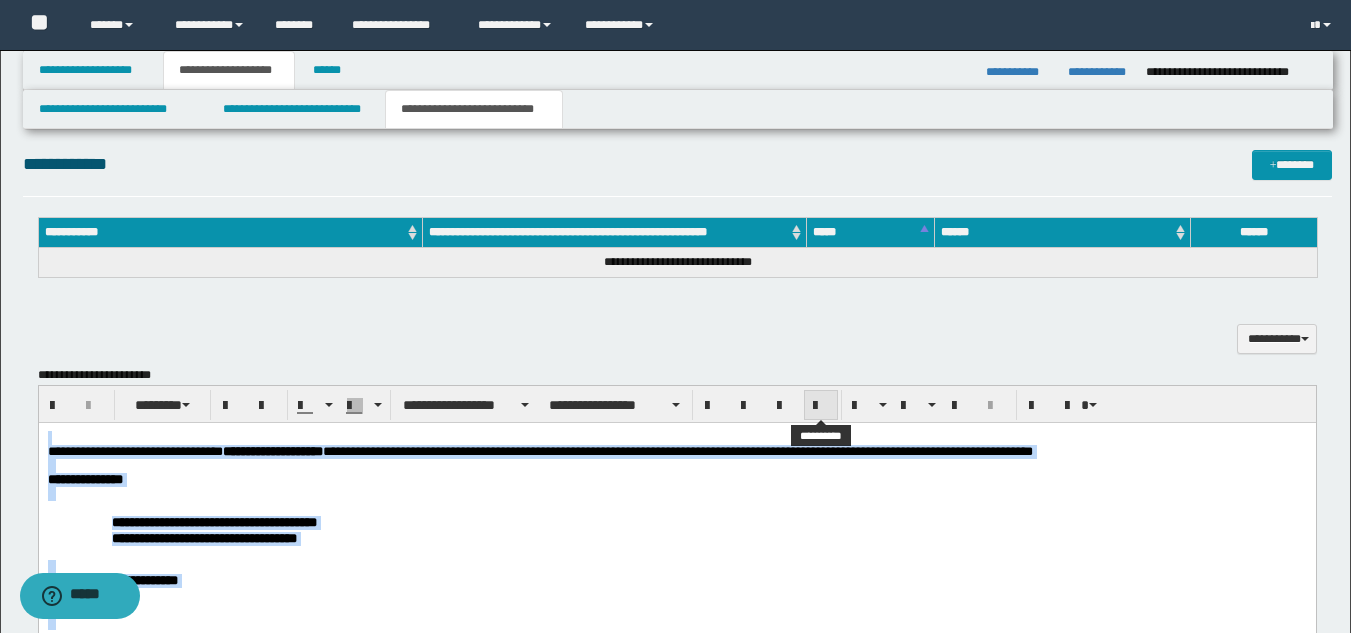 click at bounding box center [821, 406] 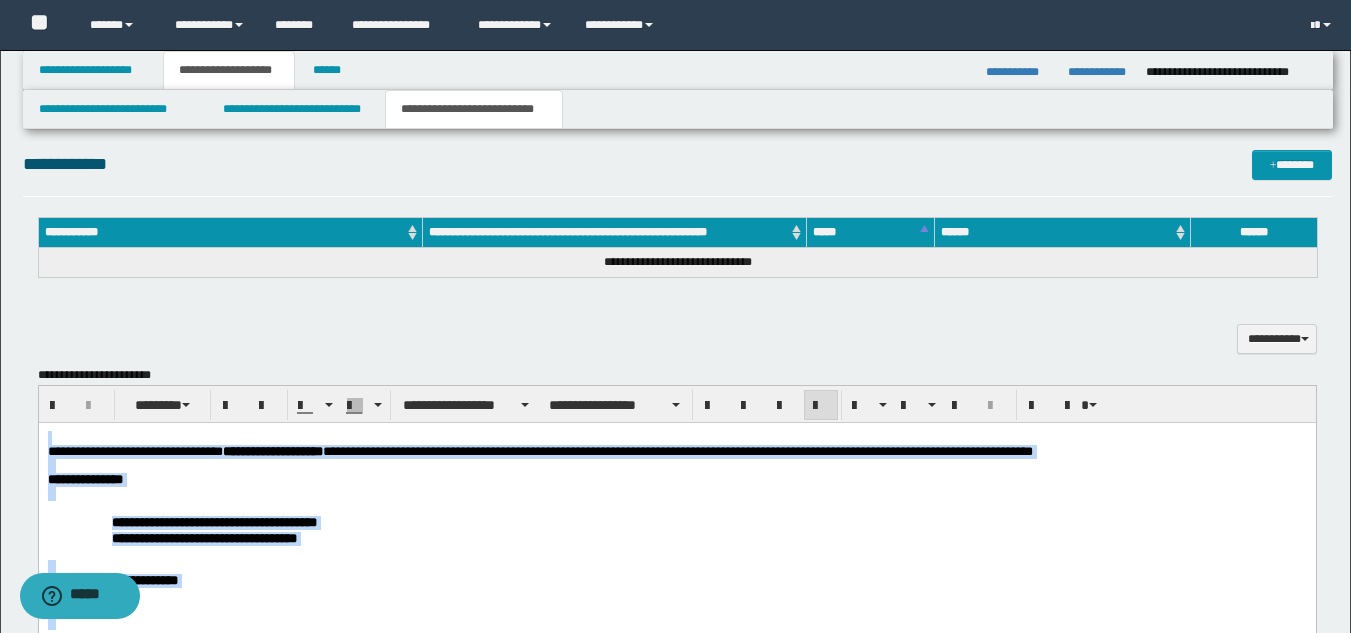 drag, startPoint x: 164, startPoint y: 514, endPoint x: 143, endPoint y: 516, distance: 21.095022 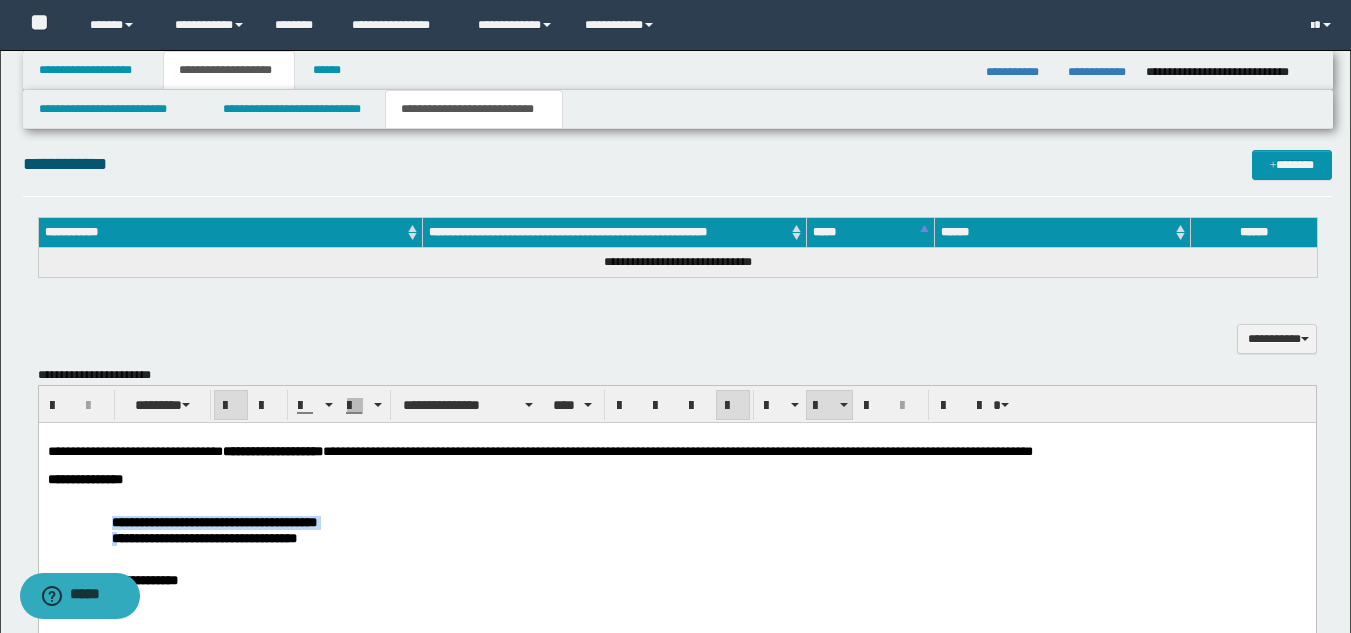 drag, startPoint x: 110, startPoint y: 524, endPoint x: 270, endPoint y: 505, distance: 161.12418 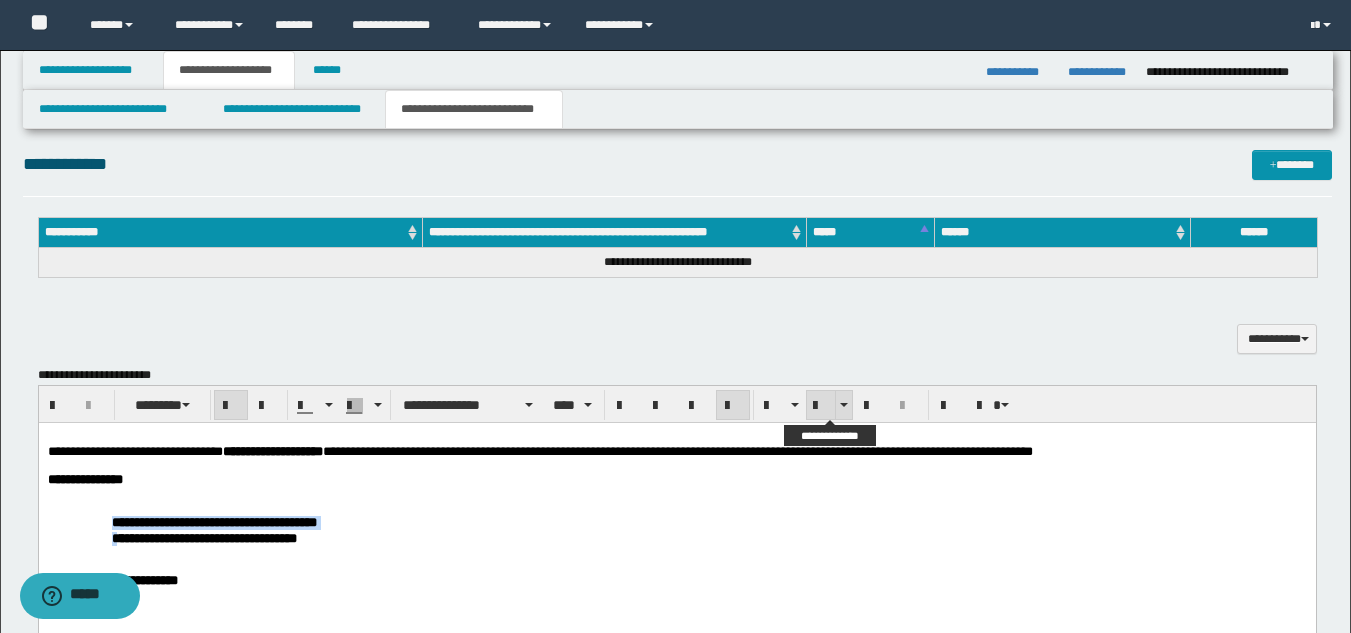 click at bounding box center (821, 405) 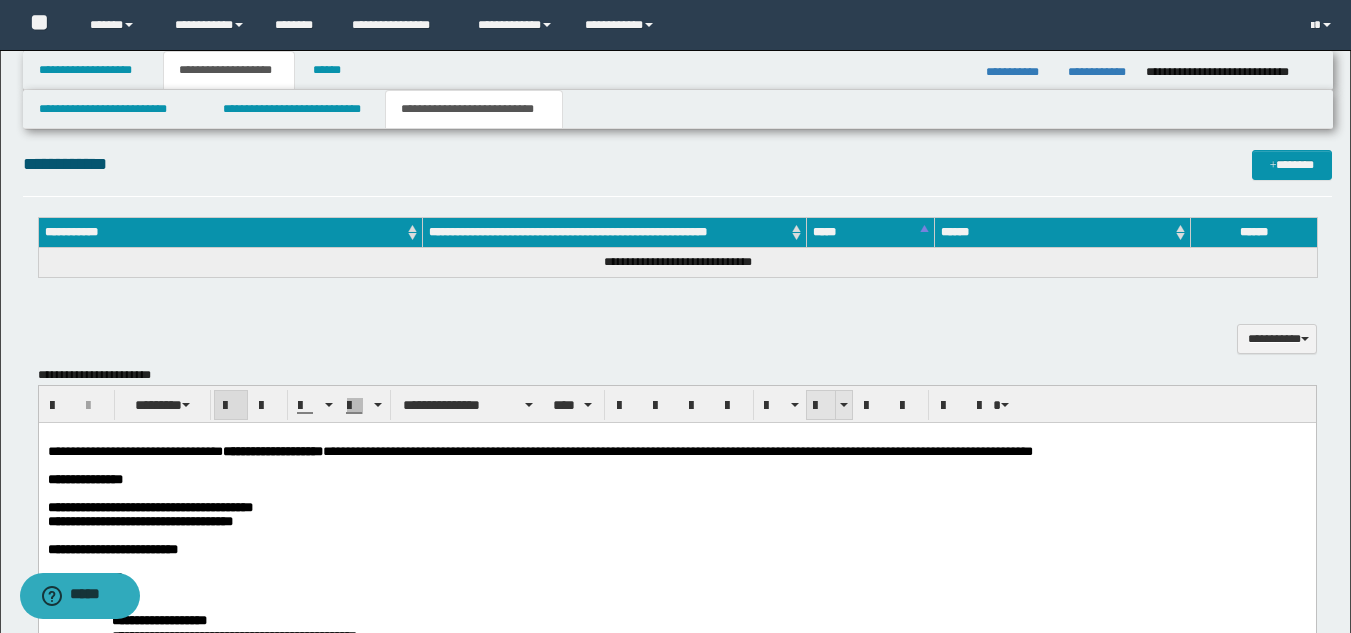 click at bounding box center [821, 406] 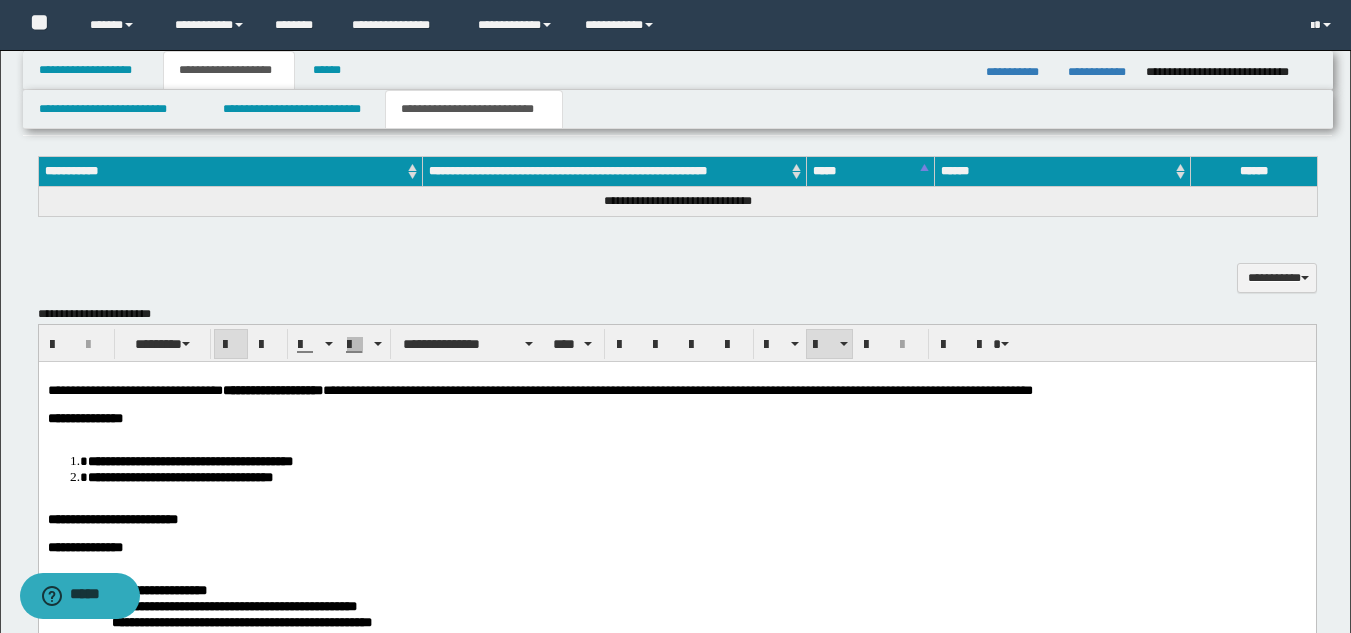 scroll, scrollTop: 866, scrollLeft: 0, axis: vertical 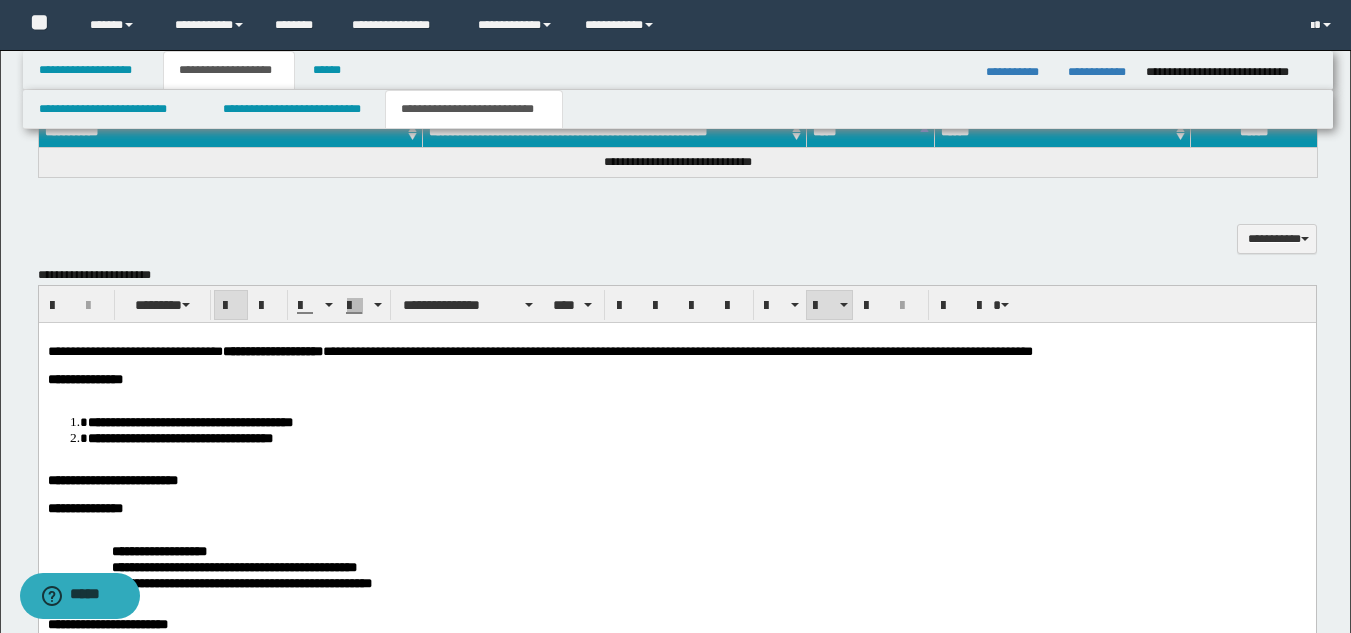 click at bounding box center [676, 393] 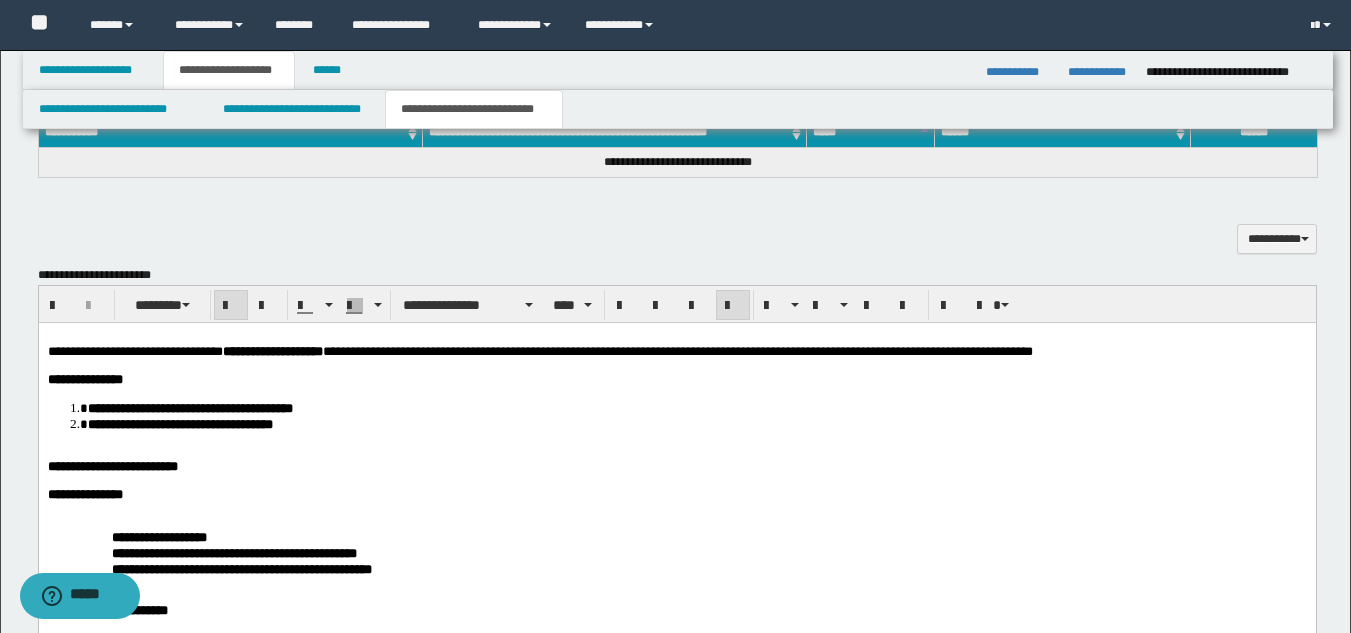 click on "**********" at bounding box center [676, 526] 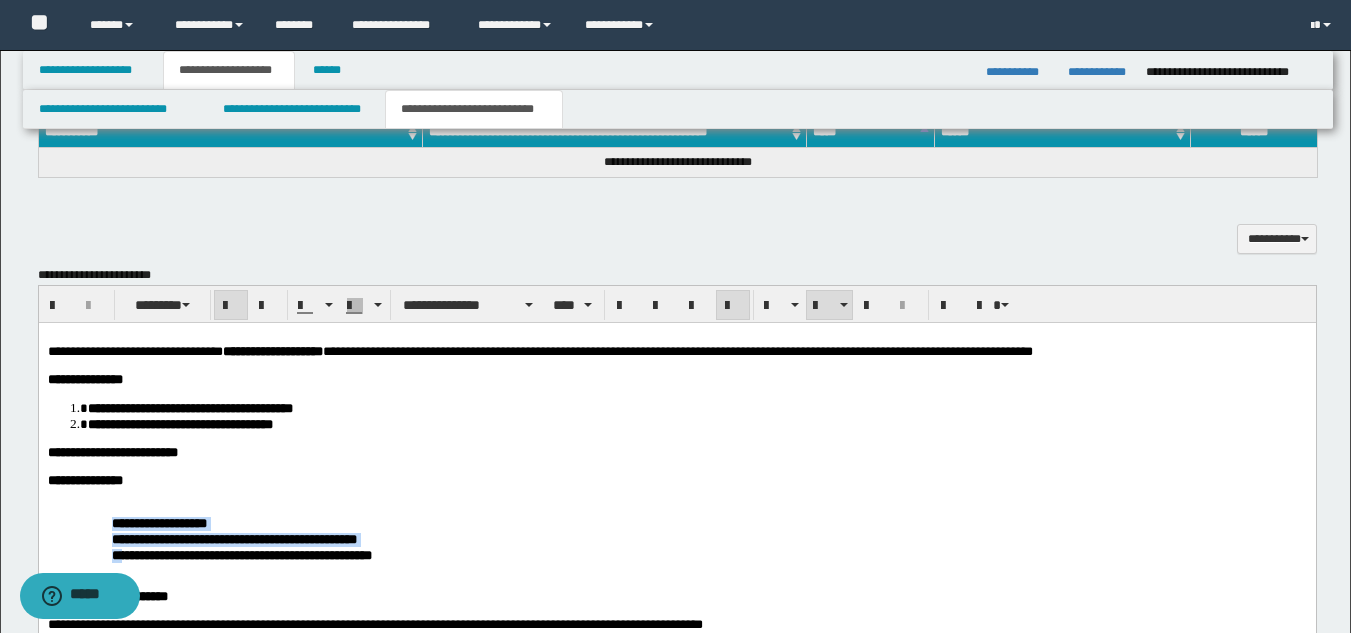 drag, startPoint x: 116, startPoint y: 535, endPoint x: 172, endPoint y: 551, distance: 58.24088 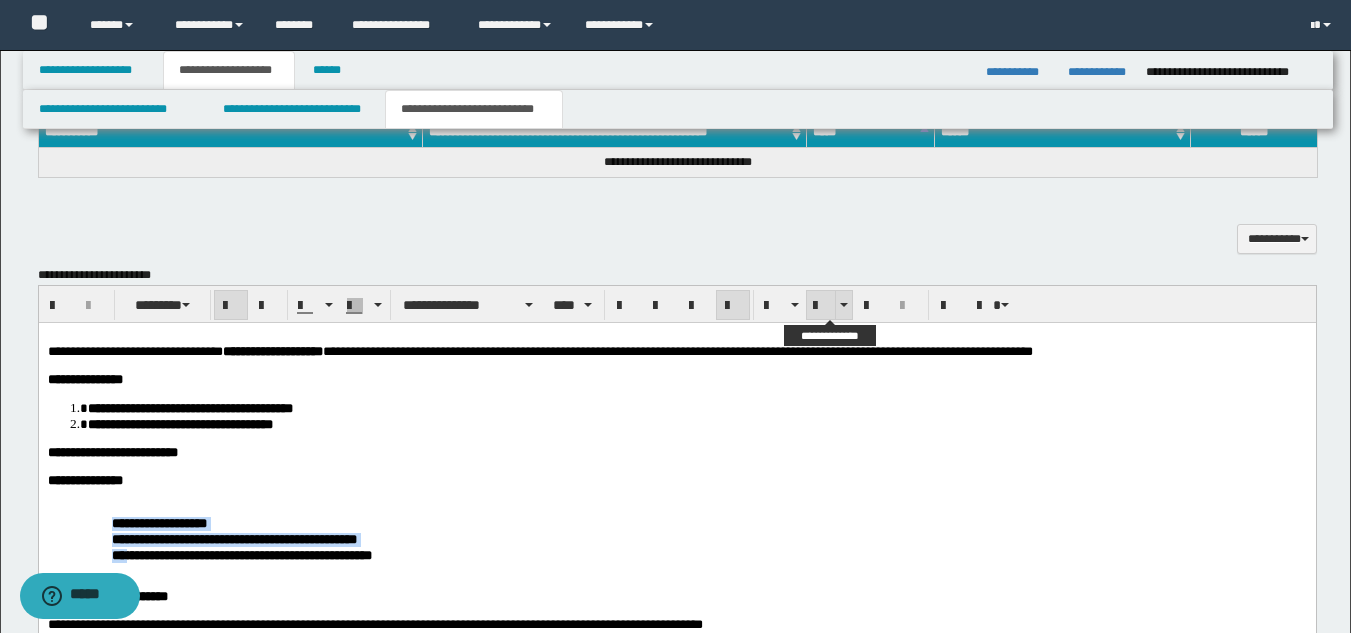 click at bounding box center [821, 306] 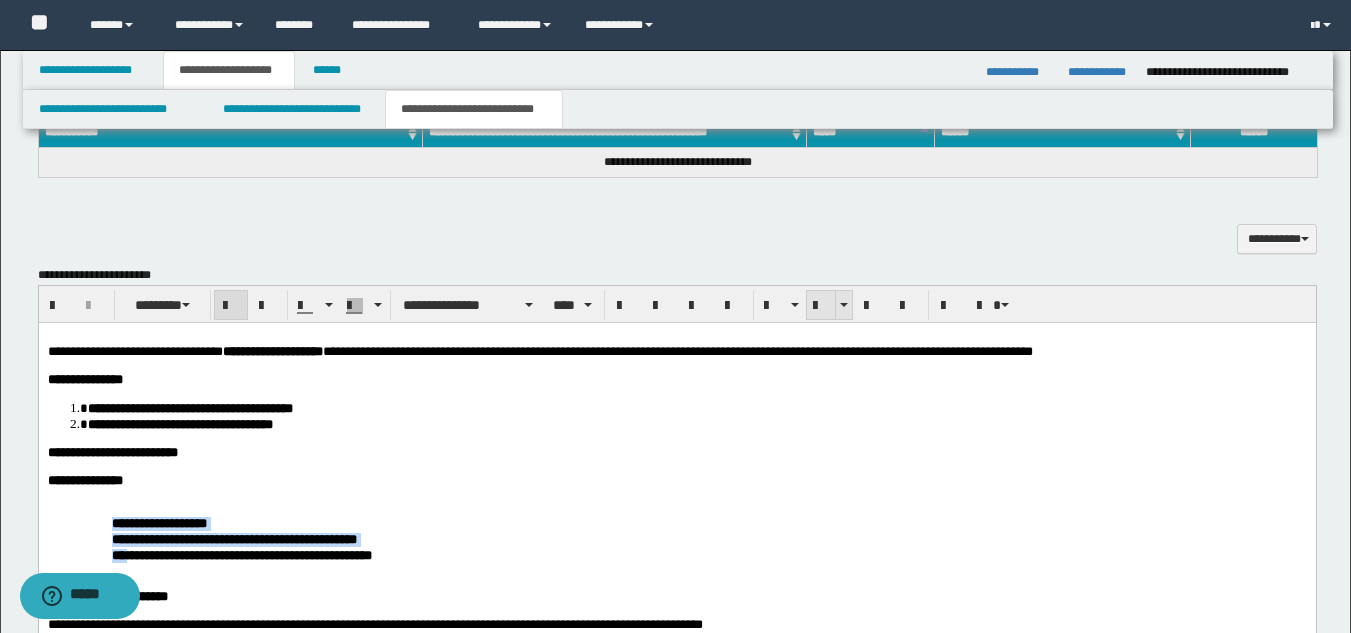 click at bounding box center [821, 306] 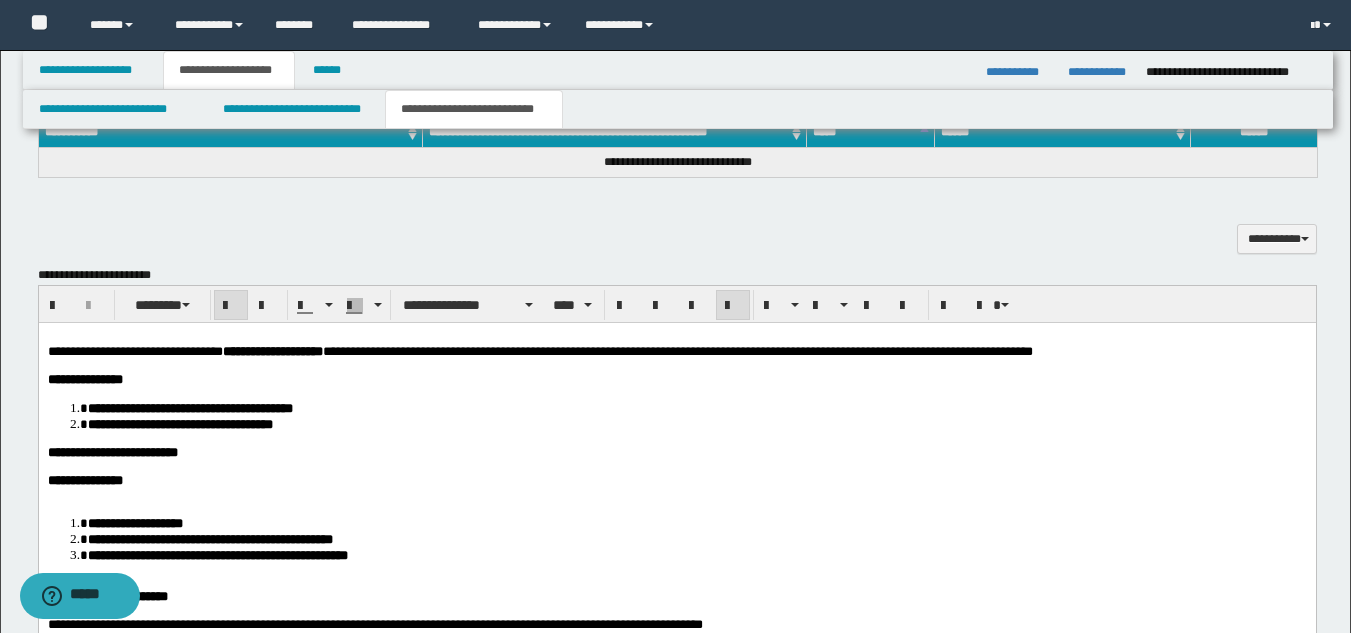 click at bounding box center [676, 494] 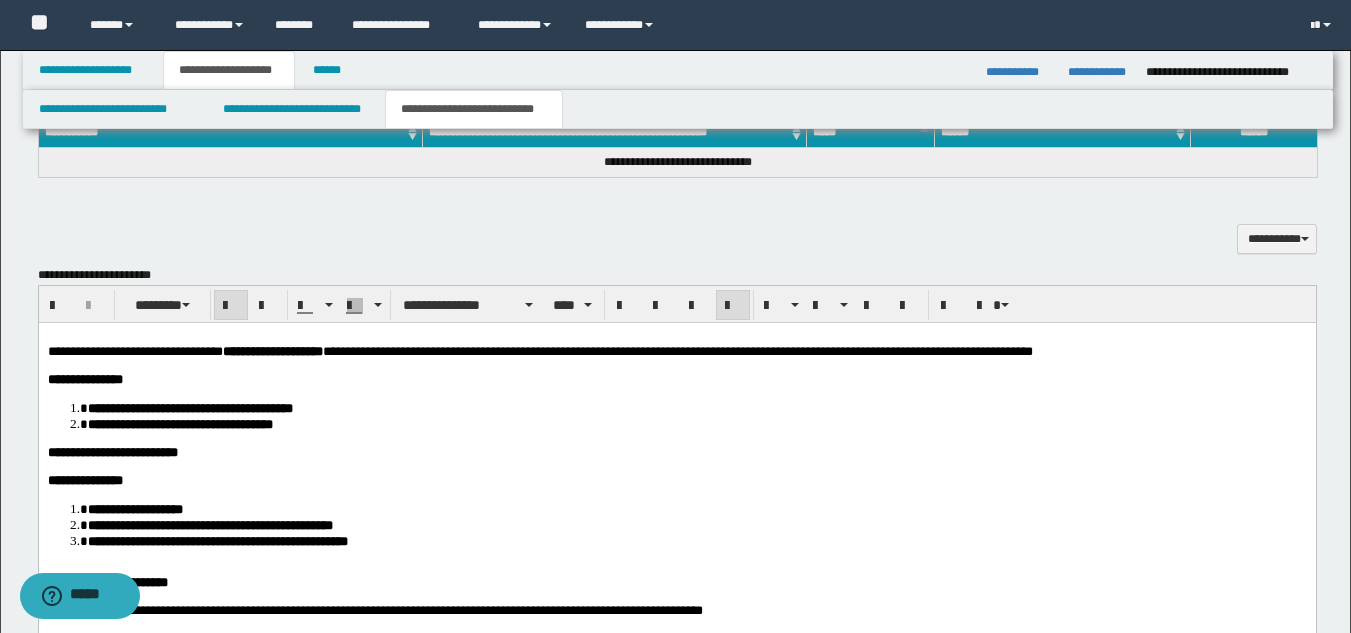 click on "**********" at bounding box center [676, 512] 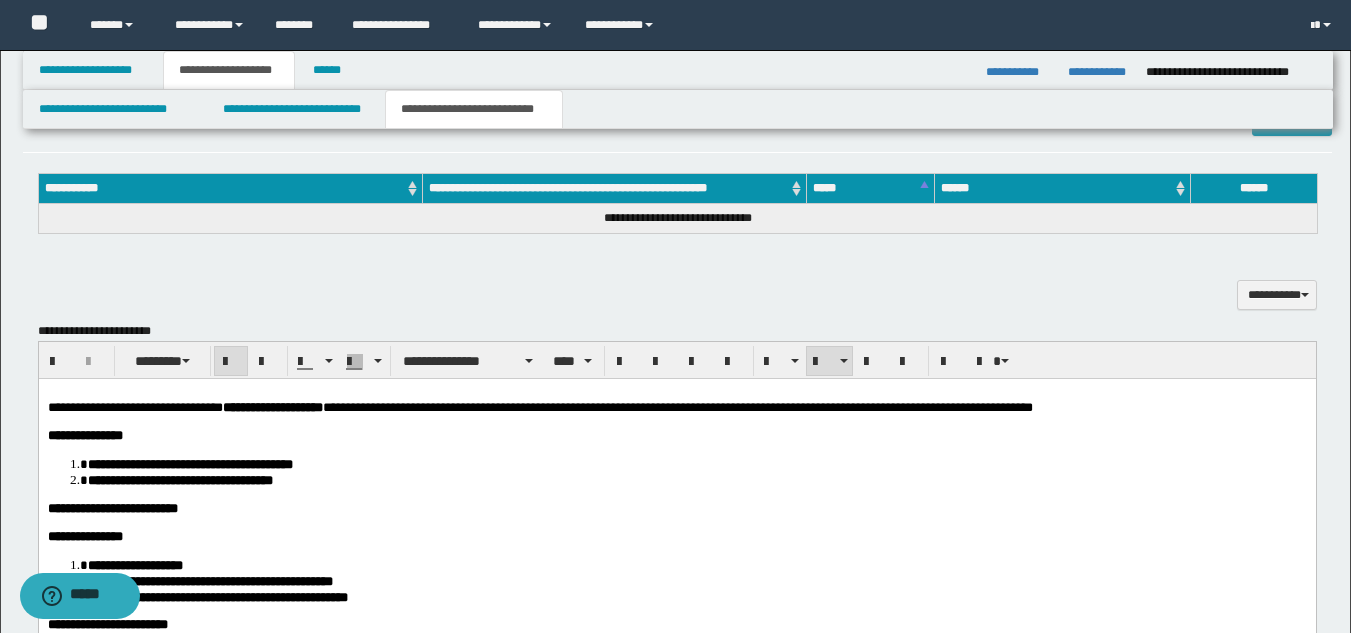 scroll, scrollTop: 766, scrollLeft: 0, axis: vertical 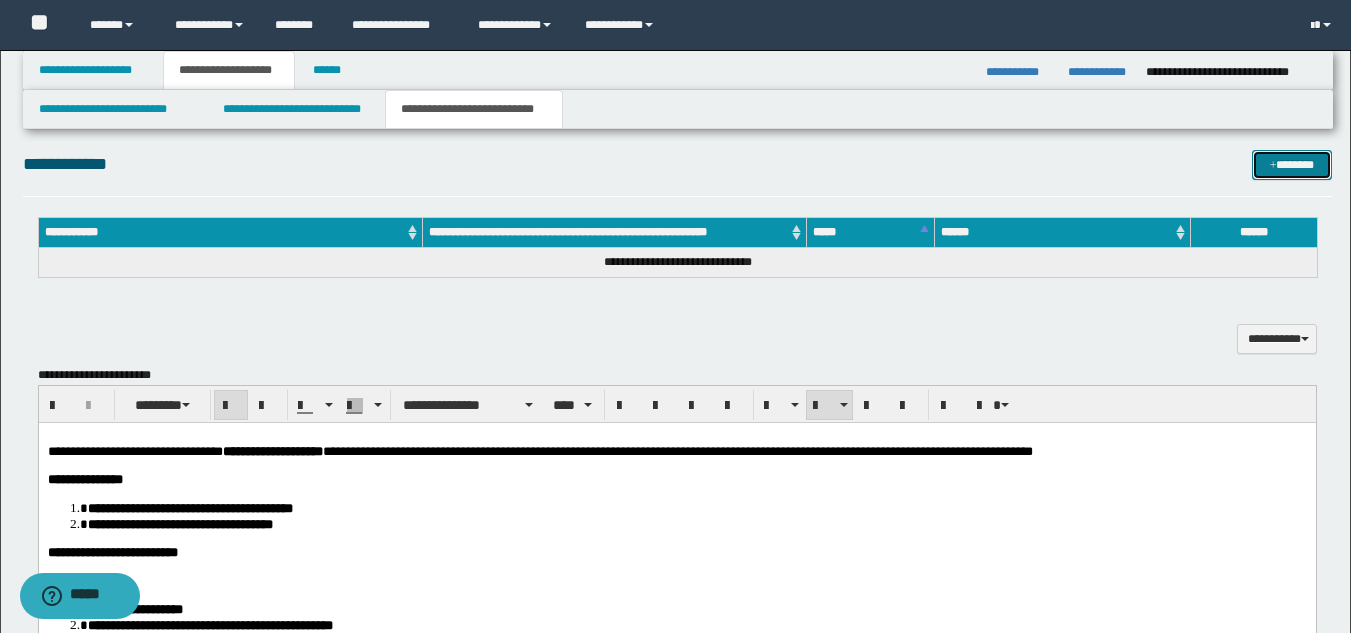 click on "*******" at bounding box center [1292, 165] 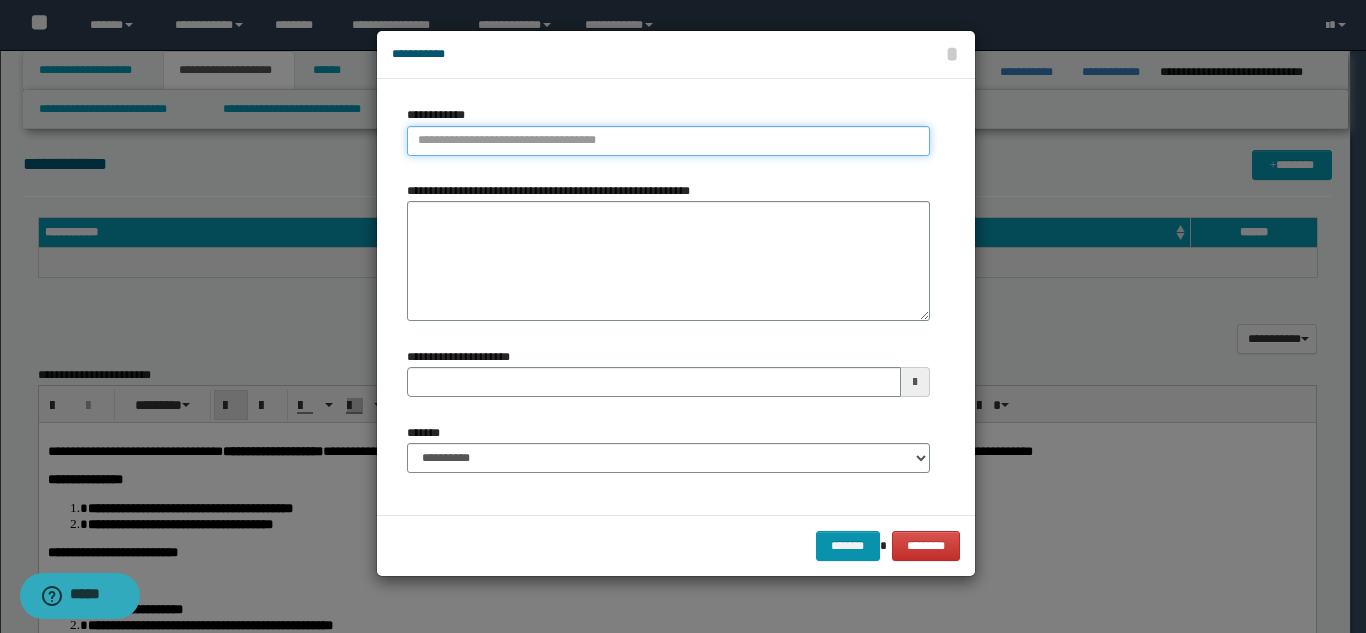 click on "**********" at bounding box center (668, 141) 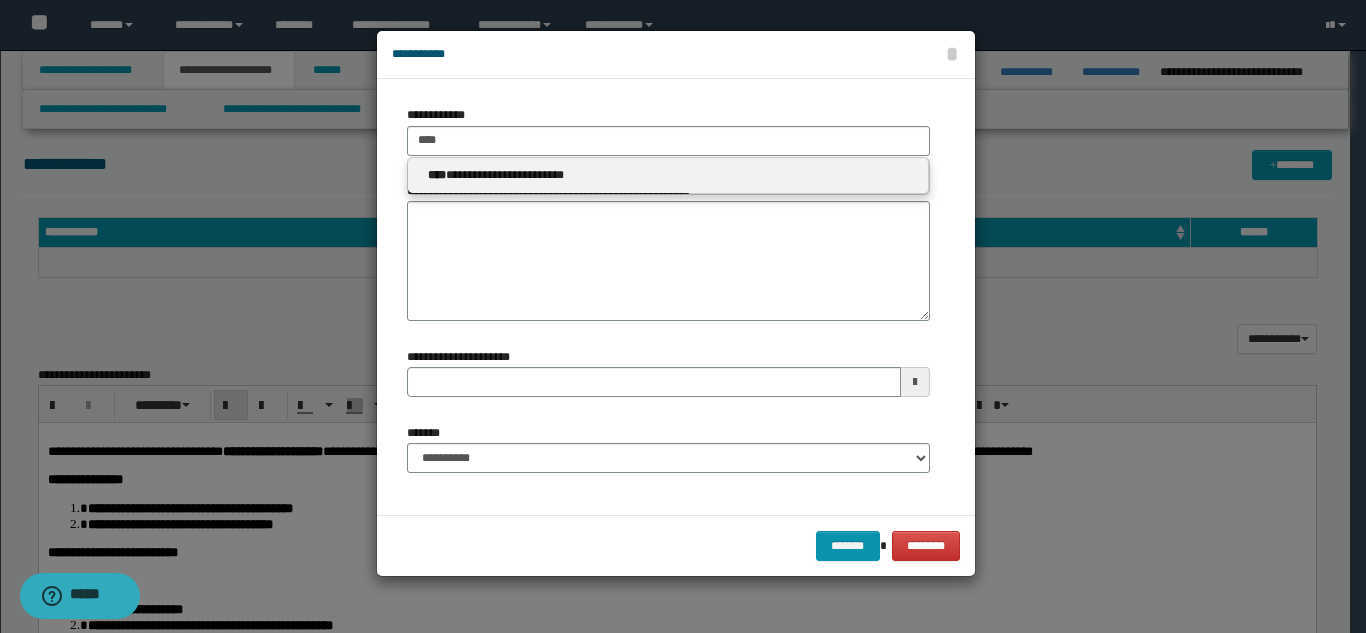 click on "**********" at bounding box center [668, 175] 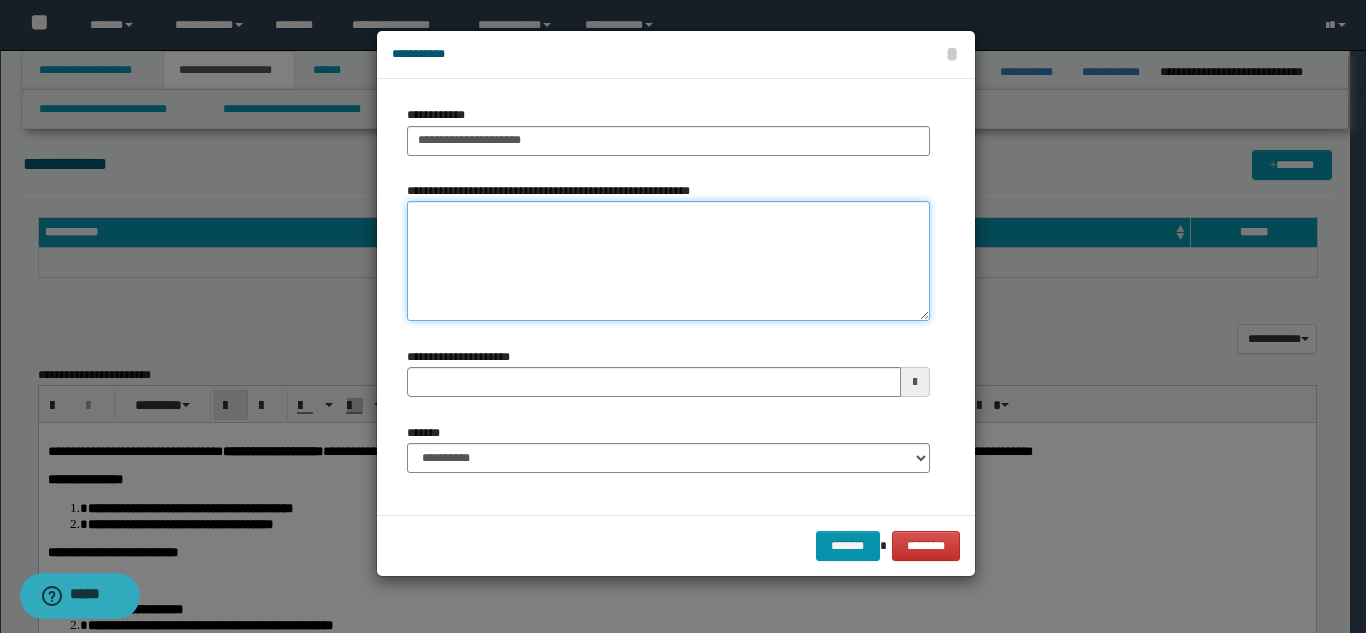 click on "**********" at bounding box center (668, 261) 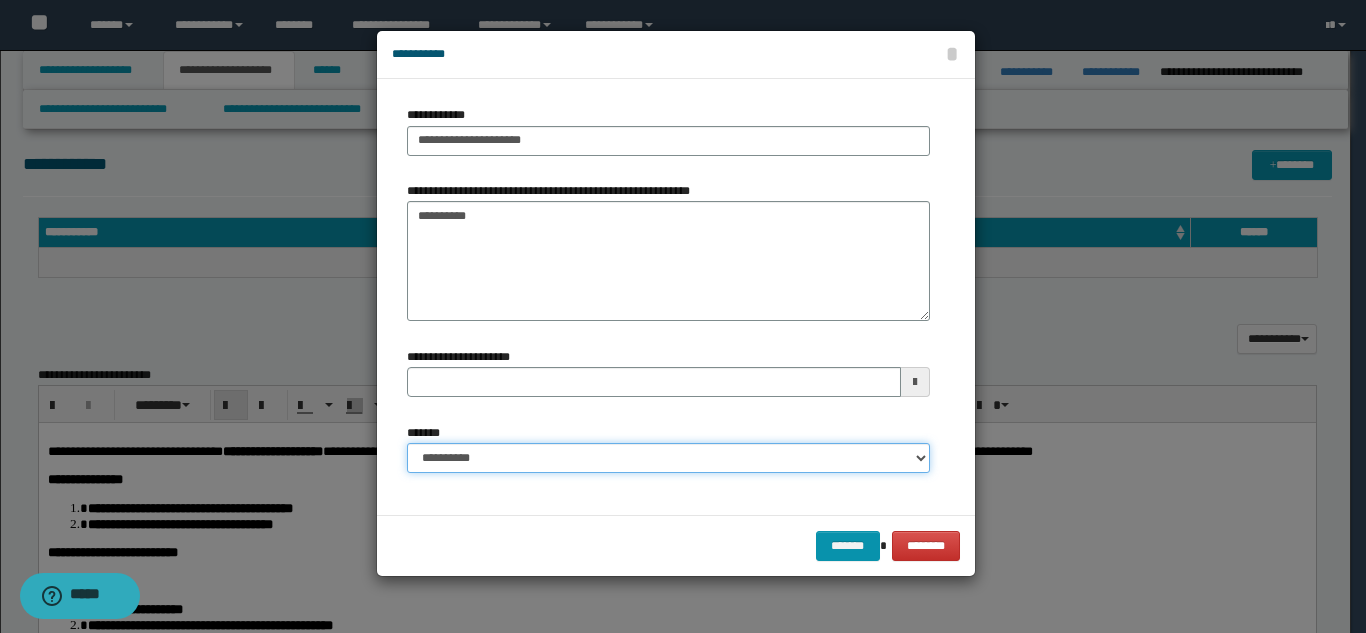 drag, startPoint x: 517, startPoint y: 462, endPoint x: 518, endPoint y: 445, distance: 17.029387 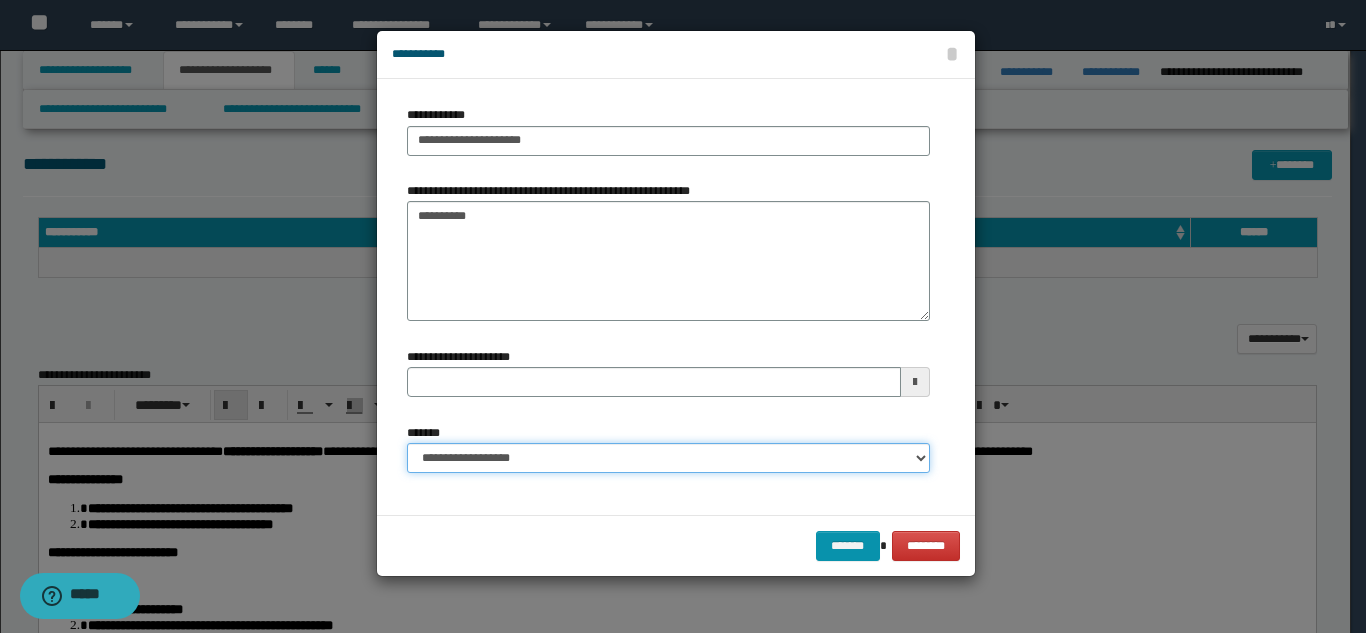 click on "**********" at bounding box center [668, 458] 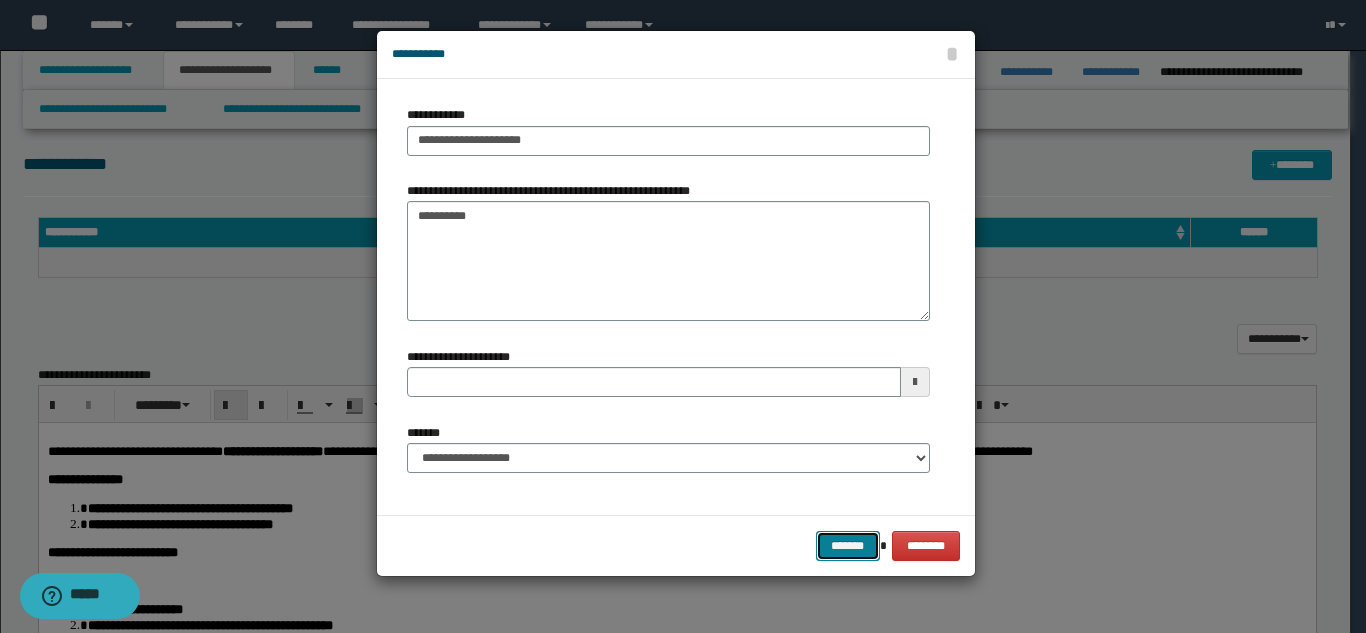 click on "*******" at bounding box center [848, 546] 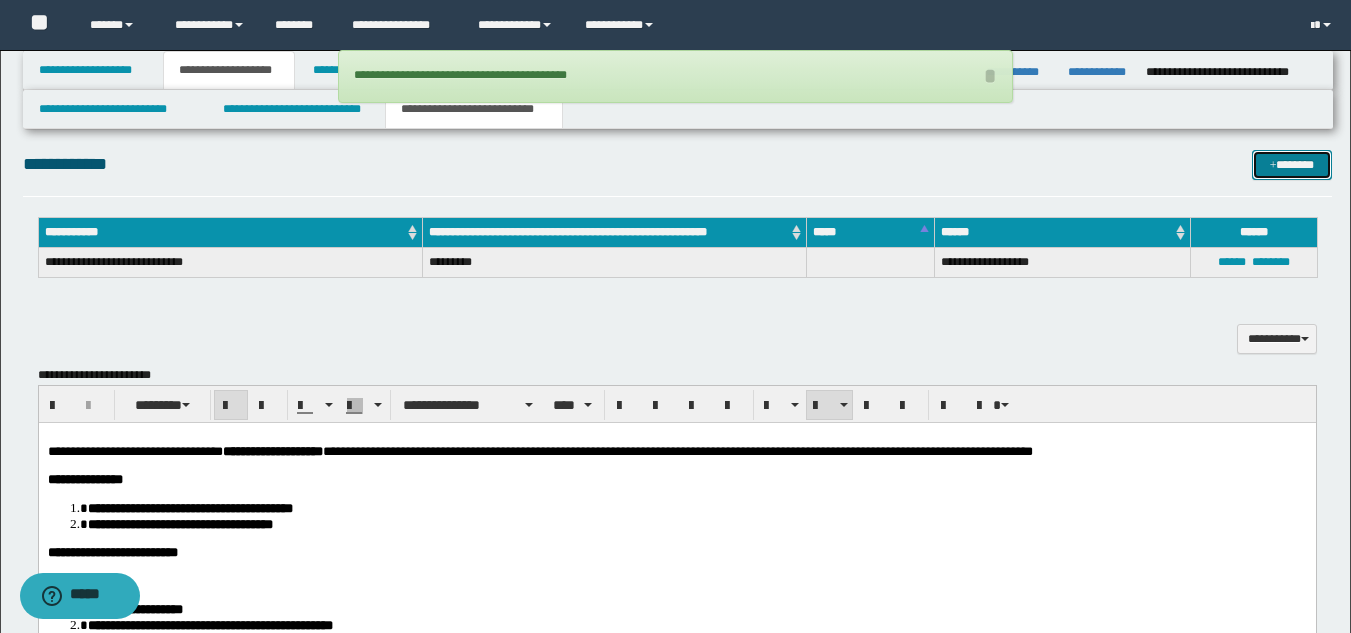 click at bounding box center [1273, 166] 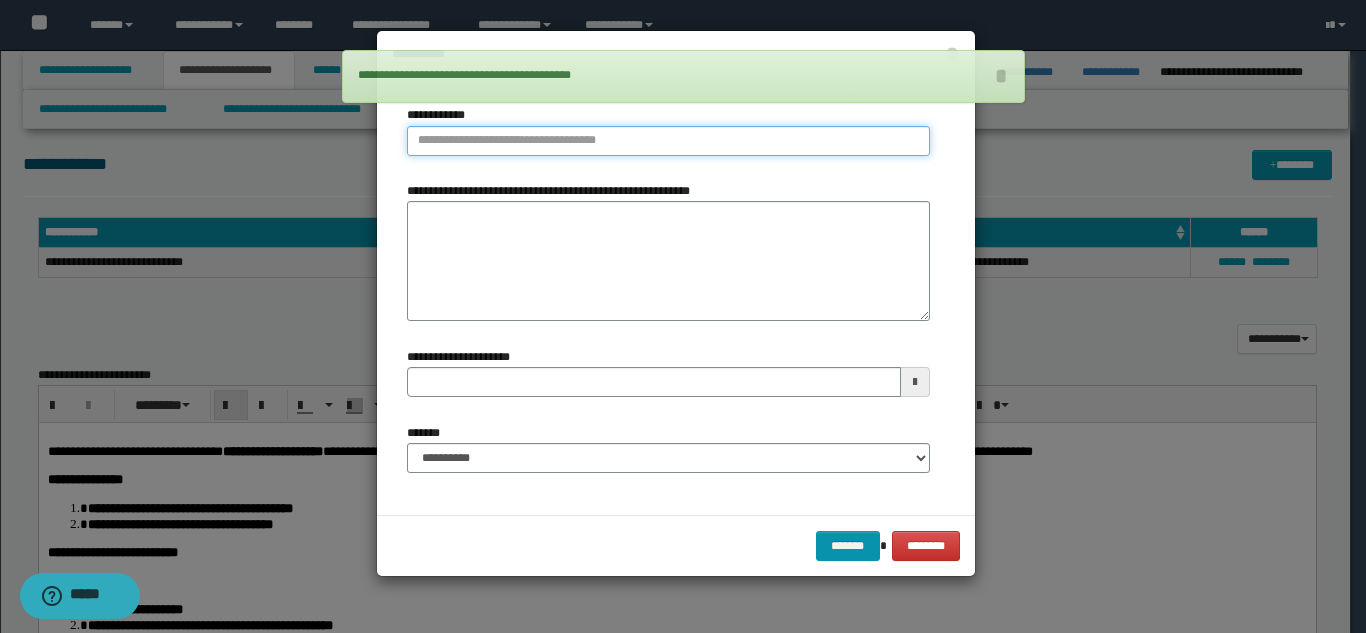 click on "**********" at bounding box center (668, 141) 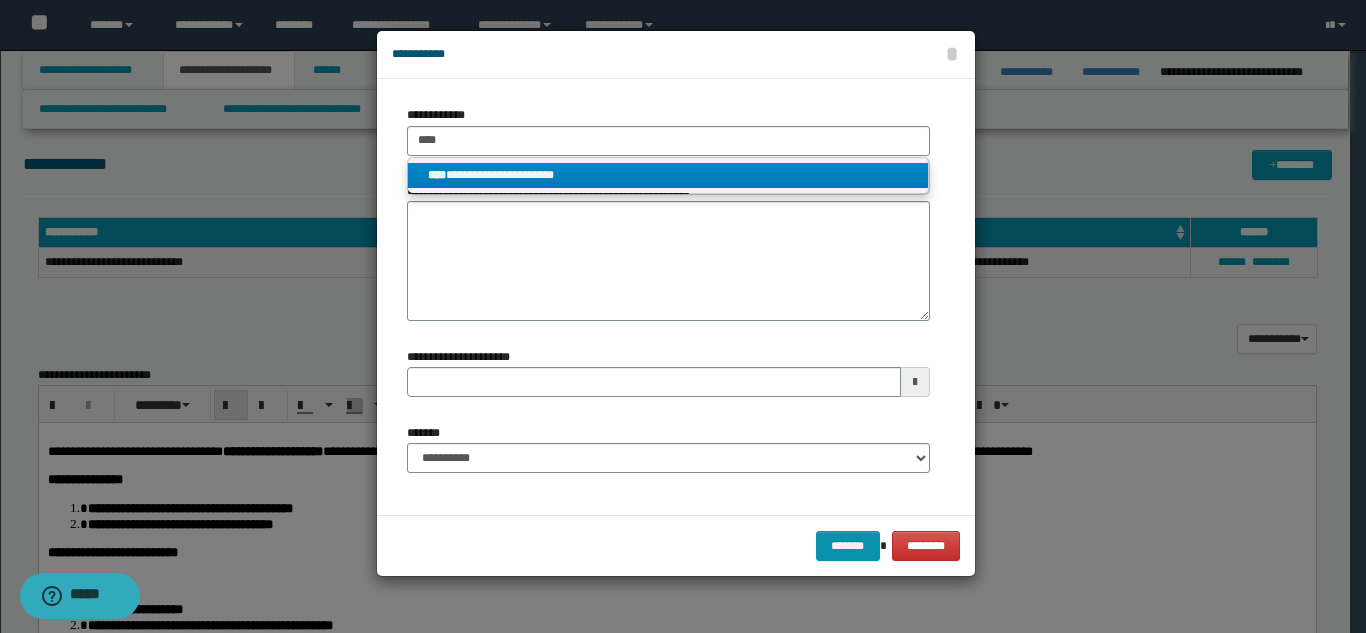 click on "**********" at bounding box center [668, 175] 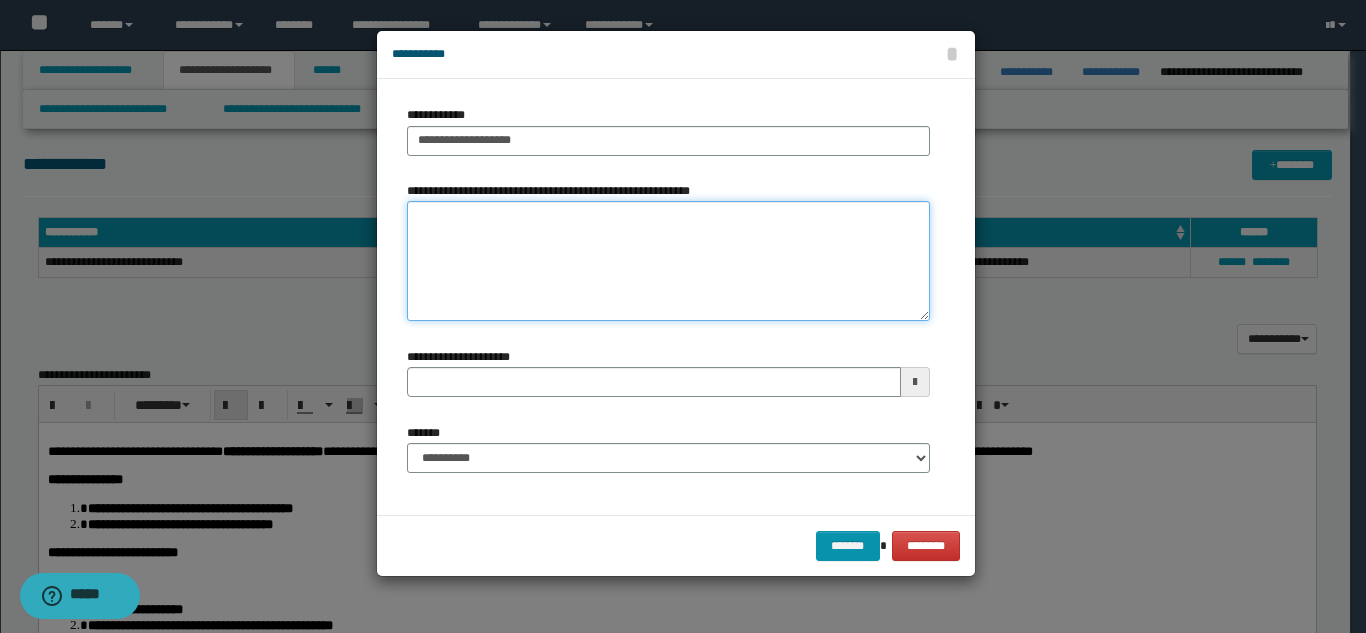 click on "**********" at bounding box center [668, 261] 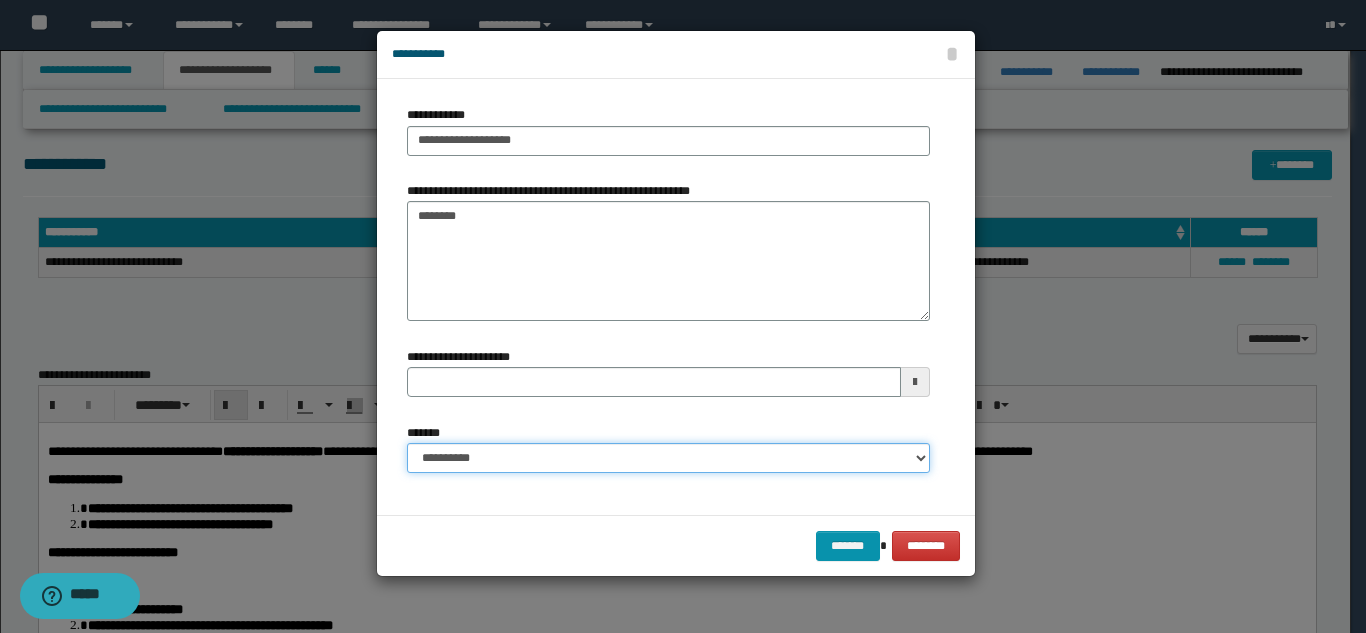 click on "**********" at bounding box center (668, 458) 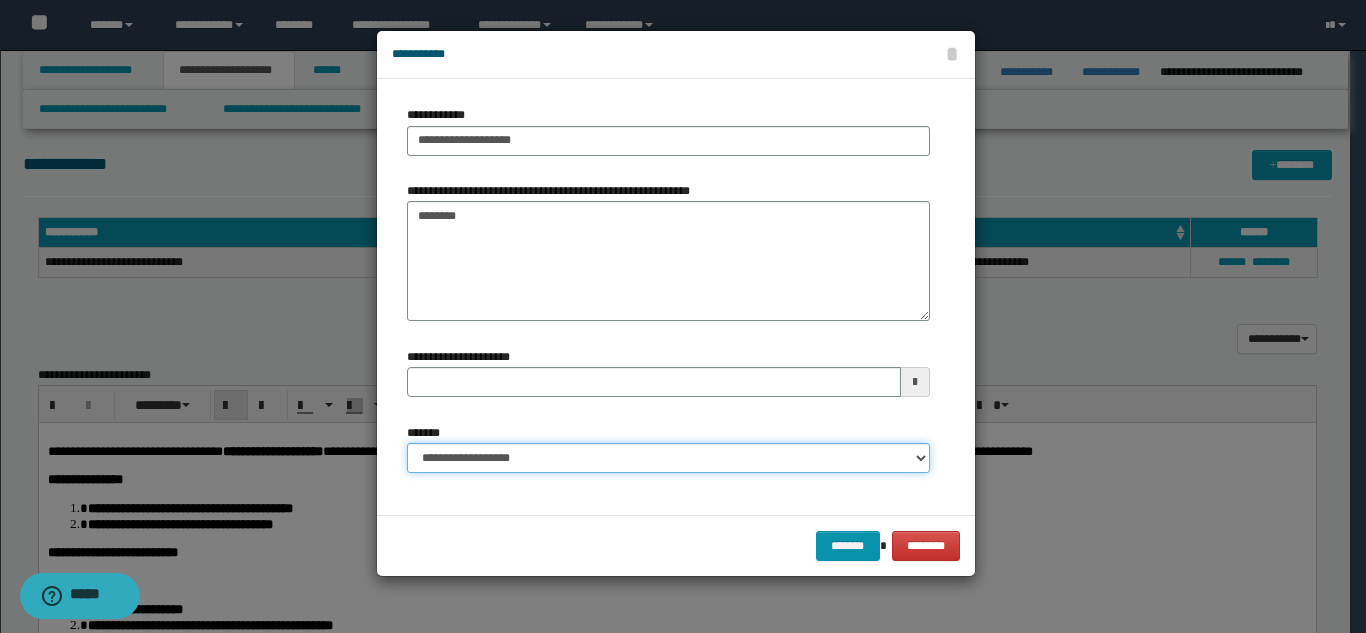 click on "**********" at bounding box center [668, 458] 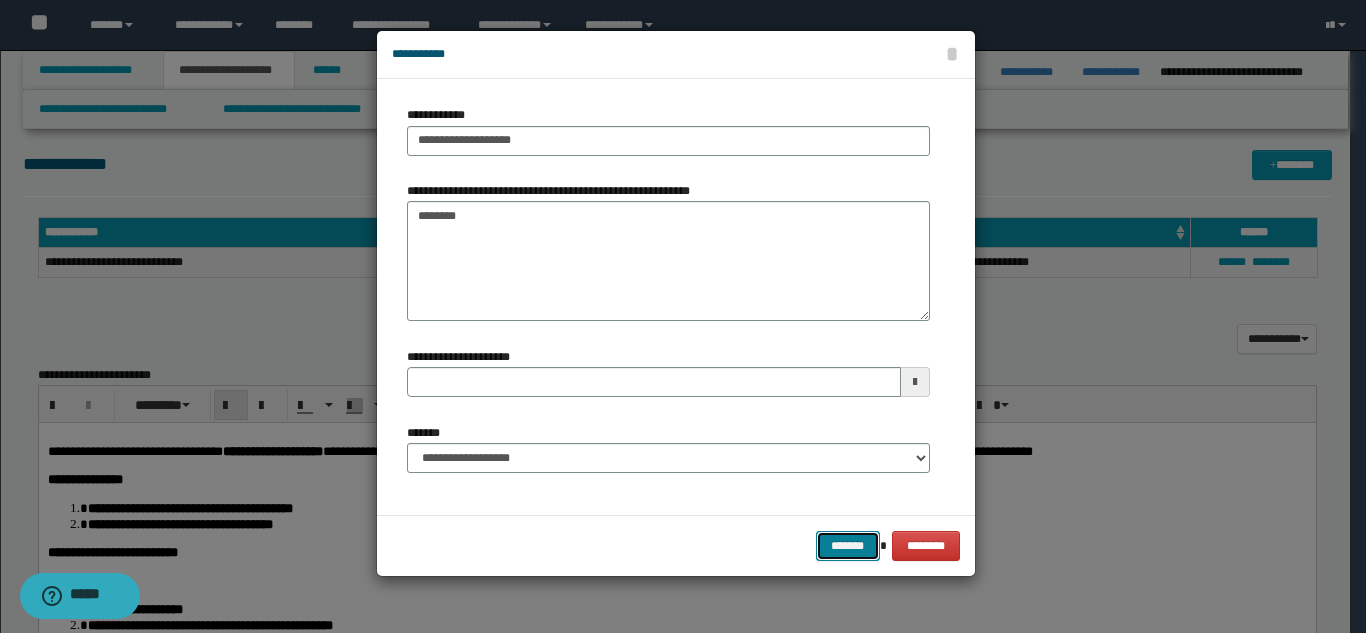 click on "*******" at bounding box center (848, 546) 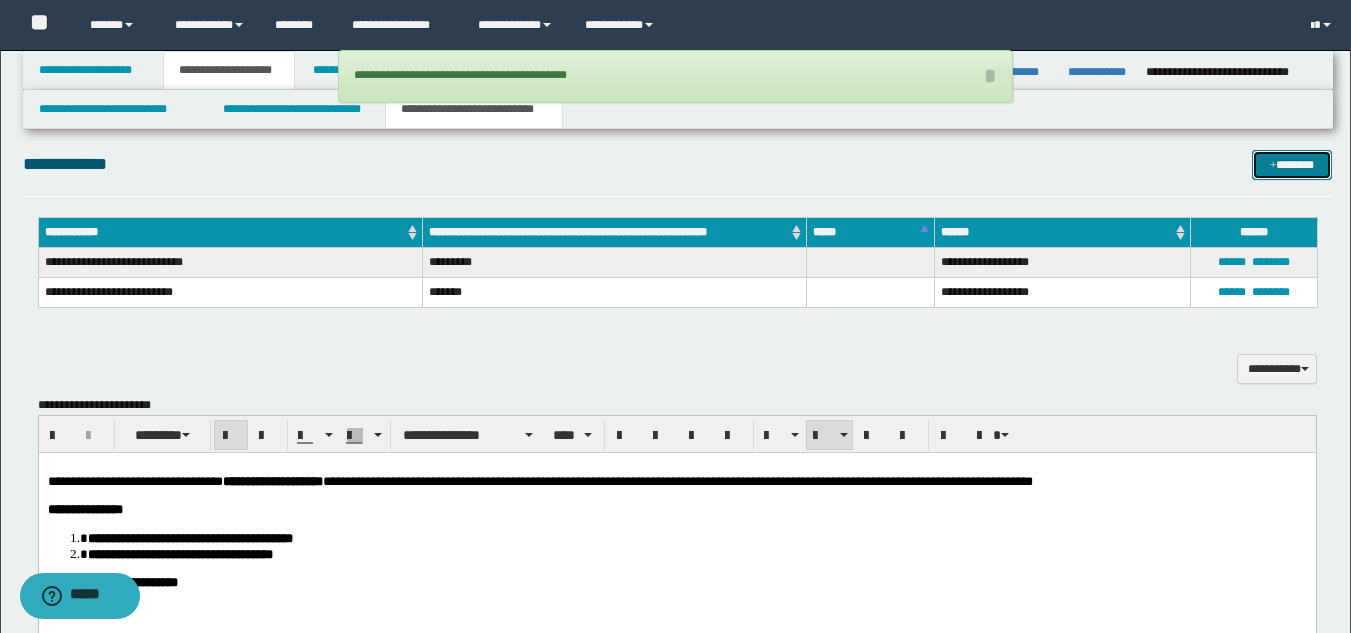 click at bounding box center [1273, 166] 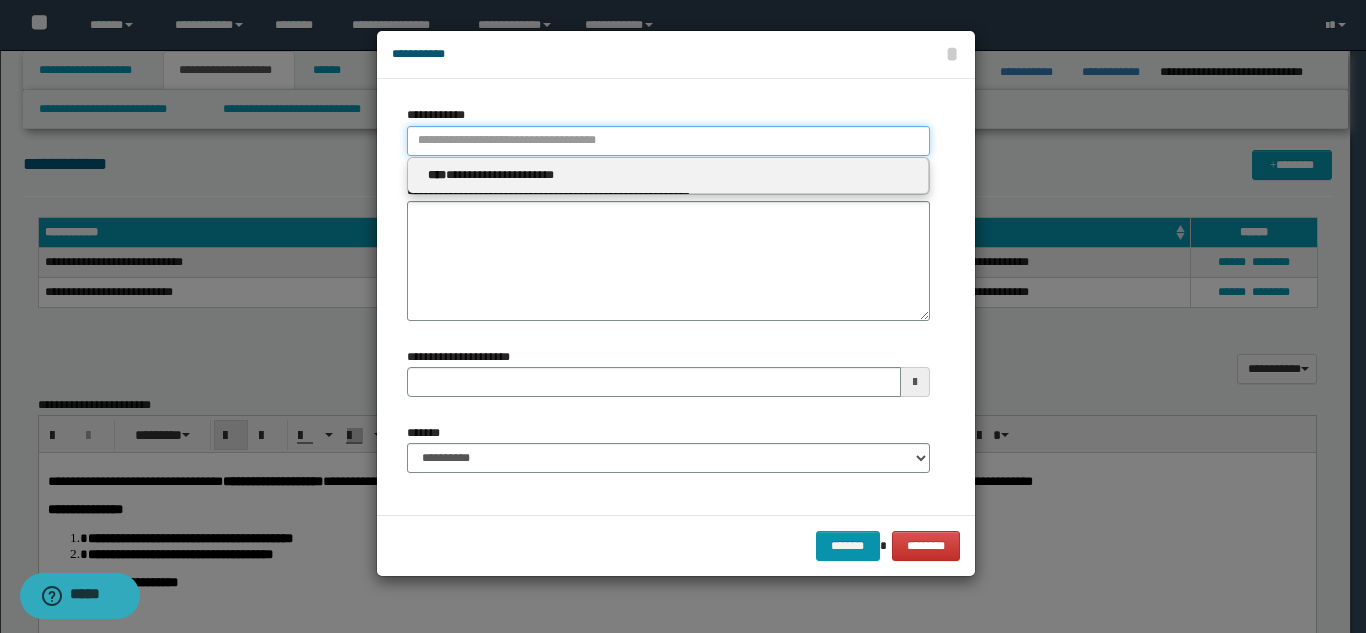 click on "**********" at bounding box center [668, 141] 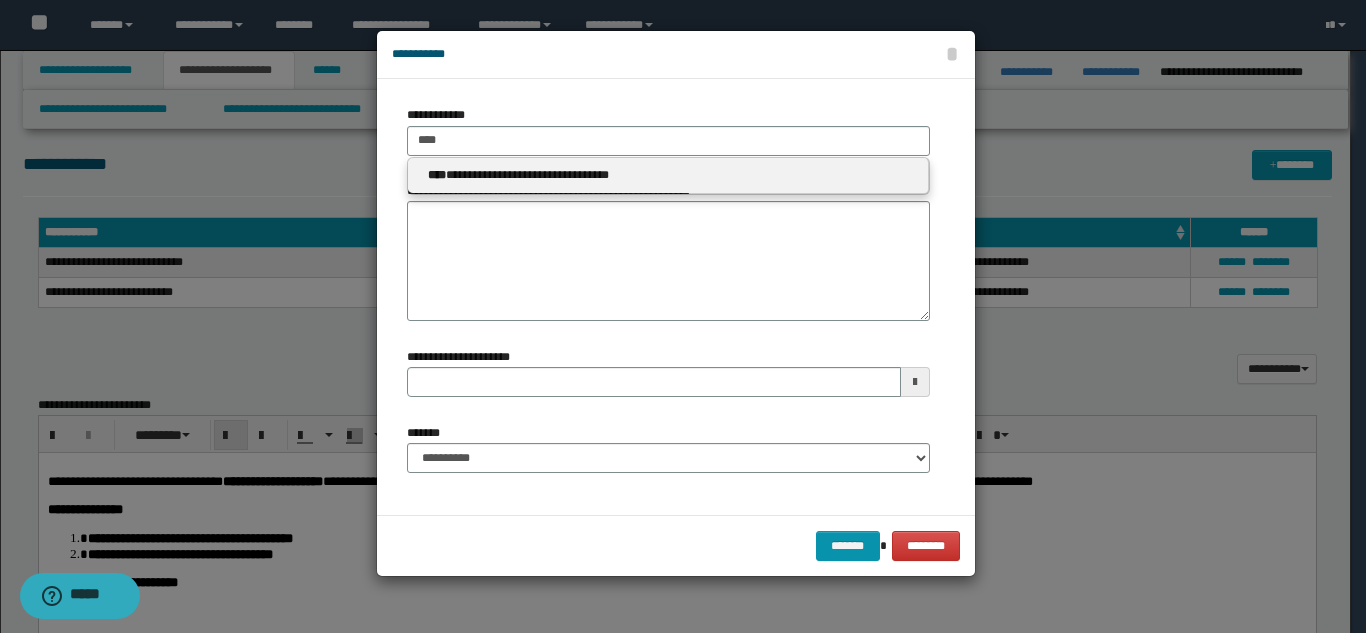 click on "**********" at bounding box center (668, 175) 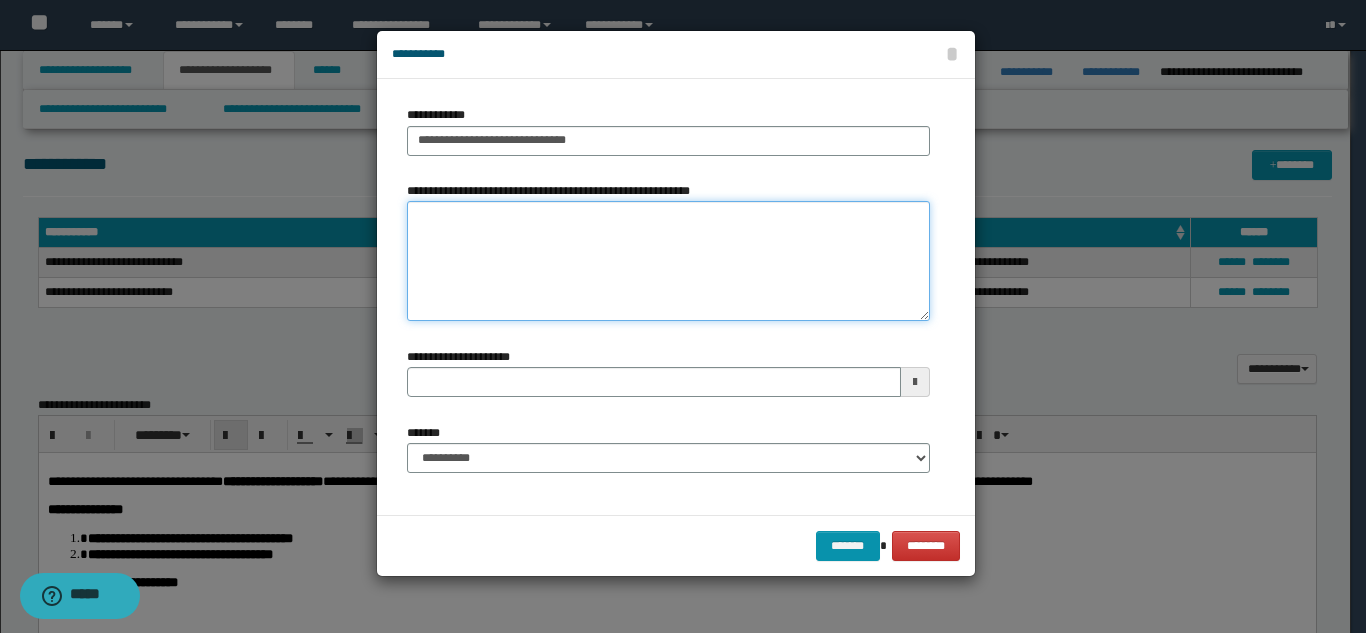 click on "**********" at bounding box center (668, 261) 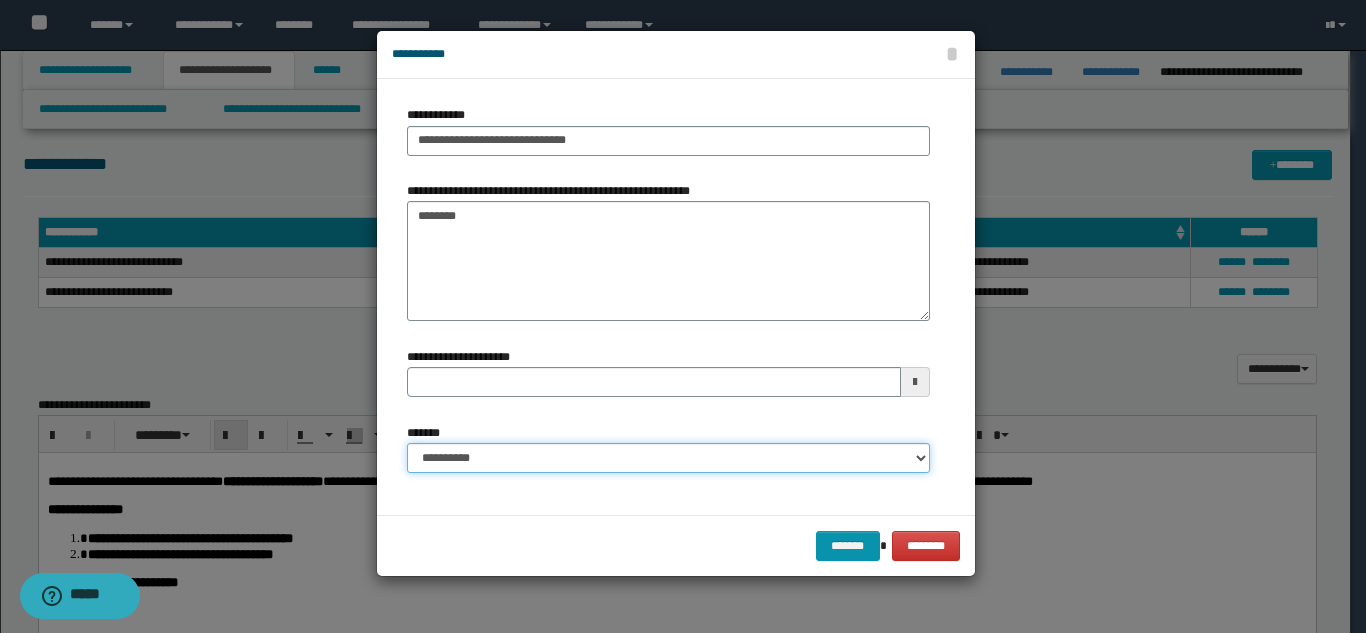 click on "**********" at bounding box center [668, 458] 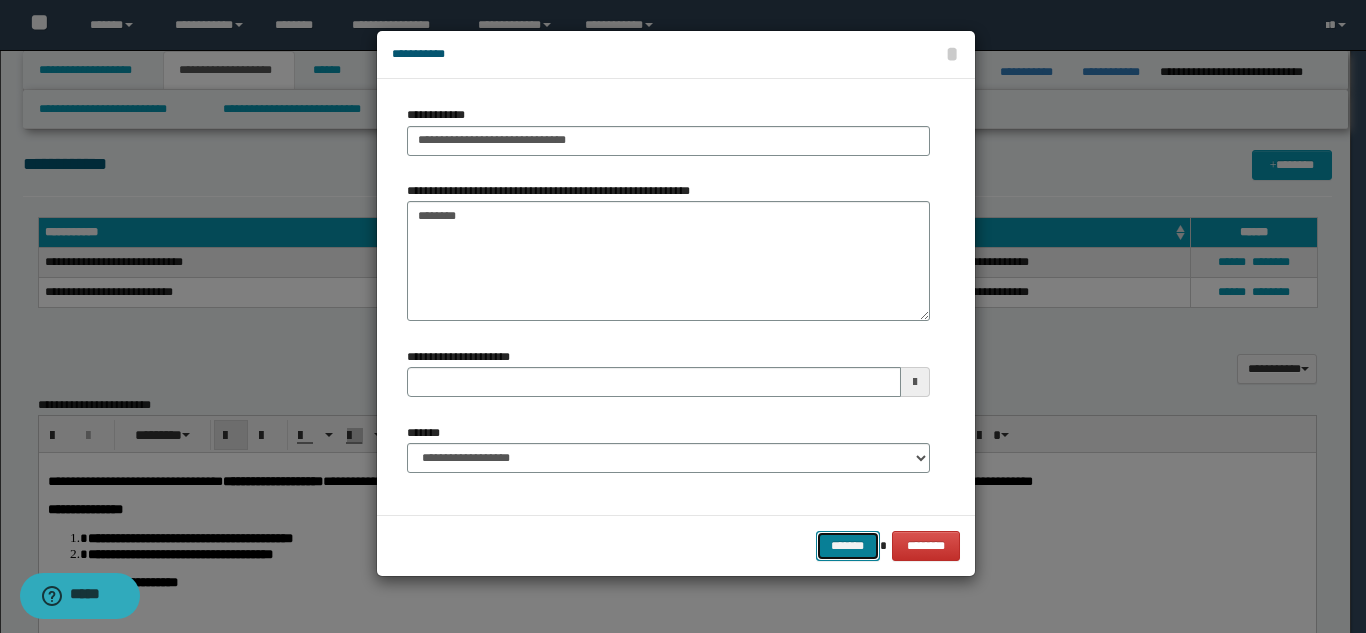 click on "*******" at bounding box center (848, 546) 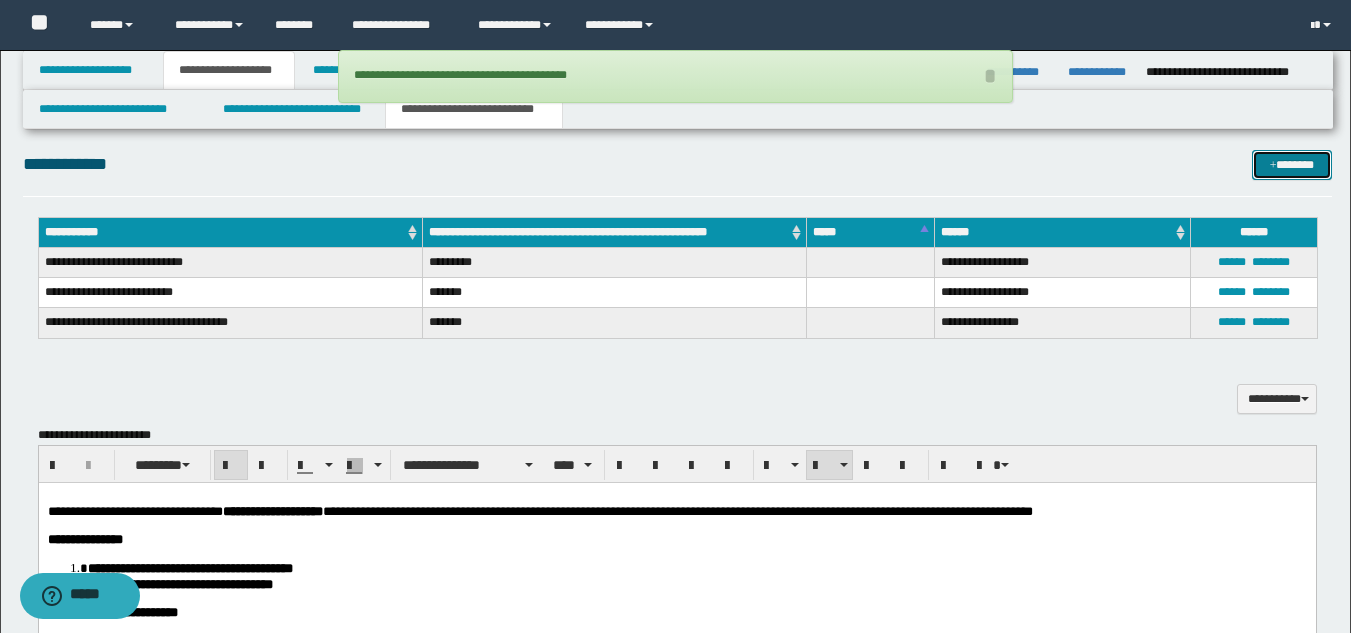 click at bounding box center (1273, 166) 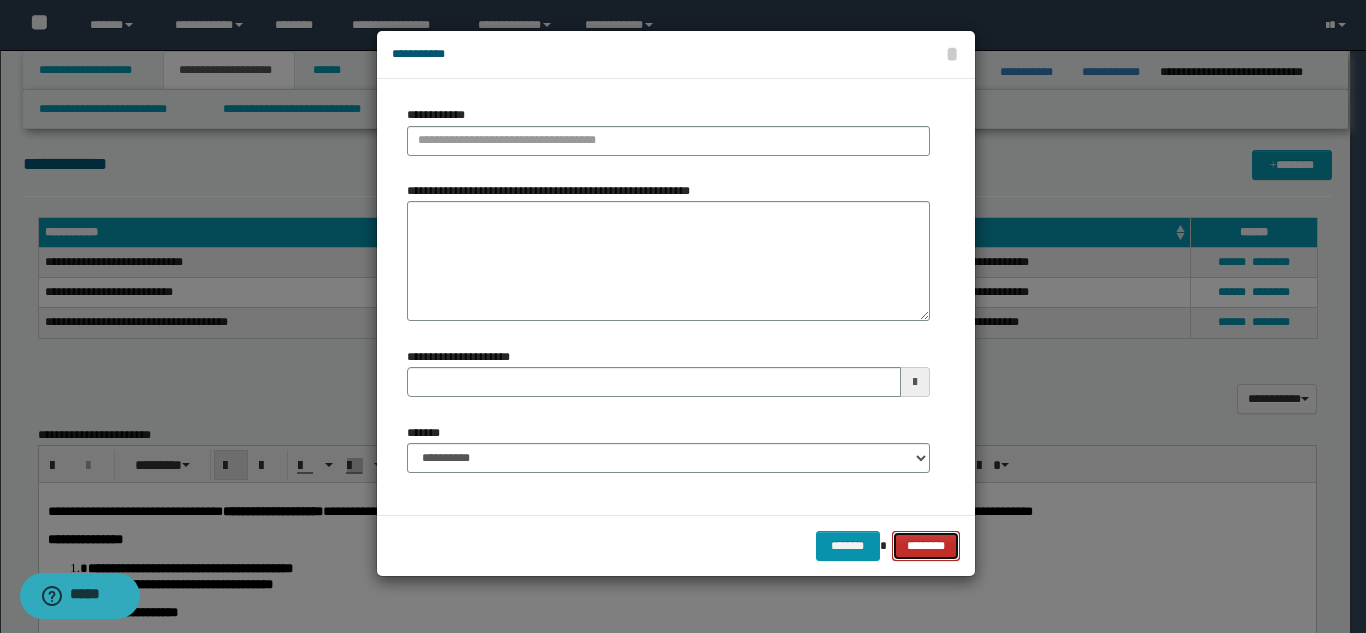 click on "********" at bounding box center [925, 546] 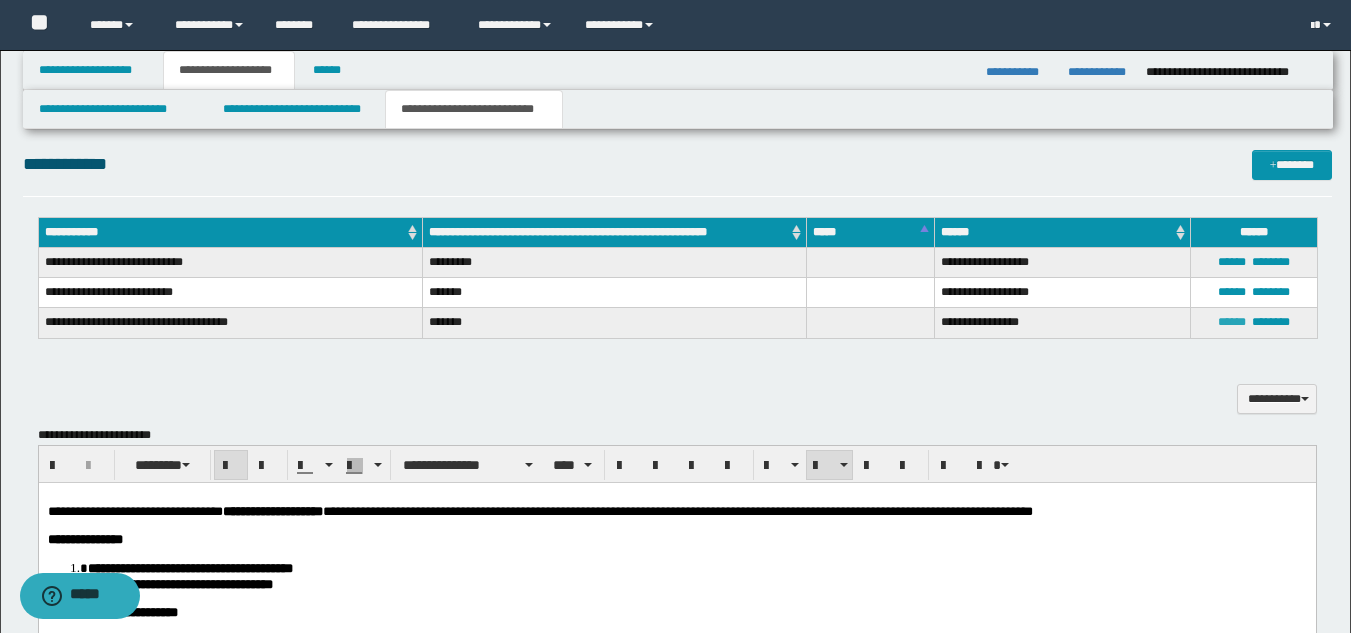 click on "******" at bounding box center [1232, 322] 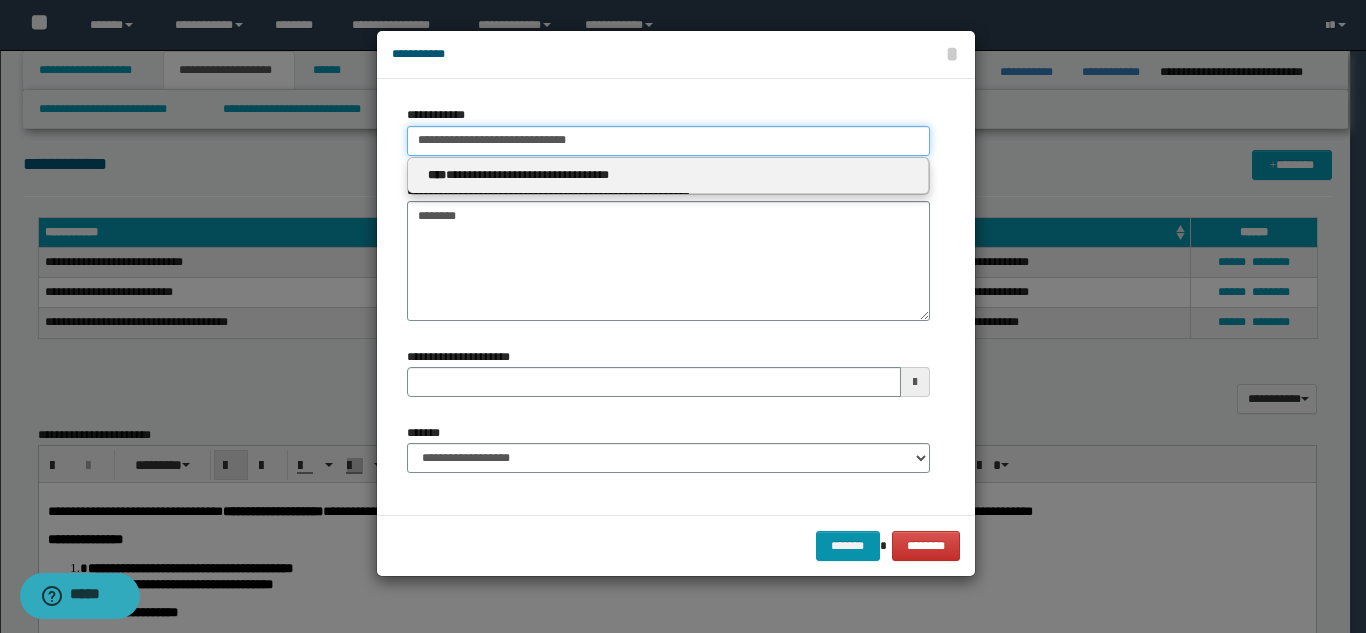 drag, startPoint x: 598, startPoint y: 148, endPoint x: 392, endPoint y: 143, distance: 206.06067 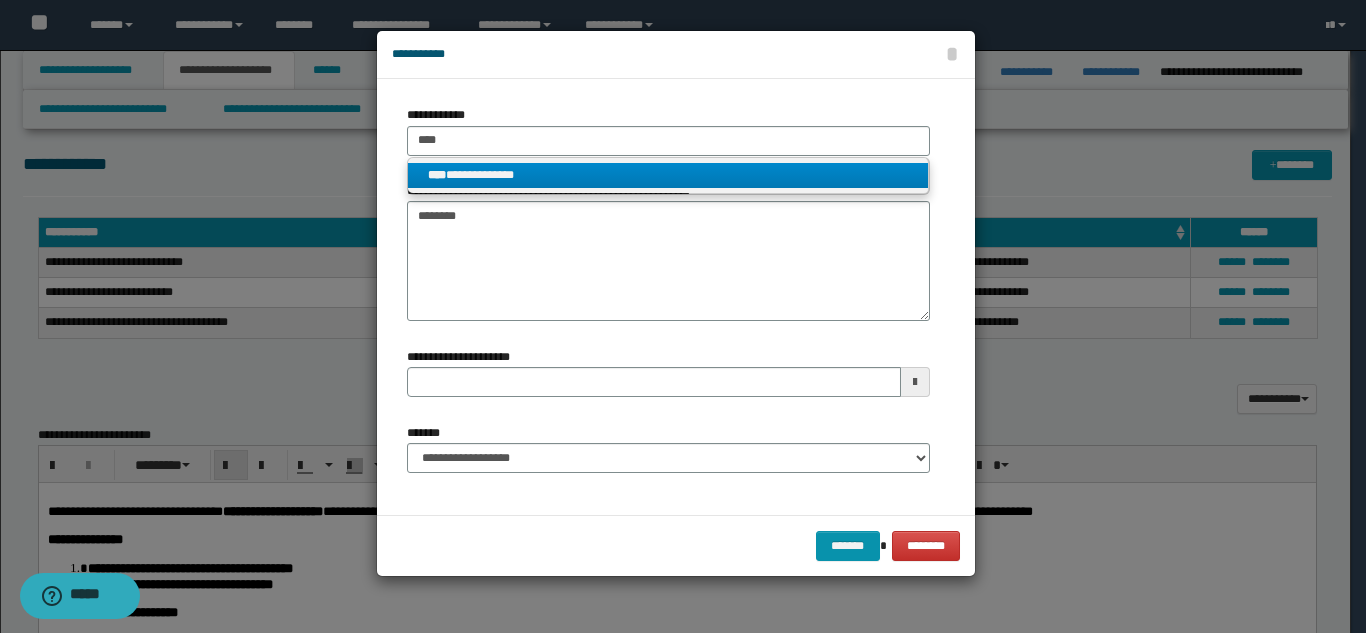 click on "**********" at bounding box center [668, 175] 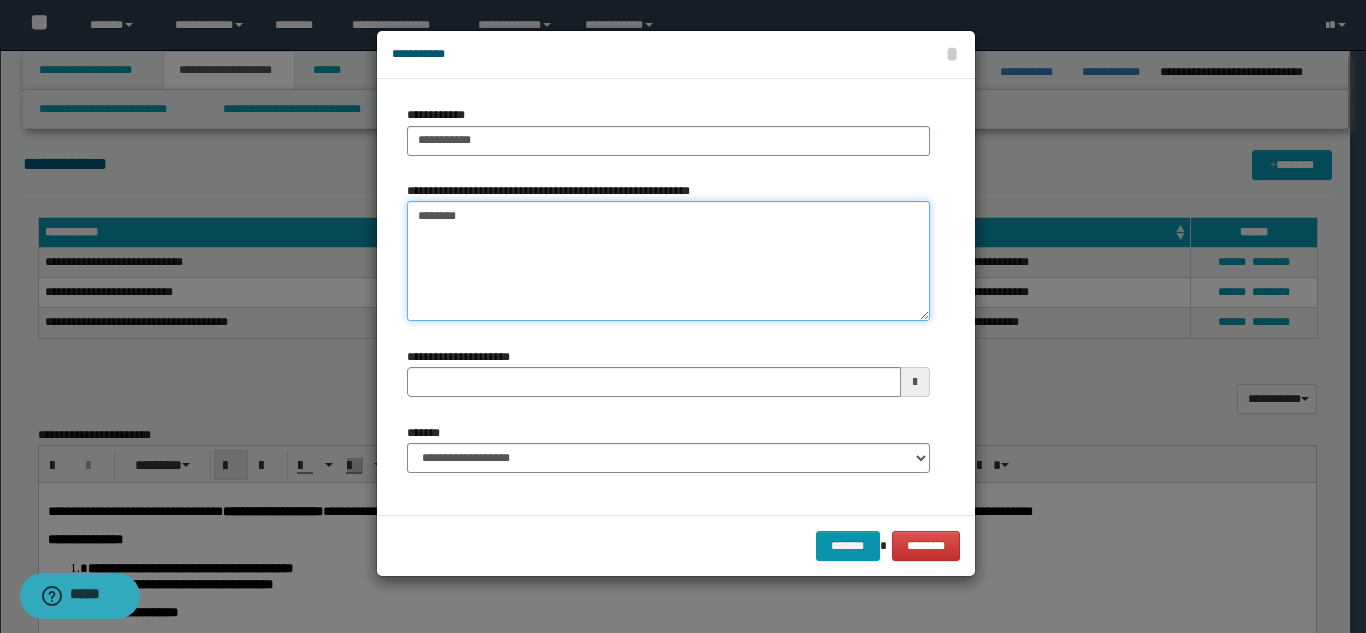 drag, startPoint x: 482, startPoint y: 226, endPoint x: 397, endPoint y: 214, distance: 85.84288 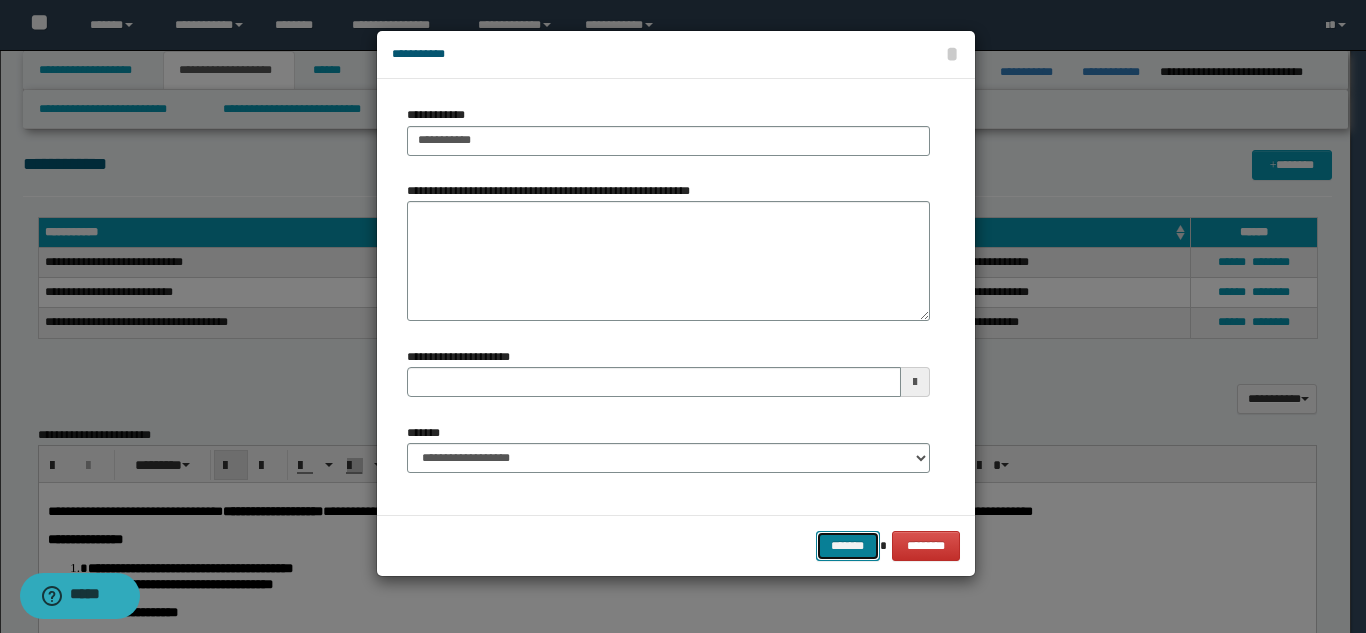 click on "*******" at bounding box center (848, 546) 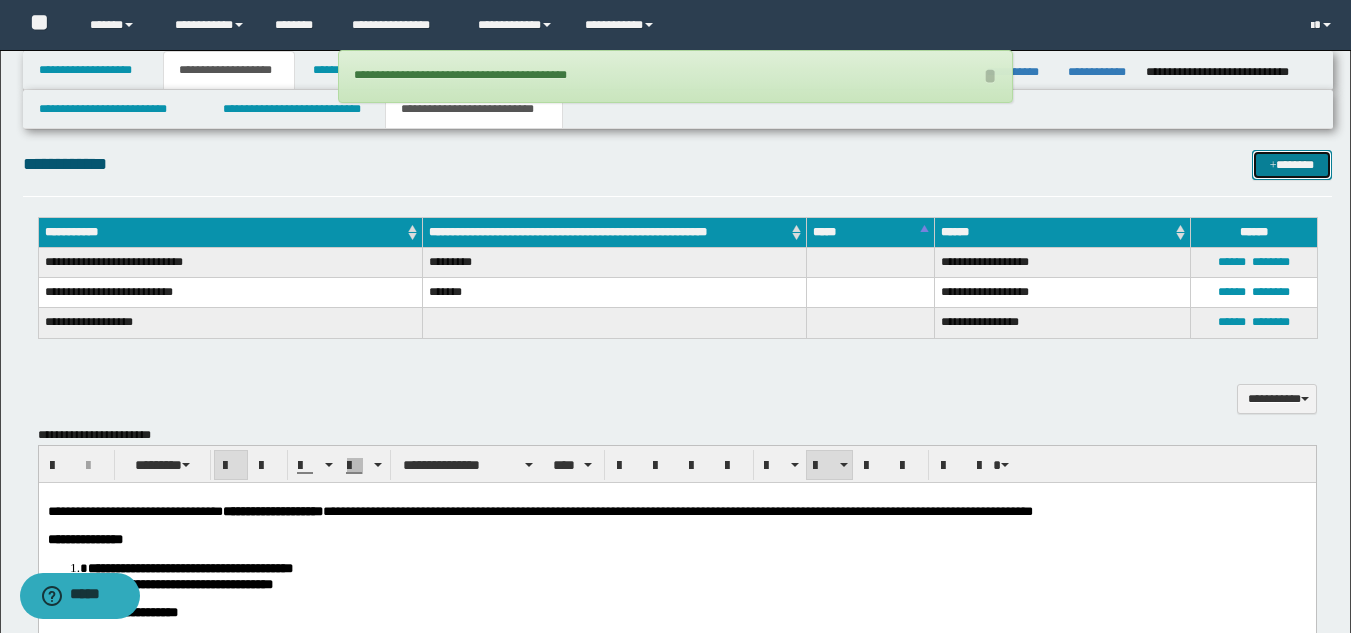 click at bounding box center (1273, 166) 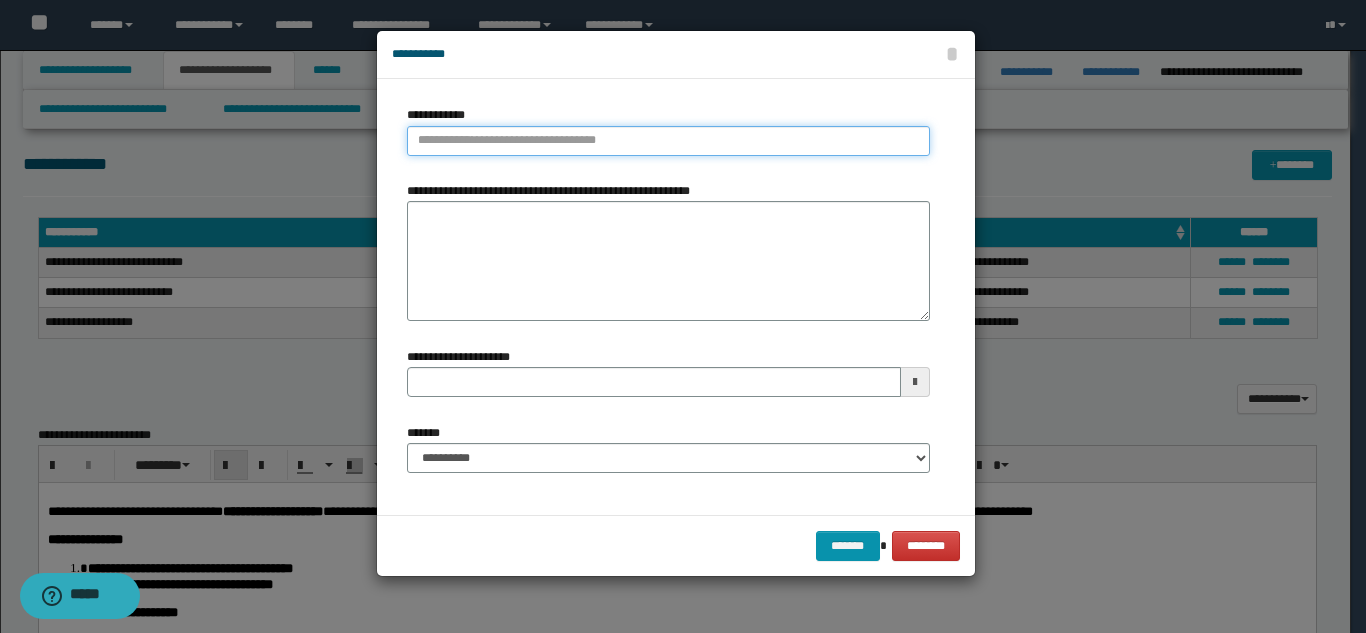 click on "**********" at bounding box center (668, 141) 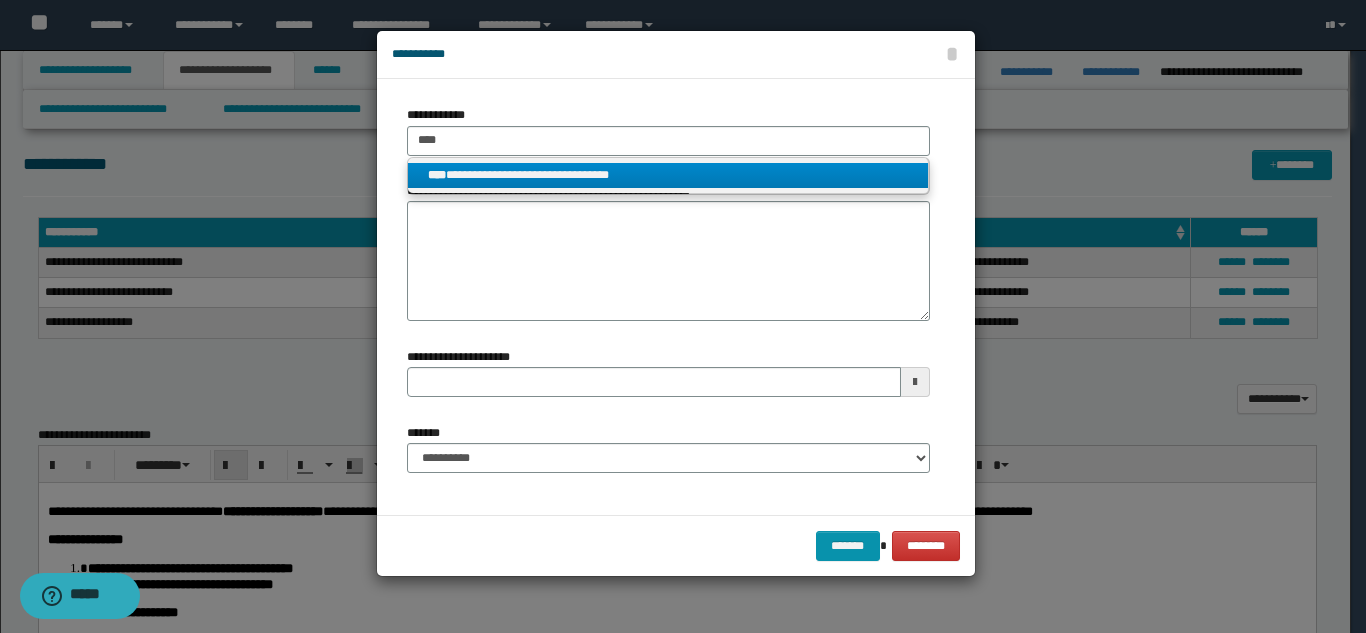 click on "**********" at bounding box center (668, 175) 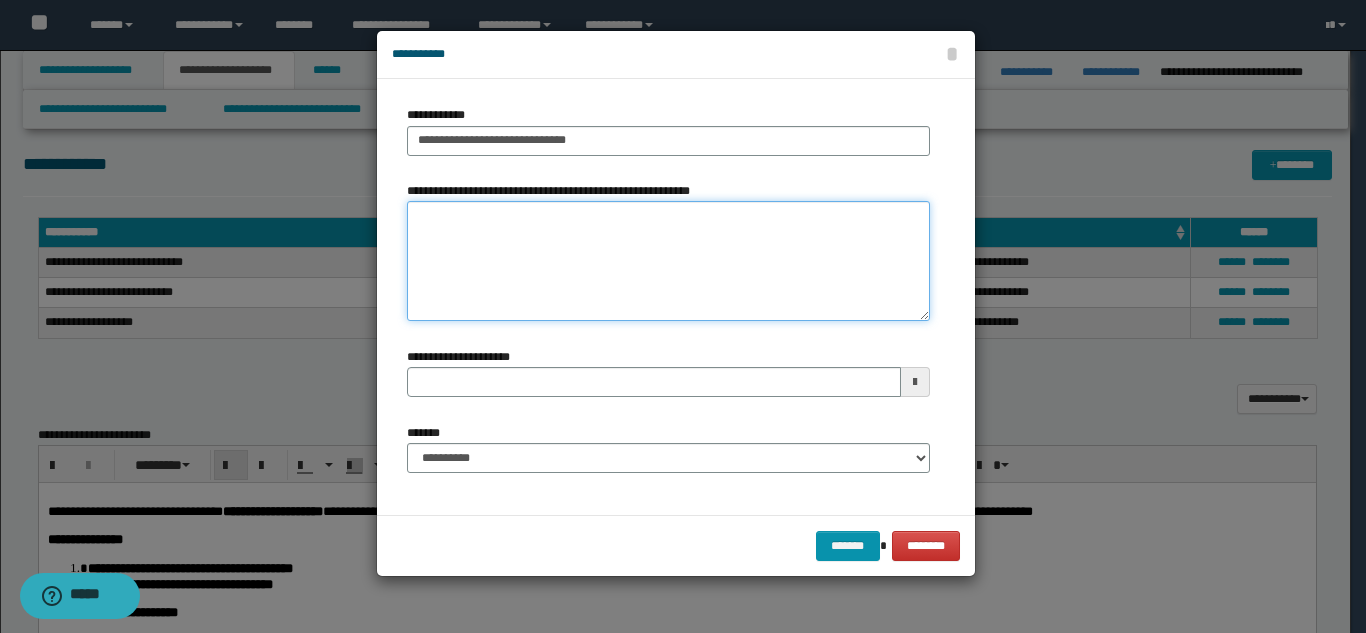 click on "**********" at bounding box center (668, 261) 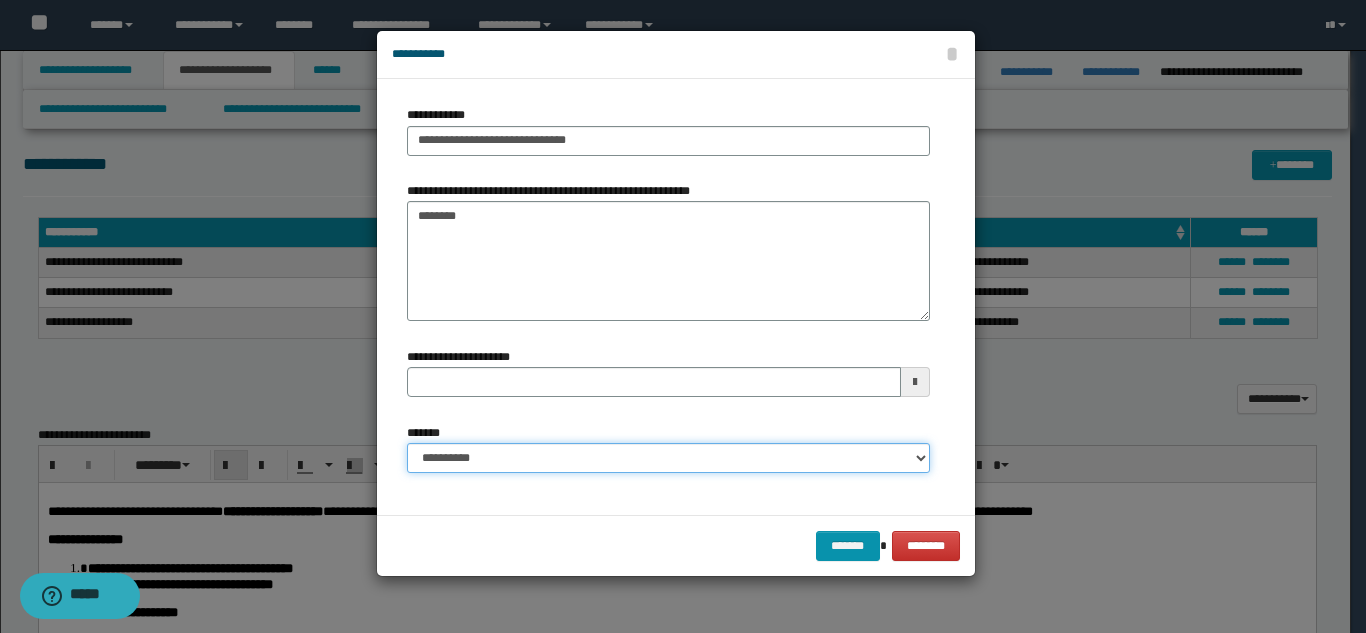 click on "**********" at bounding box center [668, 458] 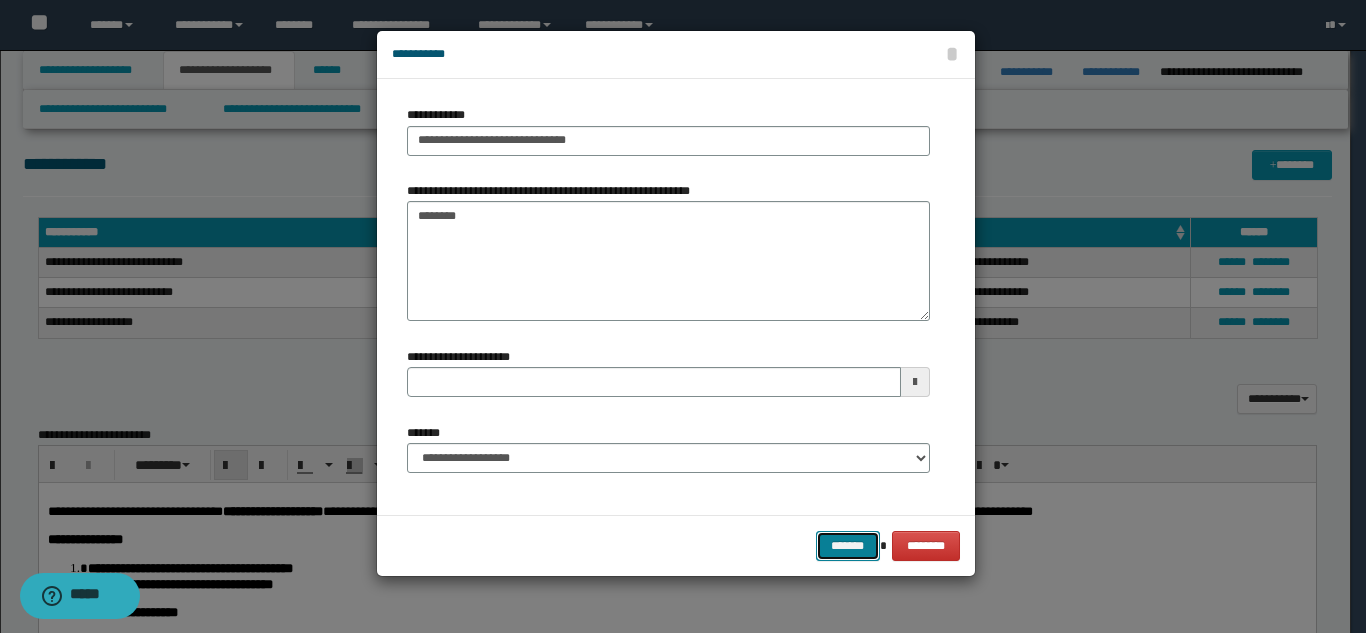 click on "*******" at bounding box center [848, 546] 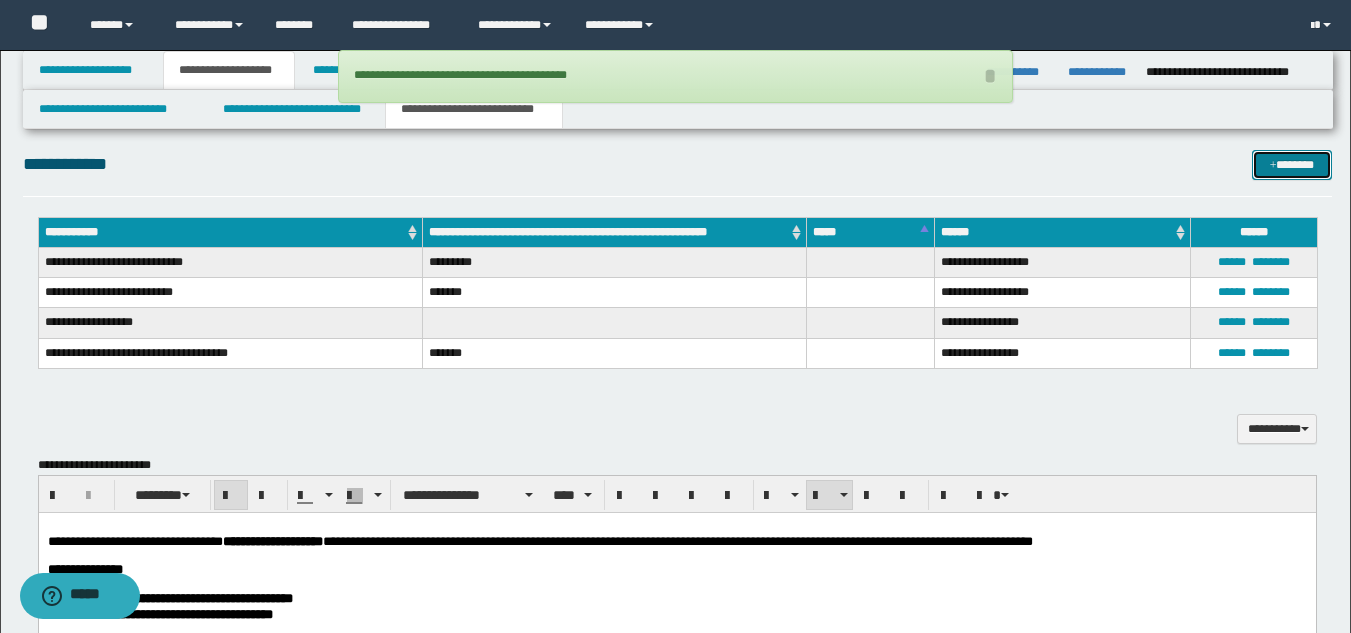 click on "*******" at bounding box center (1292, 165) 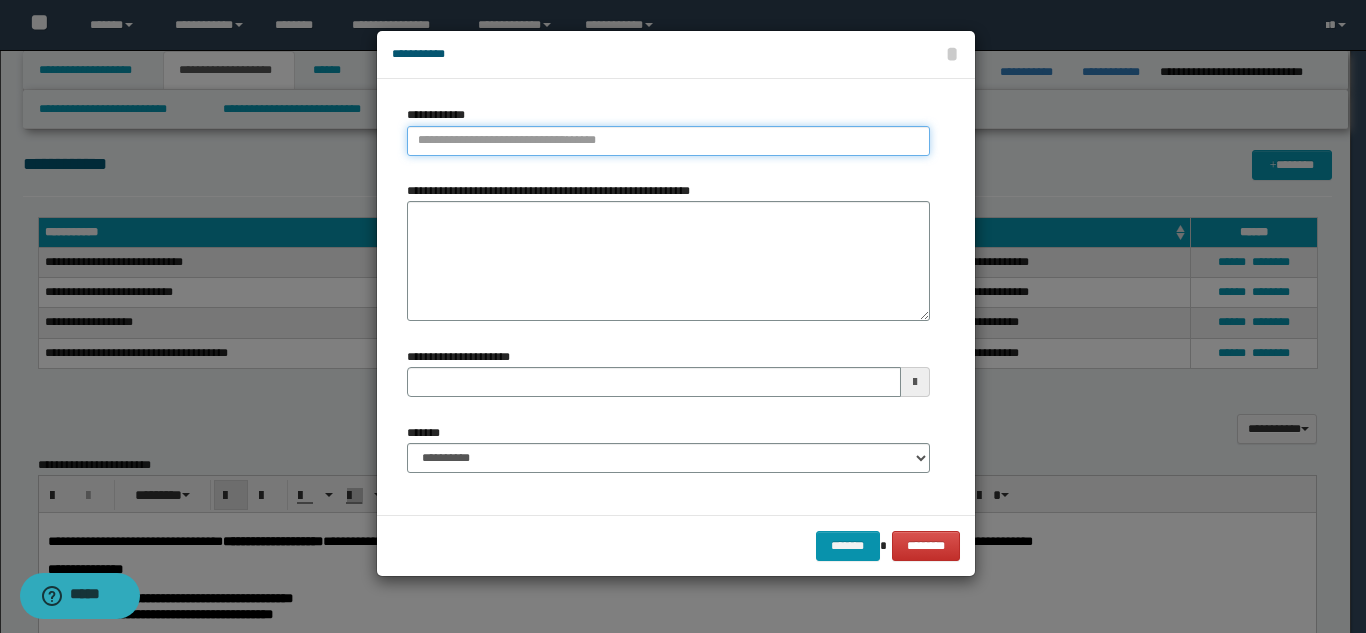 click on "**********" at bounding box center (668, 141) 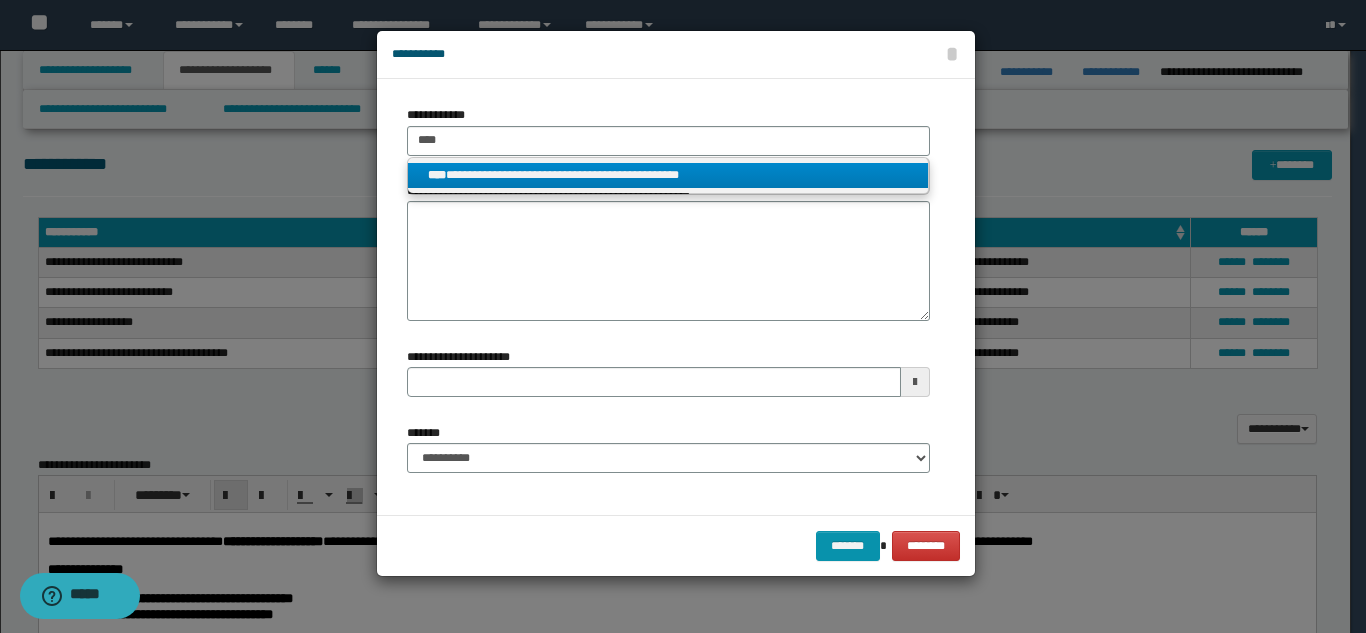 click on "**********" at bounding box center (668, 175) 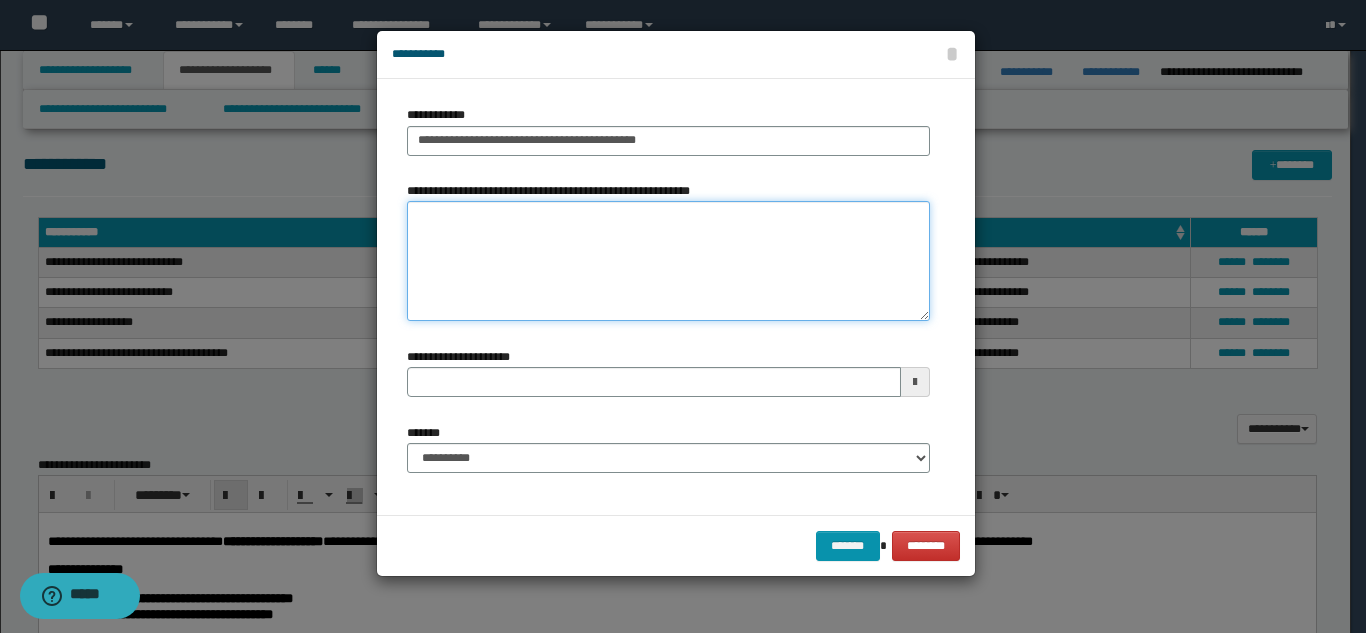 click on "**********" at bounding box center [668, 261] 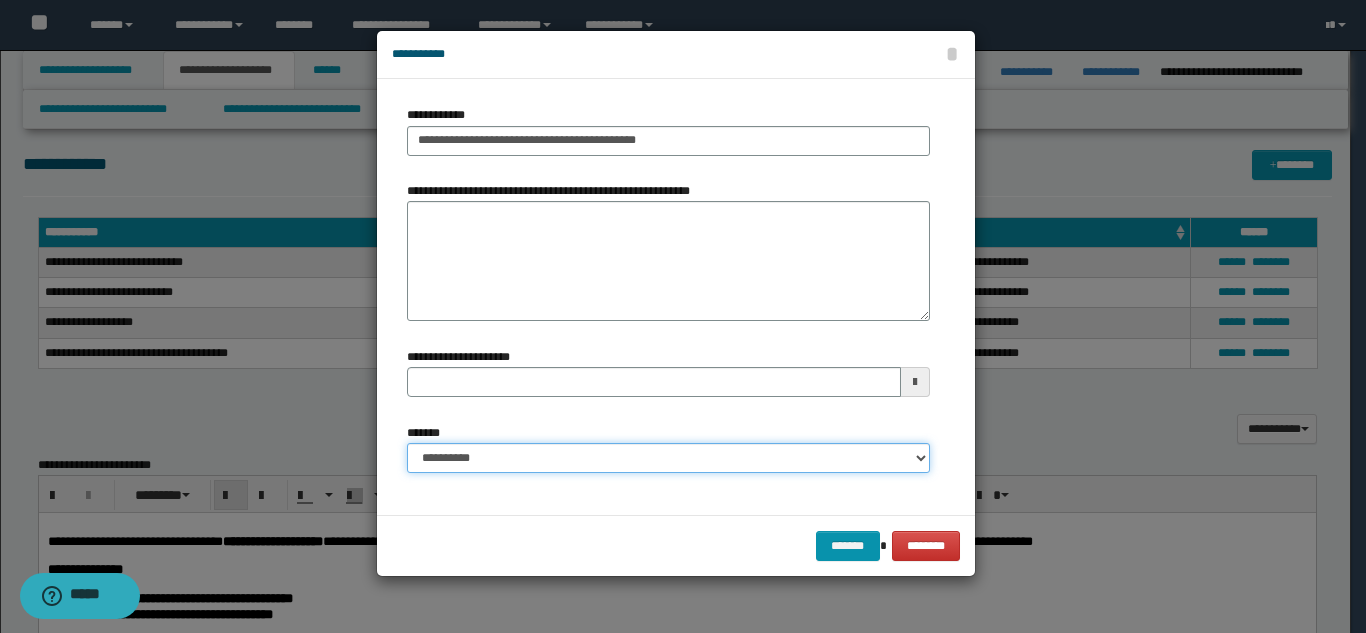 click on "**********" at bounding box center [668, 458] 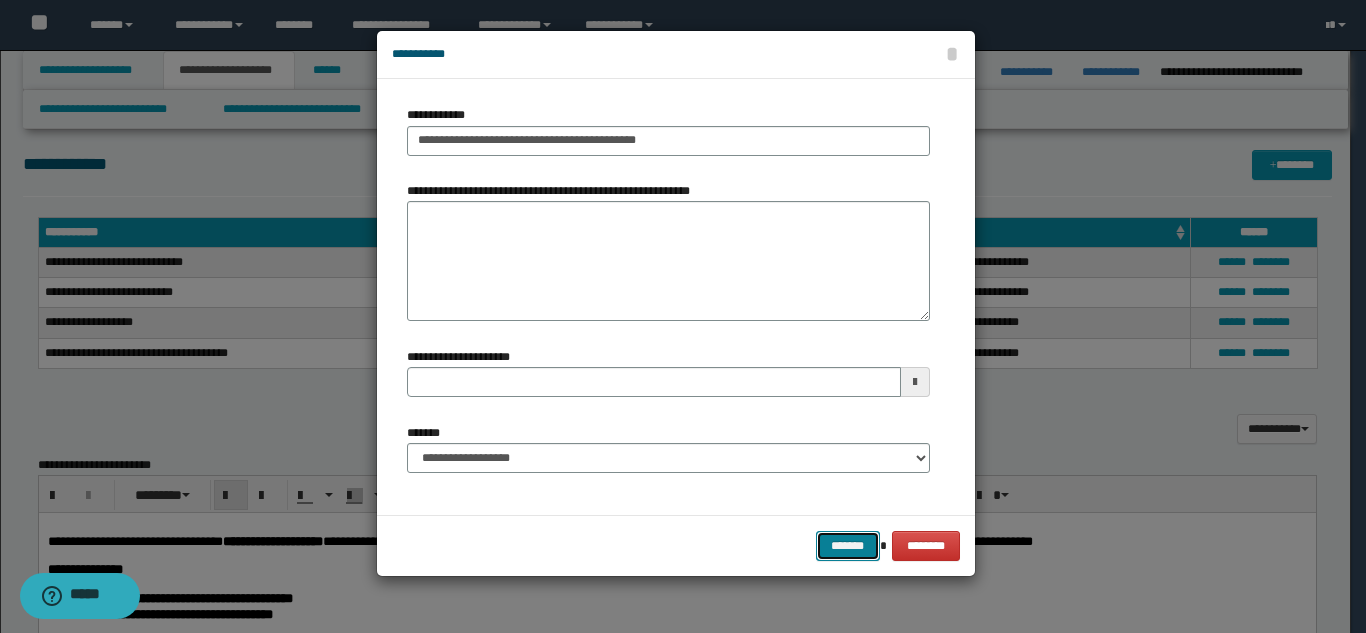click on "*******" at bounding box center (848, 546) 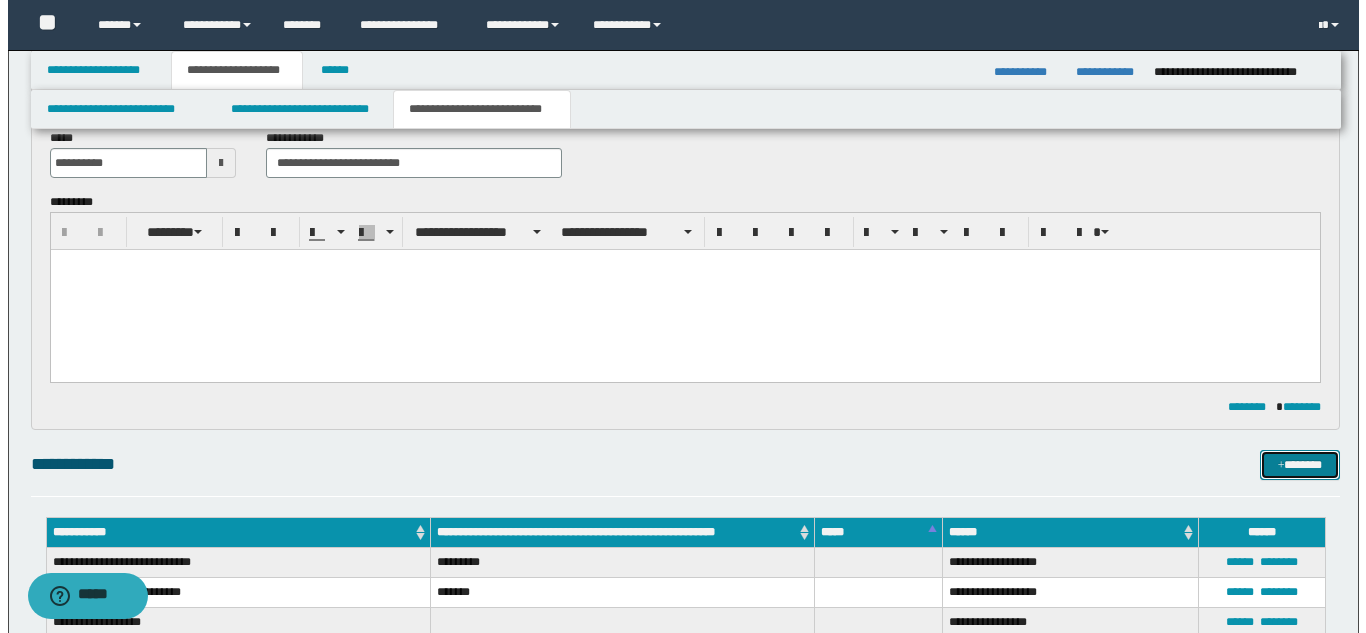 scroll, scrollTop: 0, scrollLeft: 0, axis: both 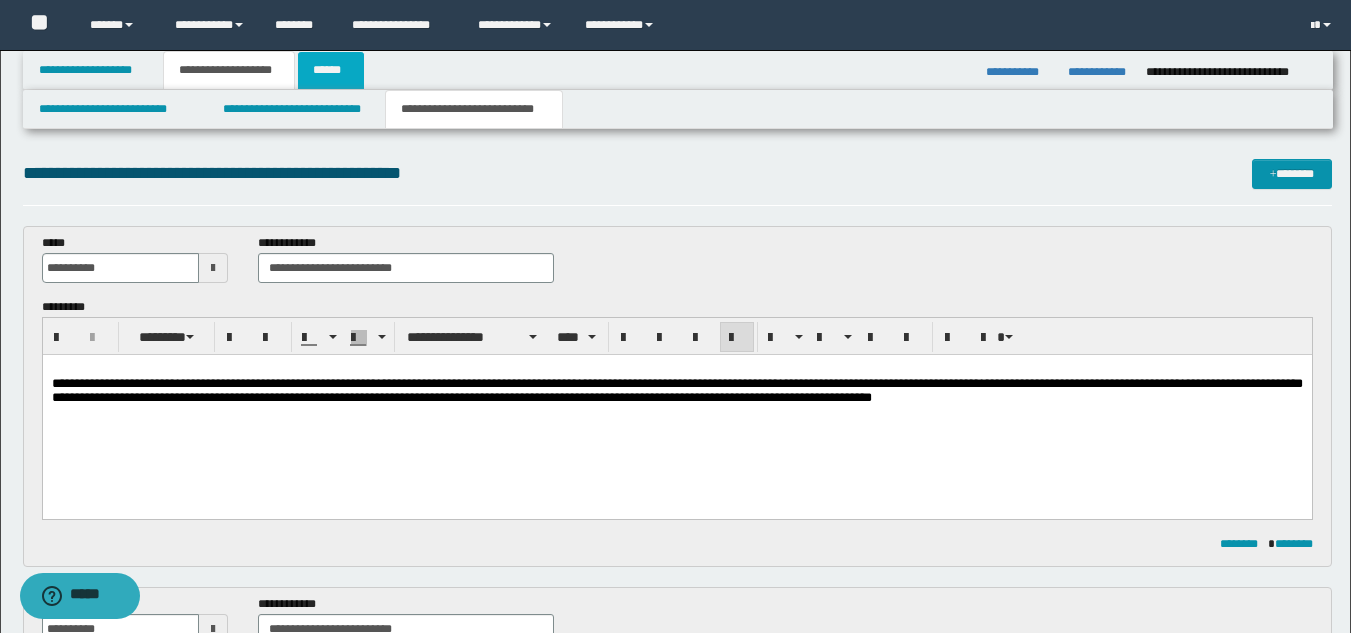 click on "******" at bounding box center (331, 70) 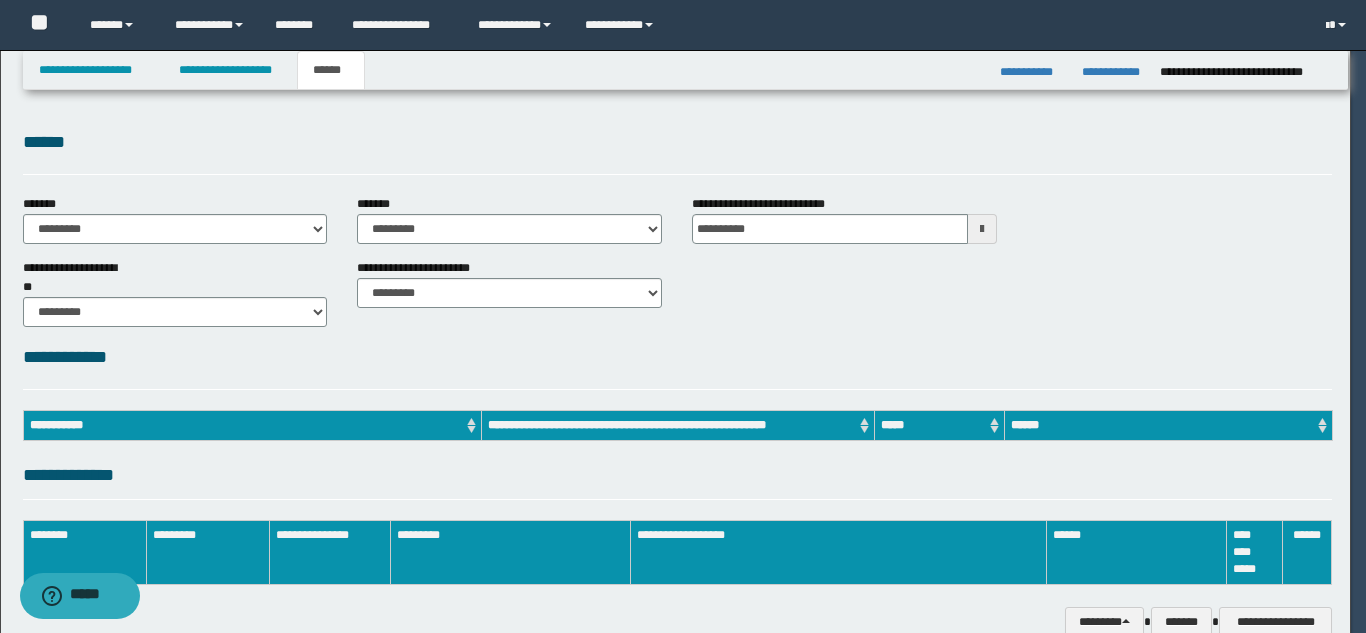 scroll, scrollTop: 0, scrollLeft: 0, axis: both 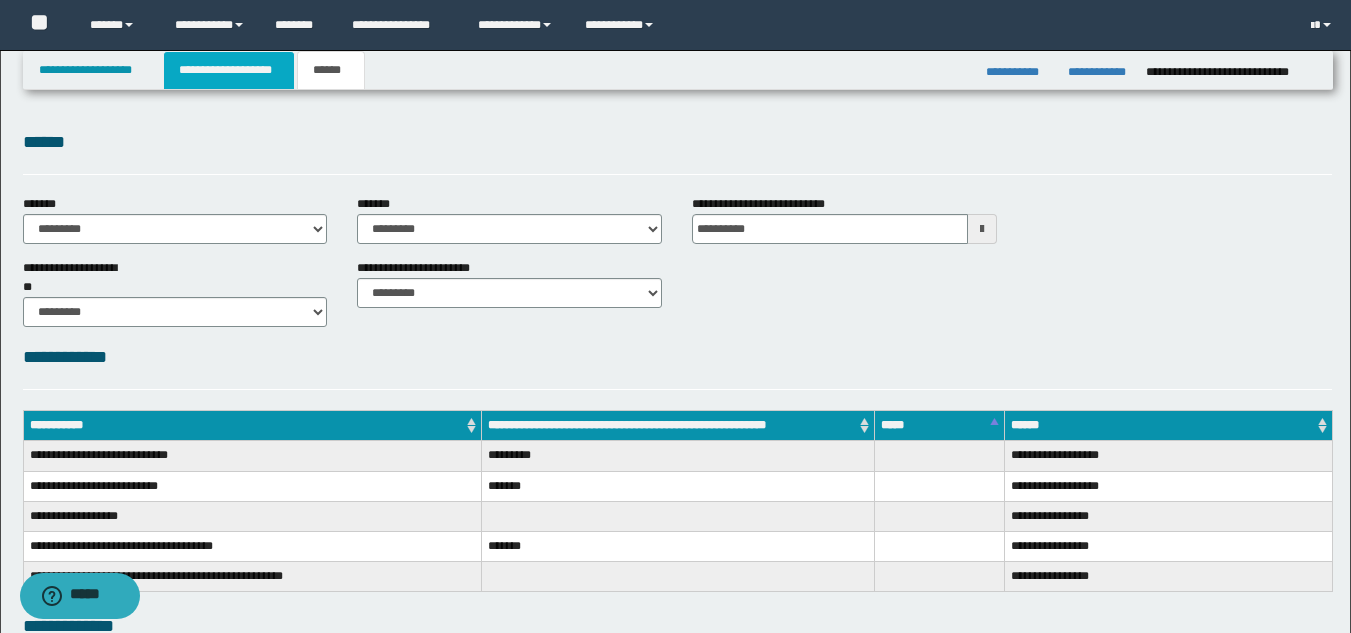 click on "**********" at bounding box center (229, 70) 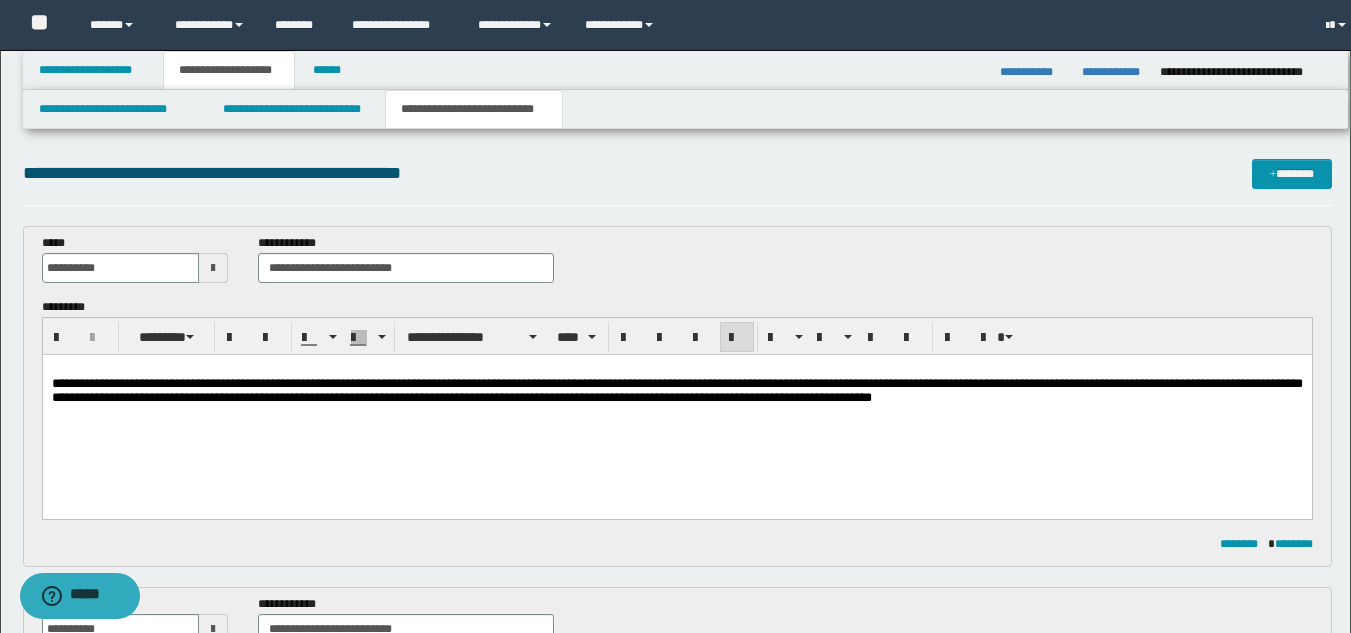 click on "**********" at bounding box center [675, 1400] 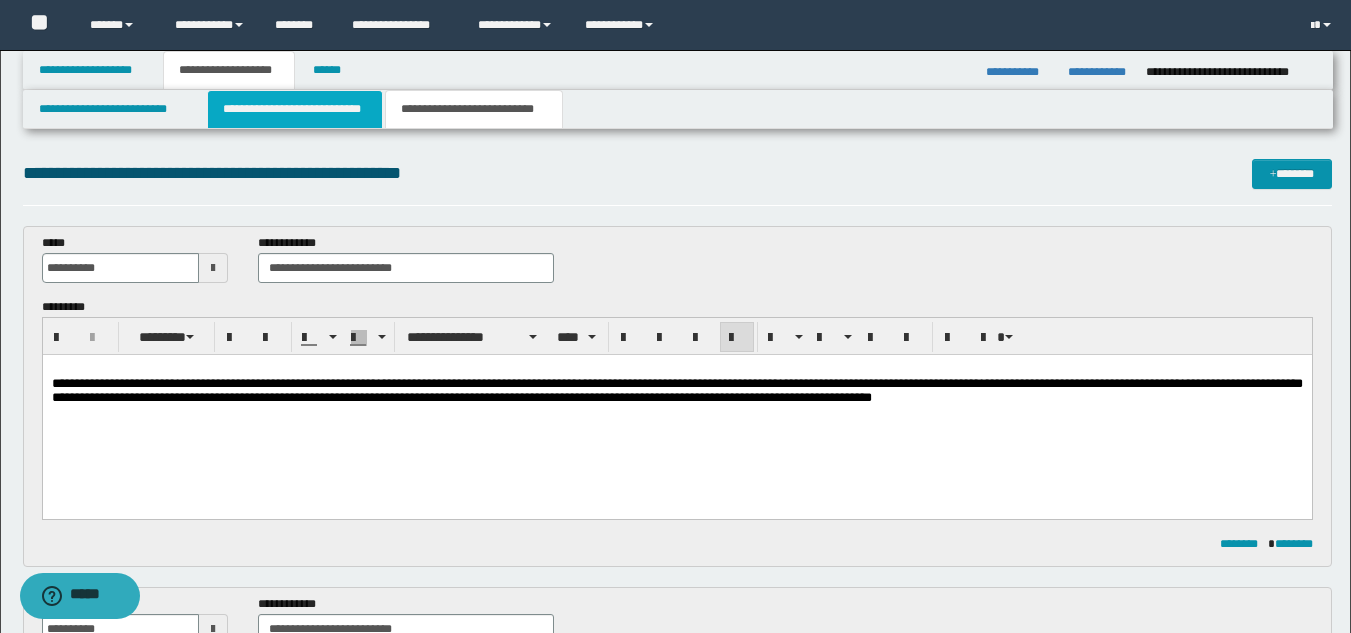 click on "**********" at bounding box center (295, 109) 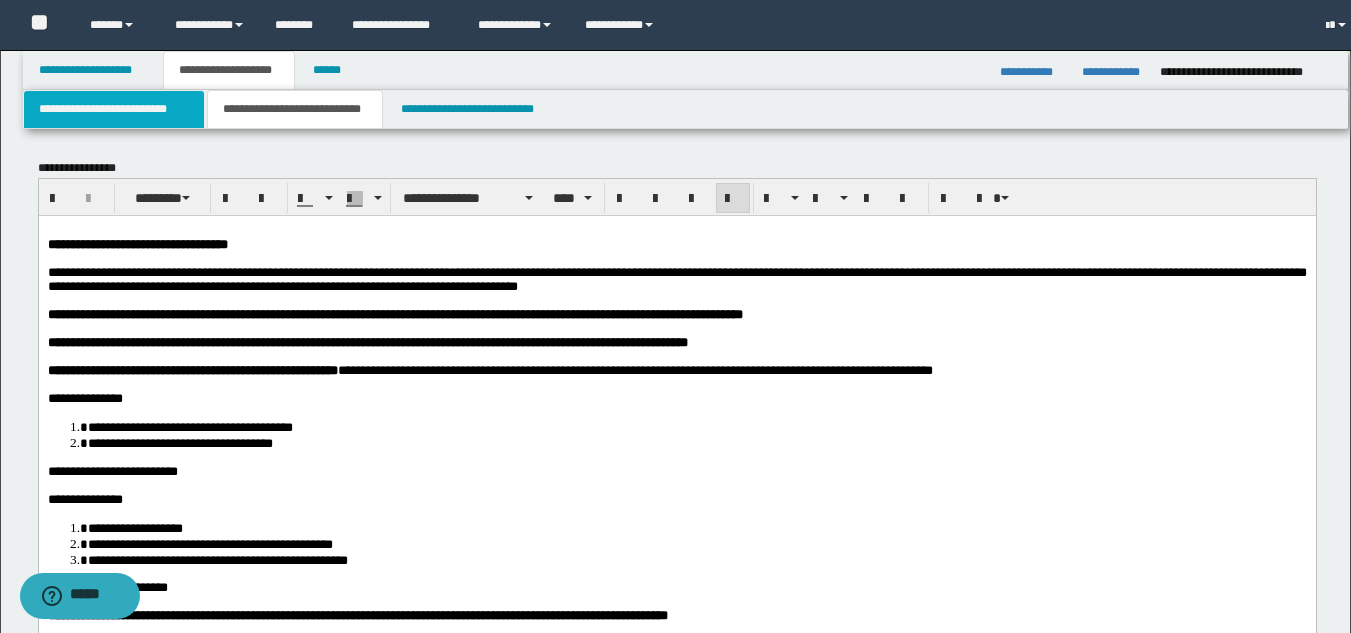 click on "**********" at bounding box center [114, 109] 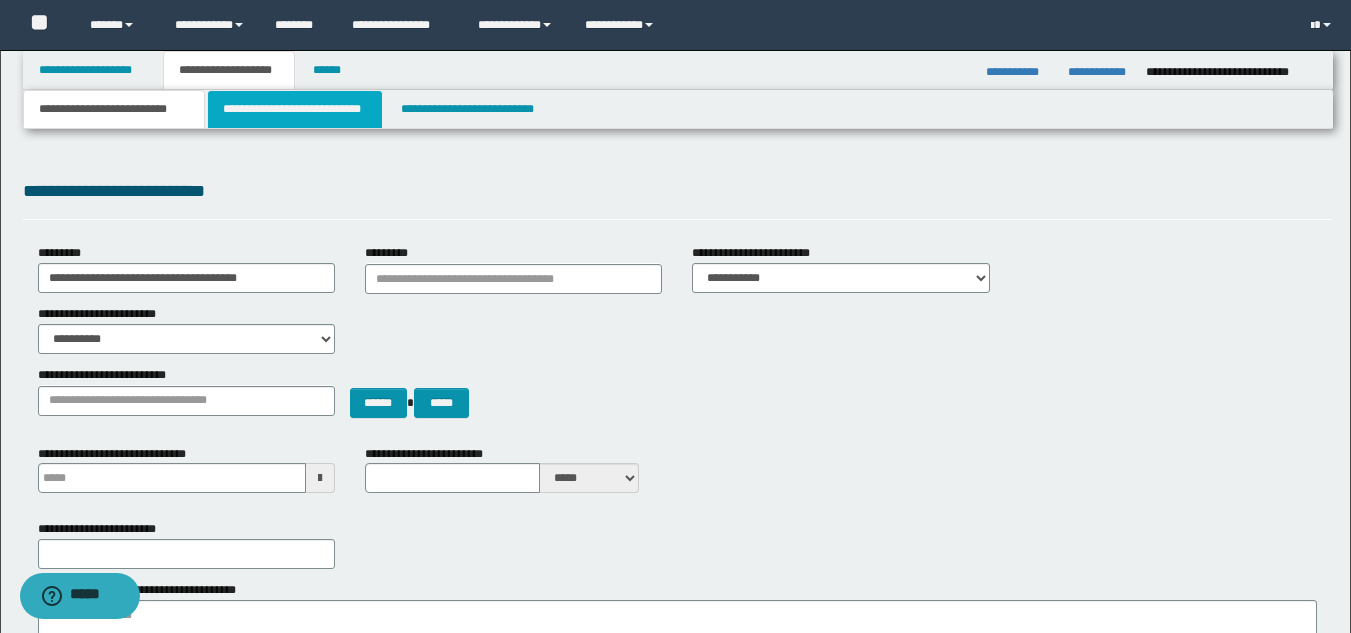 click on "**********" at bounding box center [295, 109] 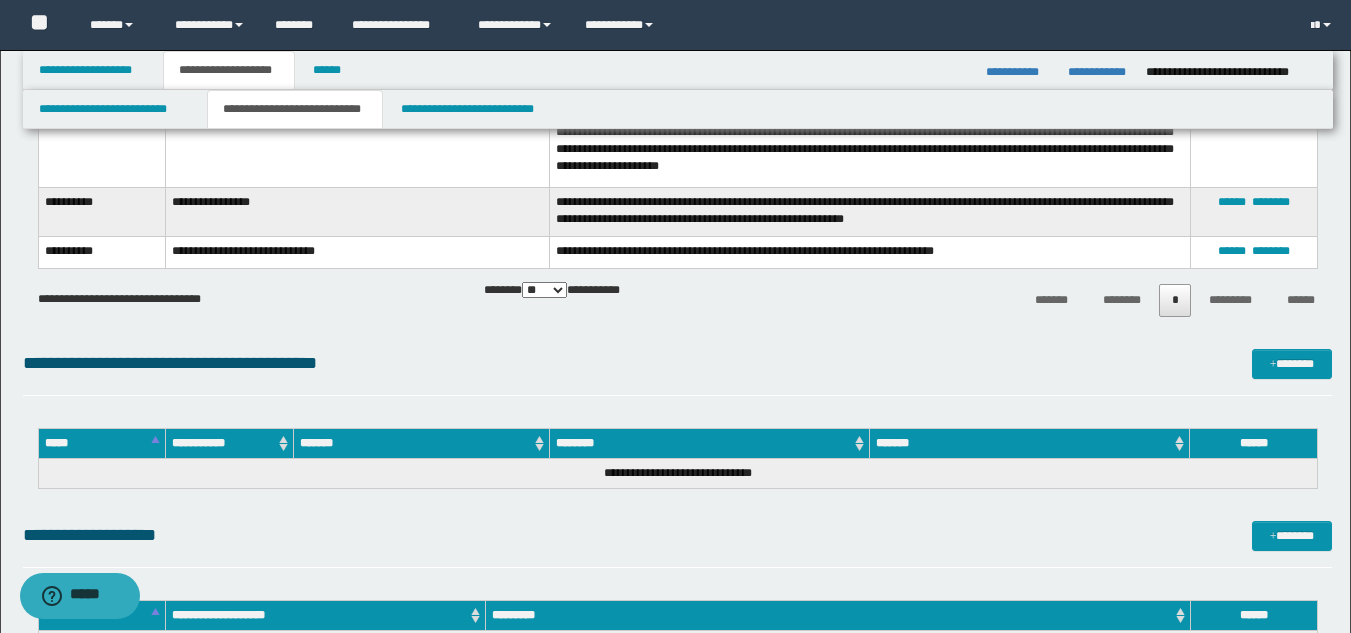 scroll, scrollTop: 7600, scrollLeft: 0, axis: vertical 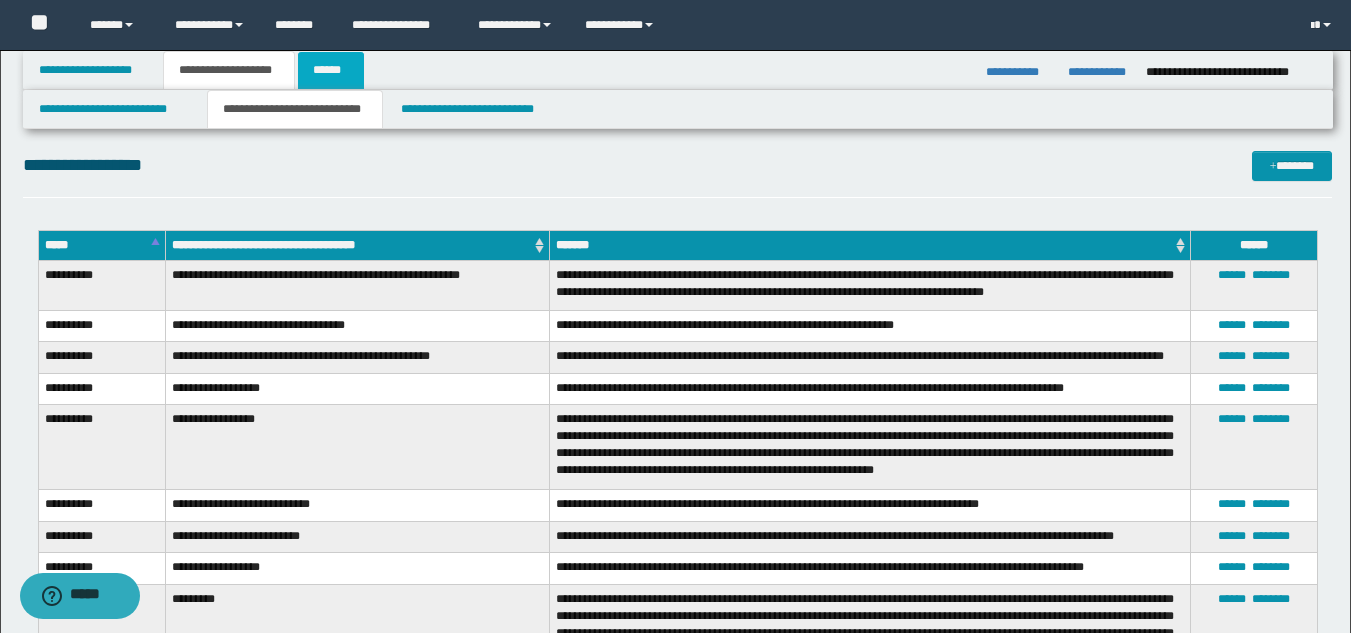 click on "******" at bounding box center [331, 70] 